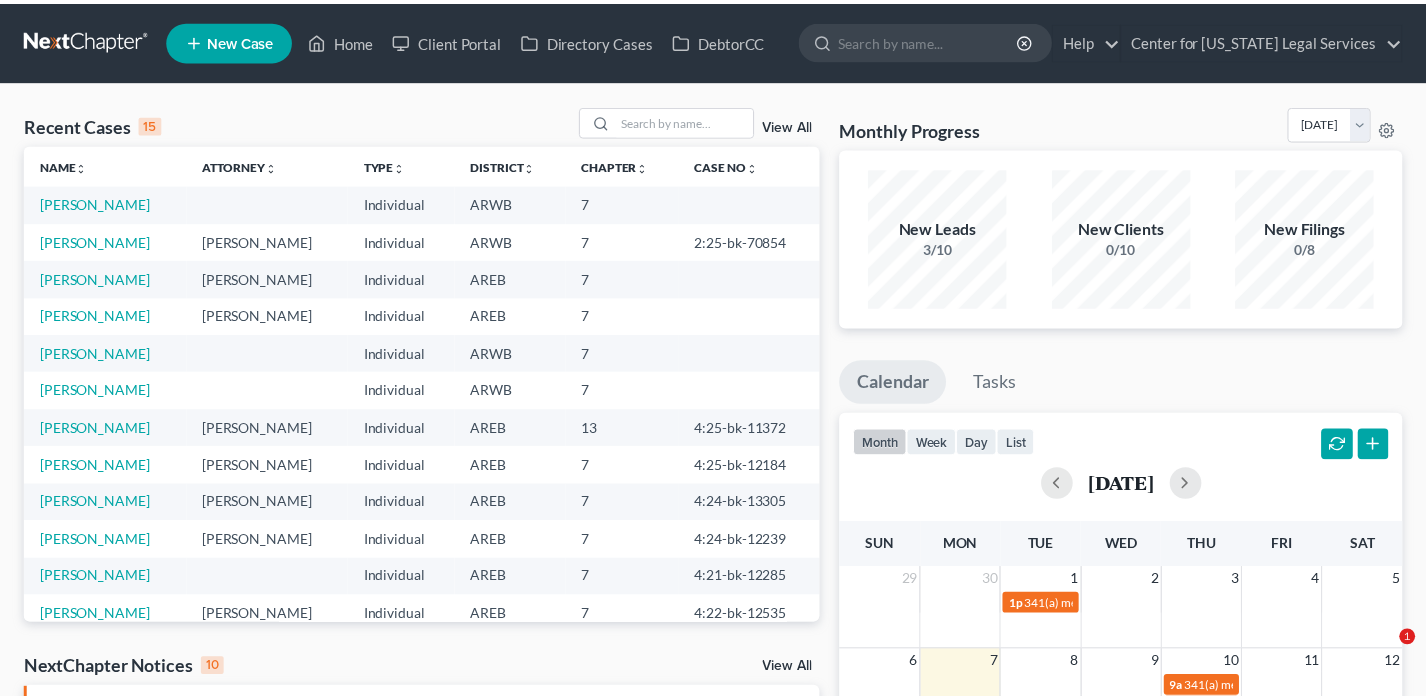 scroll, scrollTop: 0, scrollLeft: 0, axis: both 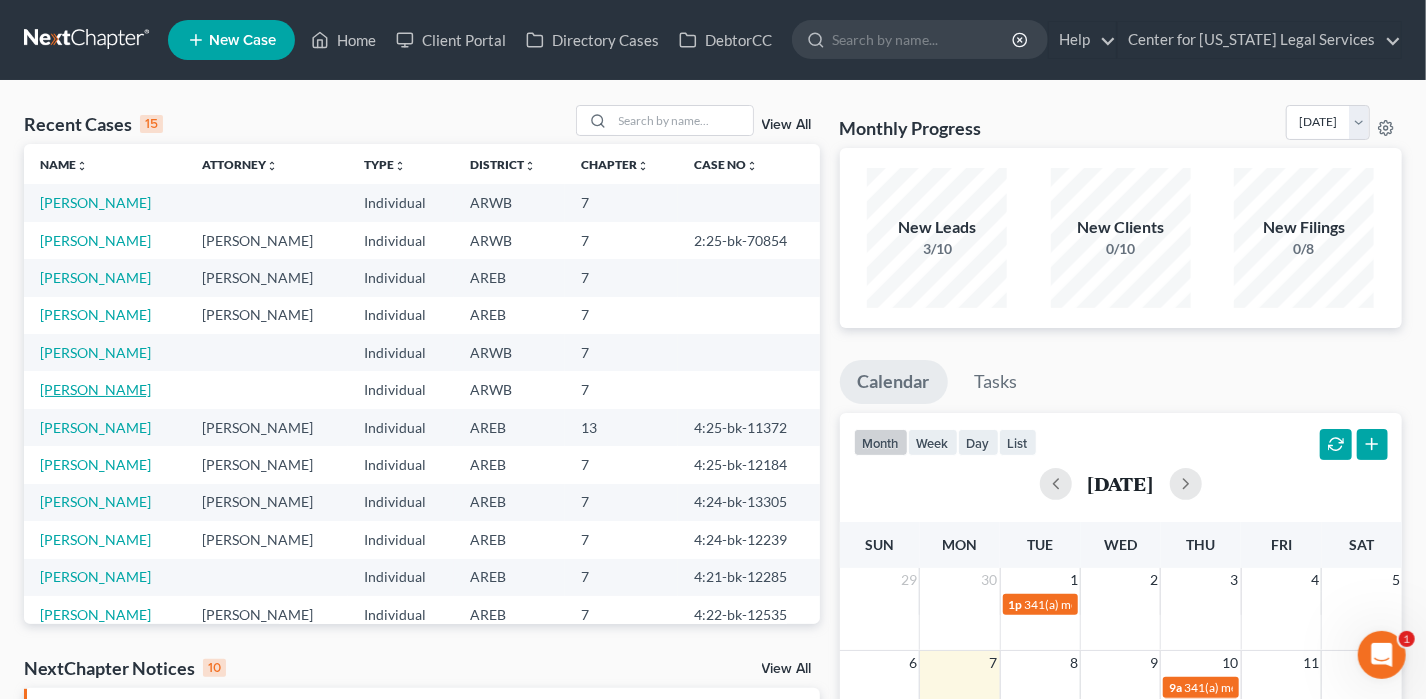 click on "[PERSON_NAME]" at bounding box center (95, 389) 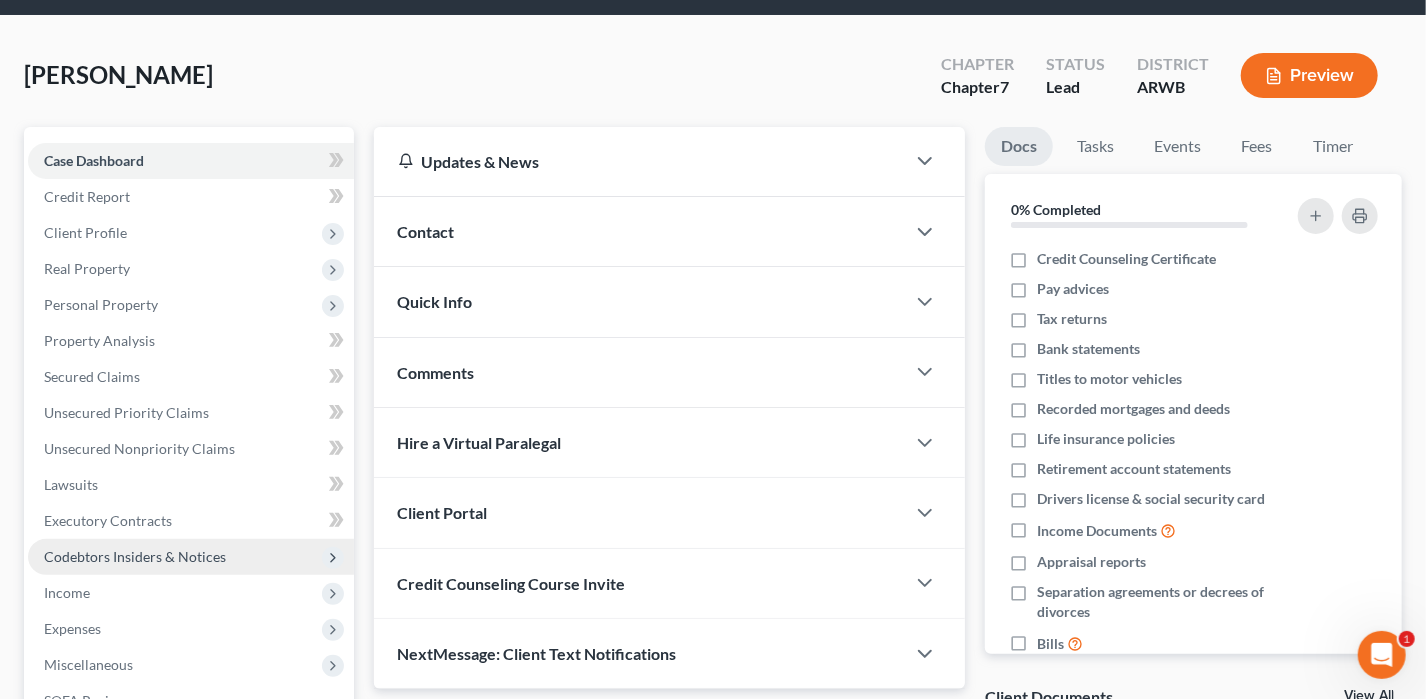 scroll, scrollTop: 100, scrollLeft: 0, axis: vertical 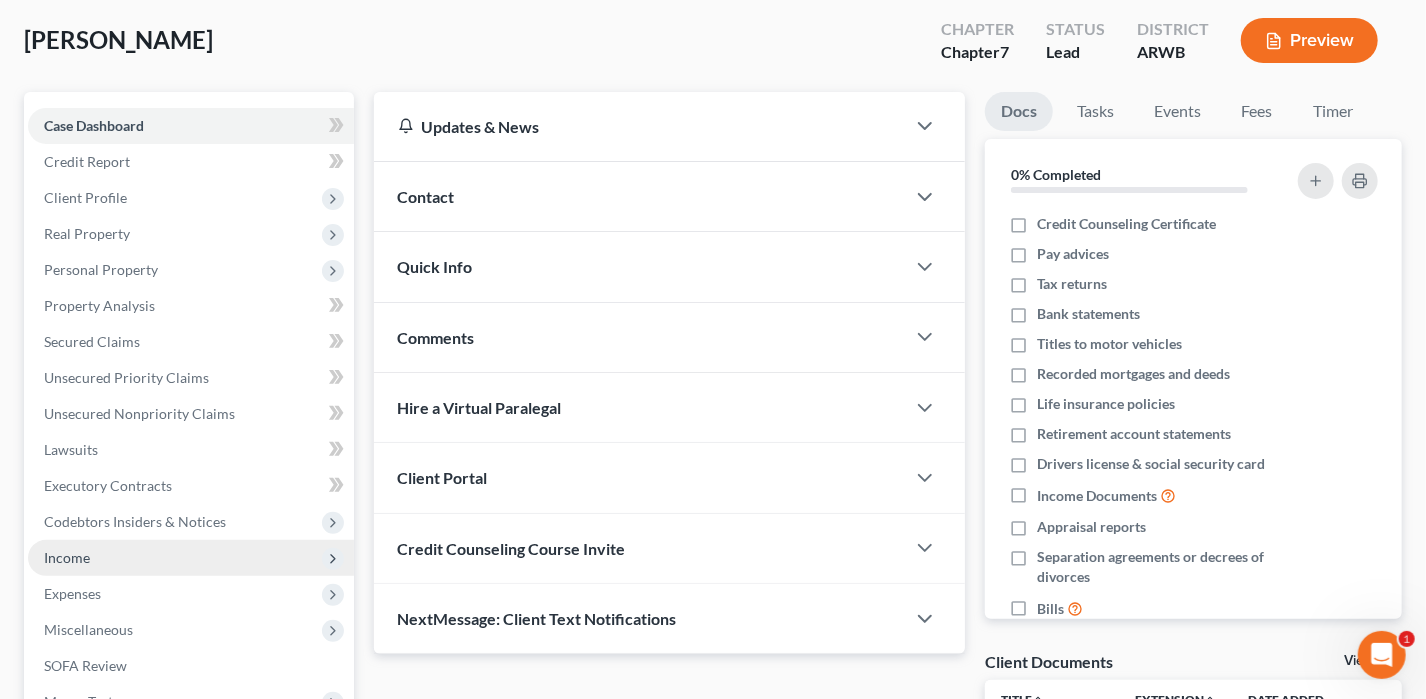click on "Income" at bounding box center [191, 558] 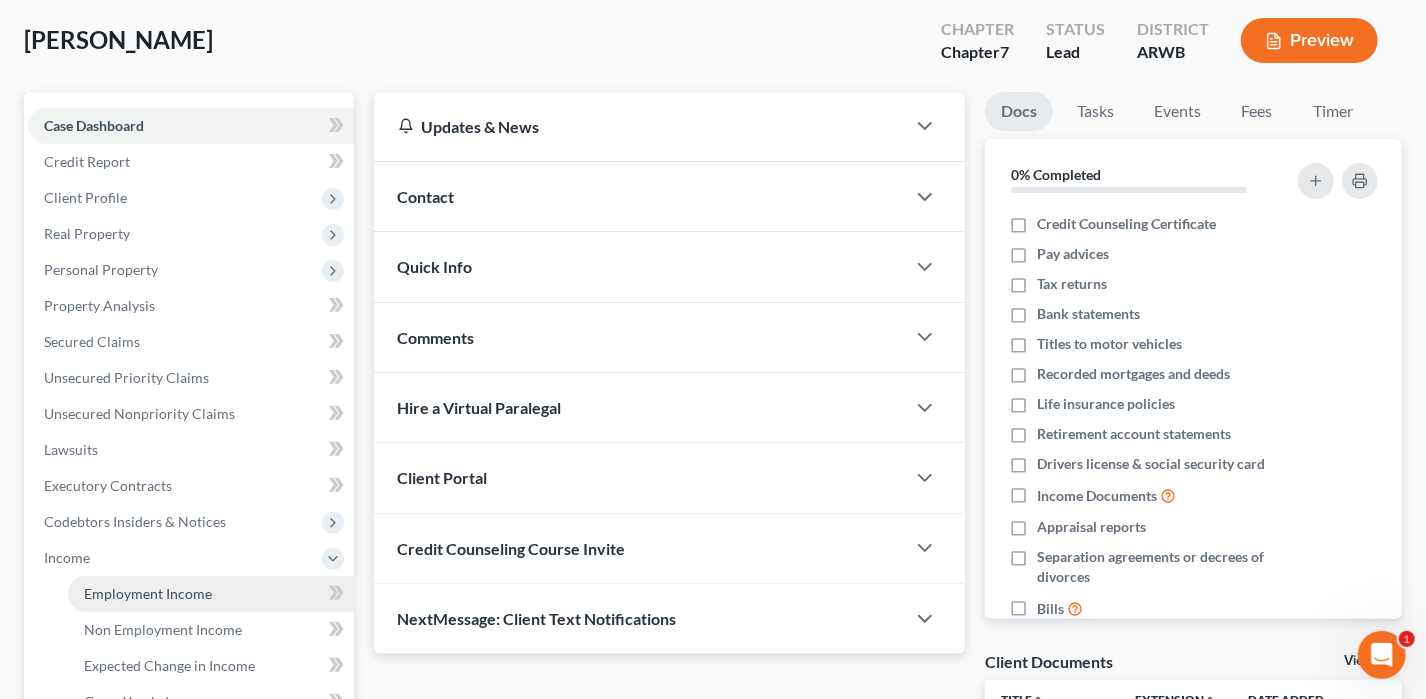 click on "Employment Income" at bounding box center [148, 593] 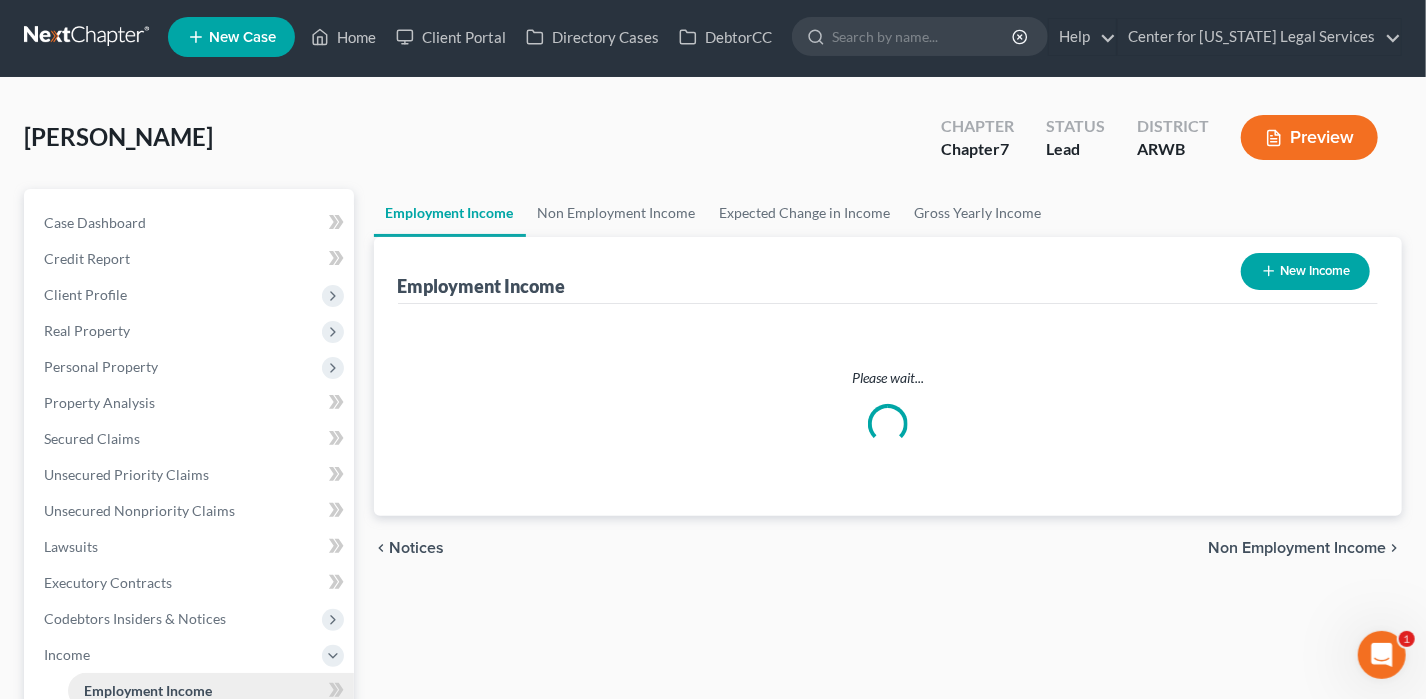 scroll, scrollTop: 0, scrollLeft: 0, axis: both 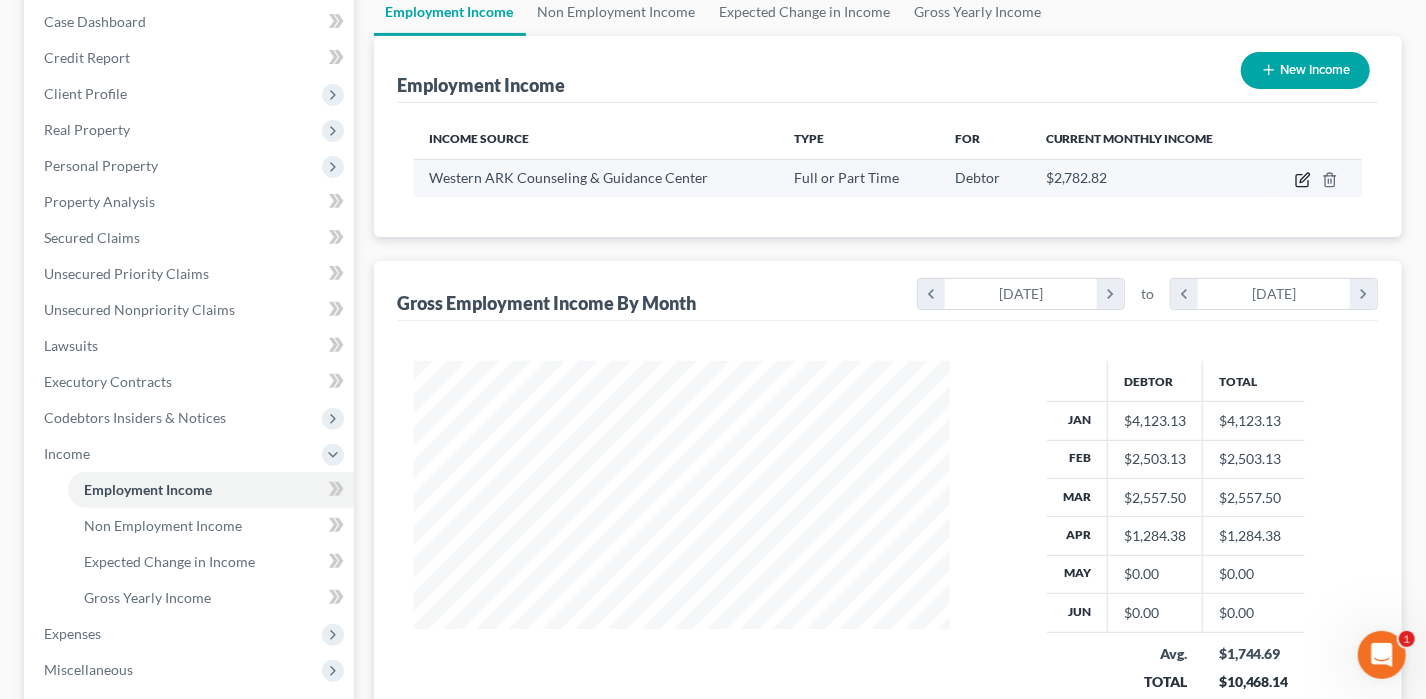 click 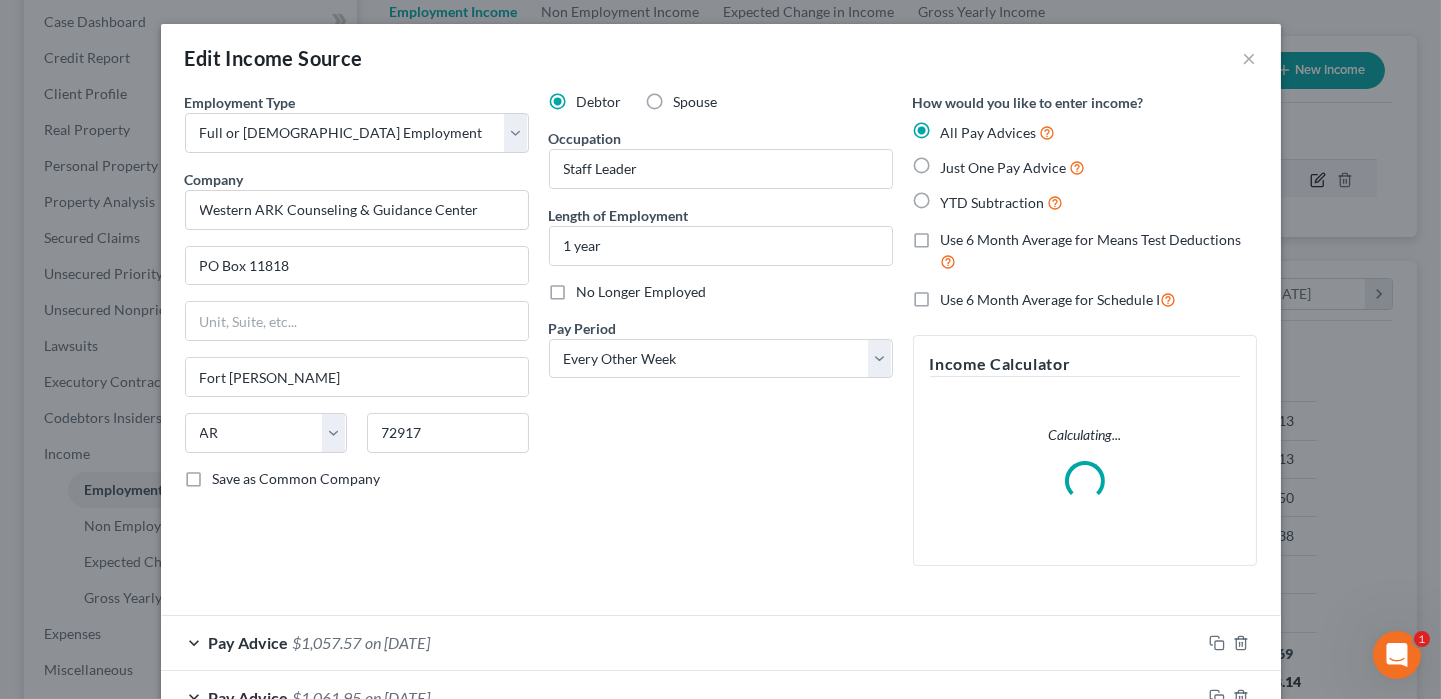 scroll, scrollTop: 999643, scrollLeft: 999417, axis: both 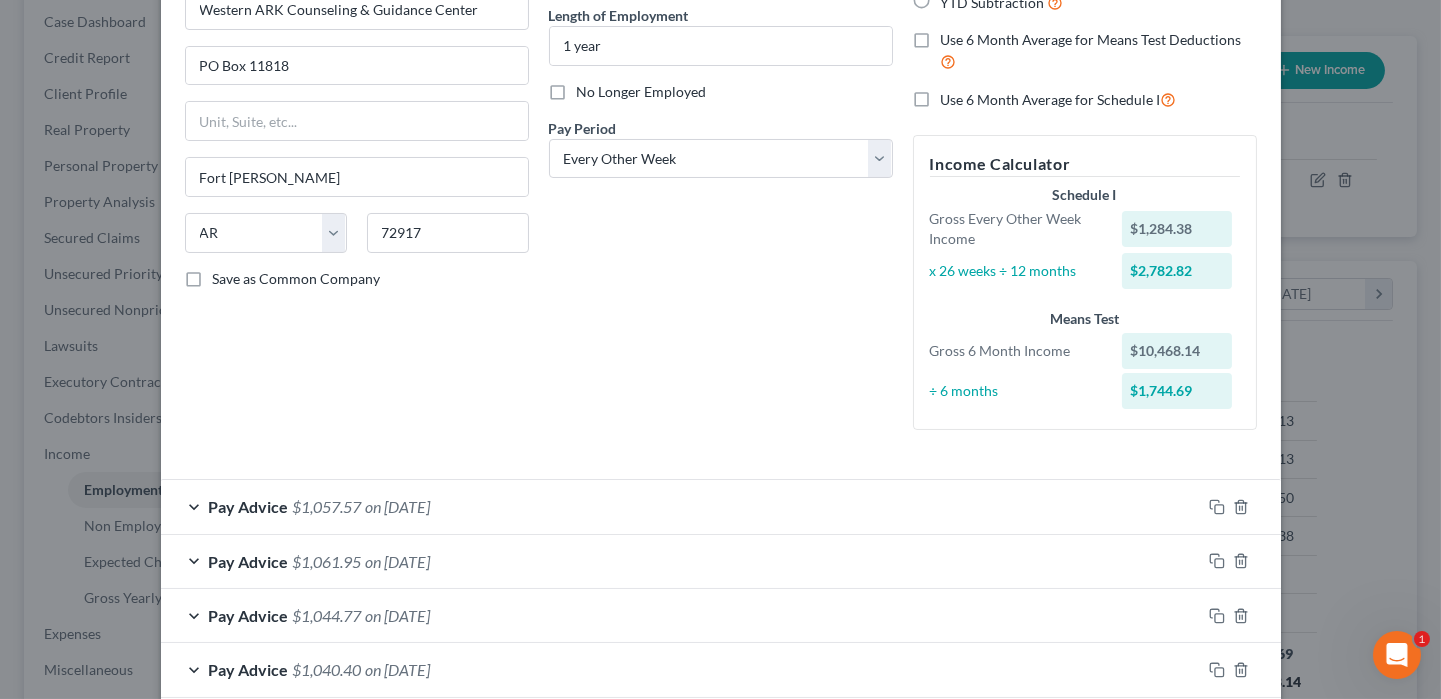 click on "Pay Advice" at bounding box center [249, 506] 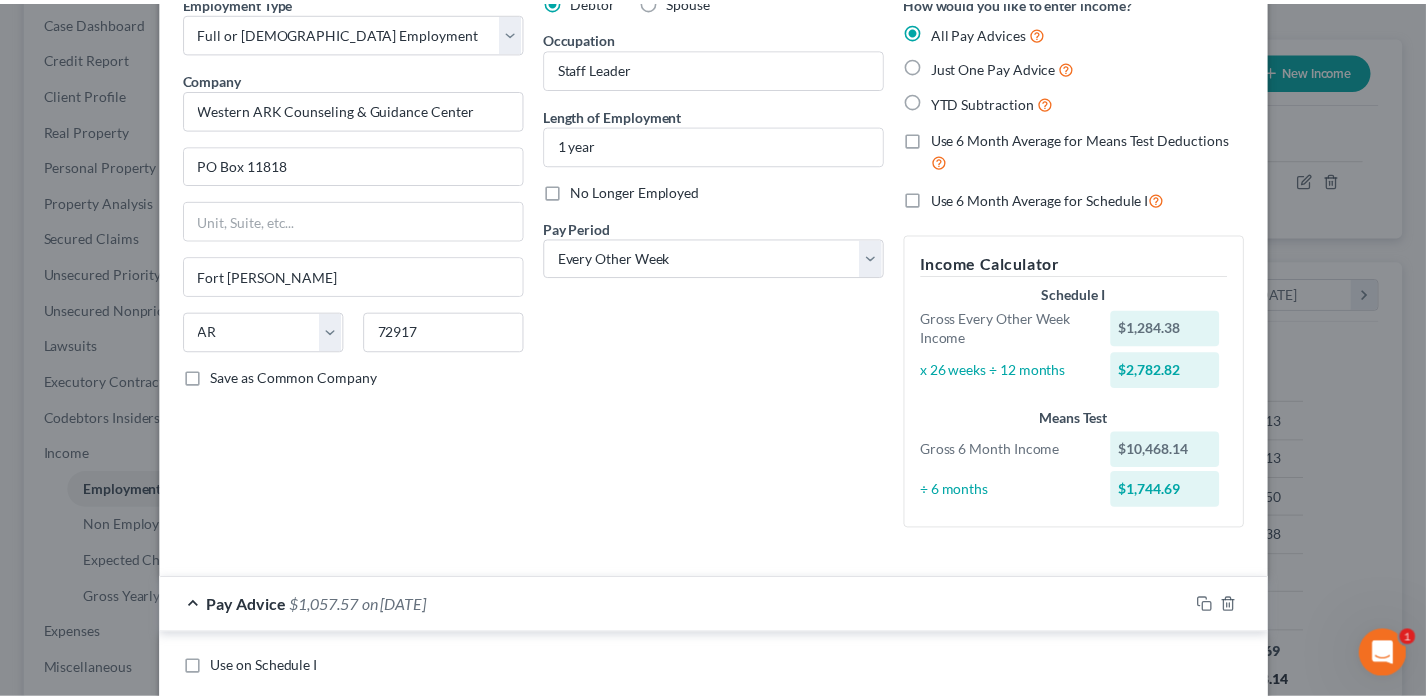 scroll, scrollTop: 0, scrollLeft: 0, axis: both 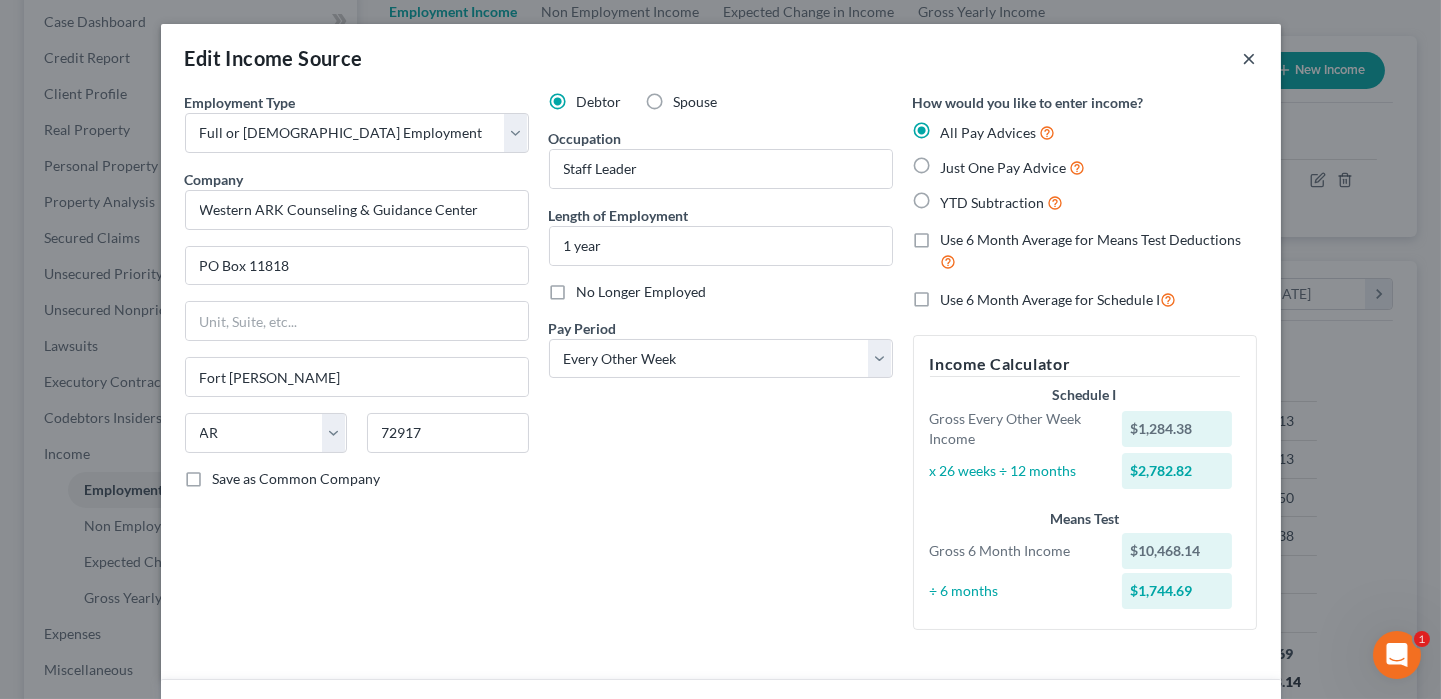 click on "×" at bounding box center (1250, 58) 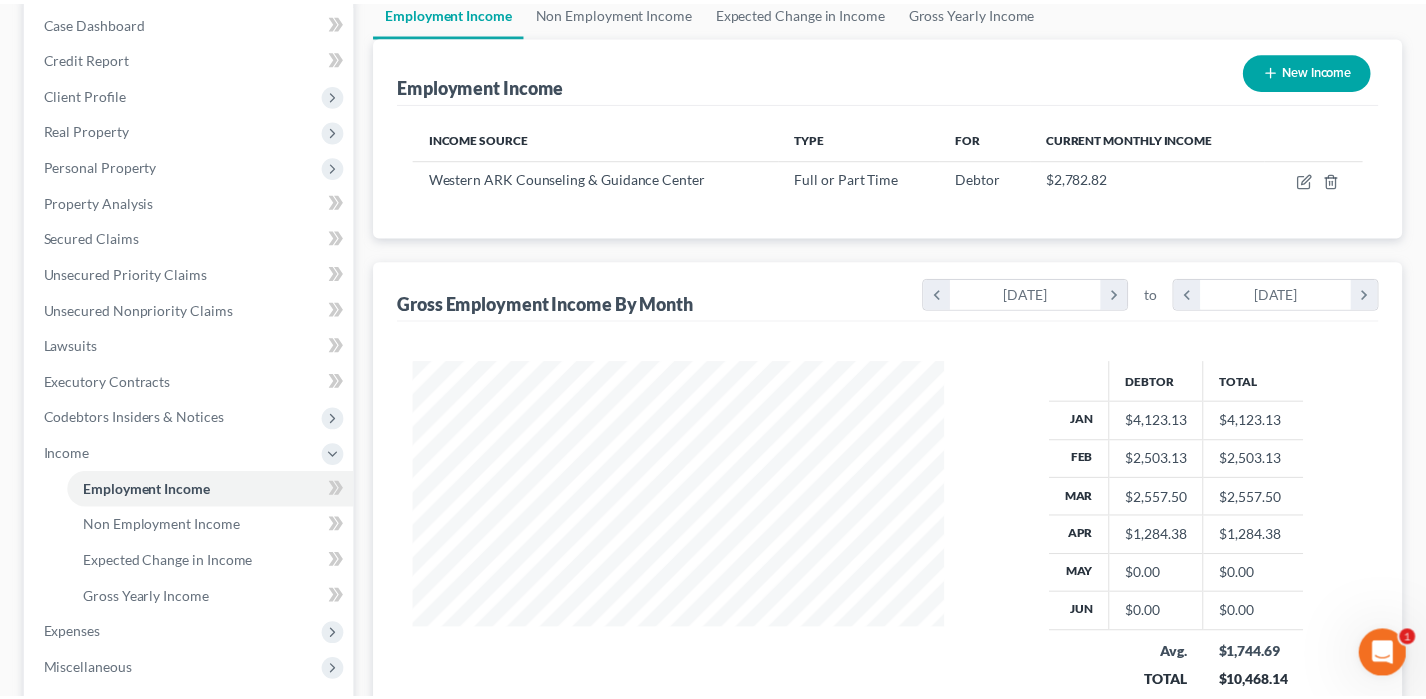 scroll, scrollTop: 356, scrollLeft: 576, axis: both 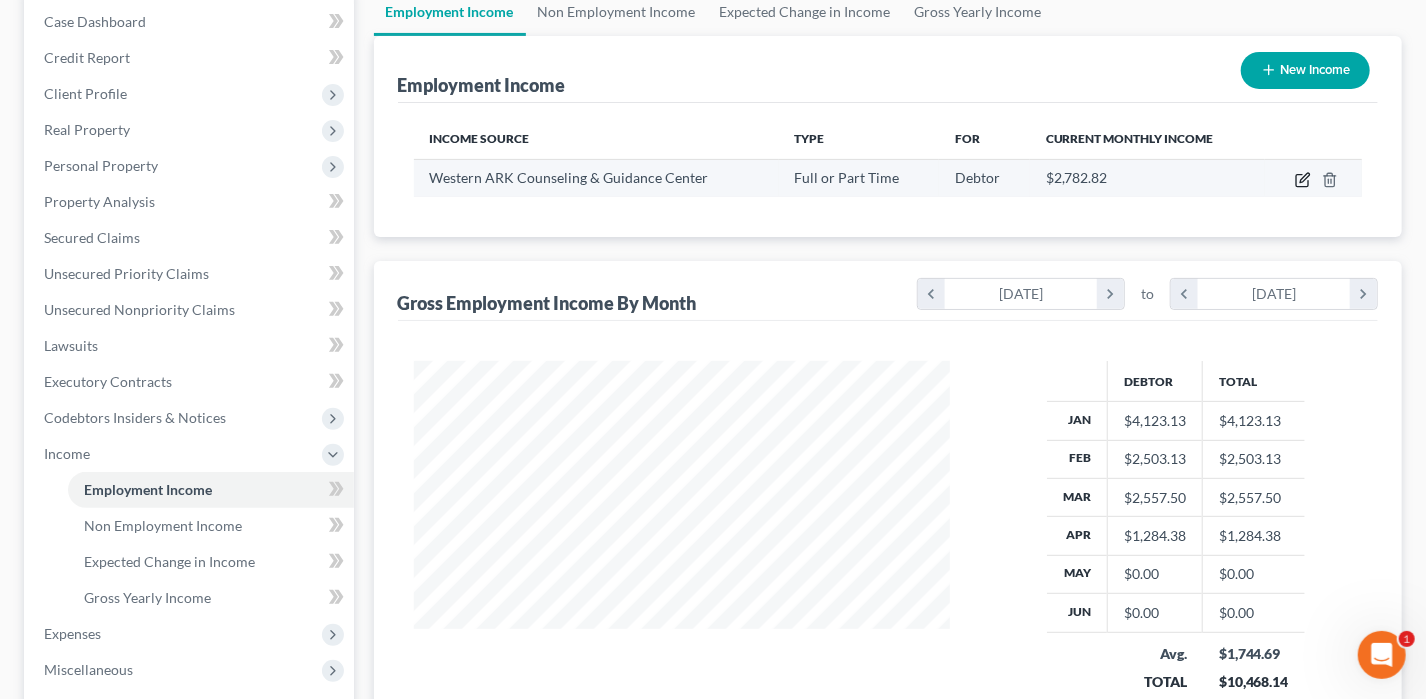 click 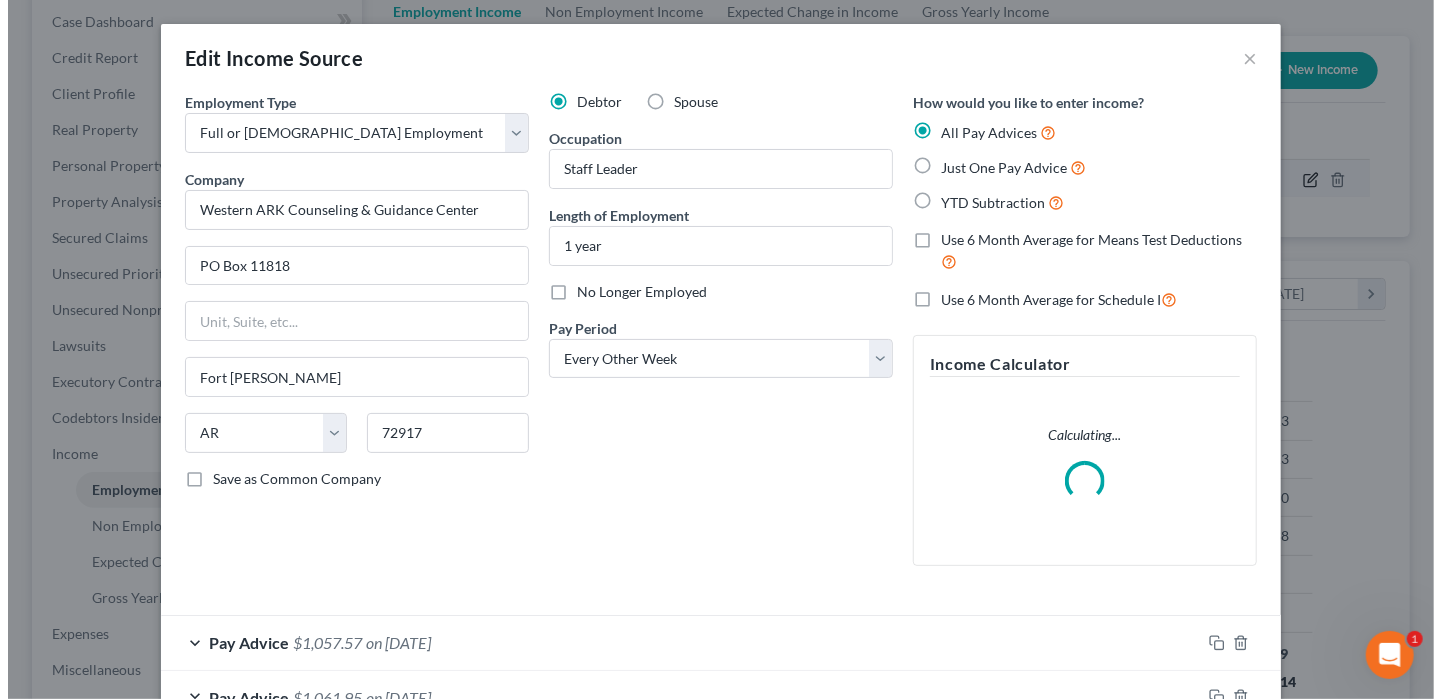 scroll, scrollTop: 999643, scrollLeft: 999417, axis: both 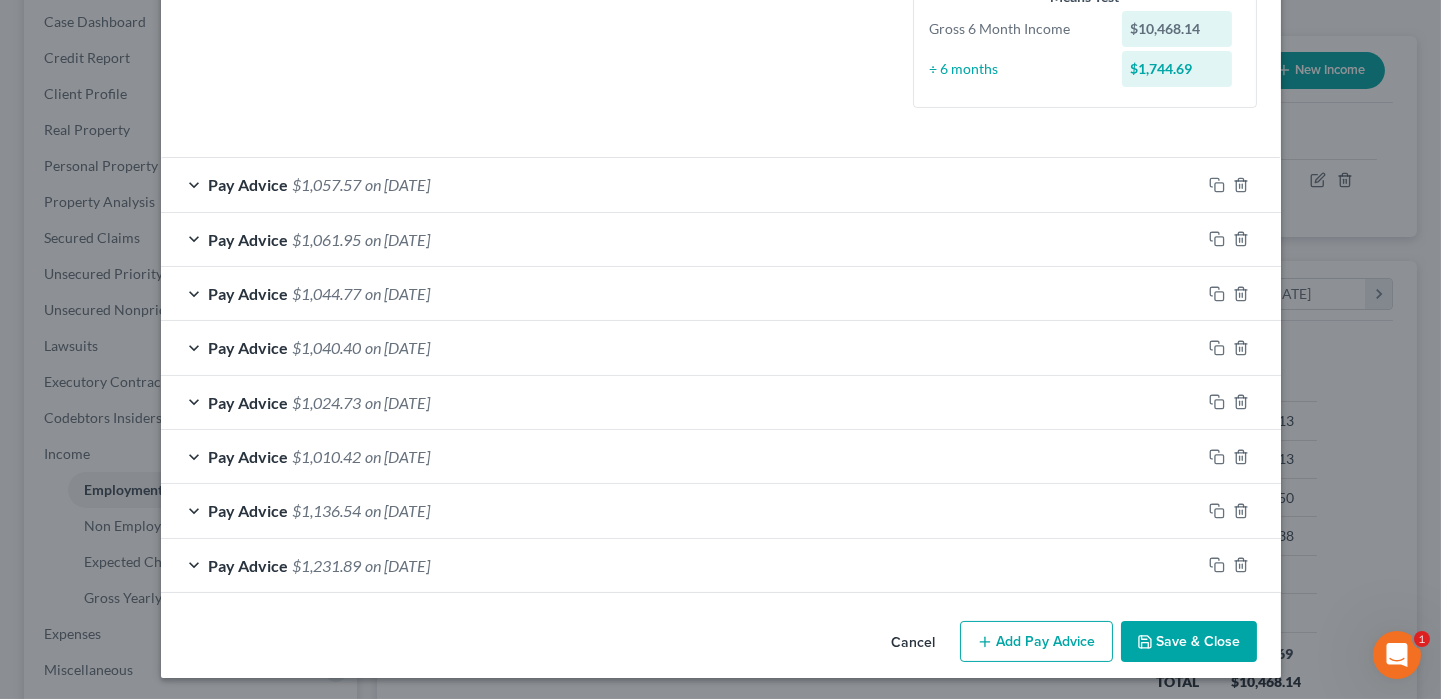 click on "Add Pay Advice" at bounding box center (1036, 642) 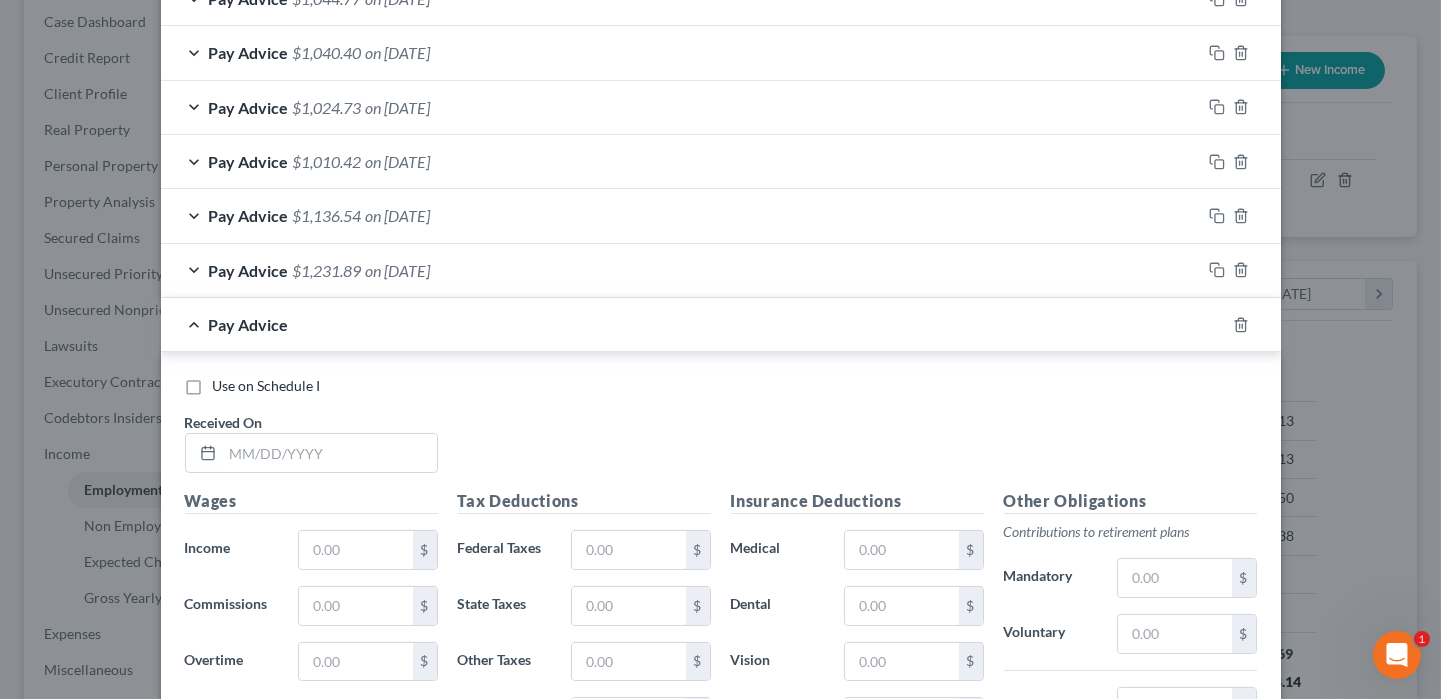 scroll, scrollTop: 822, scrollLeft: 0, axis: vertical 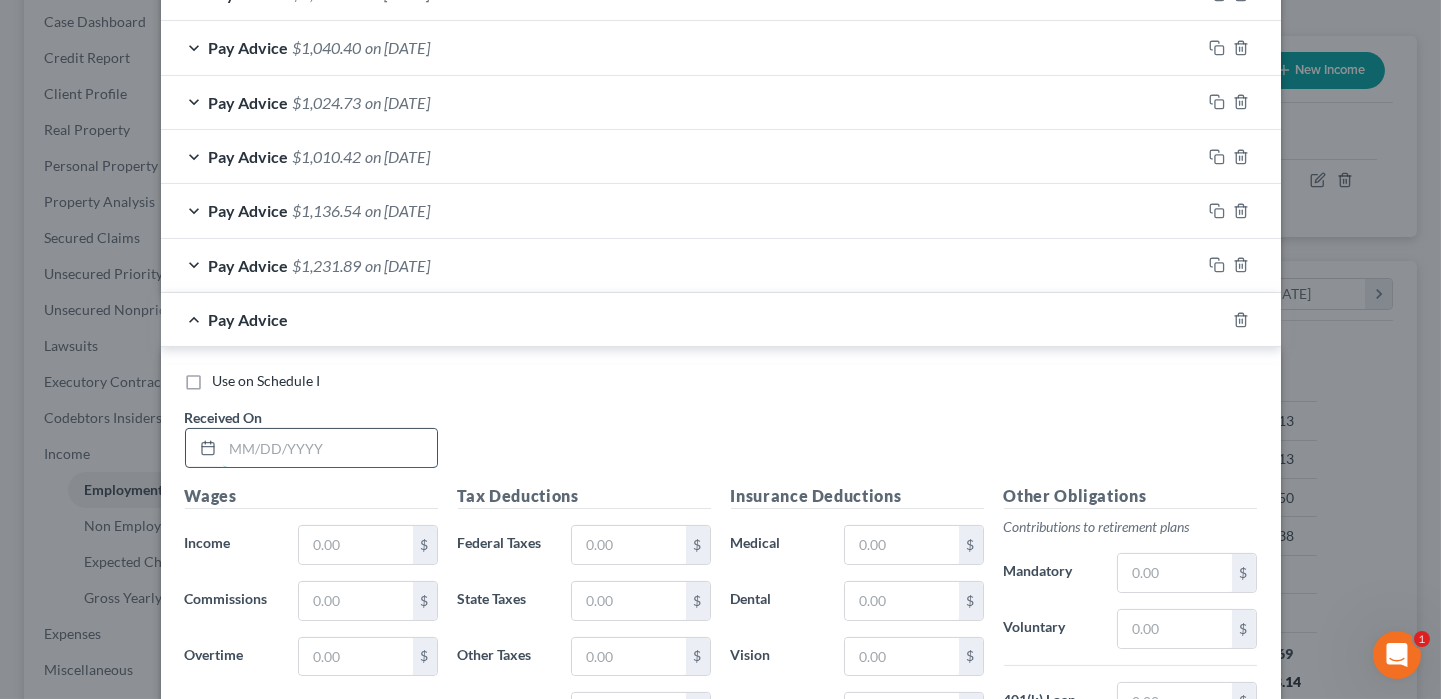 click at bounding box center (330, 448) 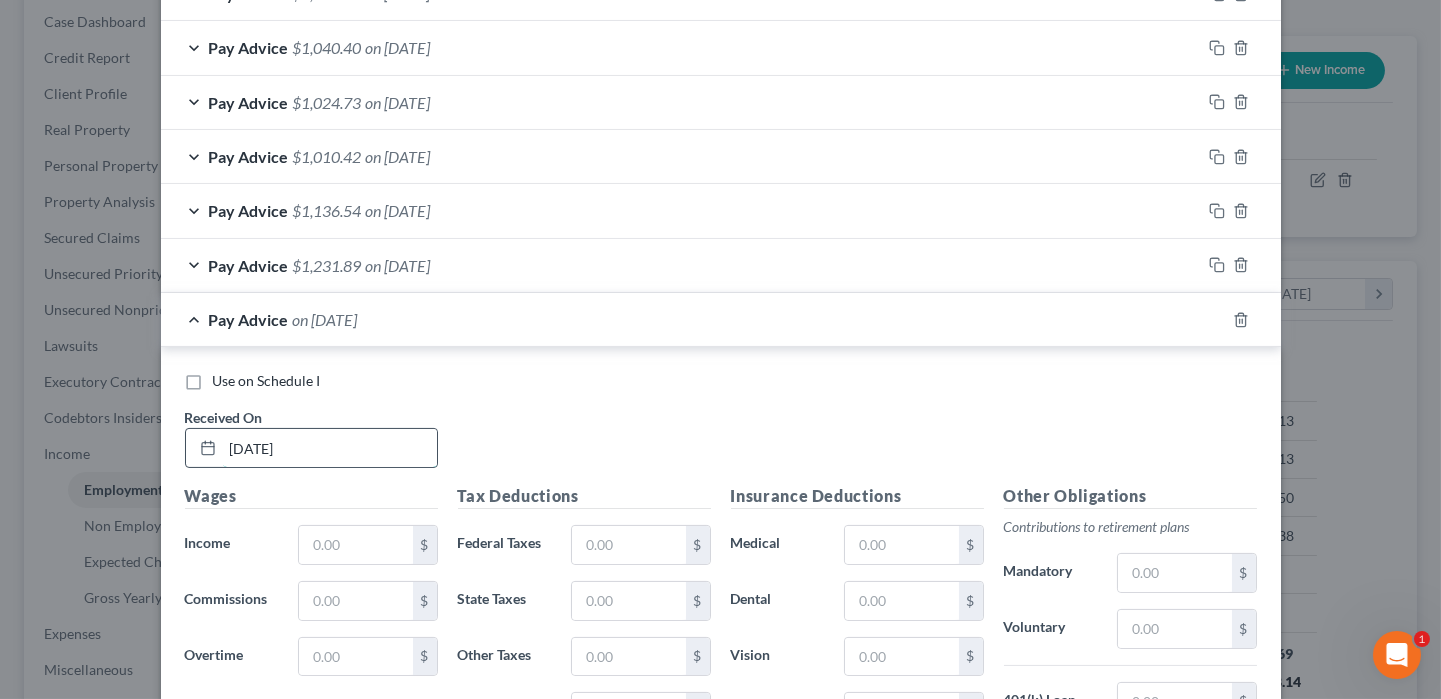 type on "[DATE]" 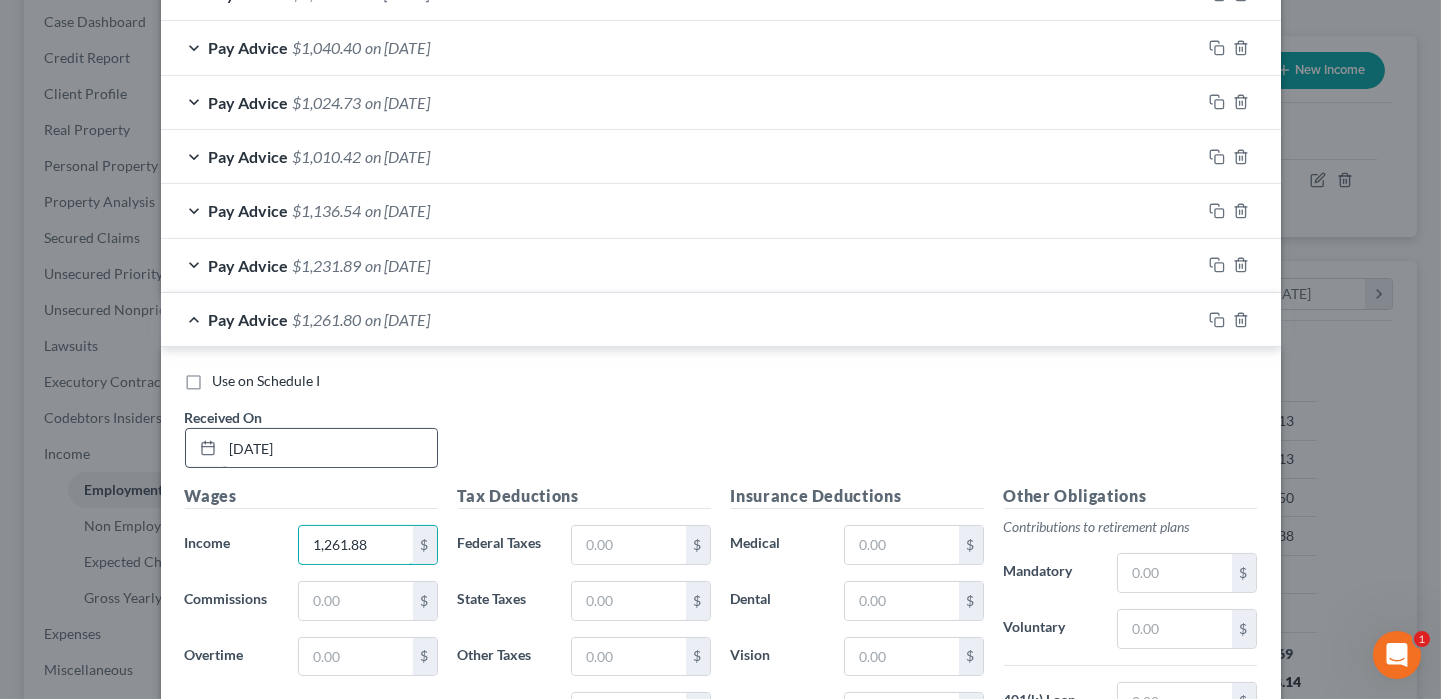 type on "1,261.88" 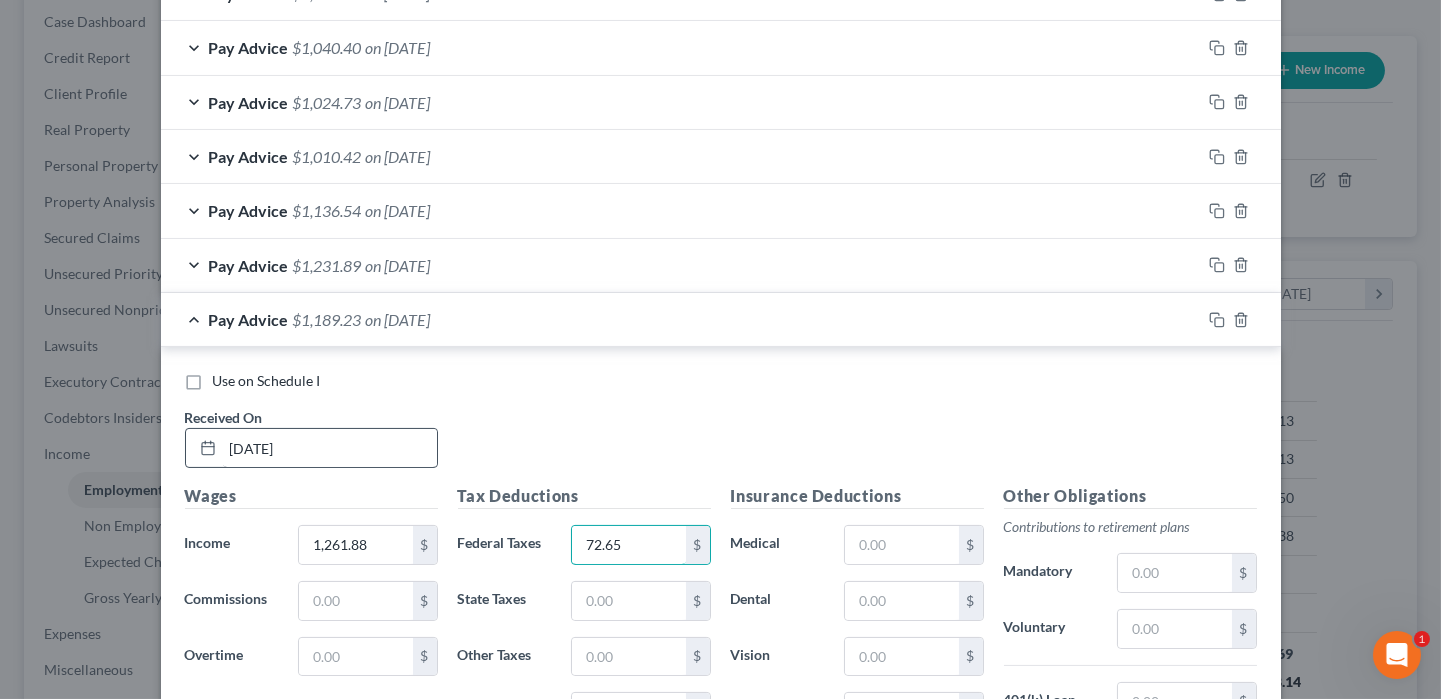 type on "72.65" 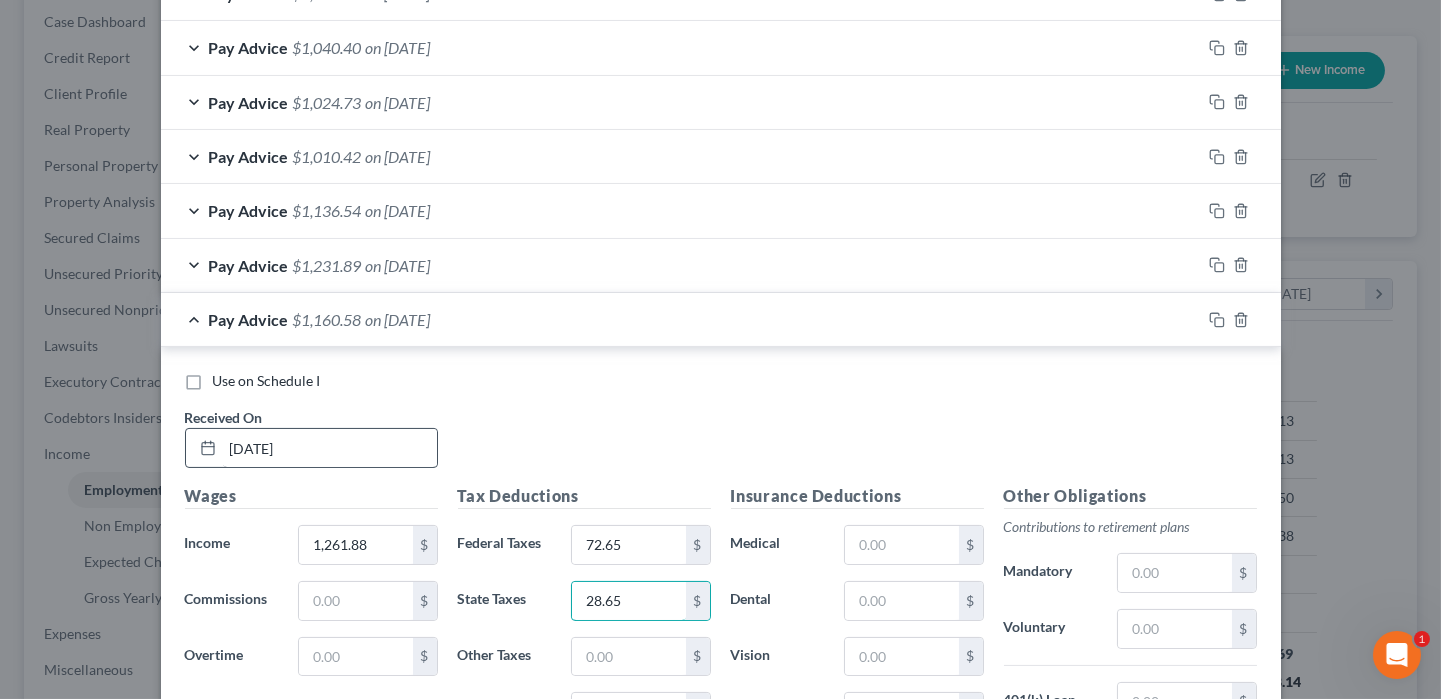 type on "28.65" 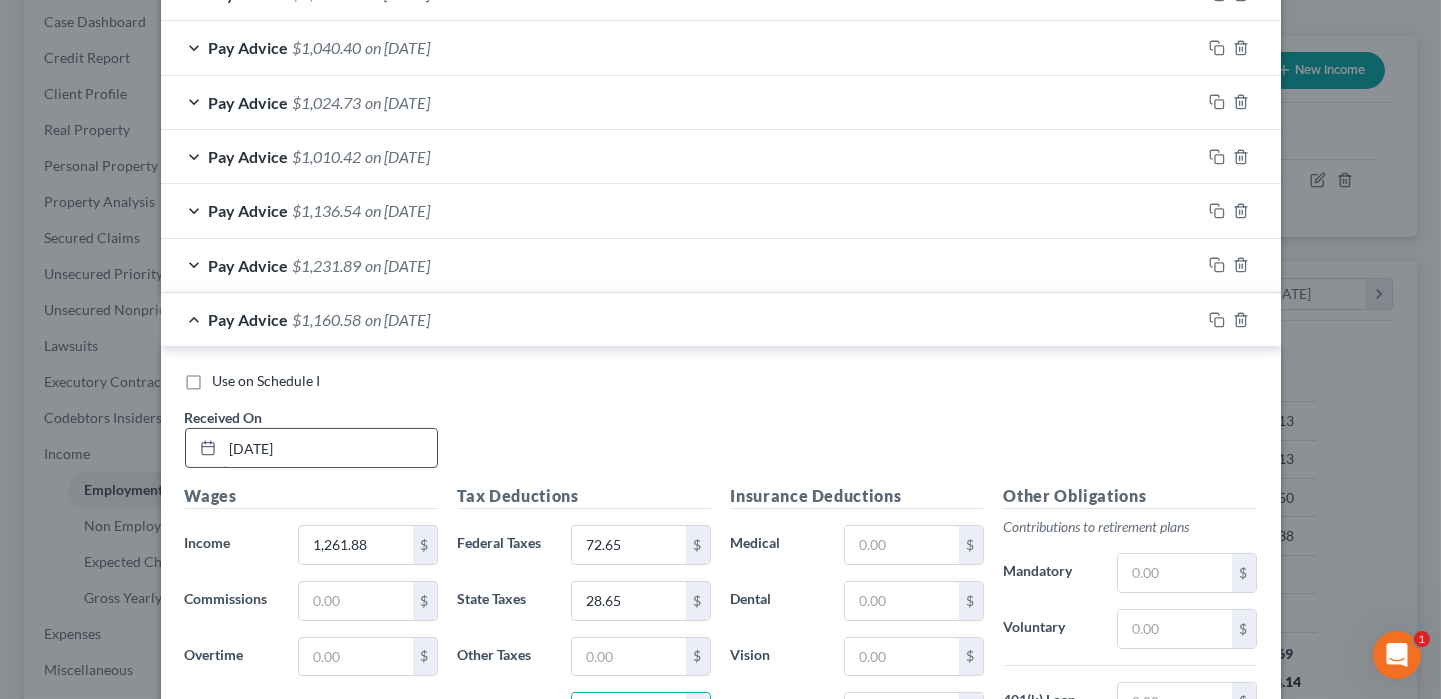 scroll, scrollTop: 848, scrollLeft: 0, axis: vertical 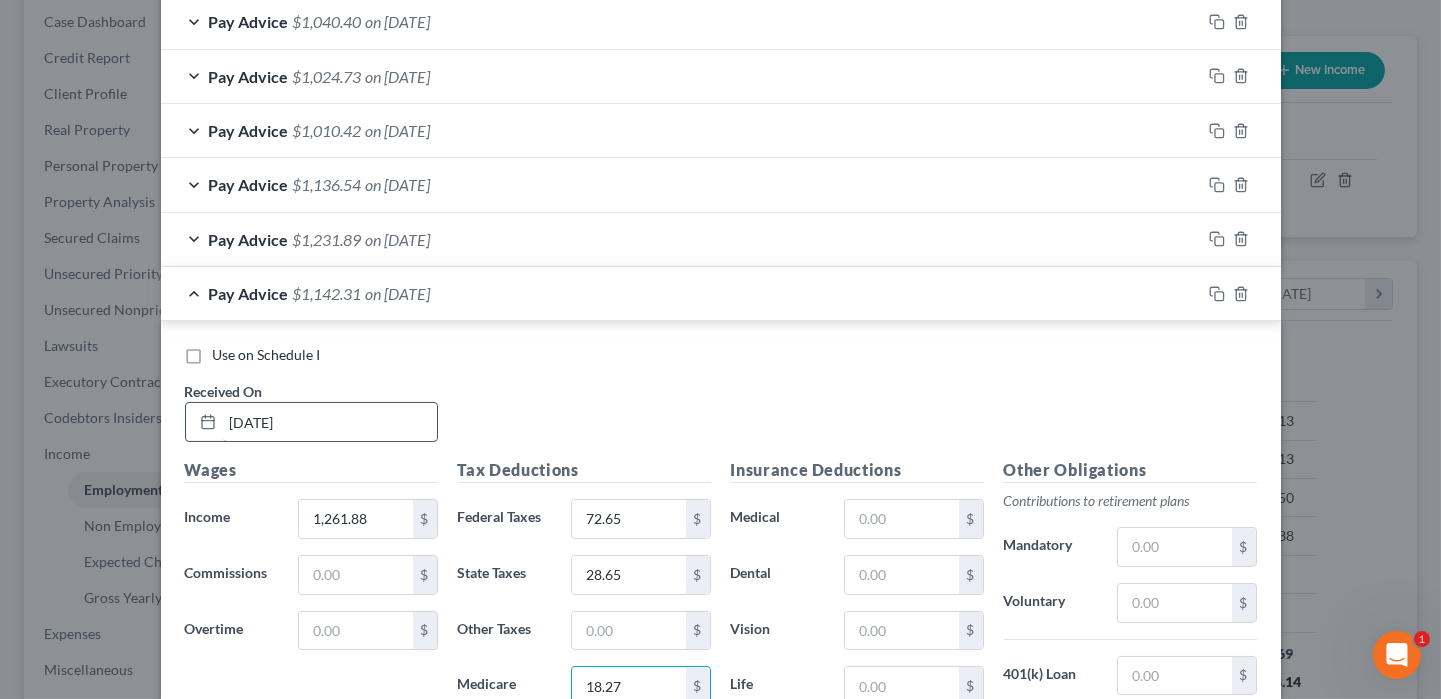 type on "18.27" 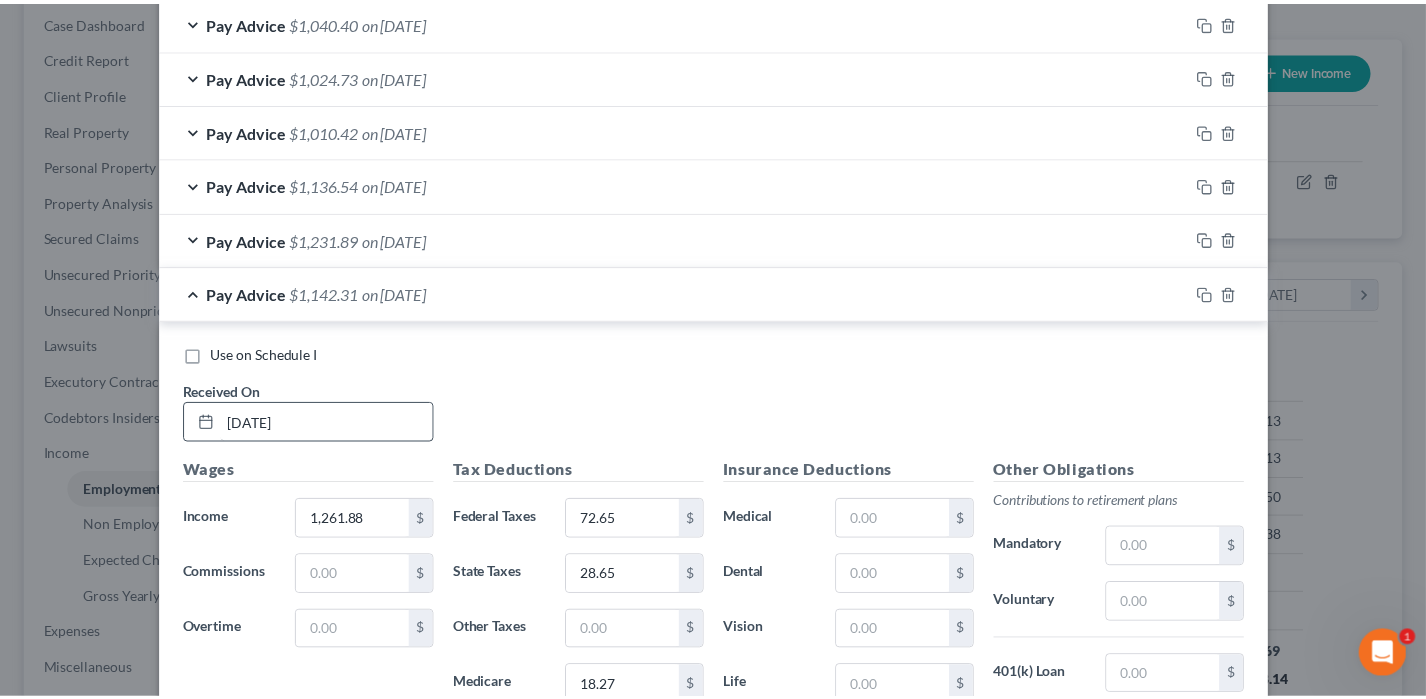scroll, scrollTop: 1173, scrollLeft: 0, axis: vertical 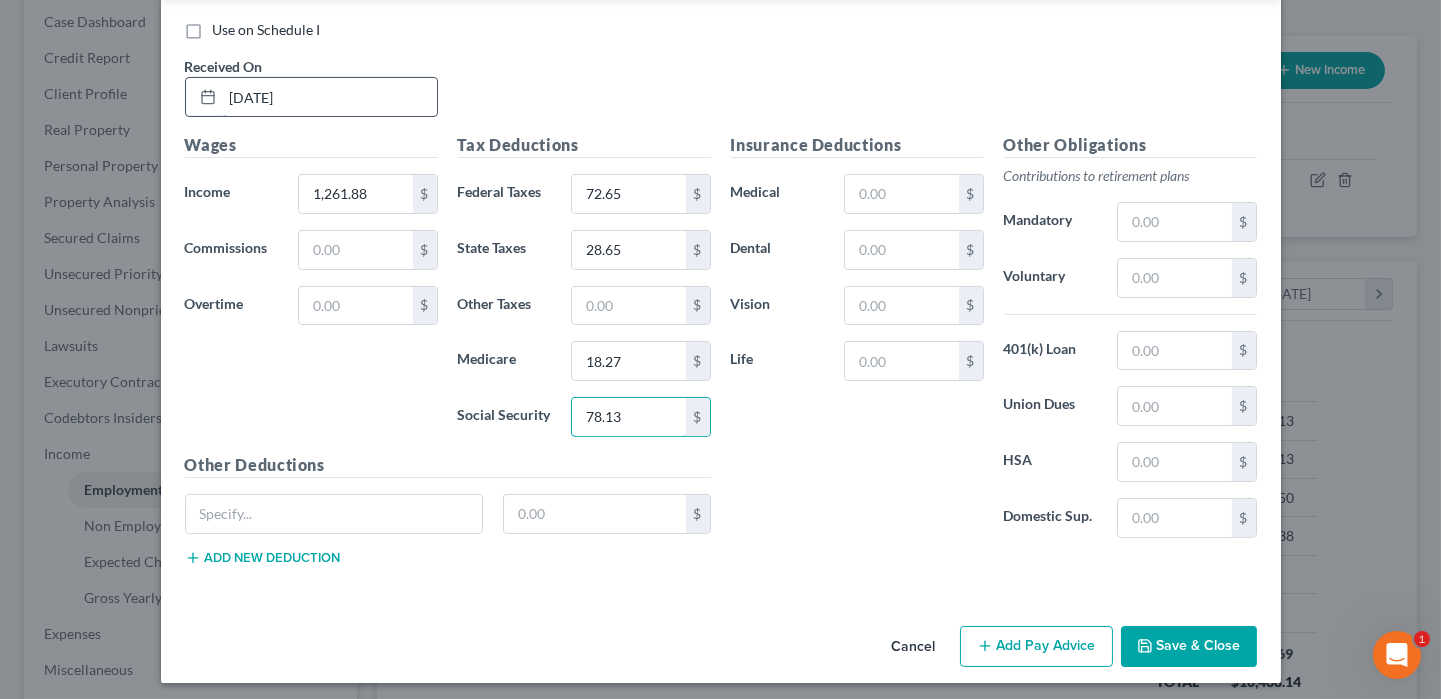 type on "78.13" 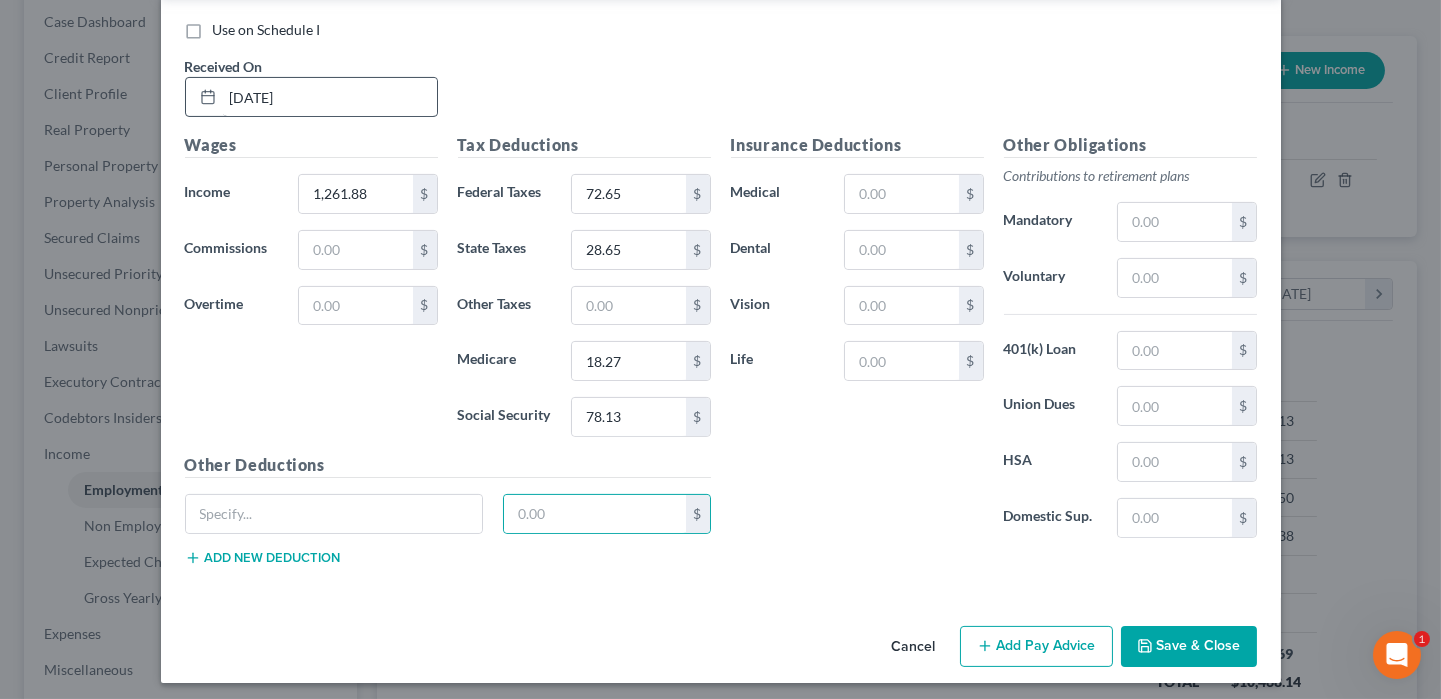 type 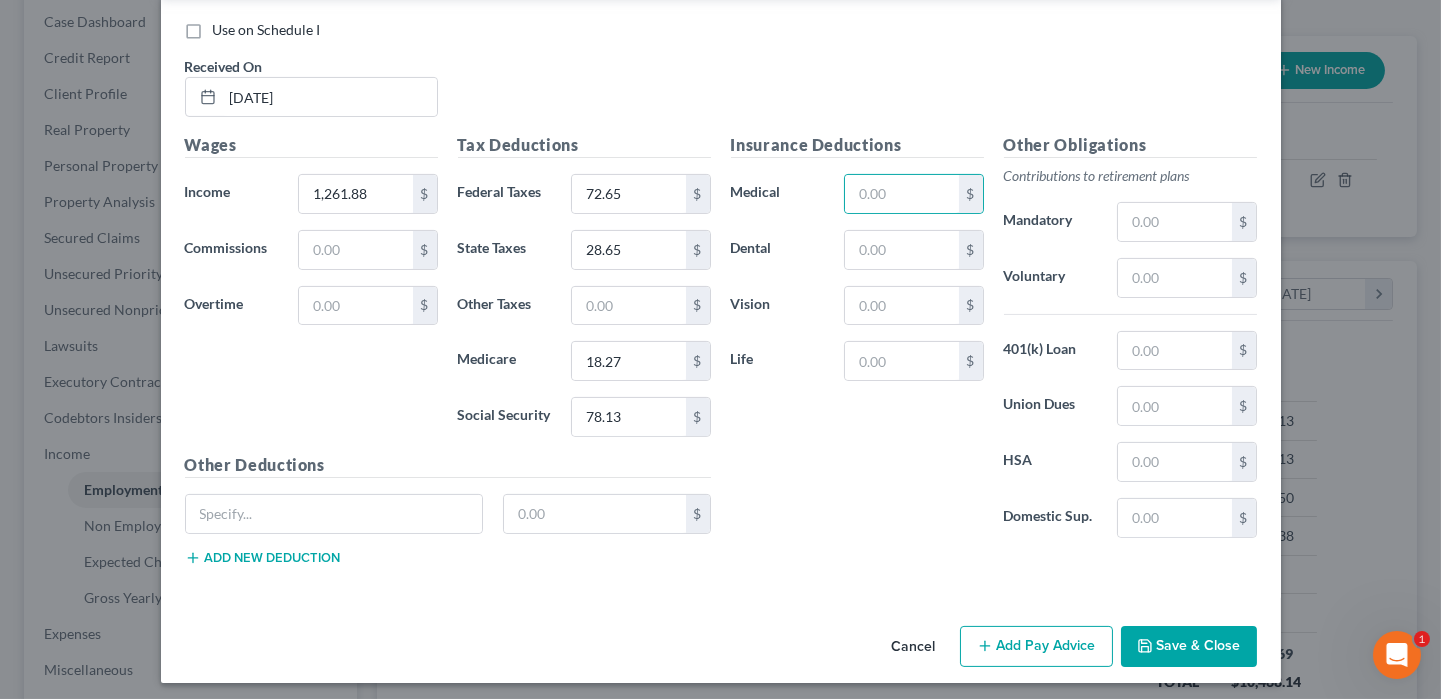 click on "Cancel" at bounding box center (914, 648) 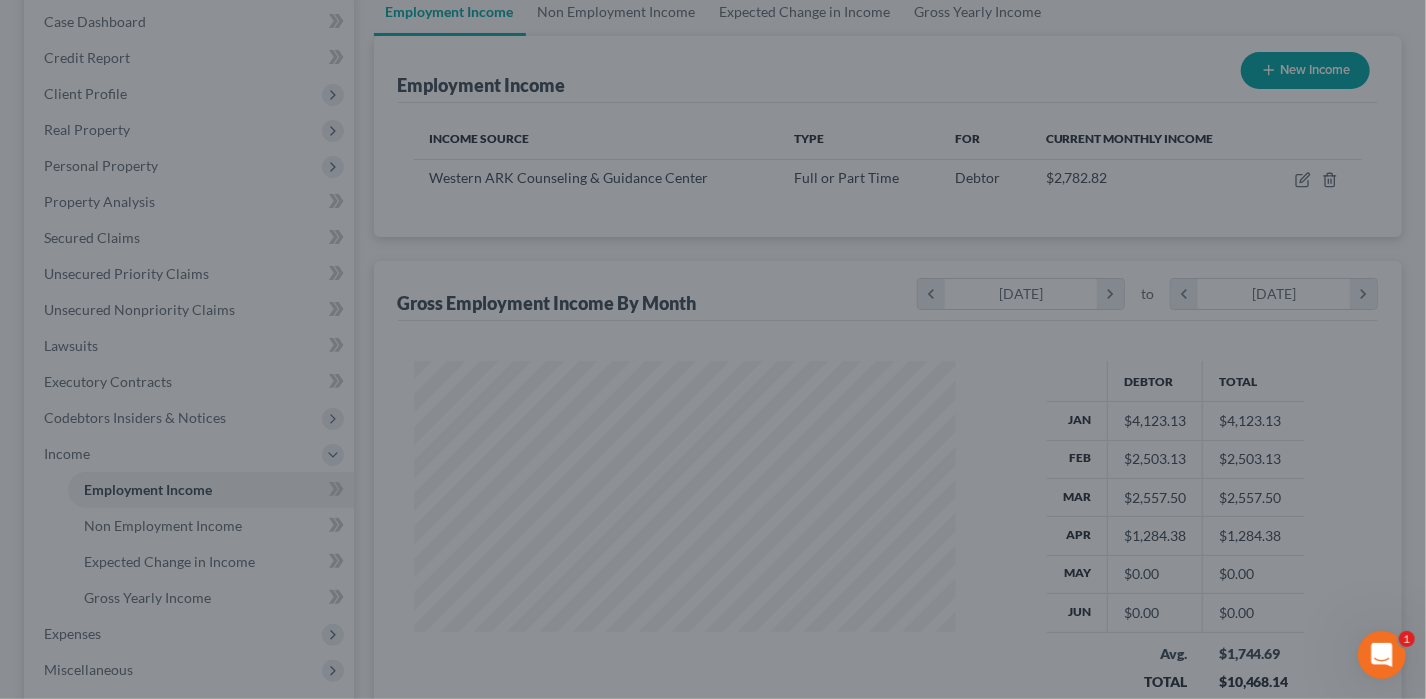 scroll, scrollTop: 356, scrollLeft: 576, axis: both 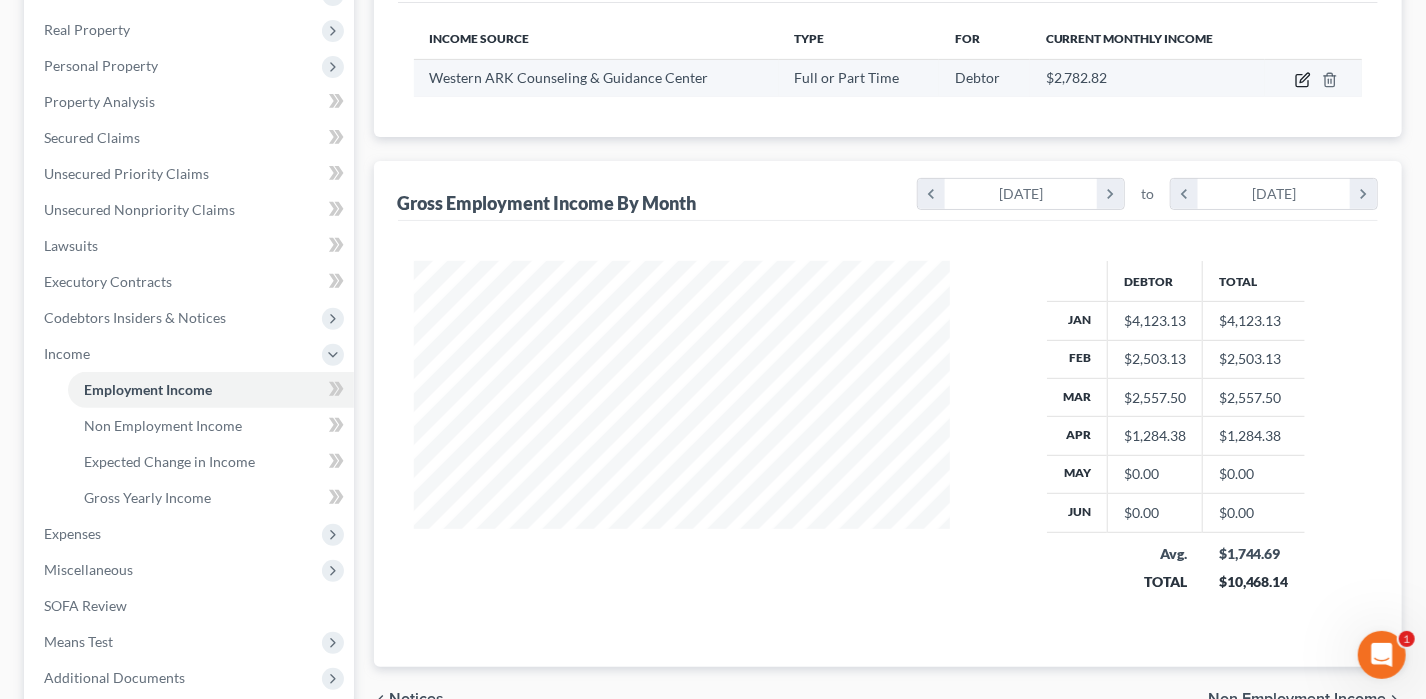 click 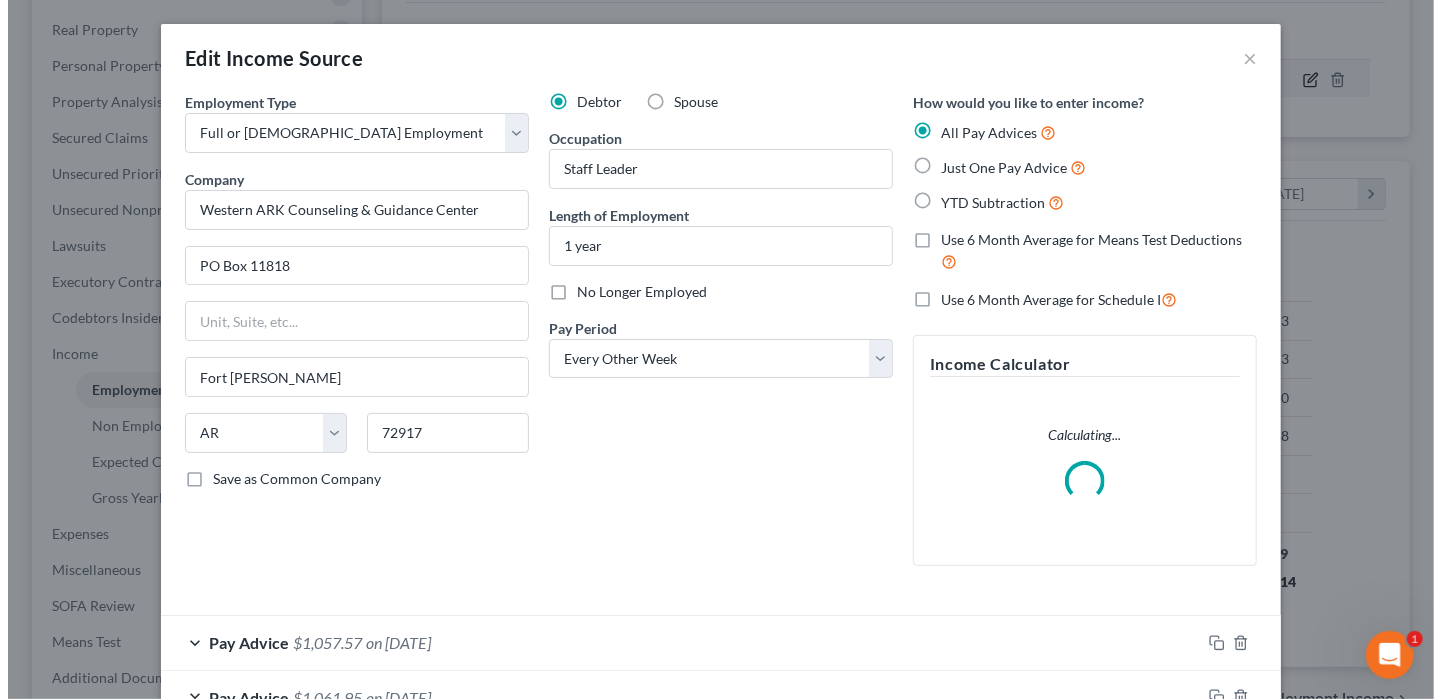scroll, scrollTop: 999643, scrollLeft: 999417, axis: both 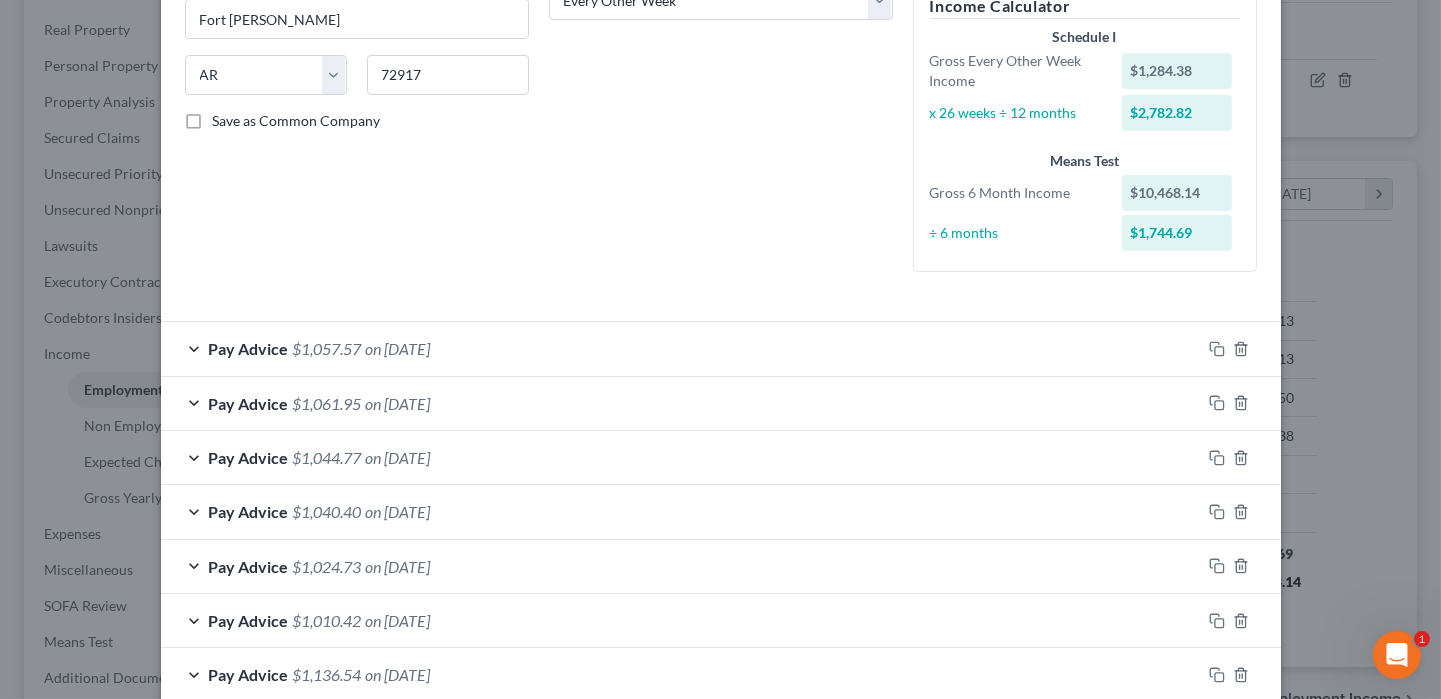 click on "on [DATE]" at bounding box center (398, 348) 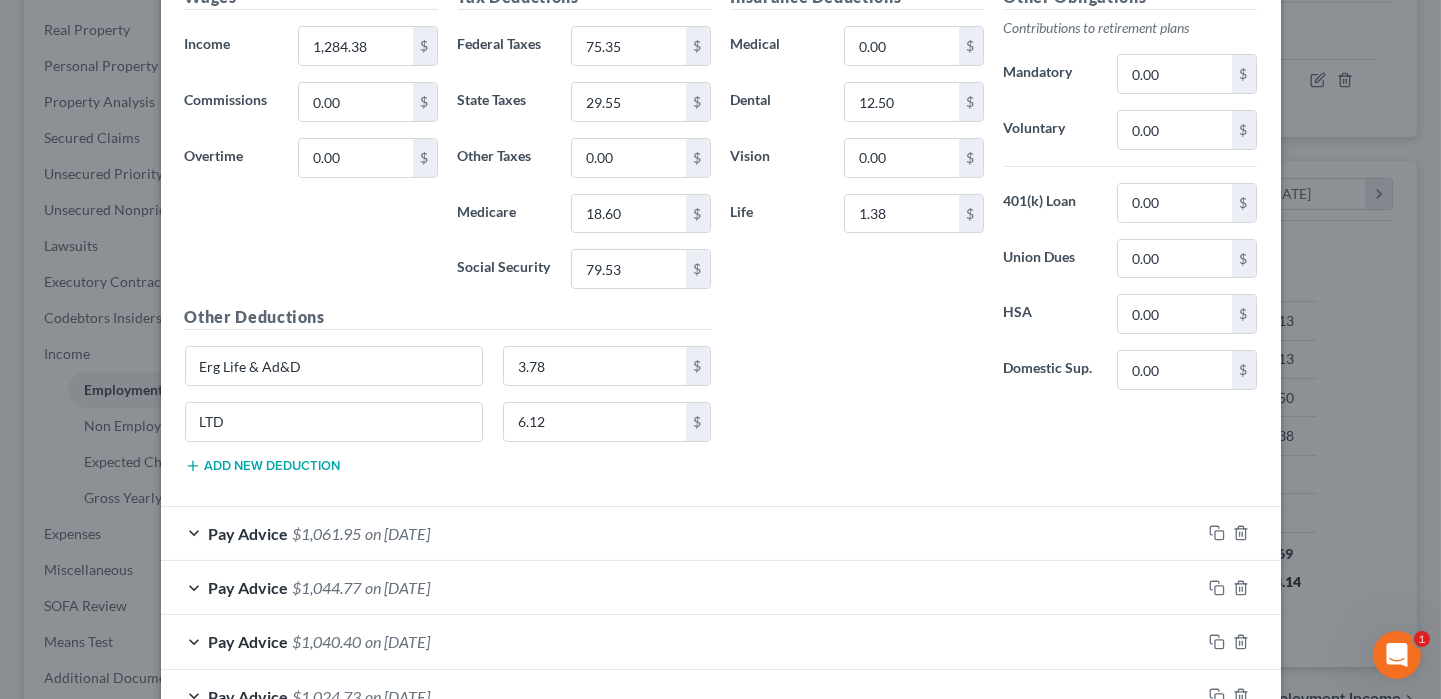 scroll, scrollTop: 1175, scrollLeft: 0, axis: vertical 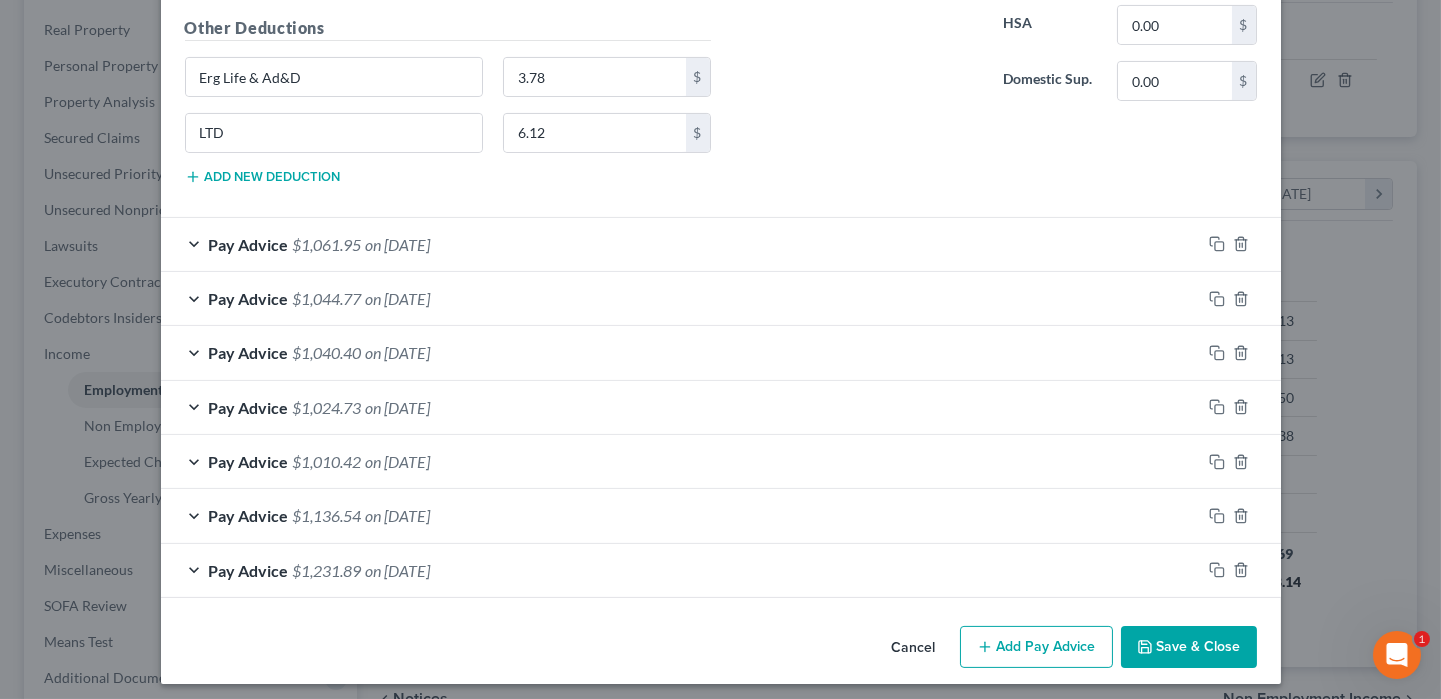 click on "Add Pay Advice" at bounding box center [1036, 647] 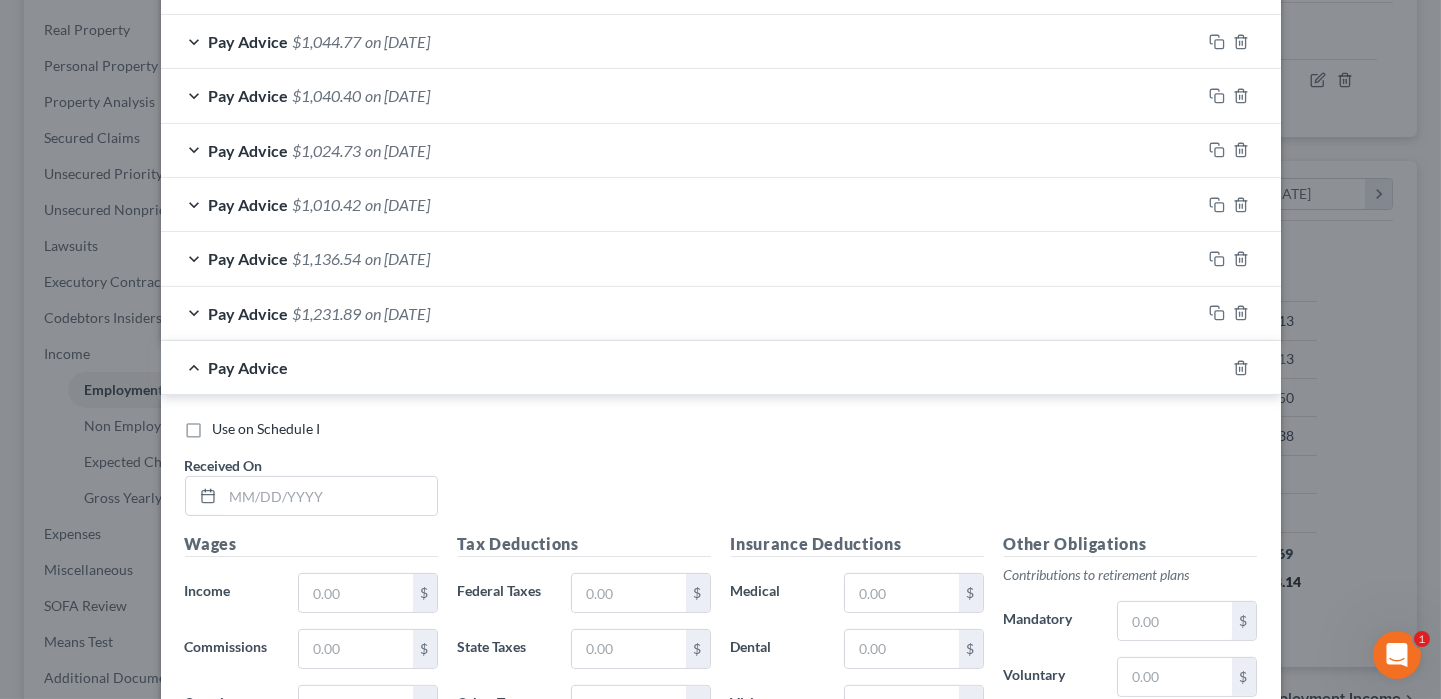 scroll, scrollTop: 1475, scrollLeft: 0, axis: vertical 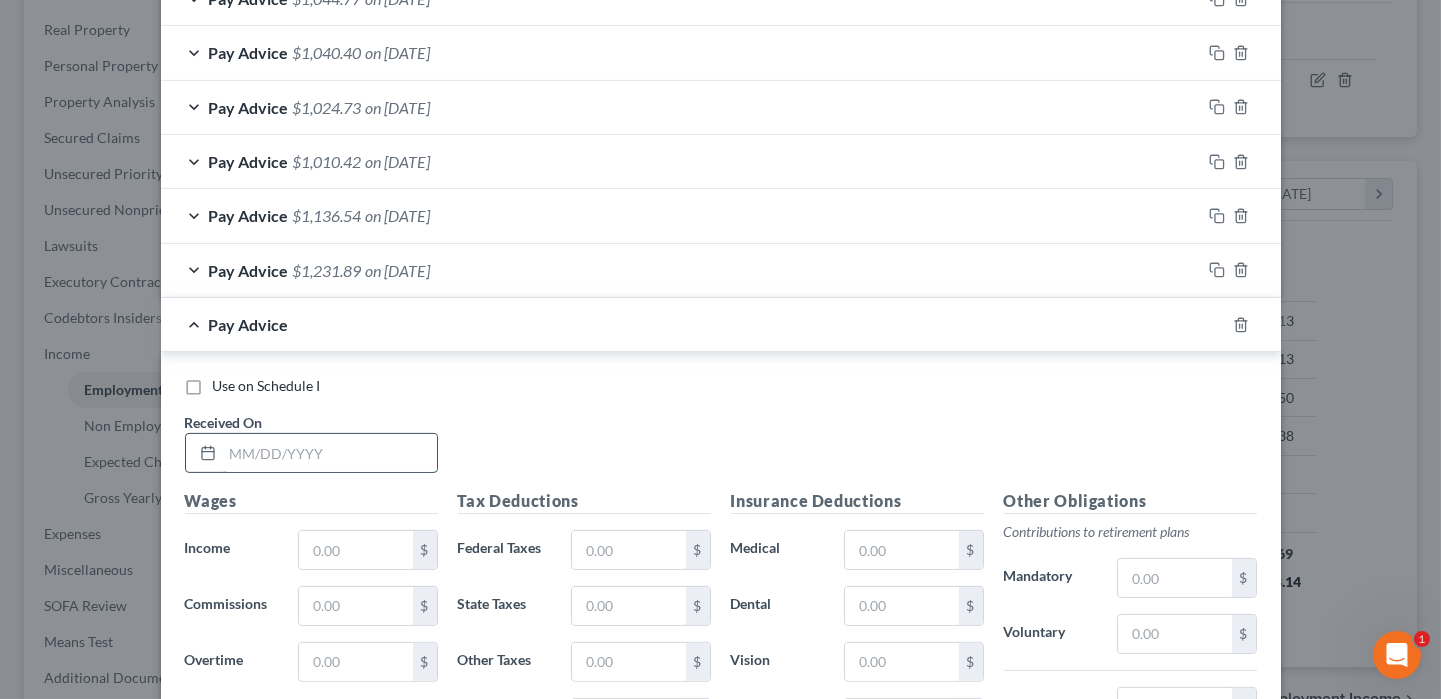 click at bounding box center [330, 453] 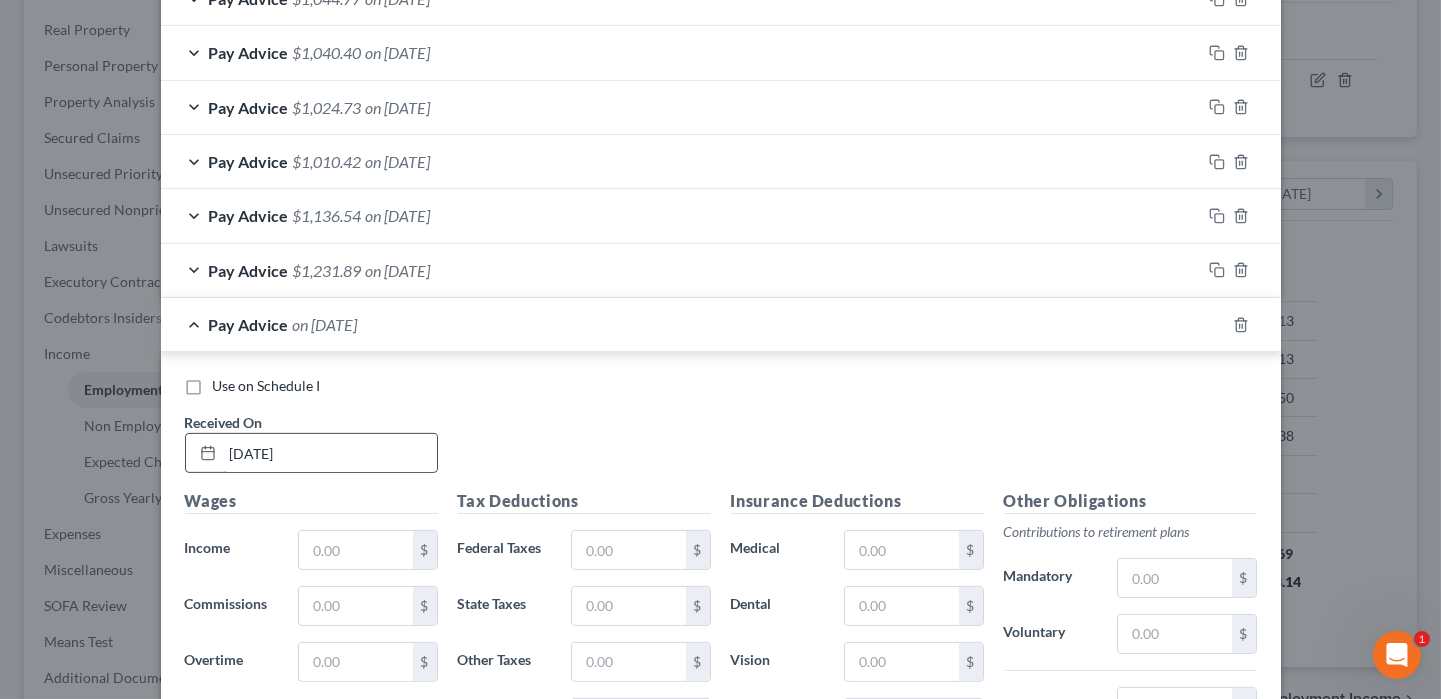 type on "[DATE]" 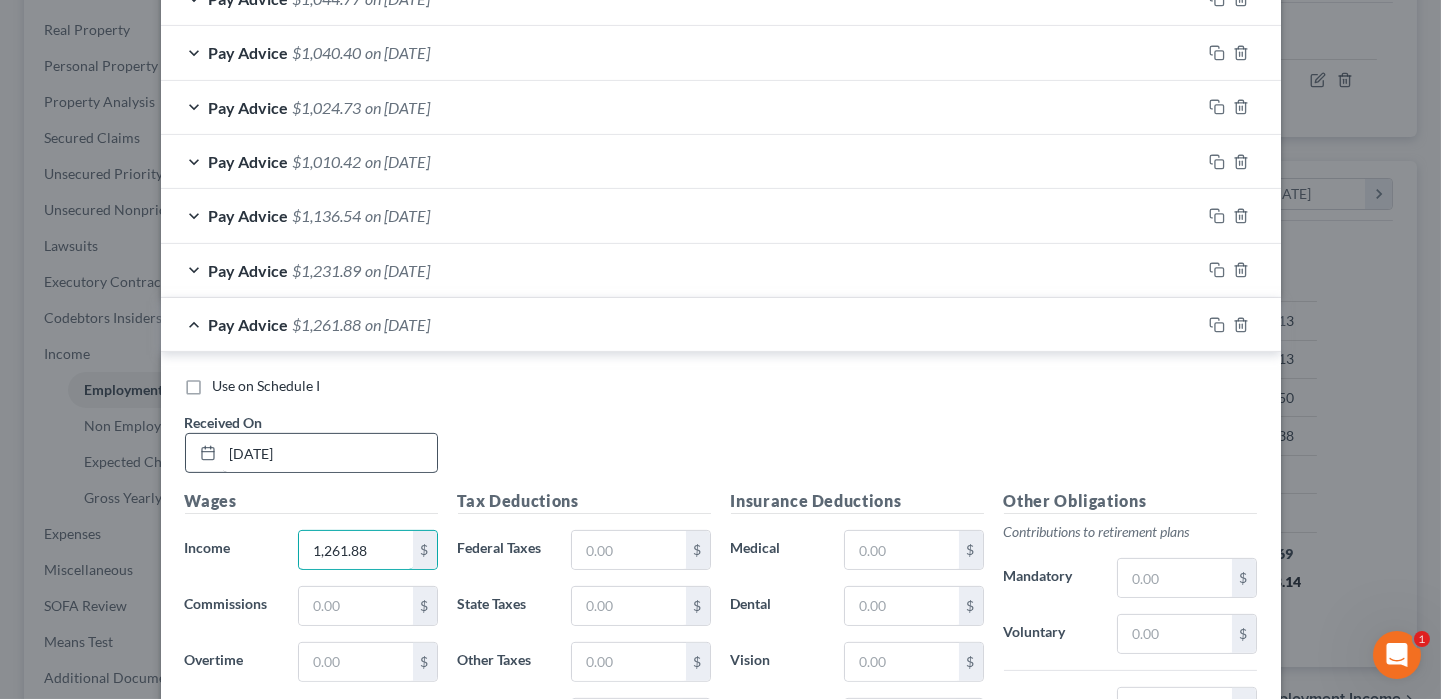 type on "1,261.88" 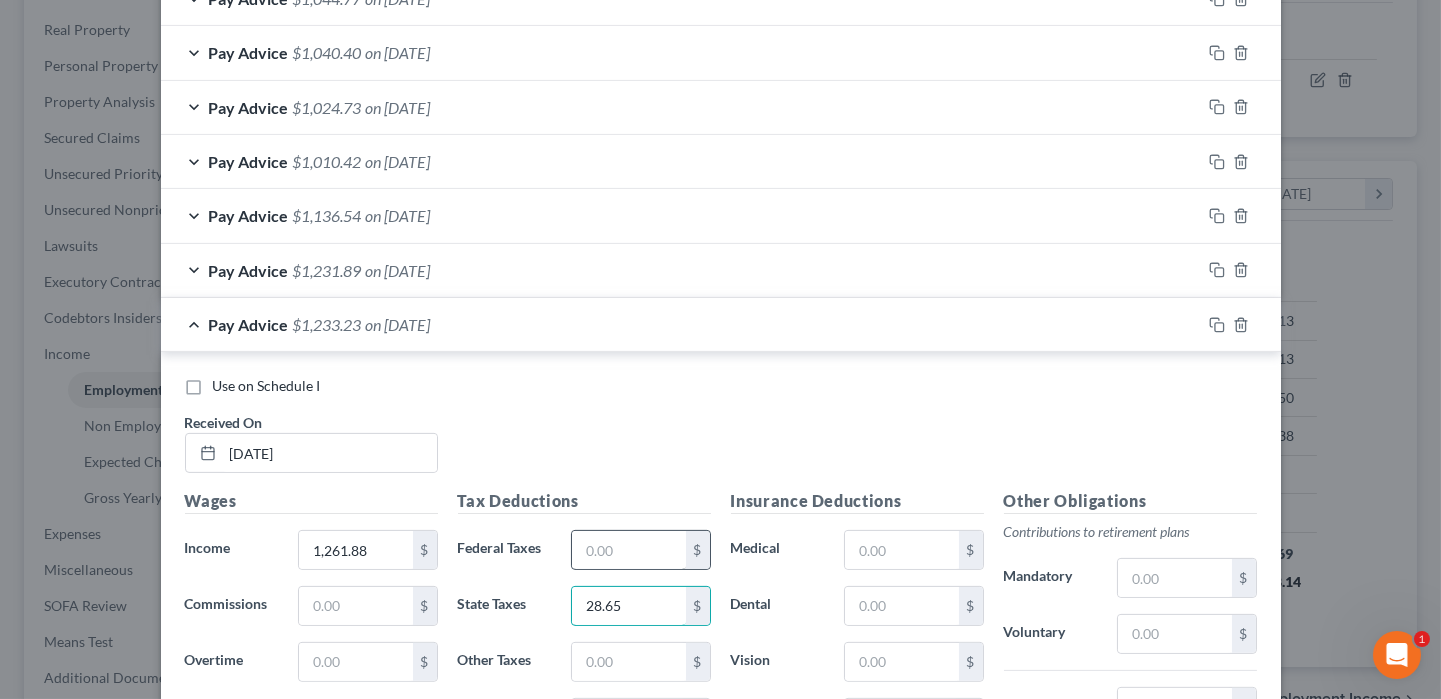type on "28.65" 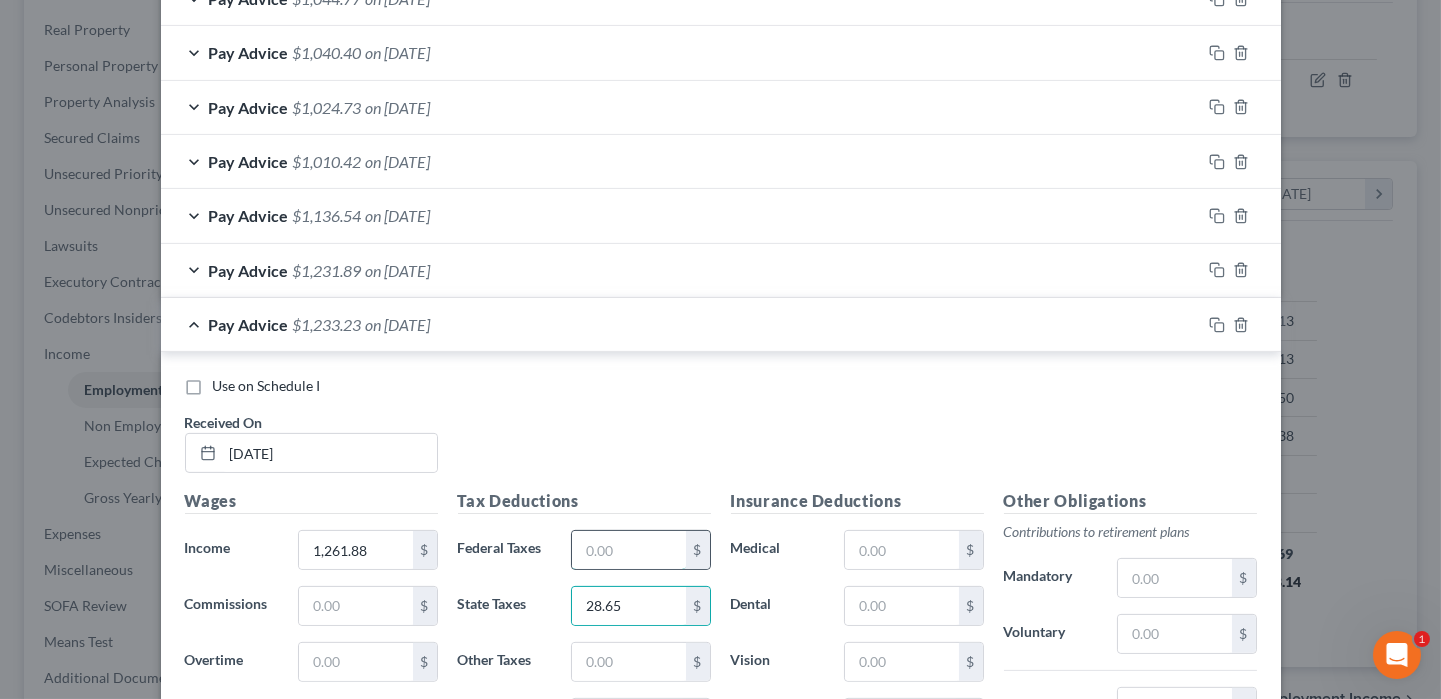 click at bounding box center (628, 550) 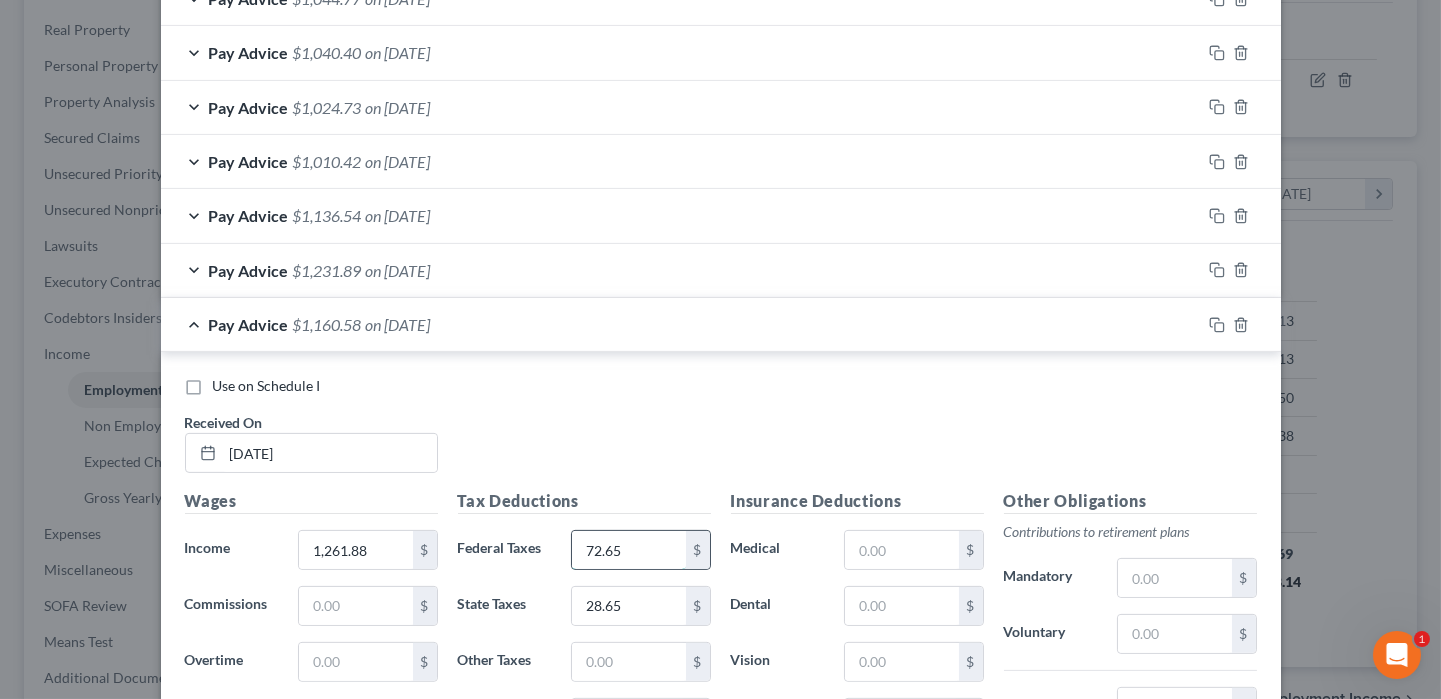 type on "72.65" 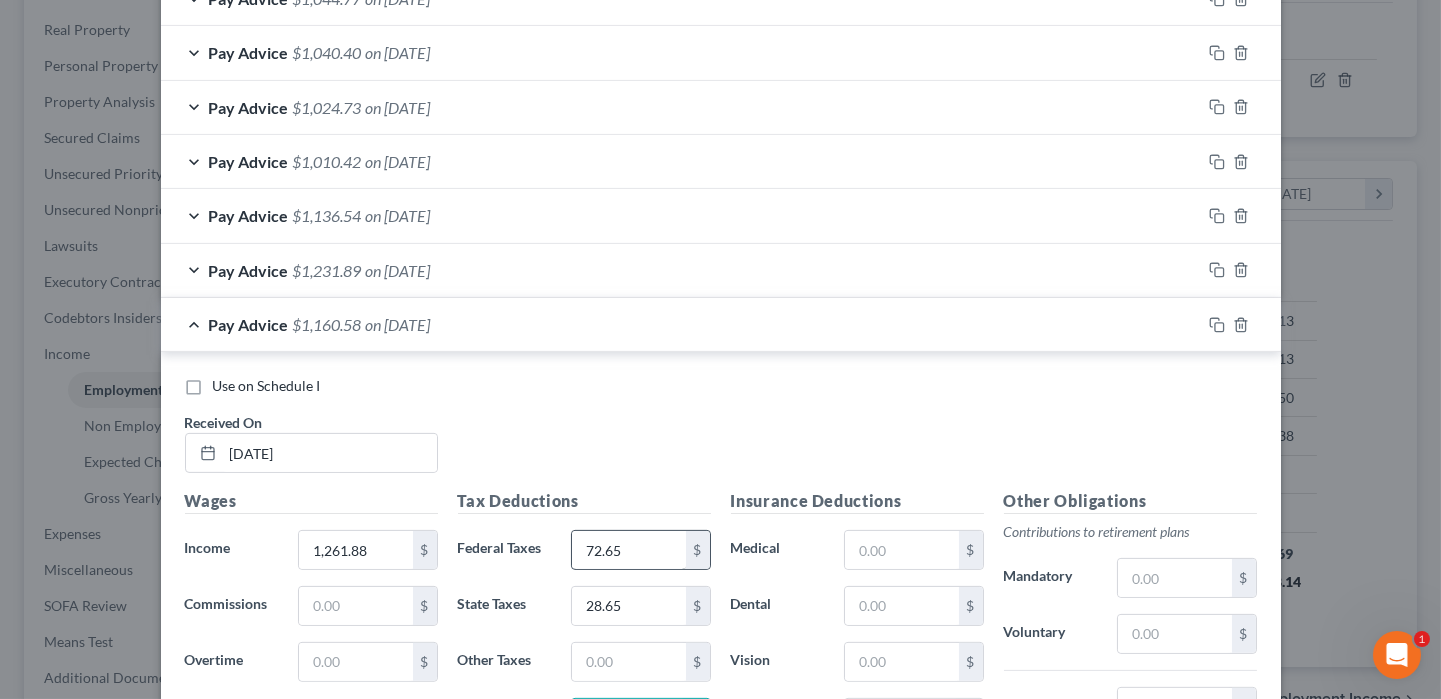 scroll, scrollTop: 1501, scrollLeft: 0, axis: vertical 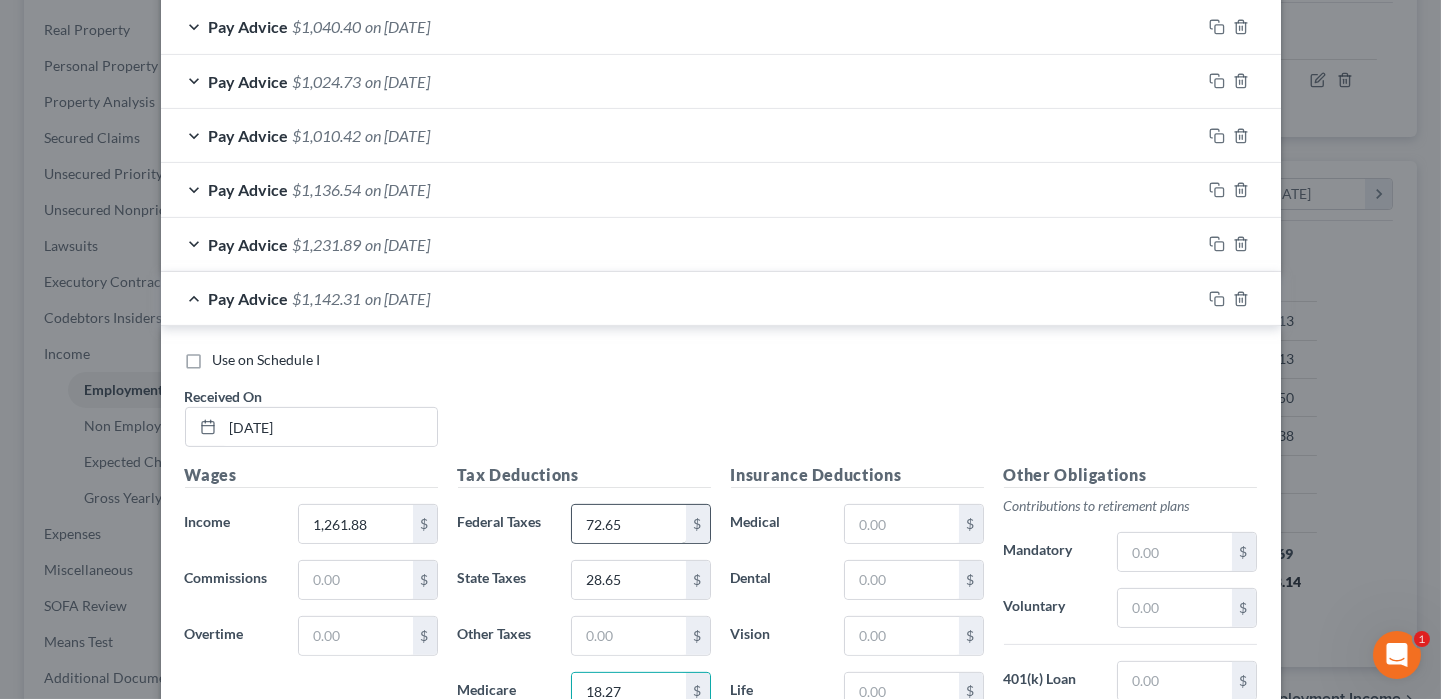 type on "18.27" 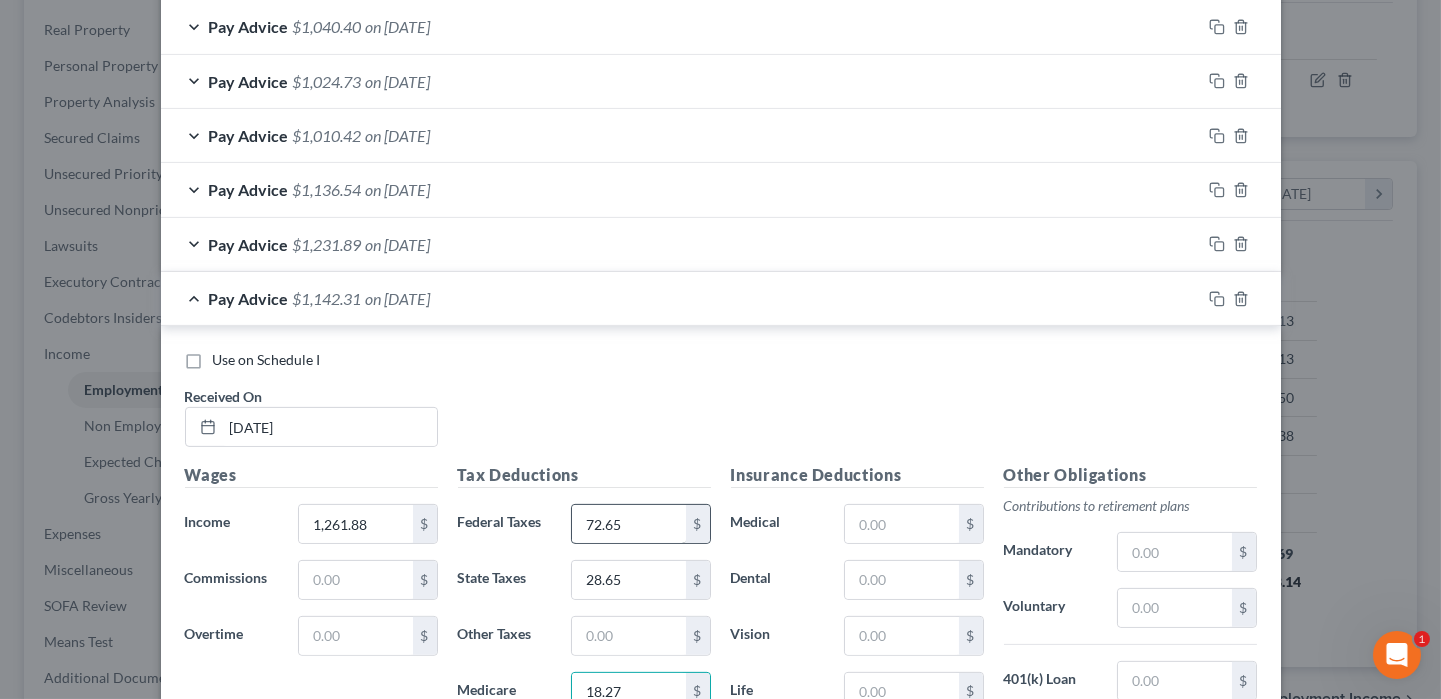 scroll, scrollTop: 1827, scrollLeft: 0, axis: vertical 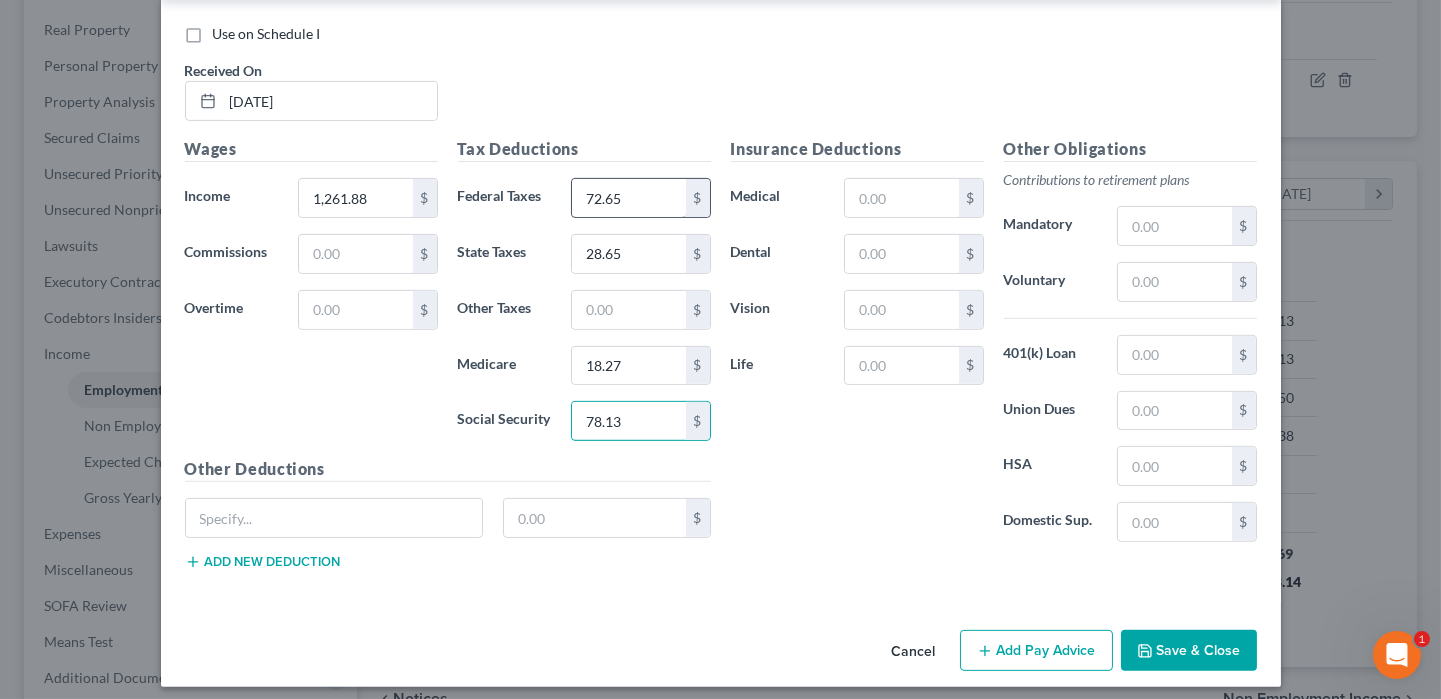 type on "78.13" 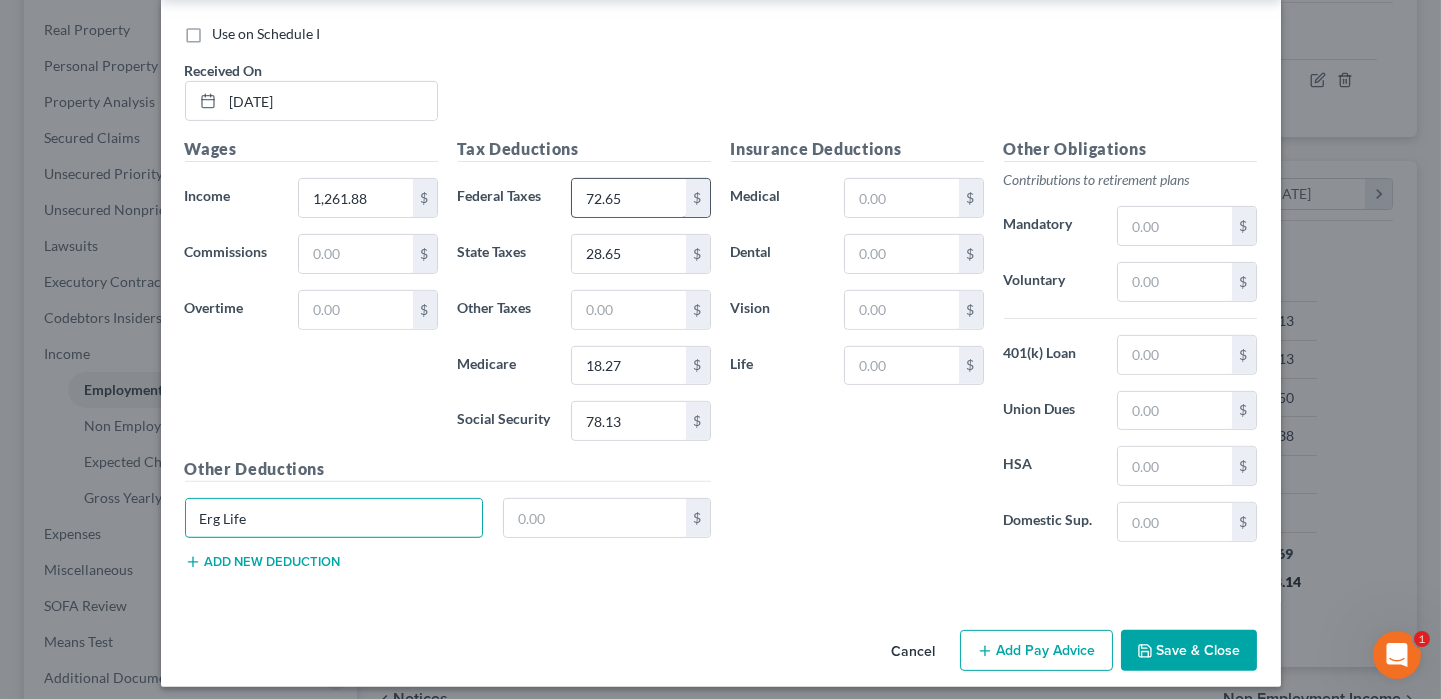 type on "Erg Life" 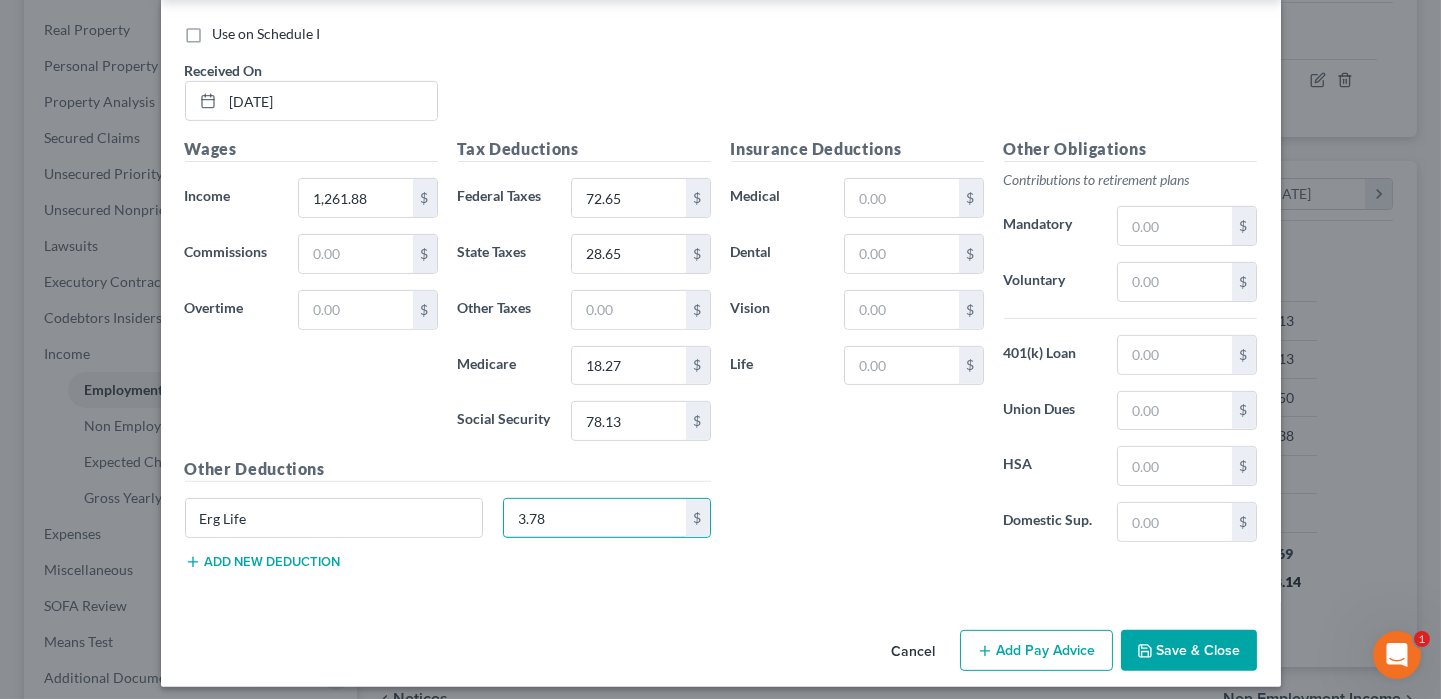 type on "3.78" 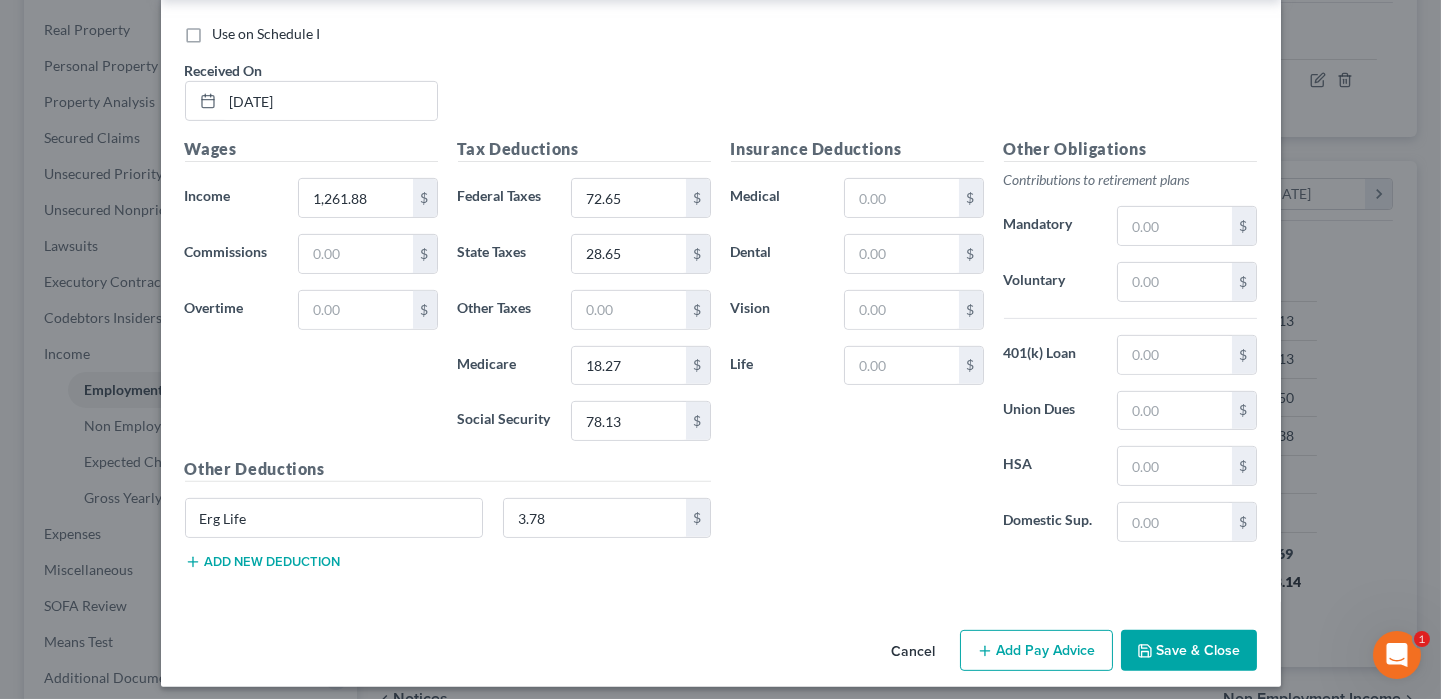 click on "Add new deduction" at bounding box center [263, 562] 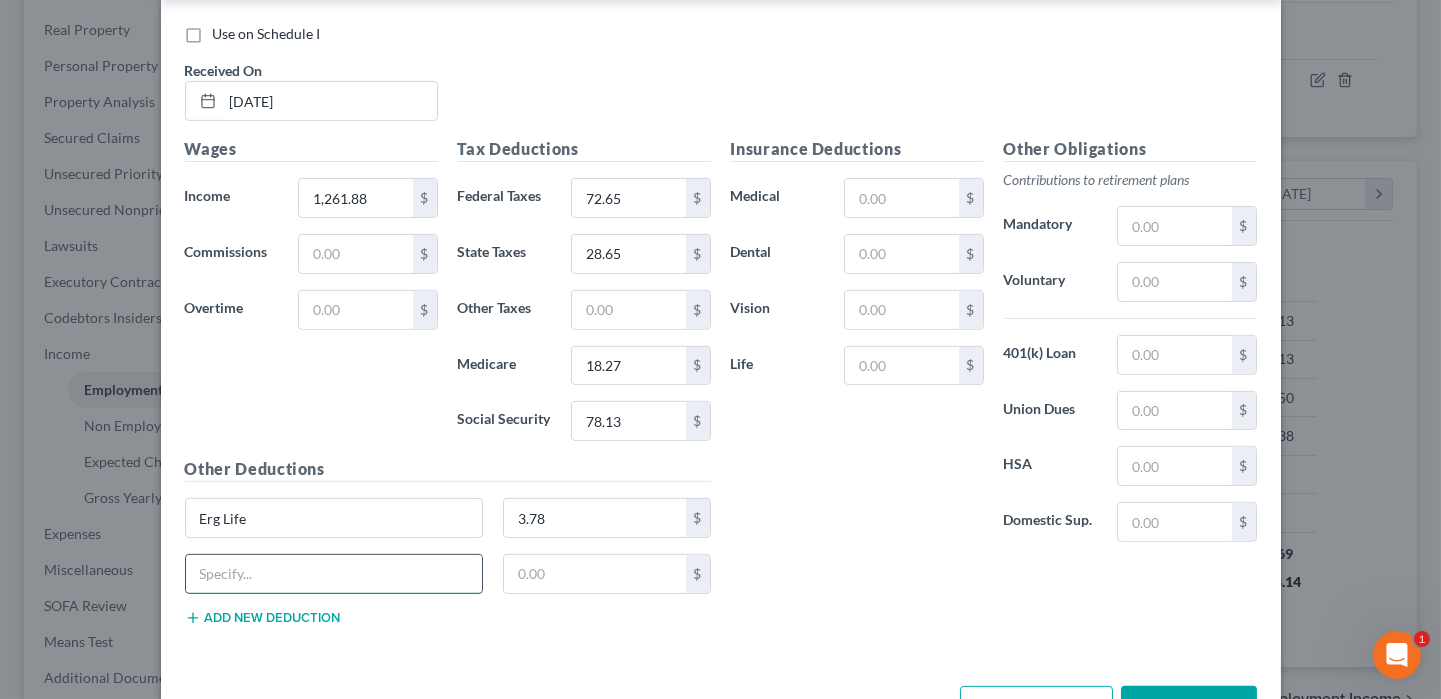 click at bounding box center [334, 574] 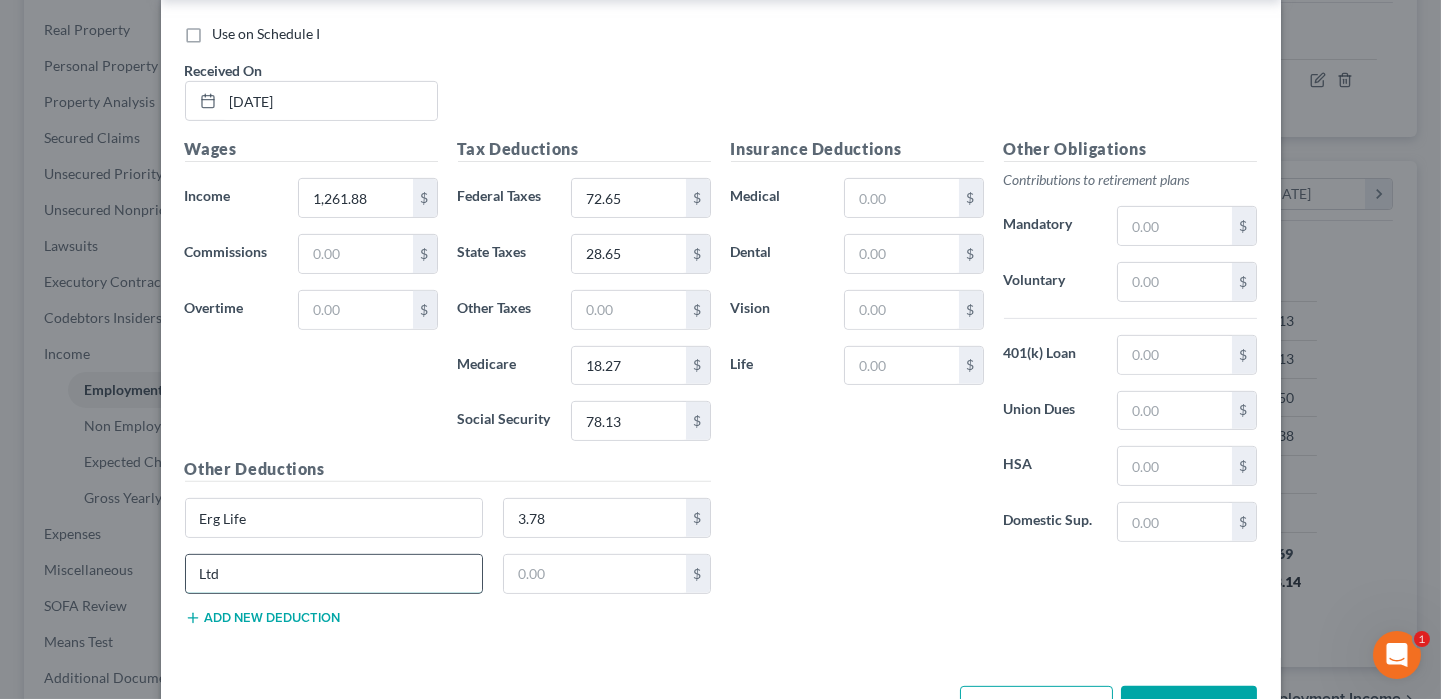 type on "Ltd" 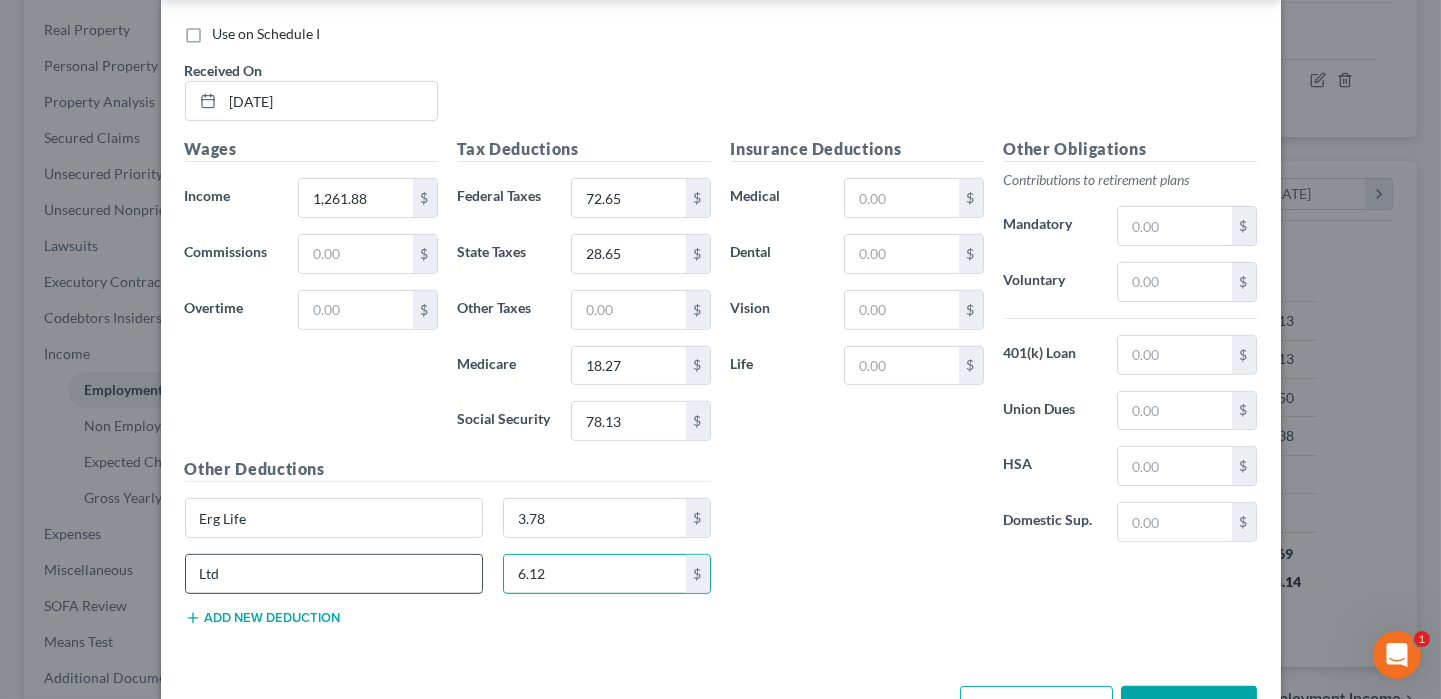 type on "6.12" 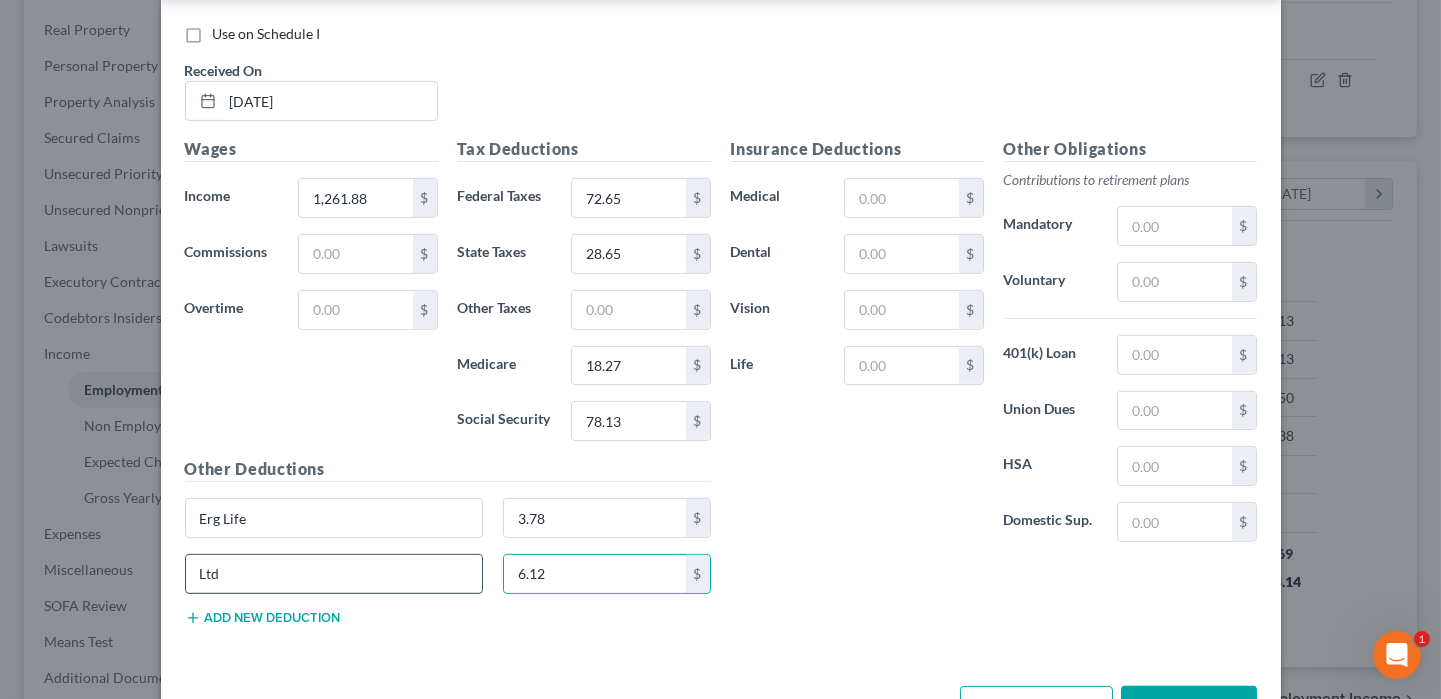 type 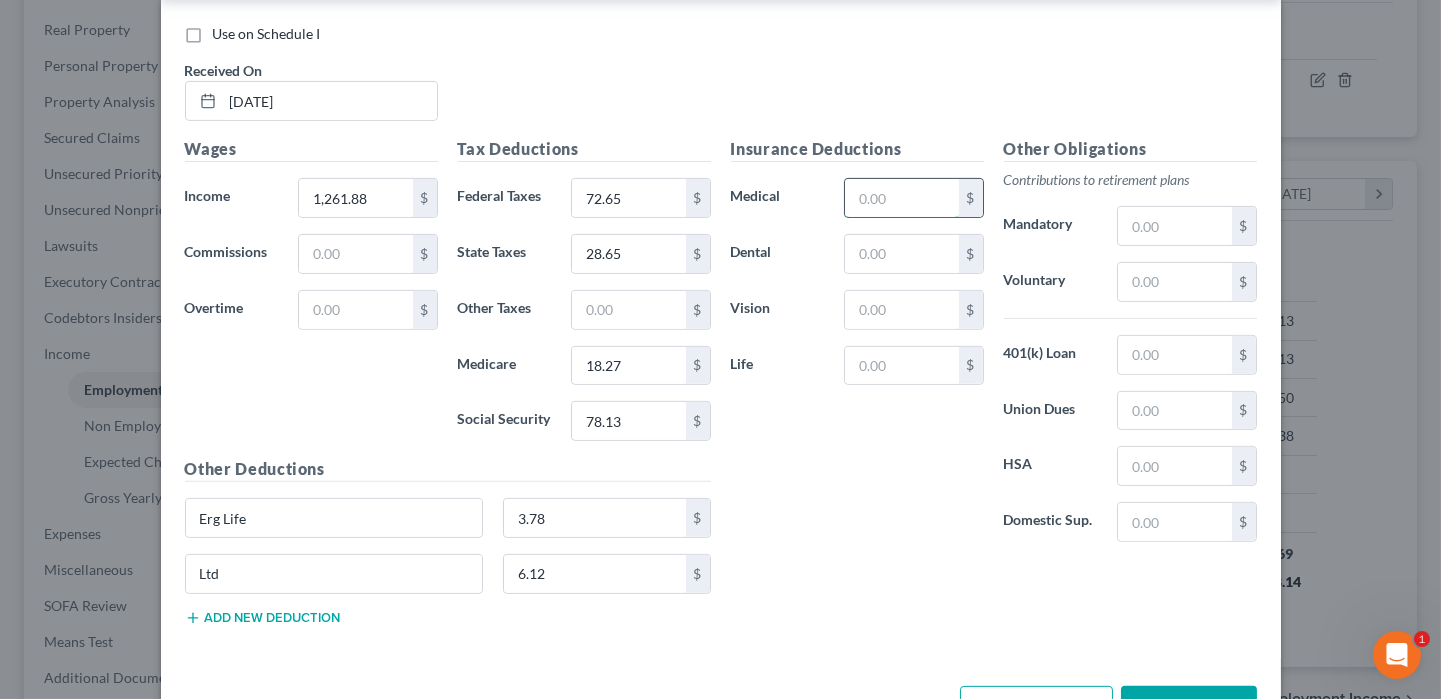 click at bounding box center [901, 198] 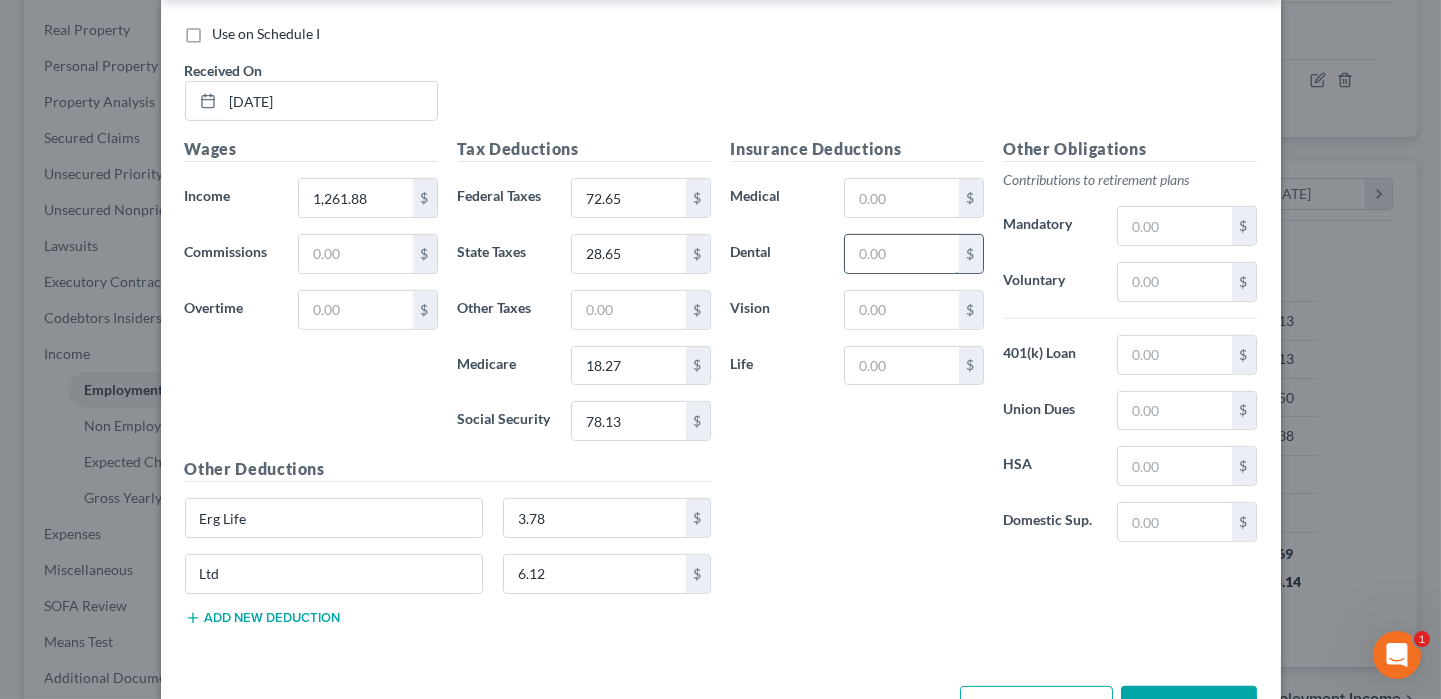 click at bounding box center [901, 254] 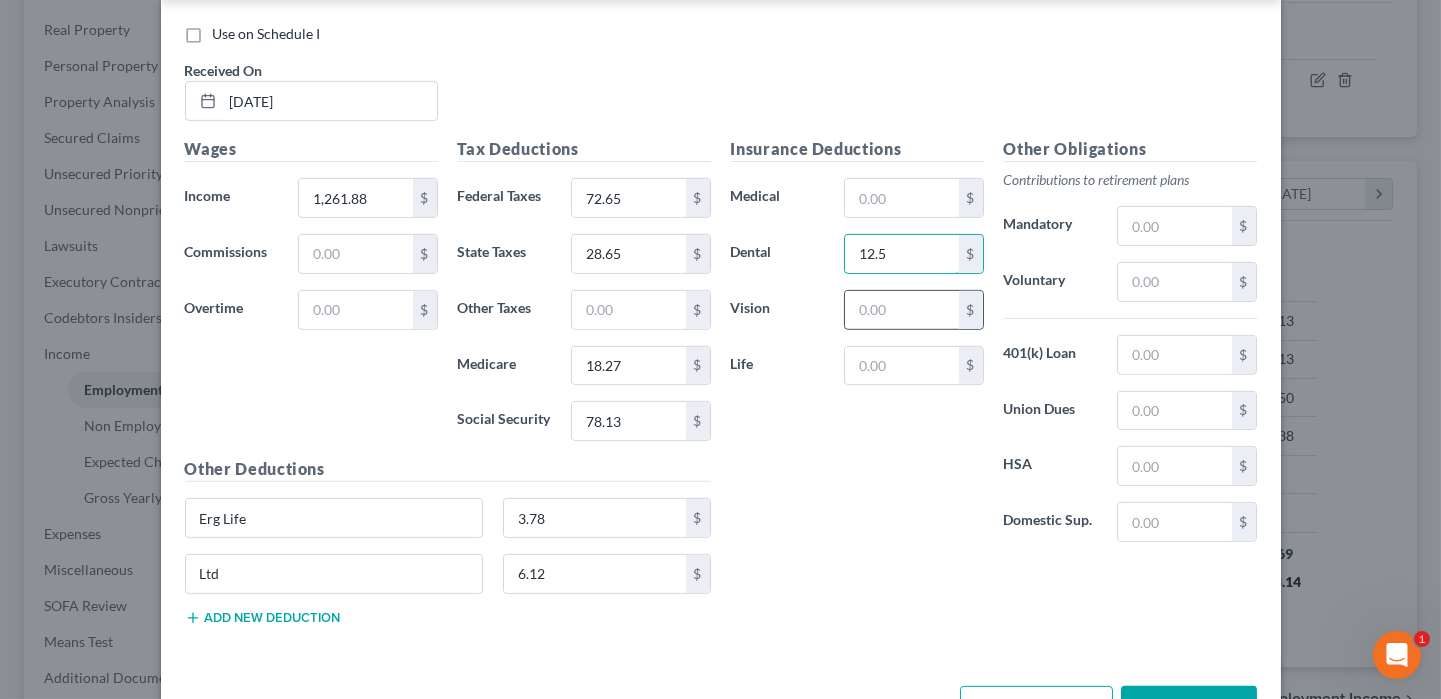 type on "12.5" 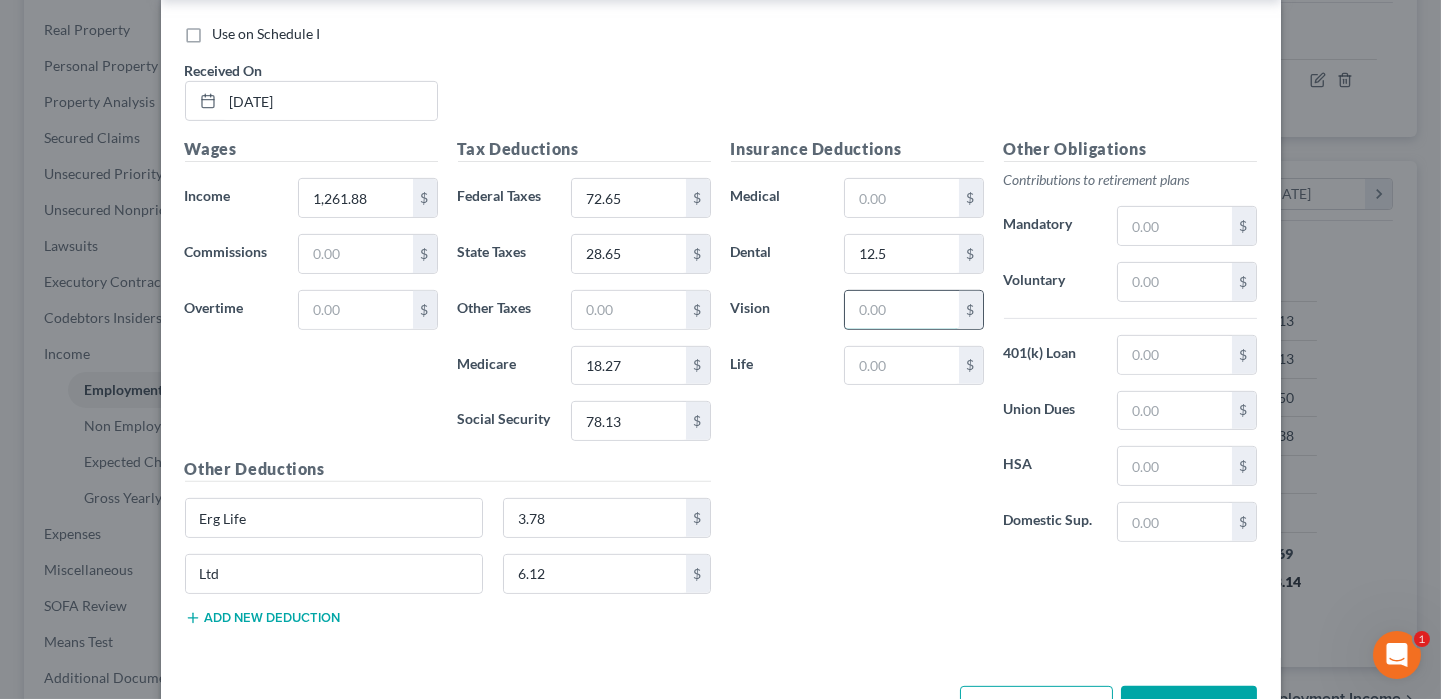 click at bounding box center [901, 310] 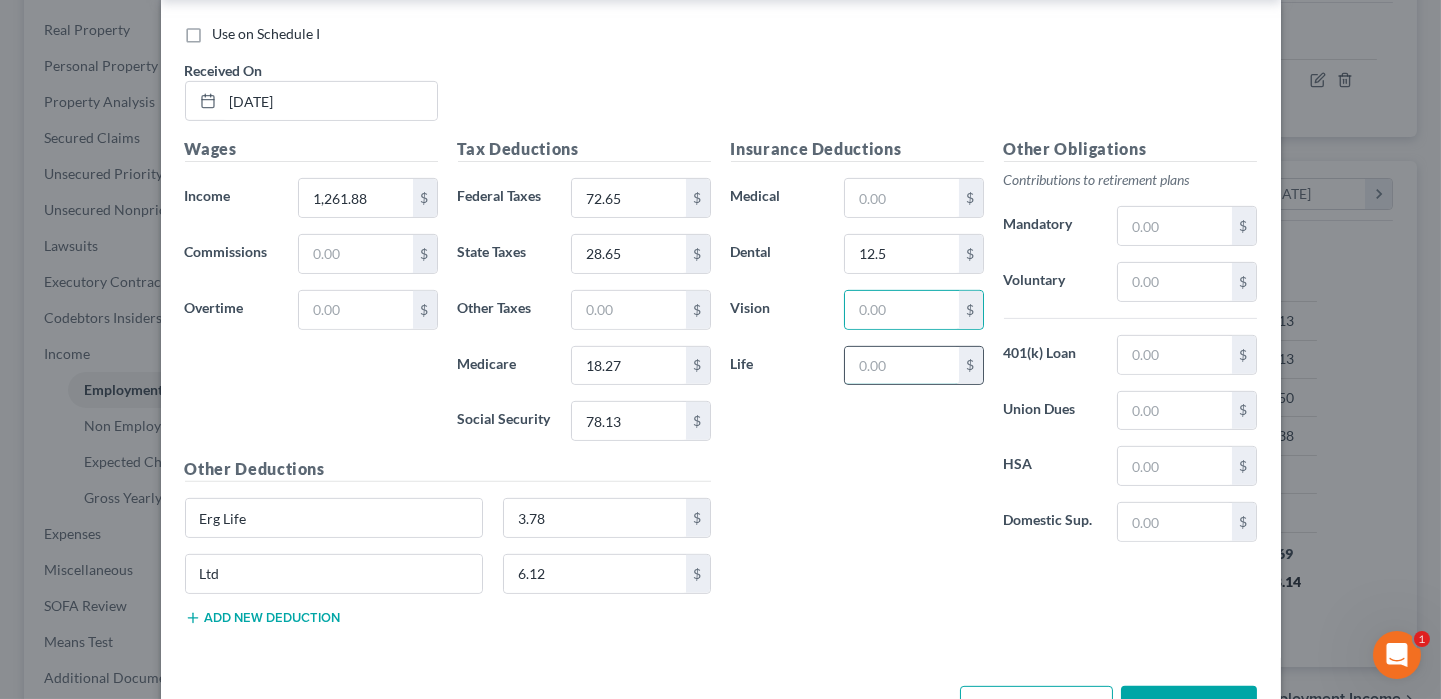 click at bounding box center (901, 366) 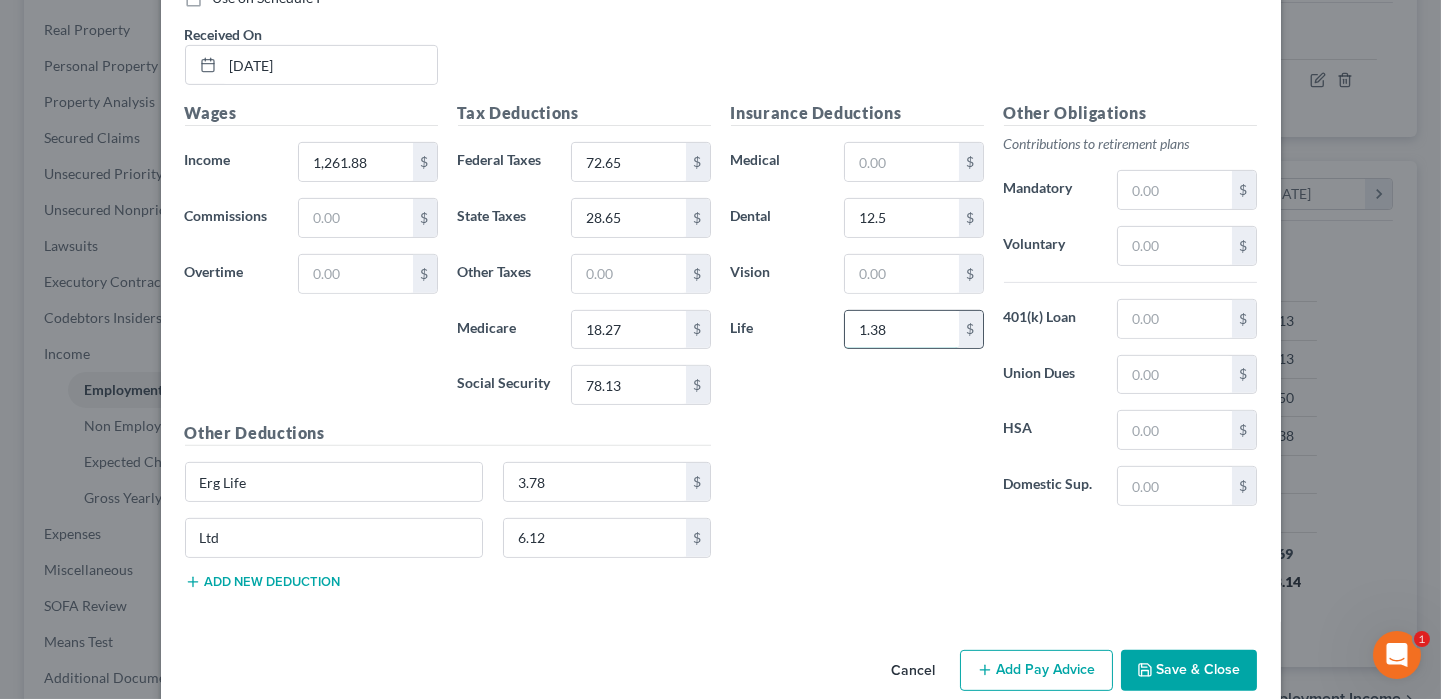 scroll, scrollTop: 1882, scrollLeft: 0, axis: vertical 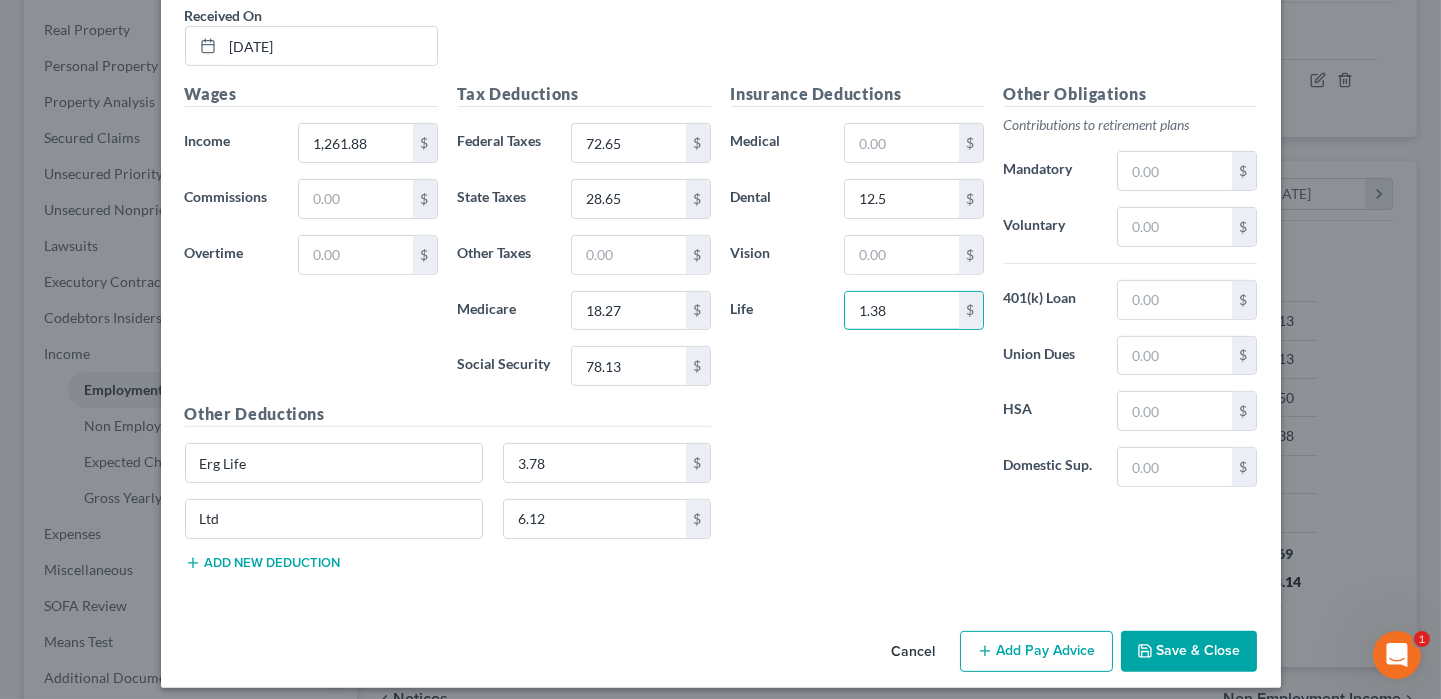 type on "1.38" 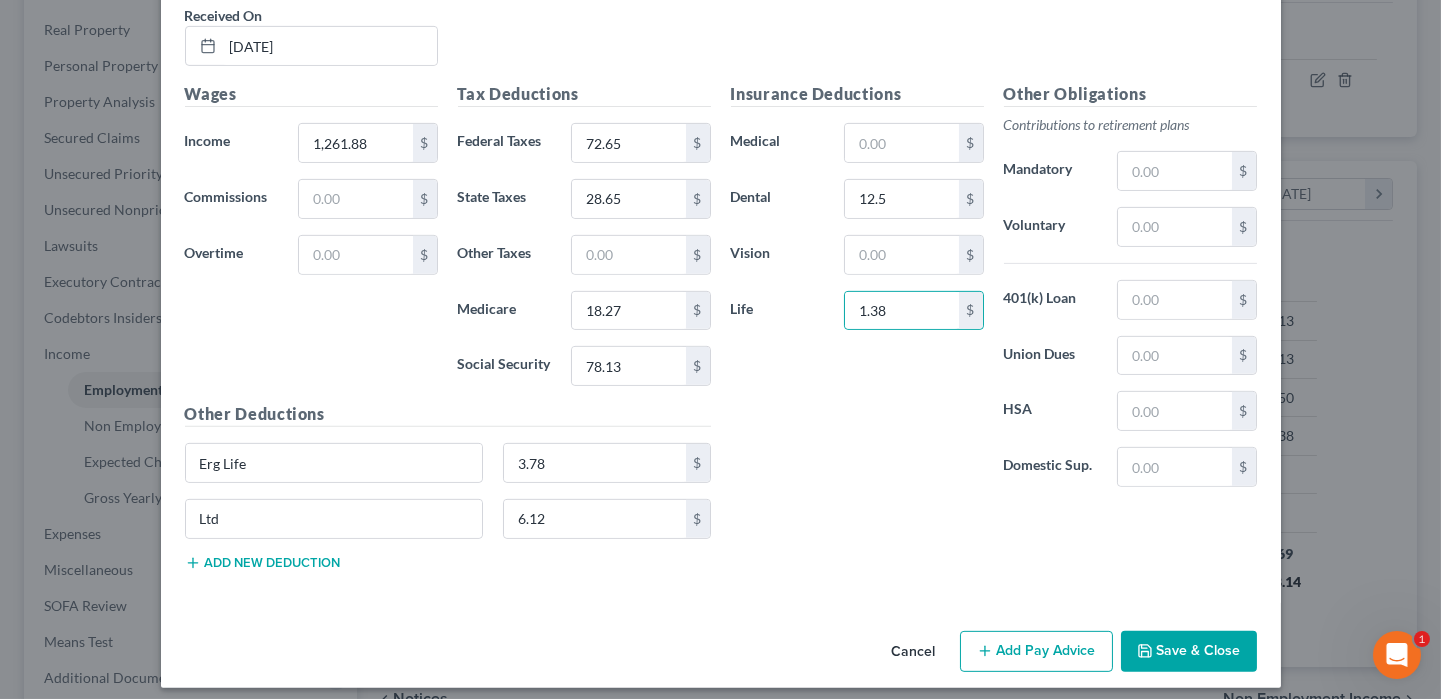 click on "Add new deduction" at bounding box center [263, 563] 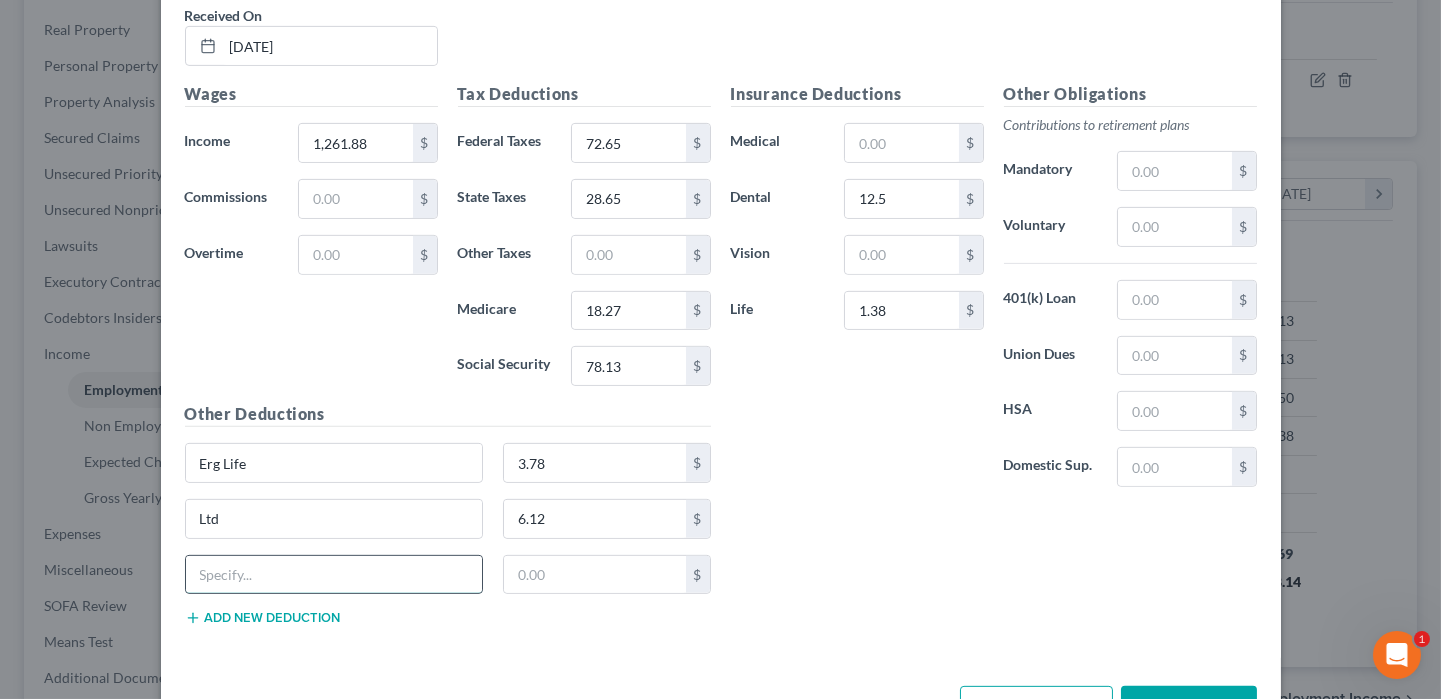 click at bounding box center [334, 575] 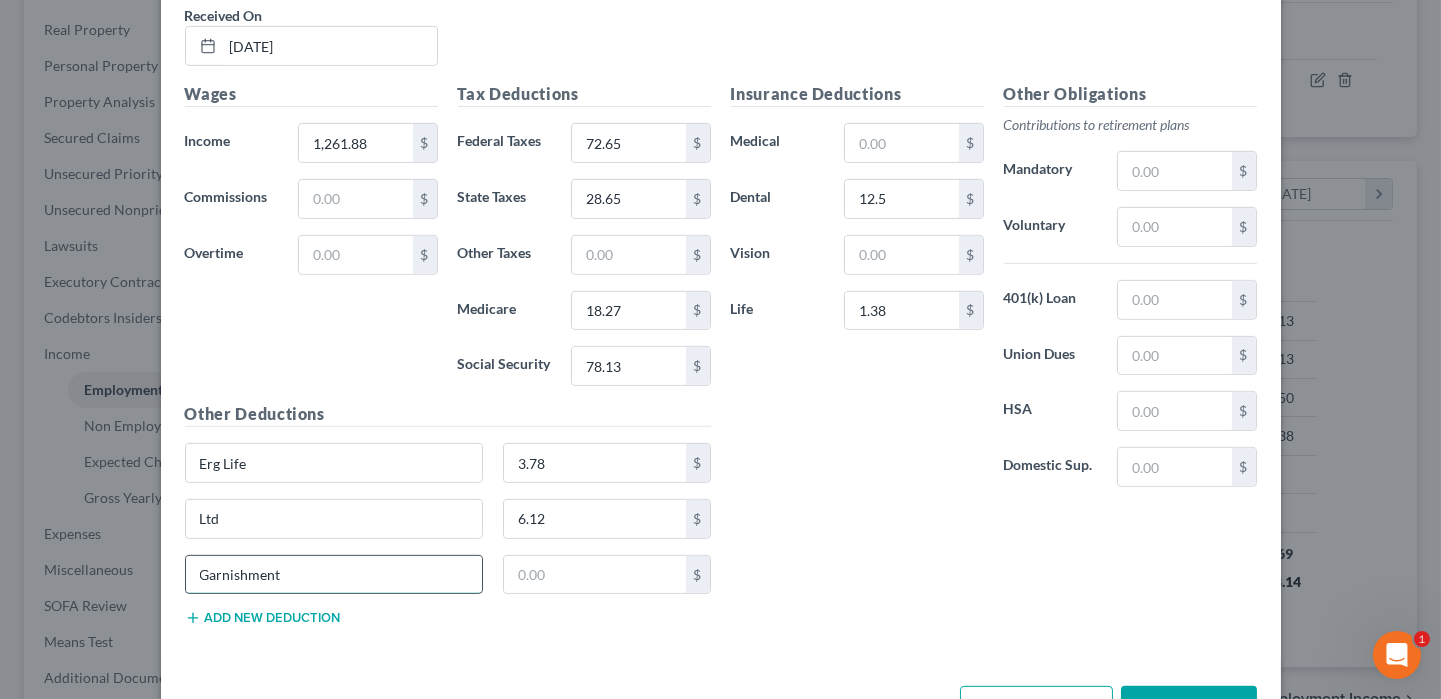 type on "Garnishment" 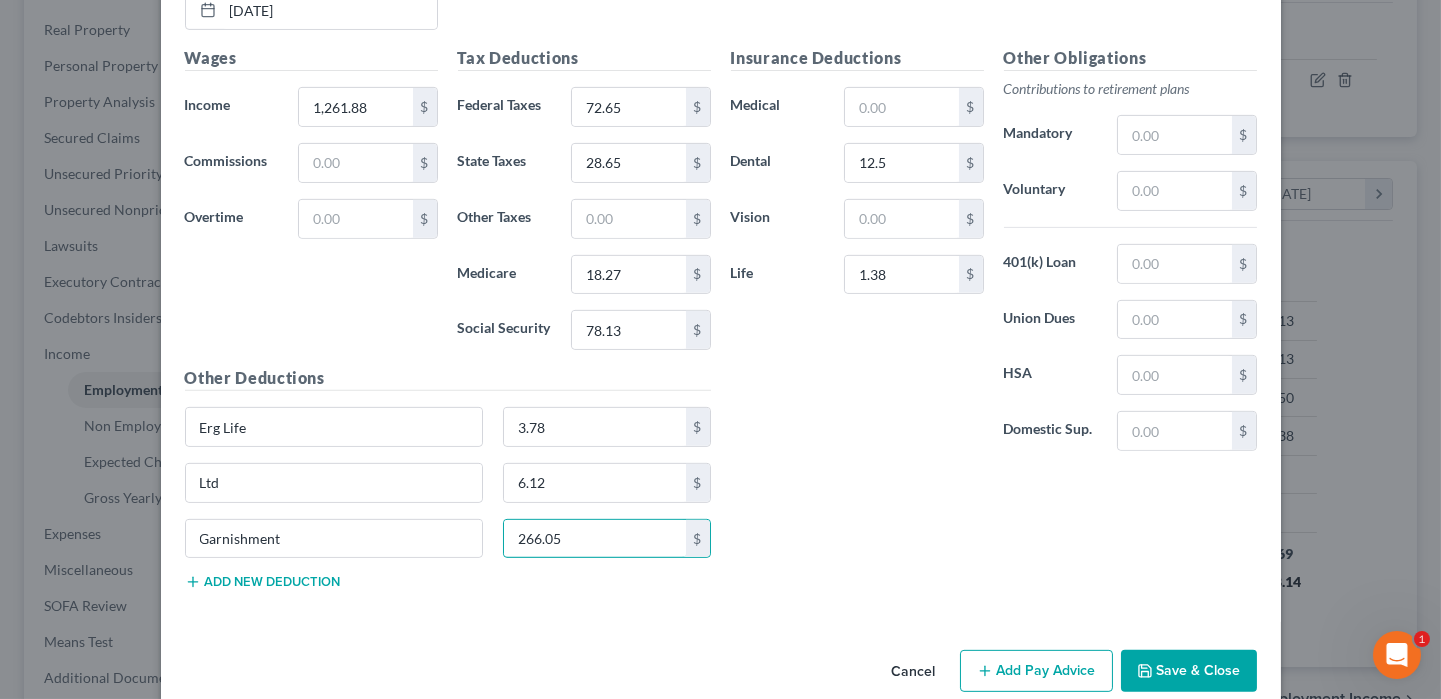 scroll, scrollTop: 1937, scrollLeft: 0, axis: vertical 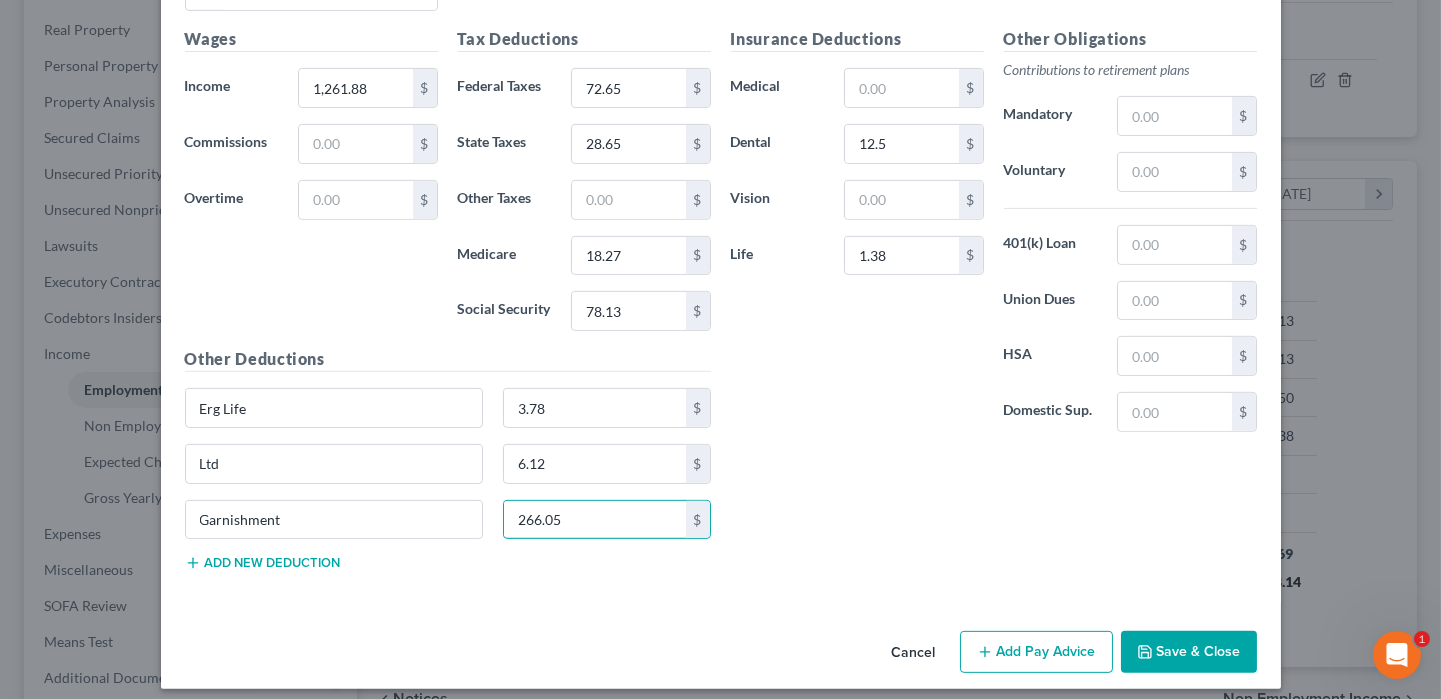 type on "266.05" 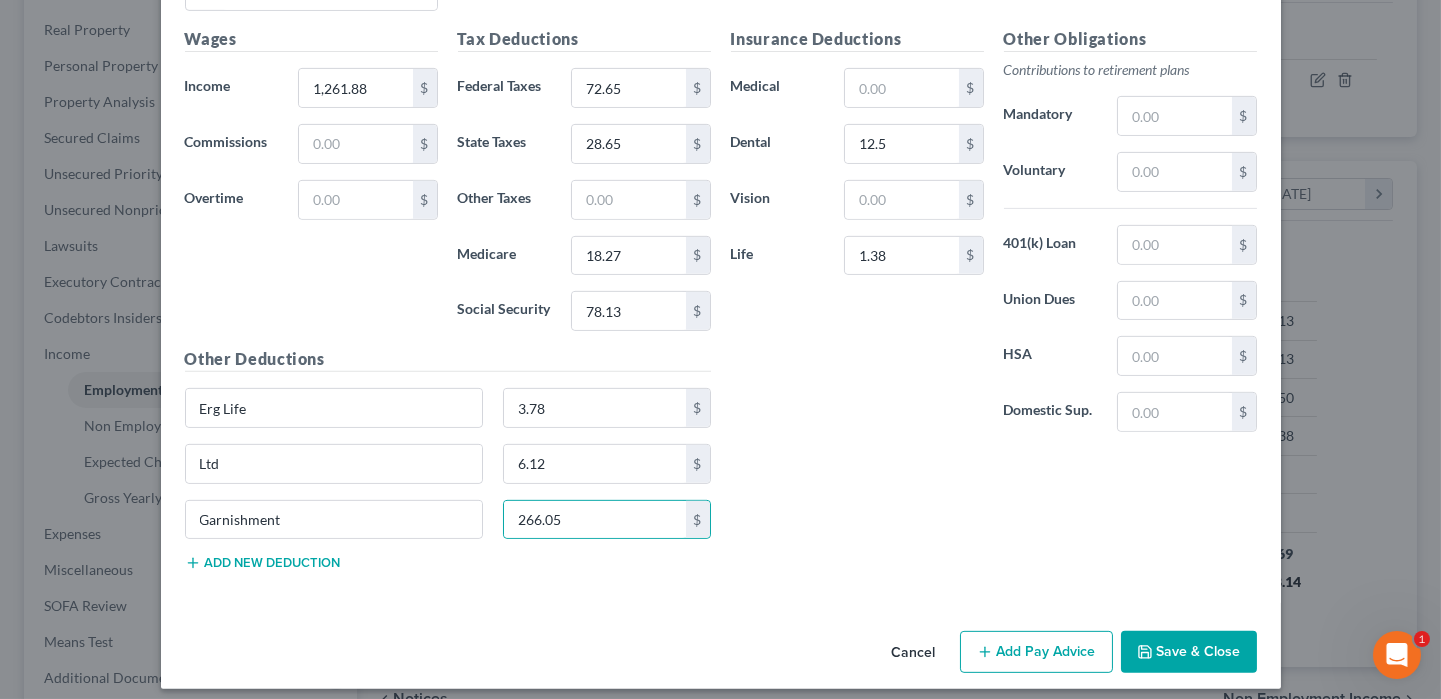 click on "Add Pay Advice" at bounding box center [1036, 652] 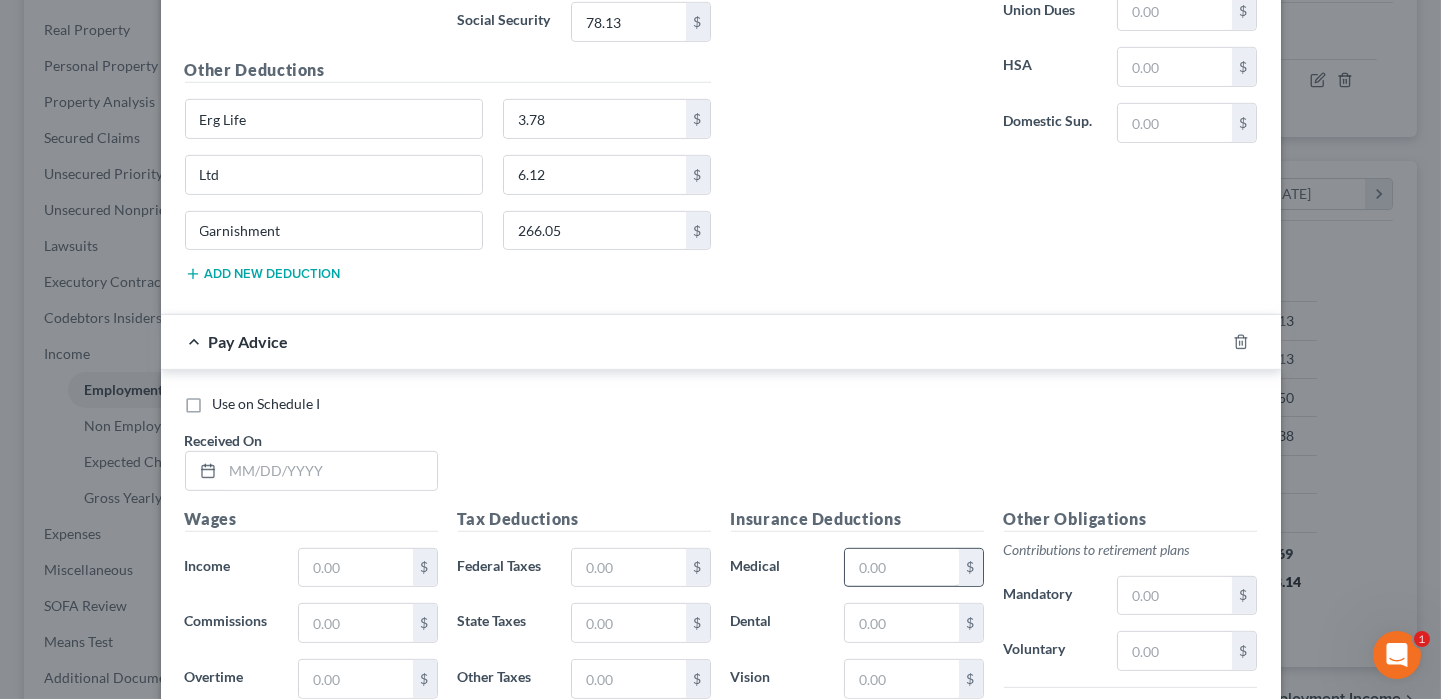 scroll, scrollTop: 2237, scrollLeft: 0, axis: vertical 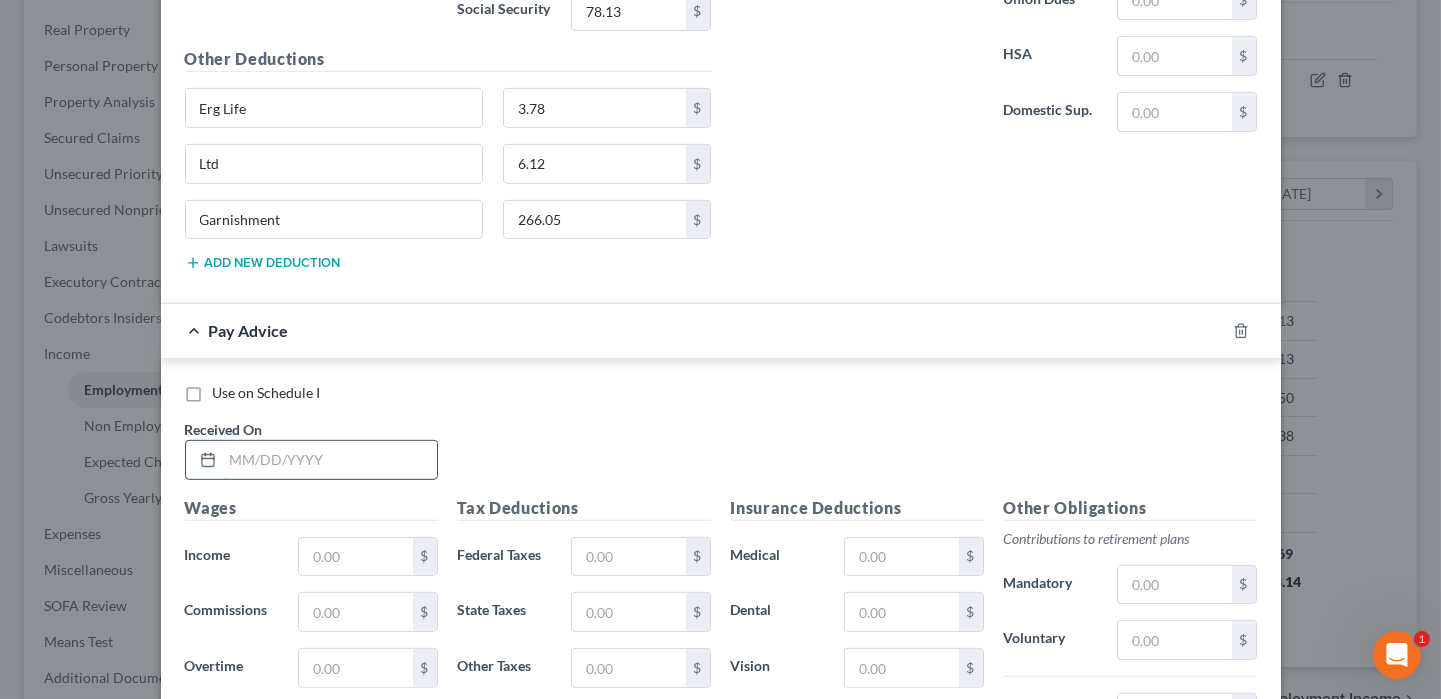 click at bounding box center (330, 460) 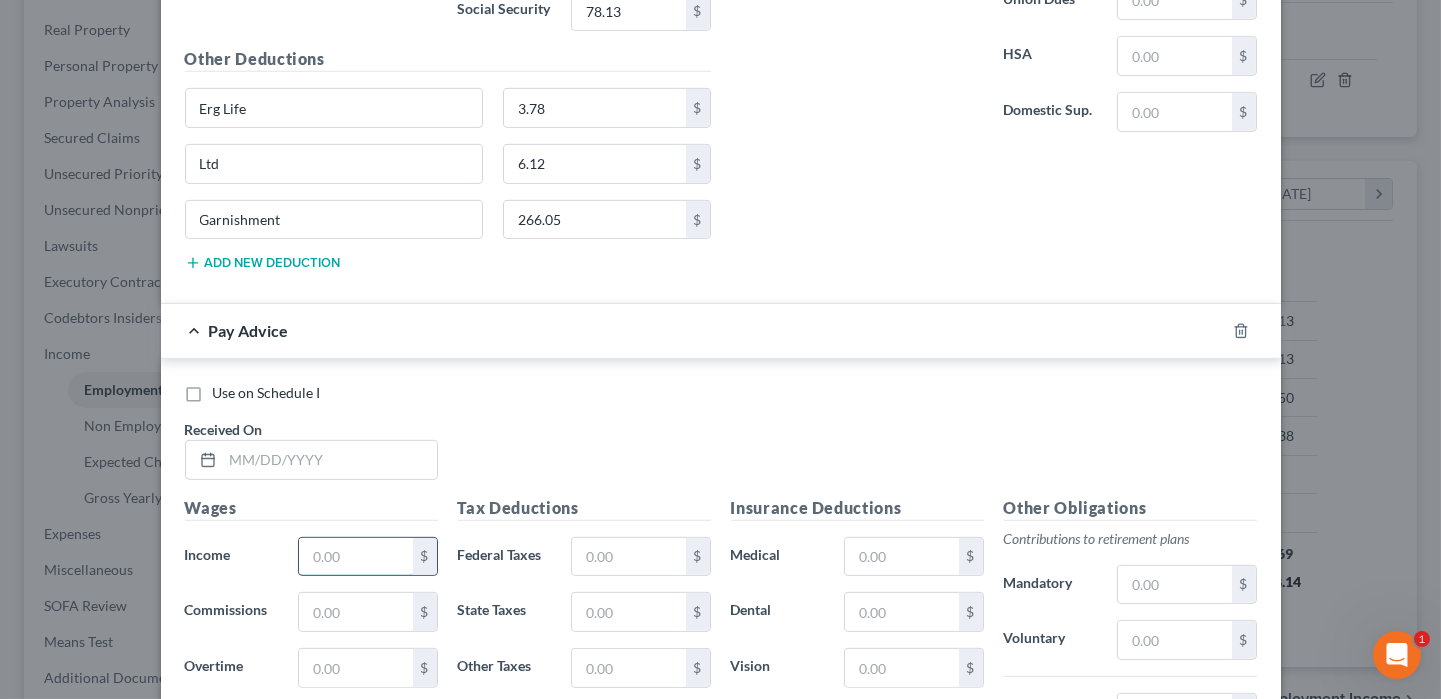 click at bounding box center (355, 557) 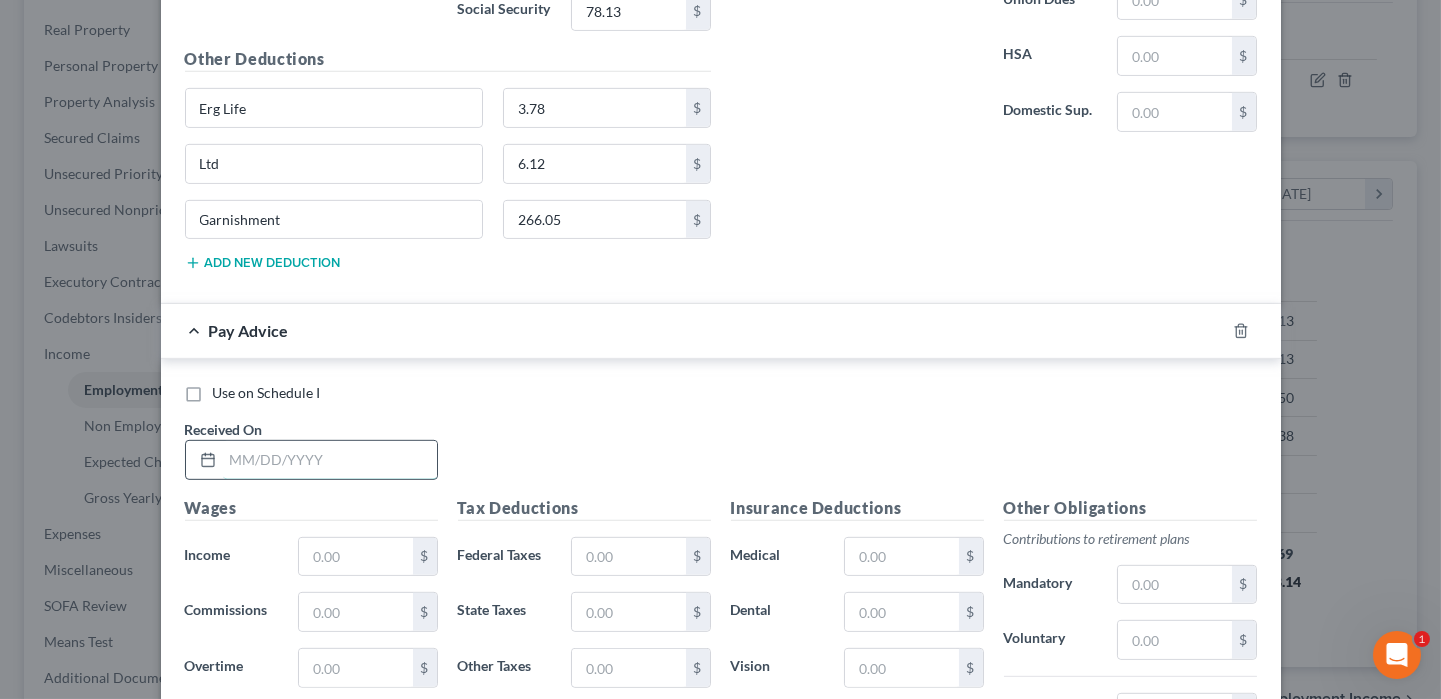click at bounding box center (330, 460) 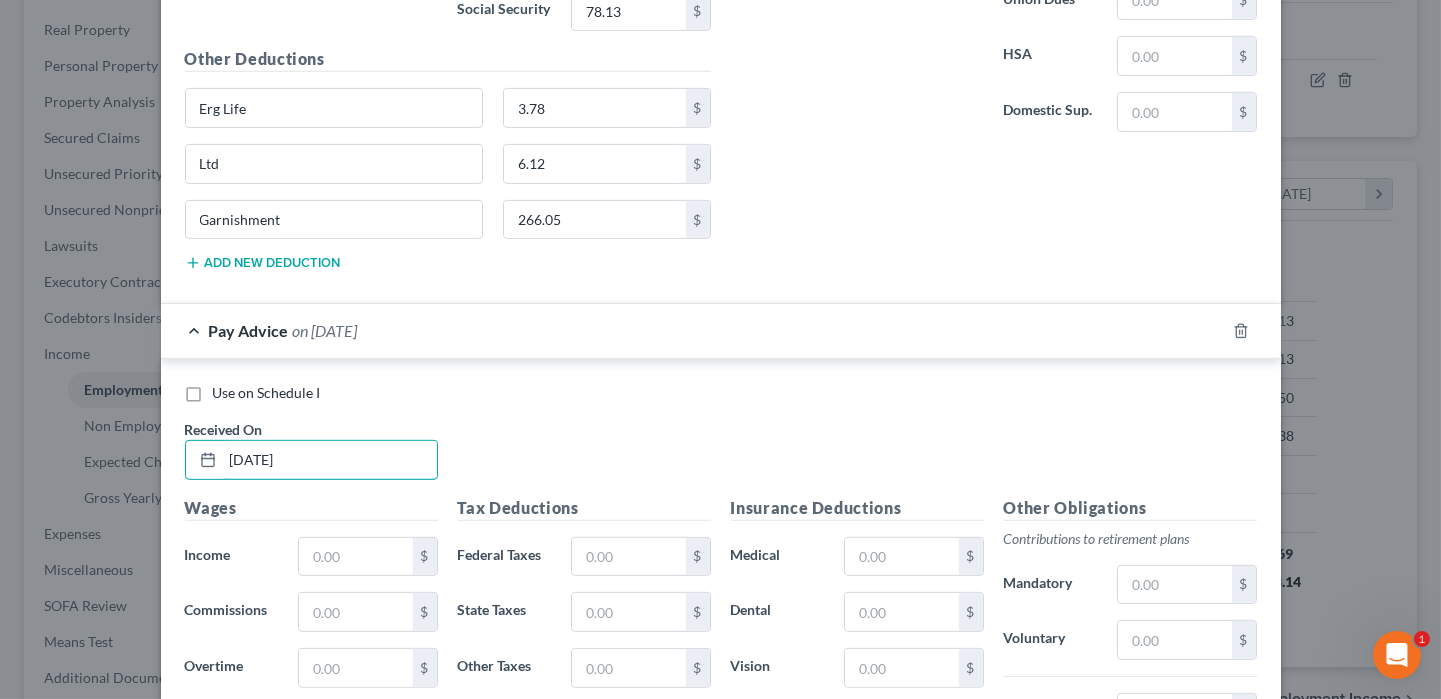 type on "[DATE]" 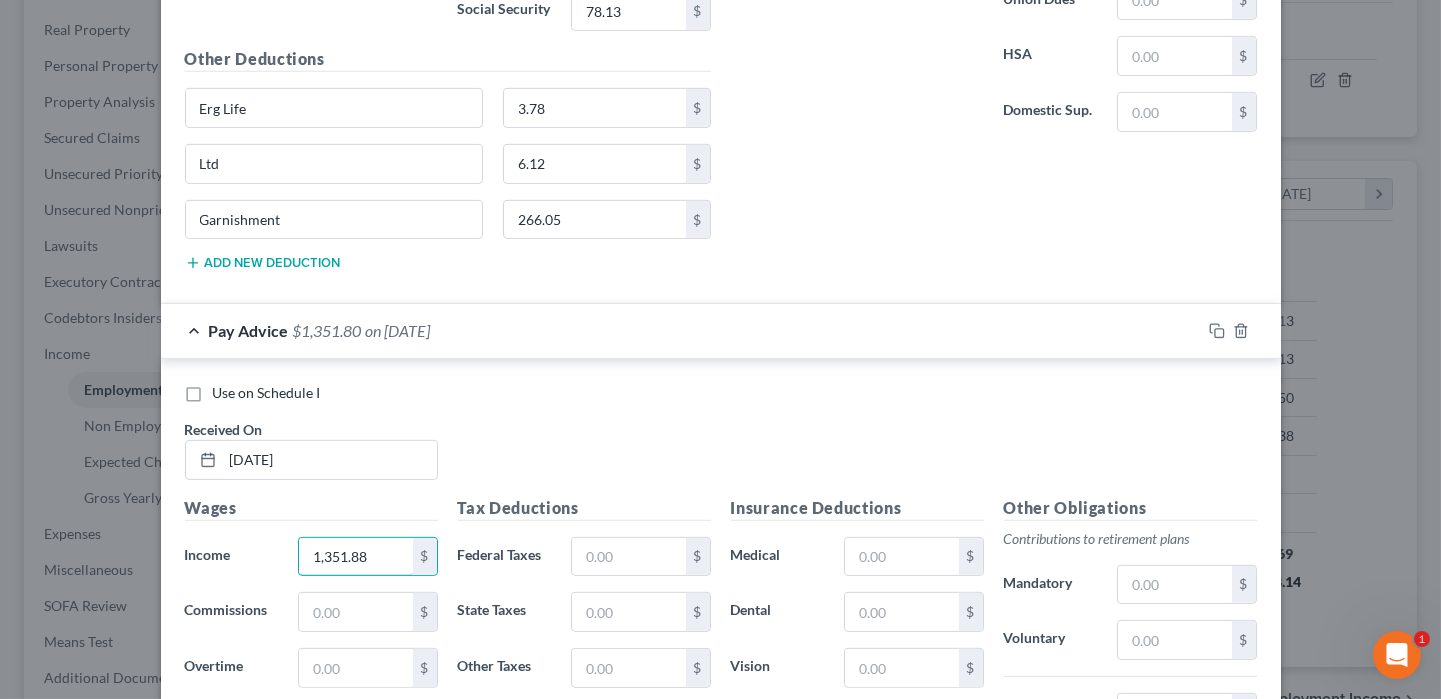 type on "1,351.88" 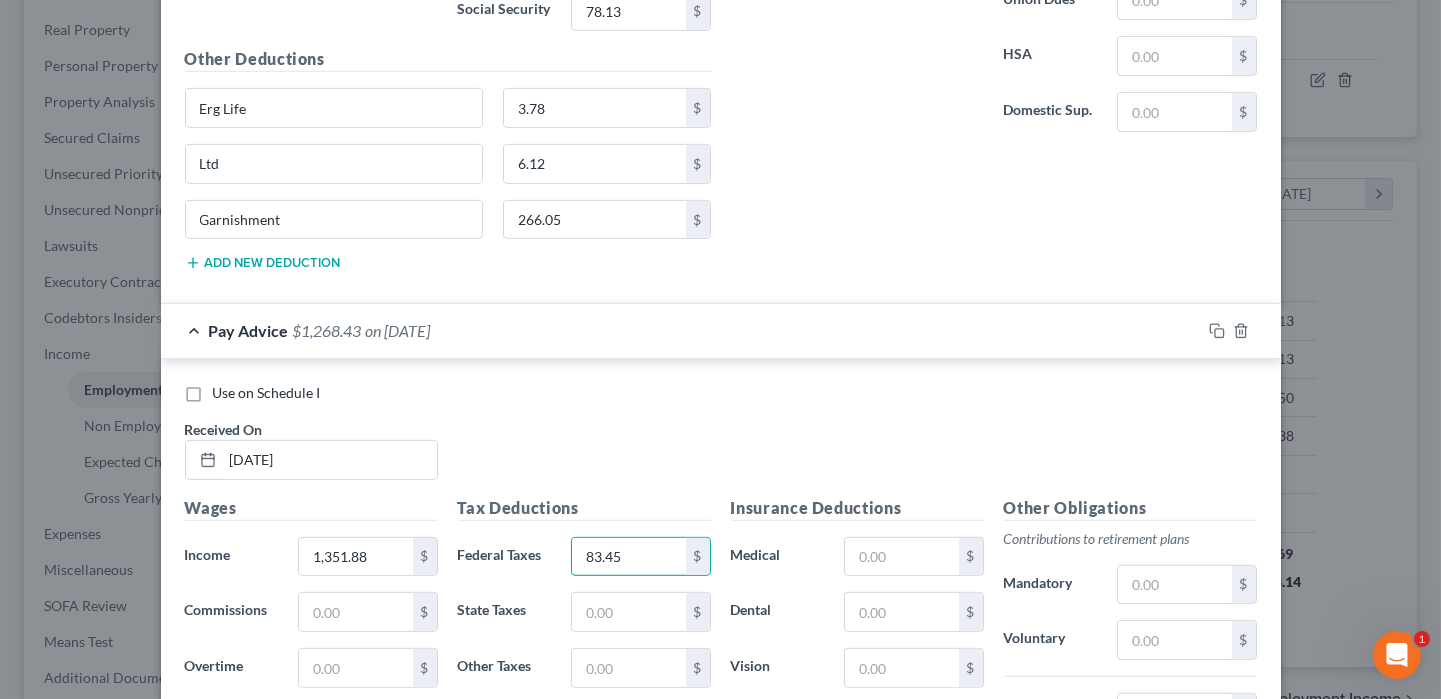 type on "83.45" 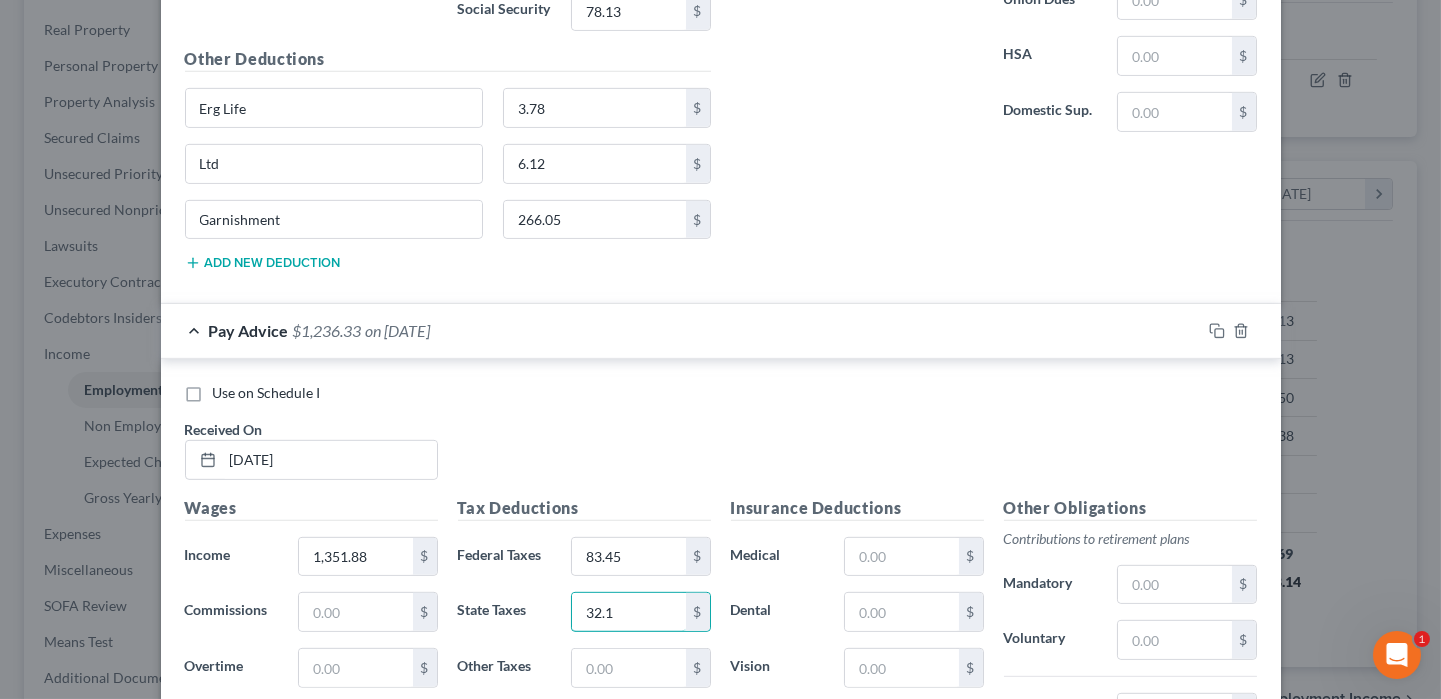 type on "32.1" 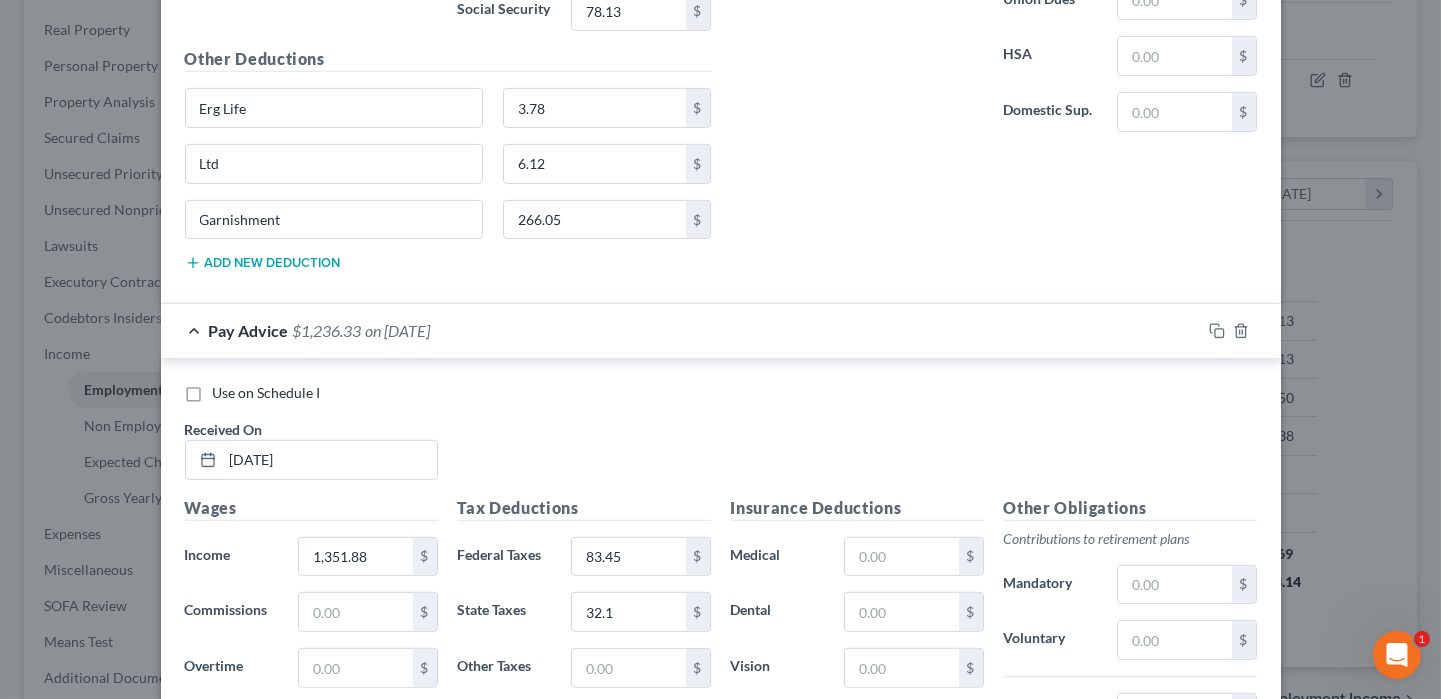 scroll, scrollTop: 2265, scrollLeft: 0, axis: vertical 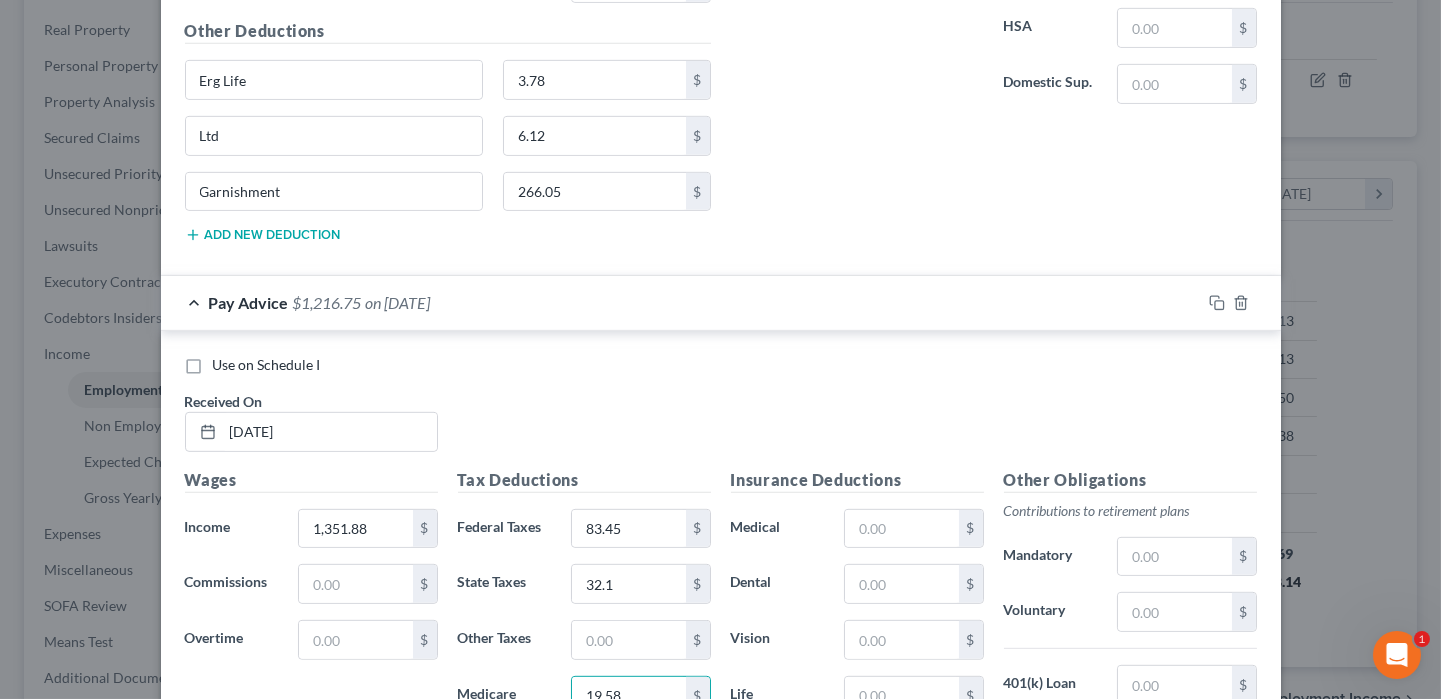 type on "19.58" 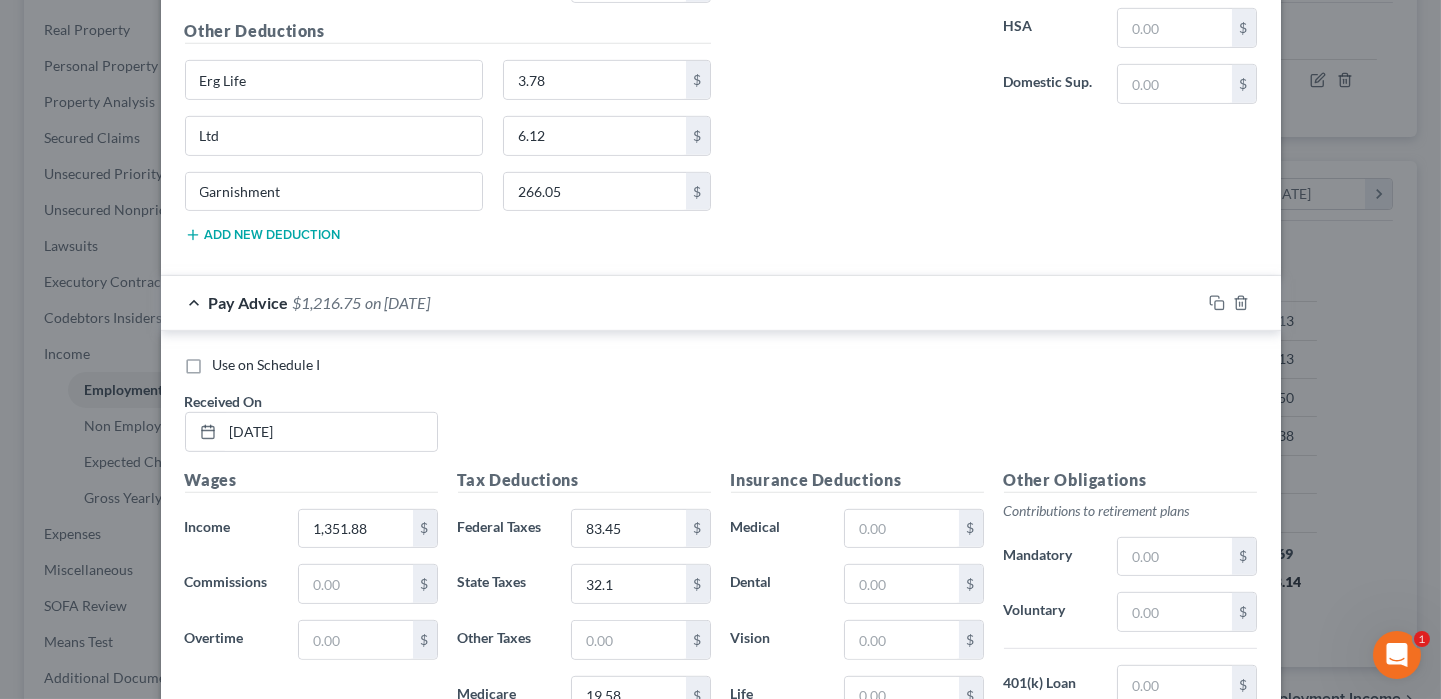 scroll, scrollTop: 2590, scrollLeft: 0, axis: vertical 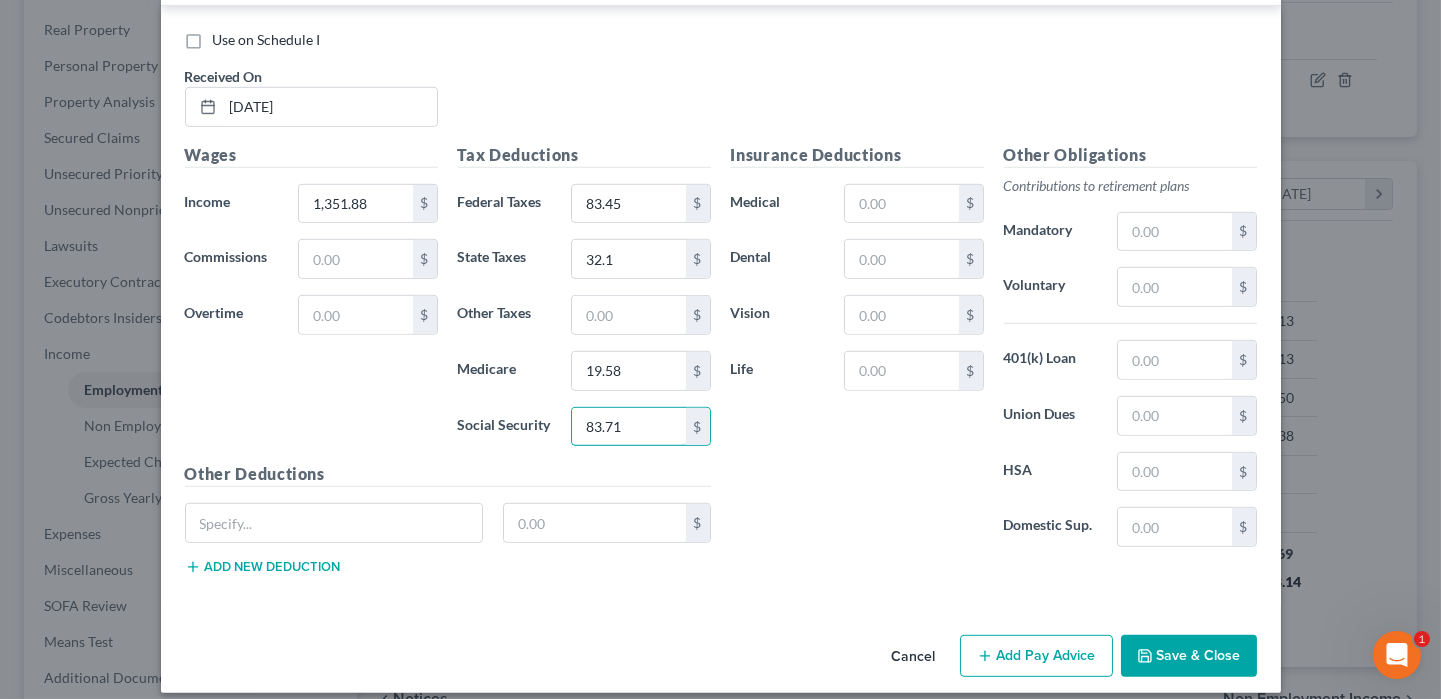type on "83.71" 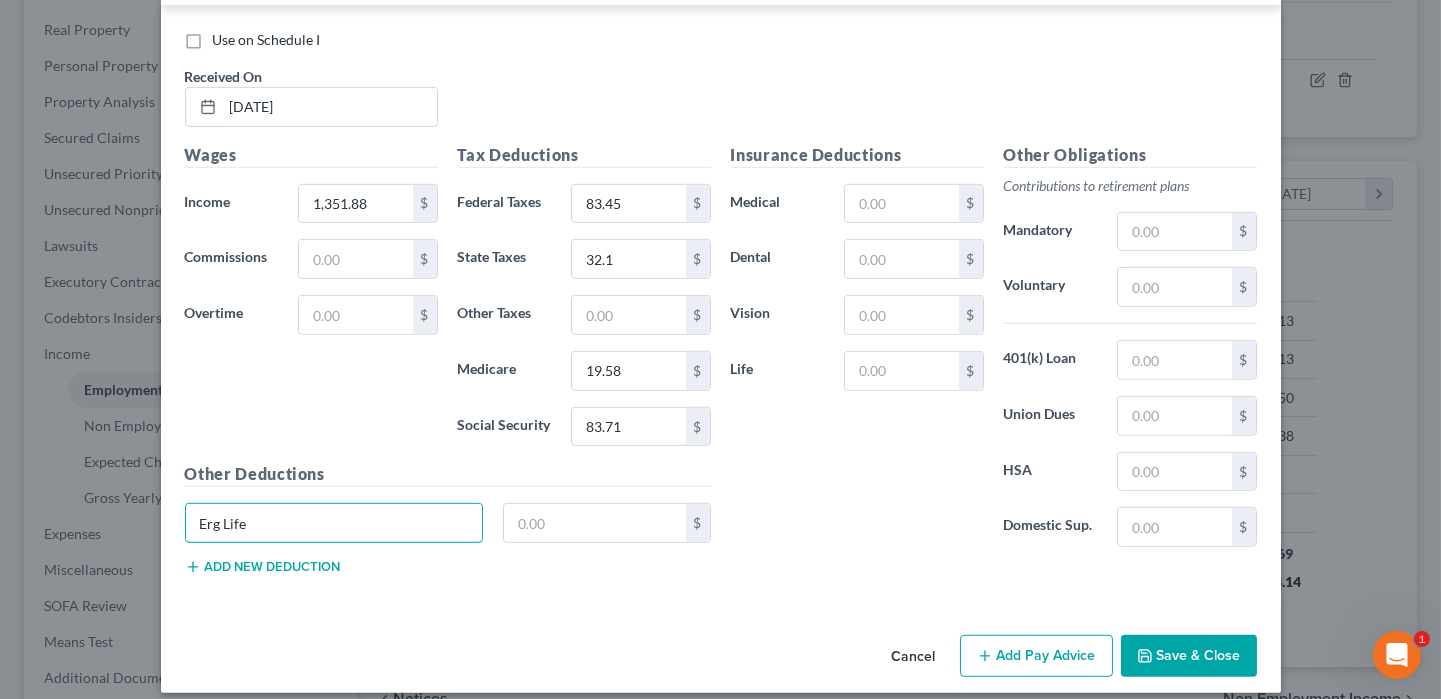 type on "Erg Life" 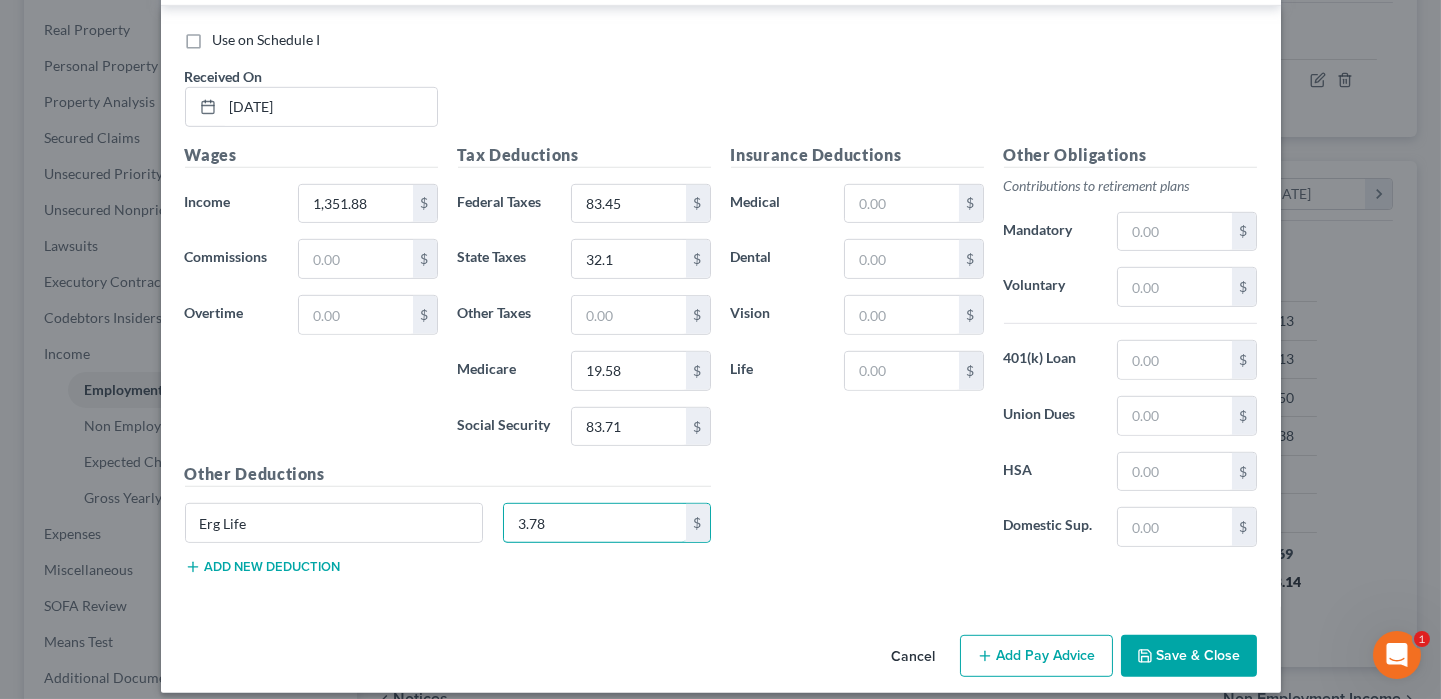 type on "3.78" 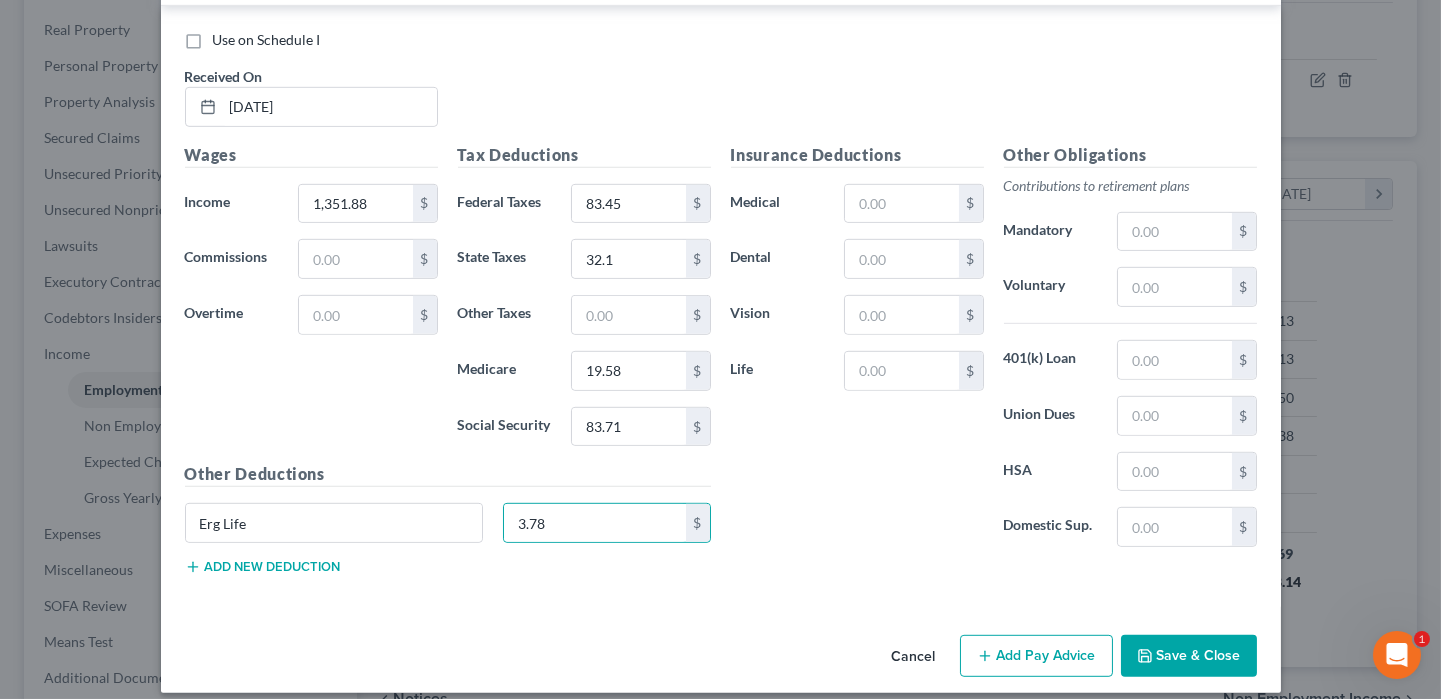 click on "Add new deduction" at bounding box center (263, 567) 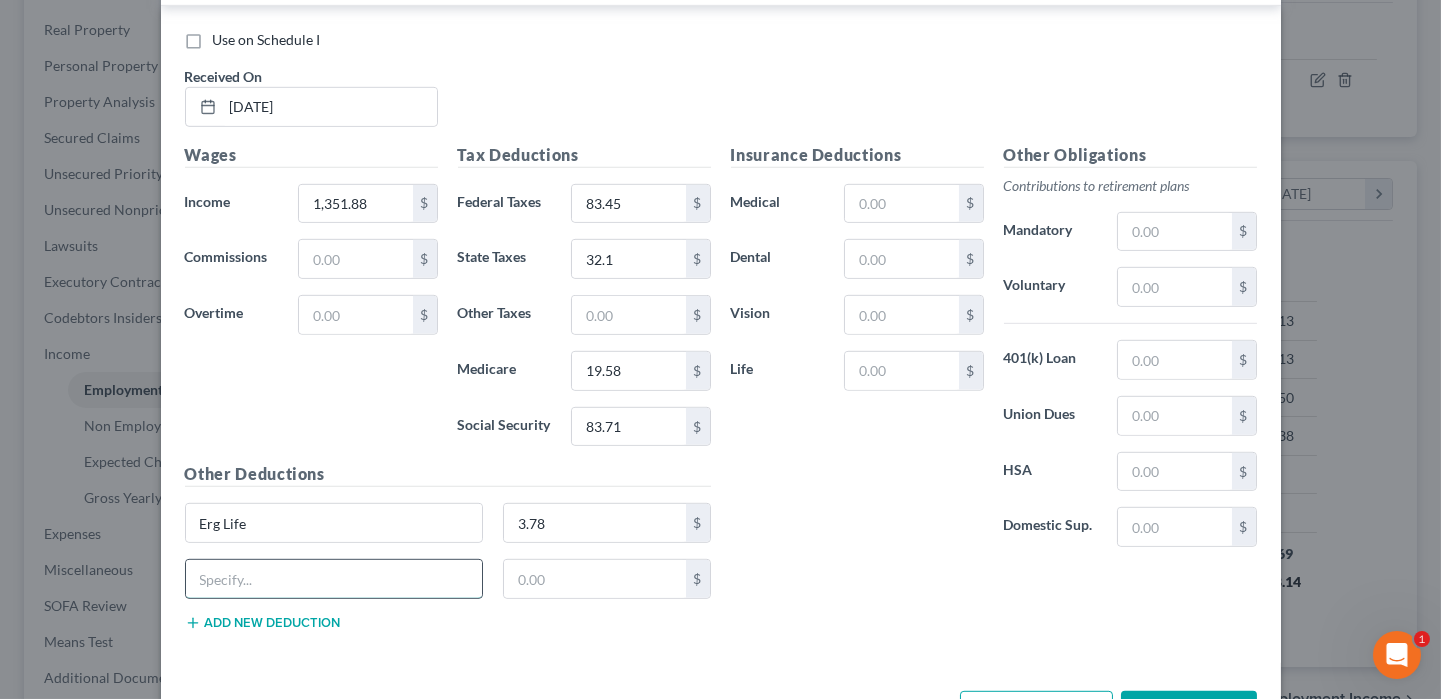 click at bounding box center (334, 579) 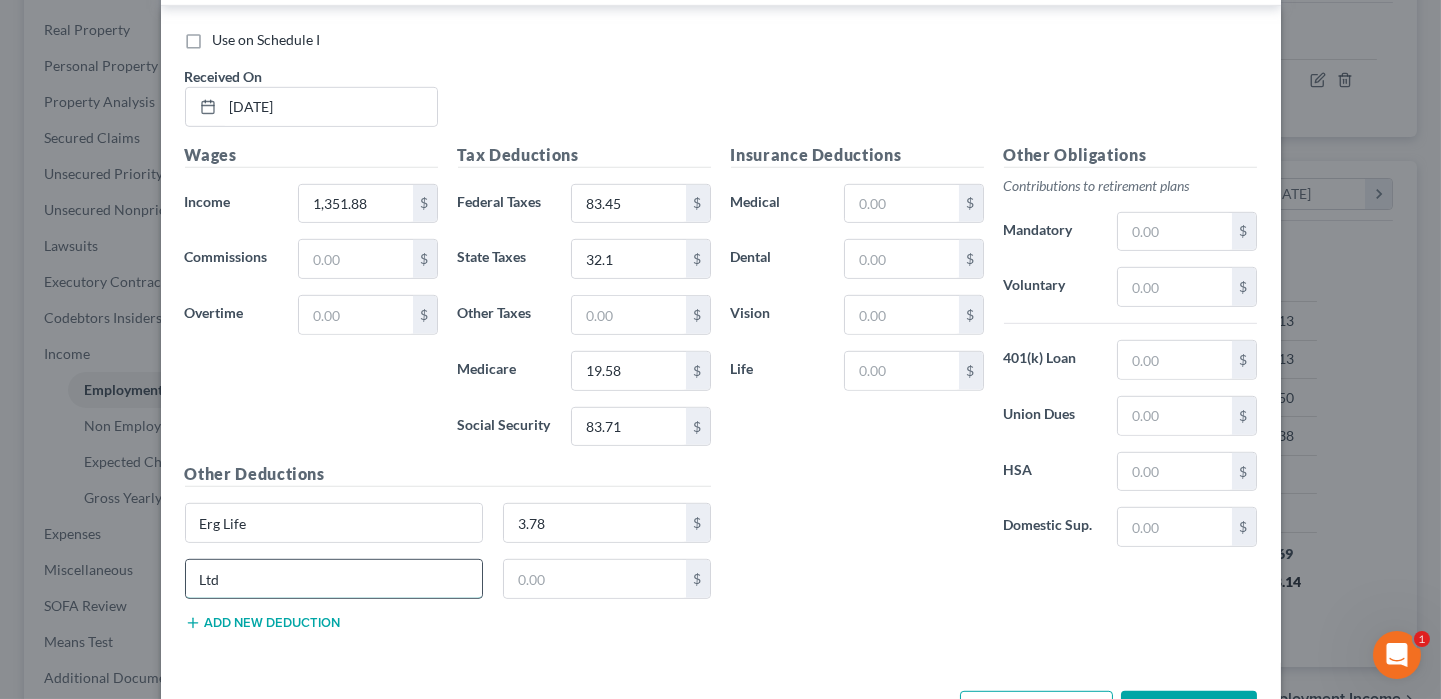 type on "Ltd" 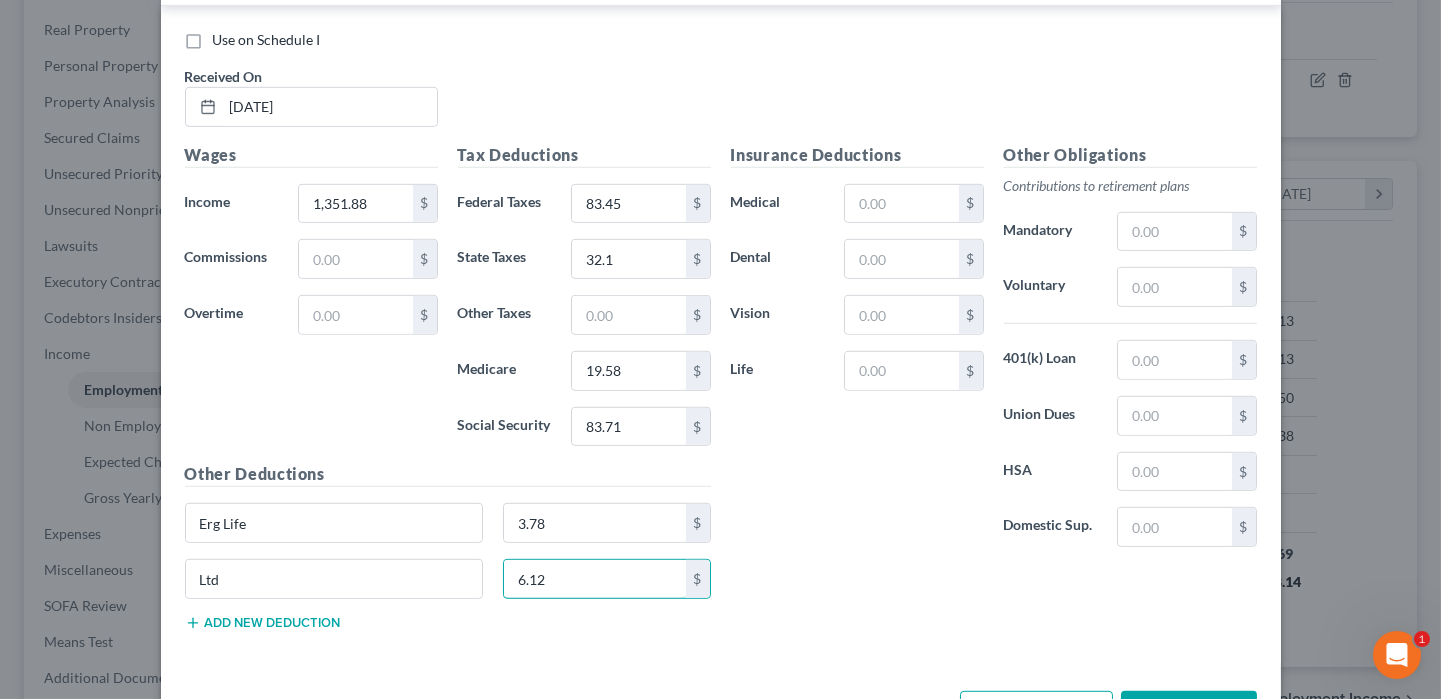 type on "6.12" 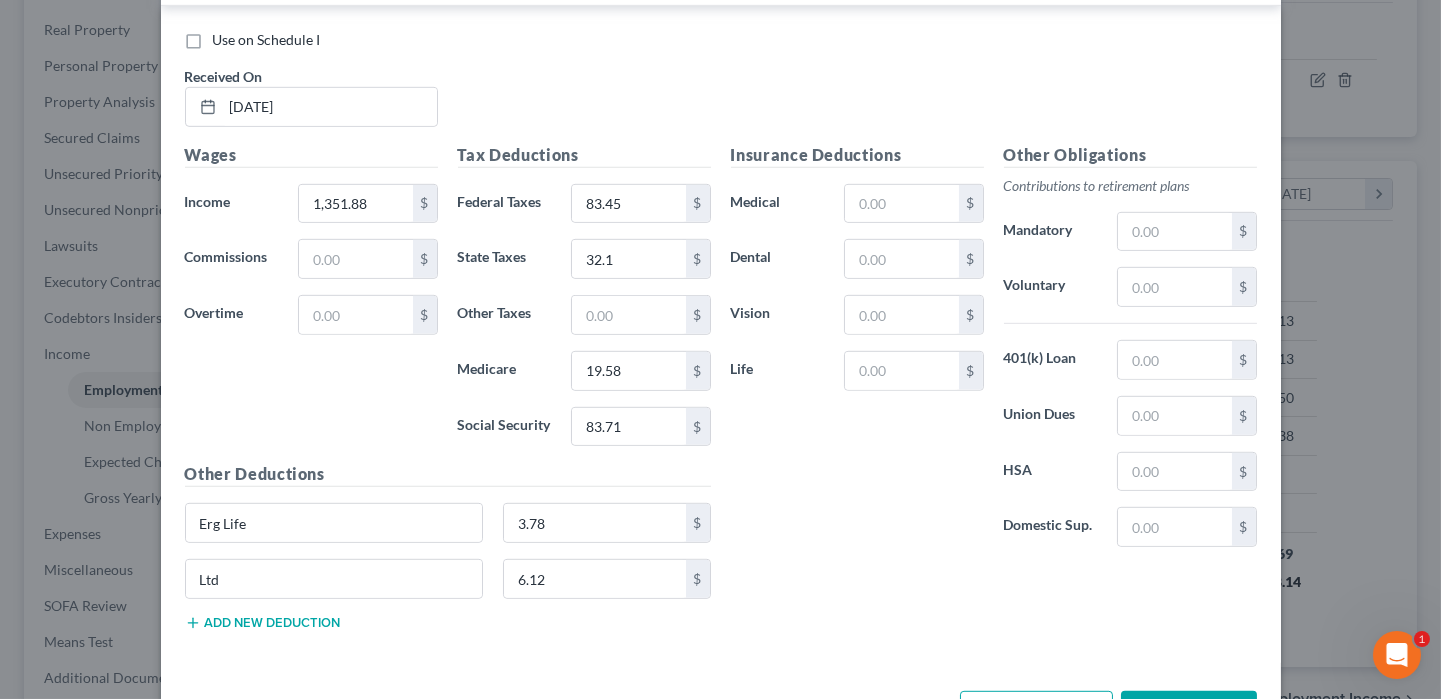 click on "Add new deduction" at bounding box center [263, 623] 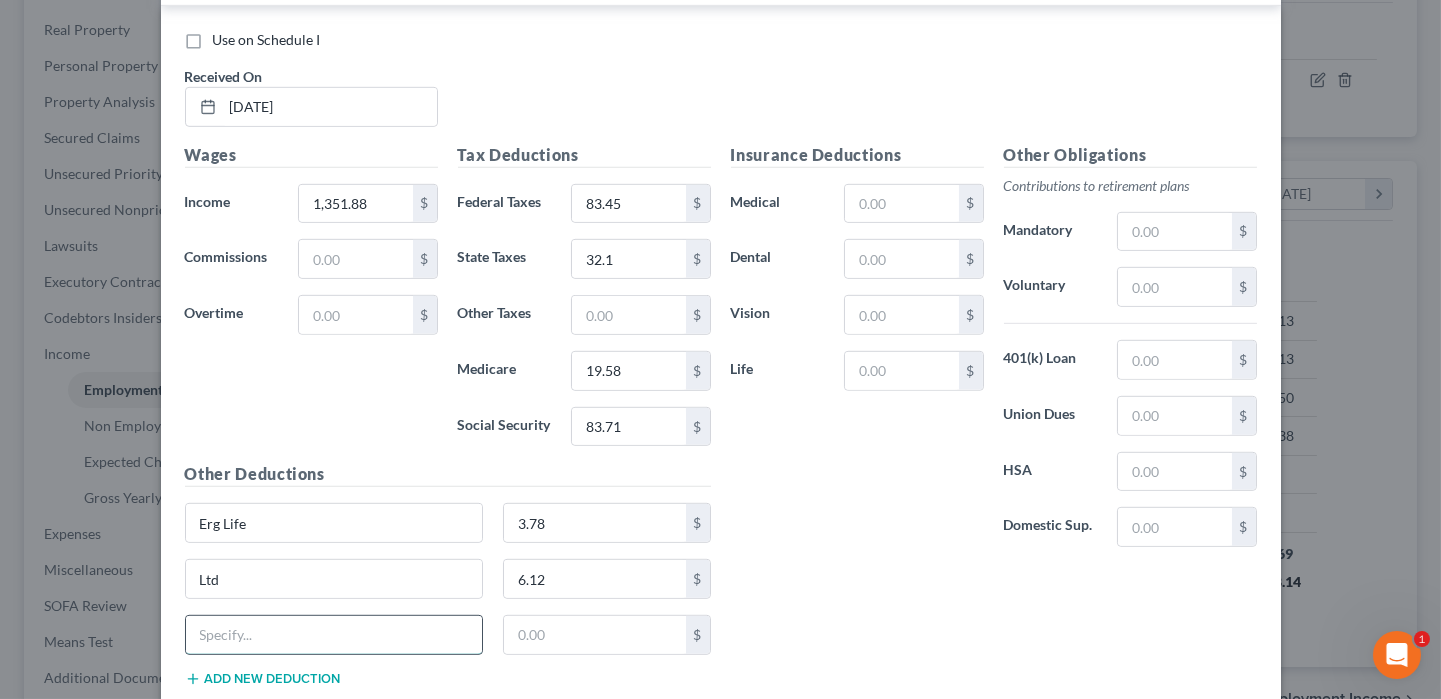 click at bounding box center [334, 635] 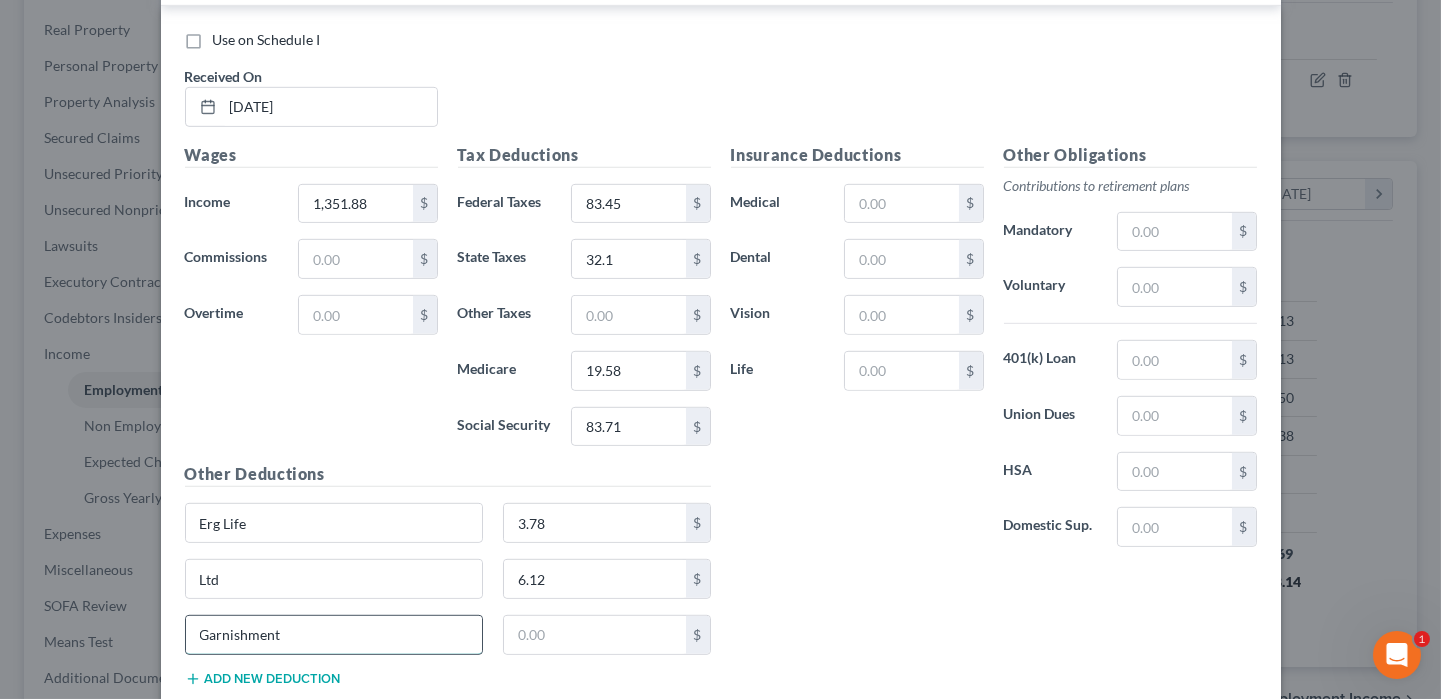 type on "Garnishment" 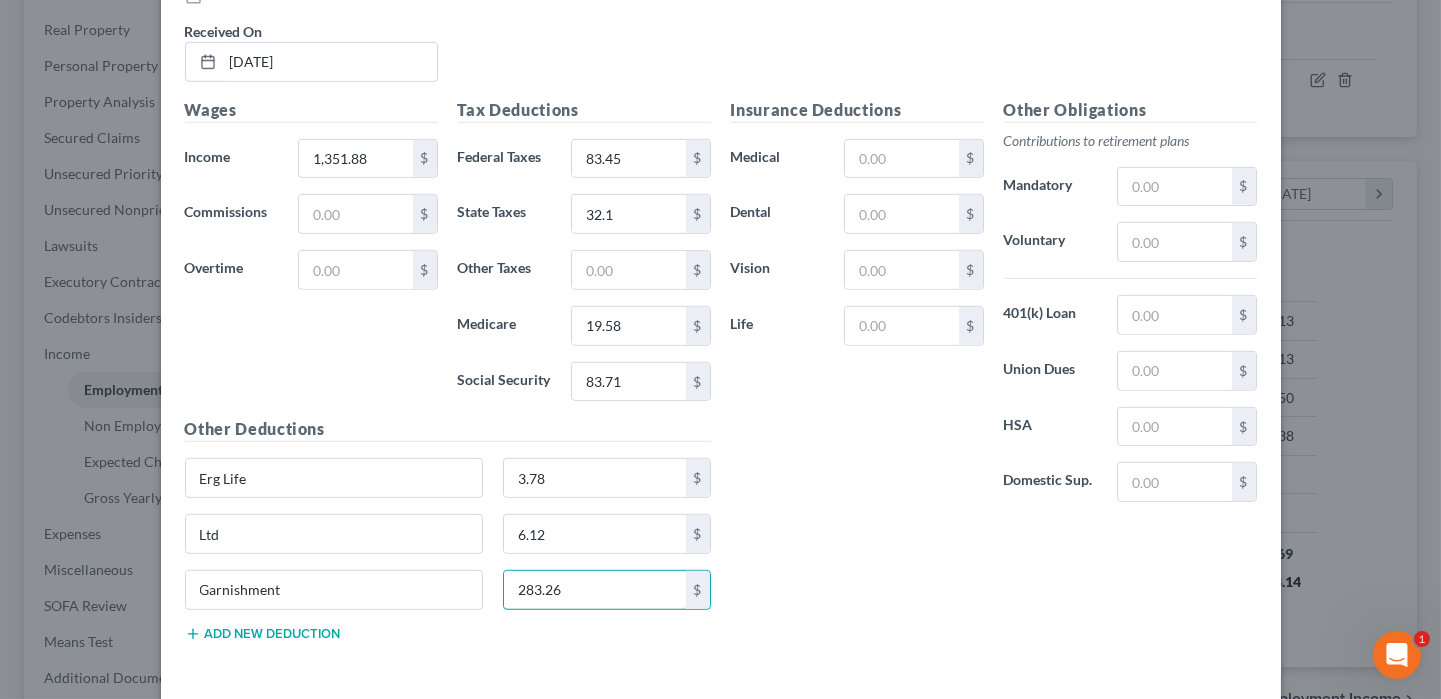 scroll, scrollTop: 2601, scrollLeft: 0, axis: vertical 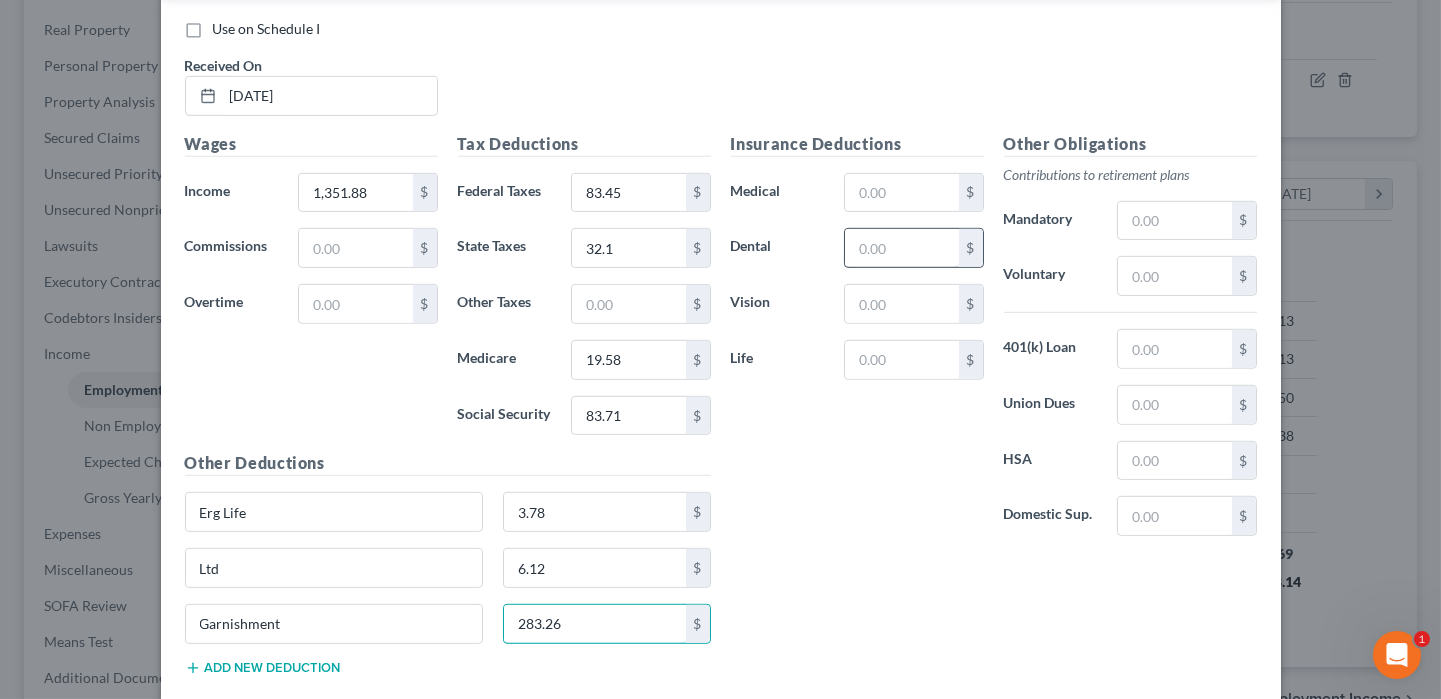 type on "283.26" 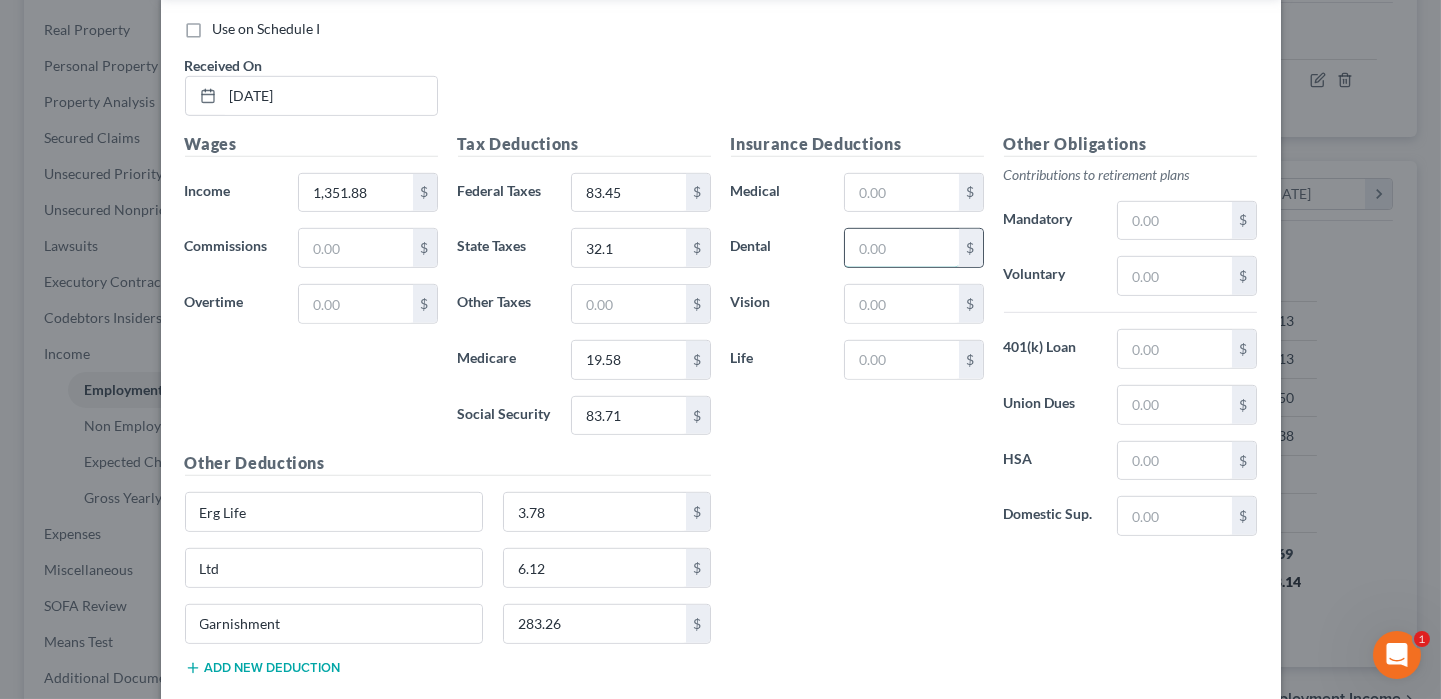 click at bounding box center [901, 248] 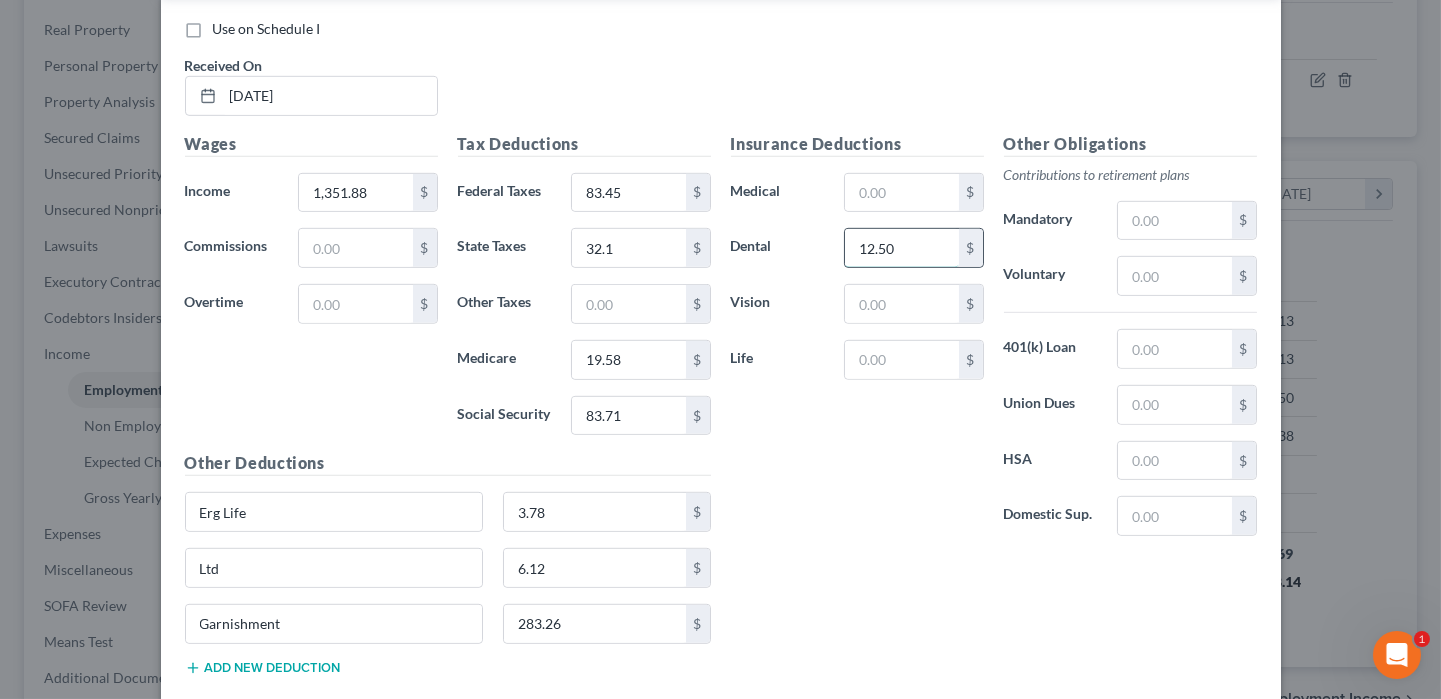 type on "12.50" 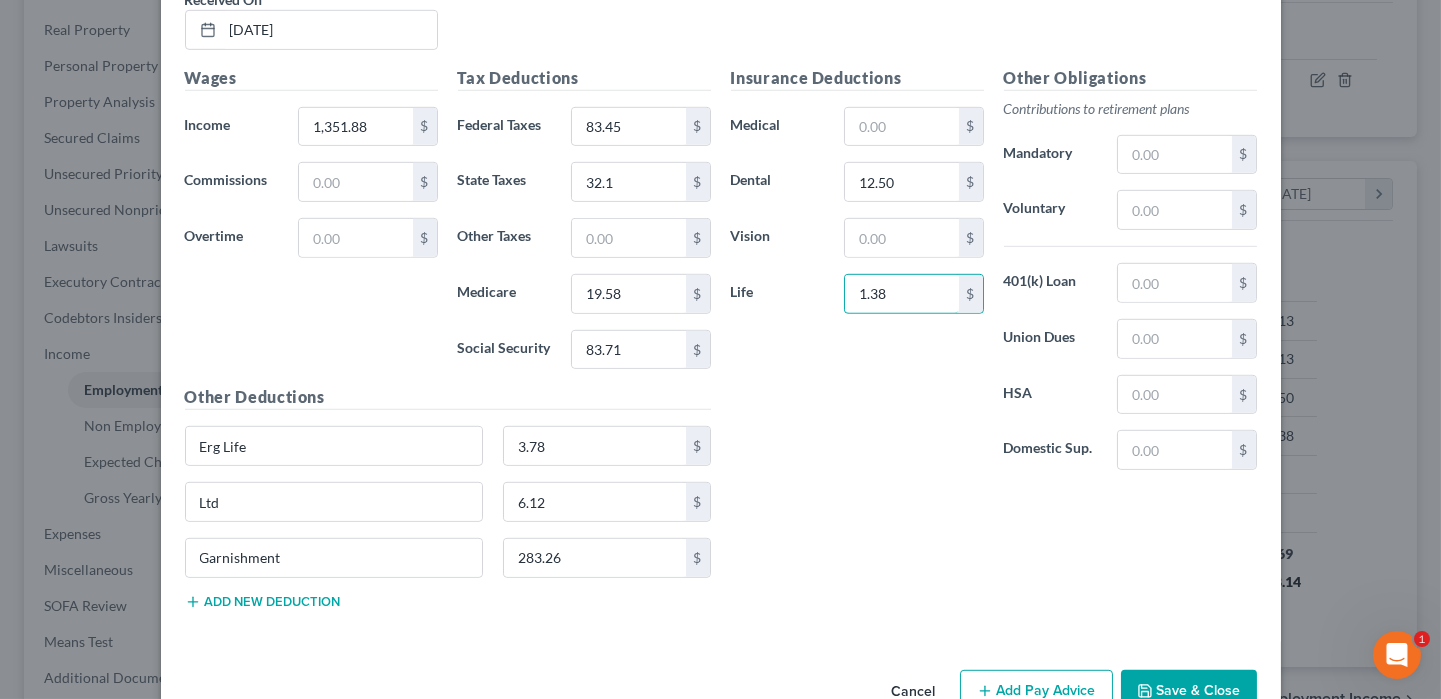 scroll, scrollTop: 2701, scrollLeft: 0, axis: vertical 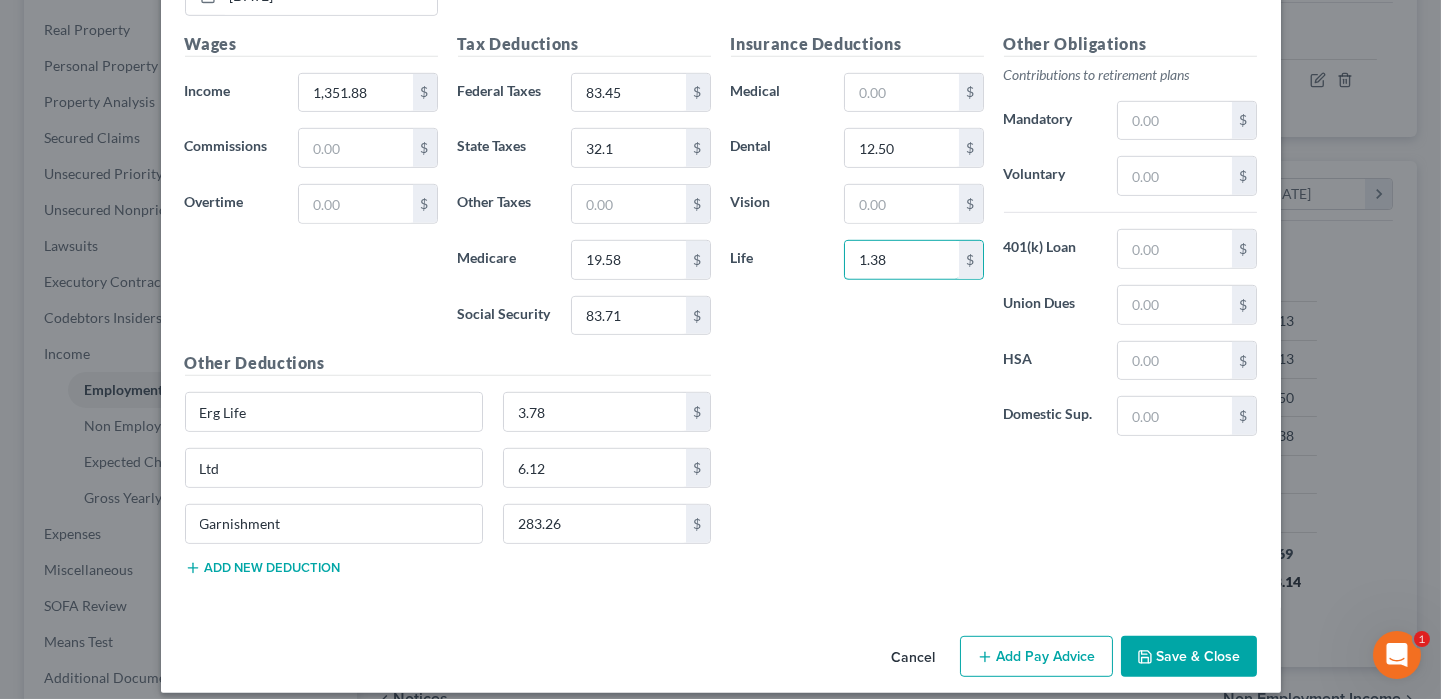 type on "1.38" 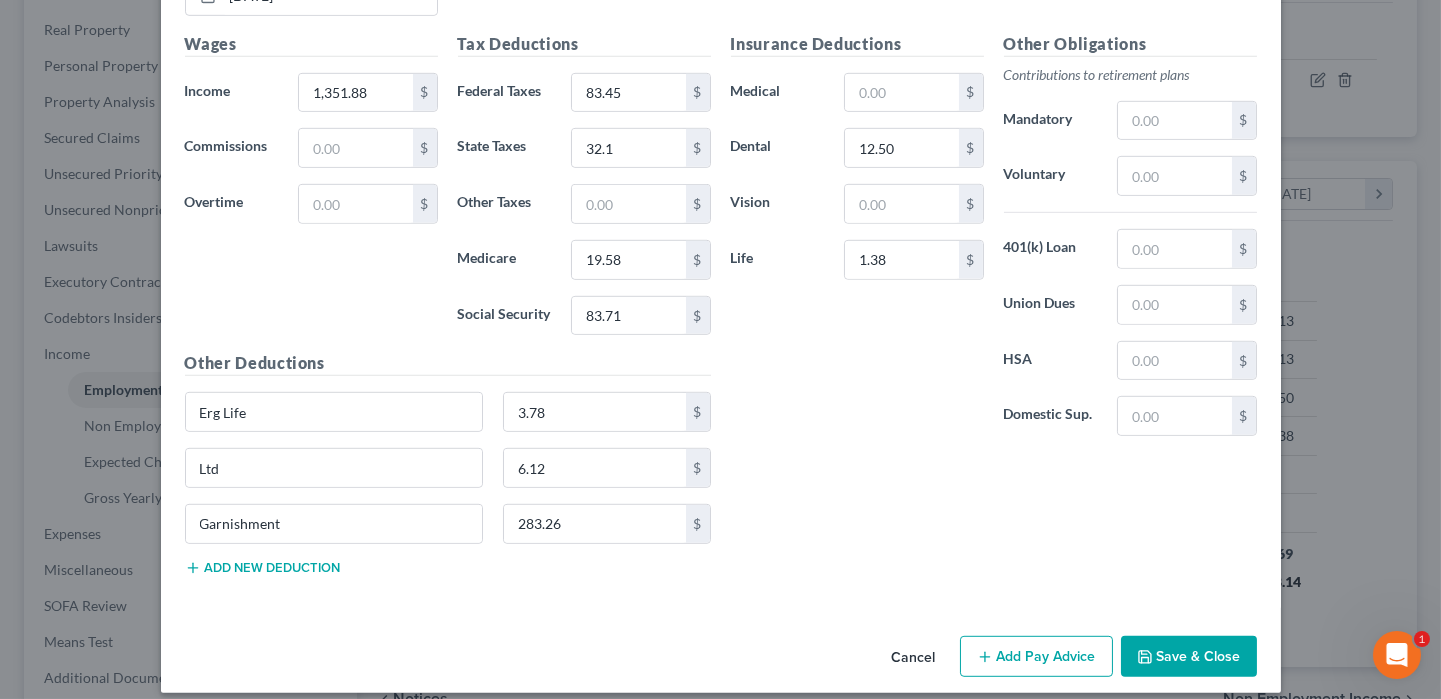 click on "Add Pay Advice" at bounding box center [1036, 657] 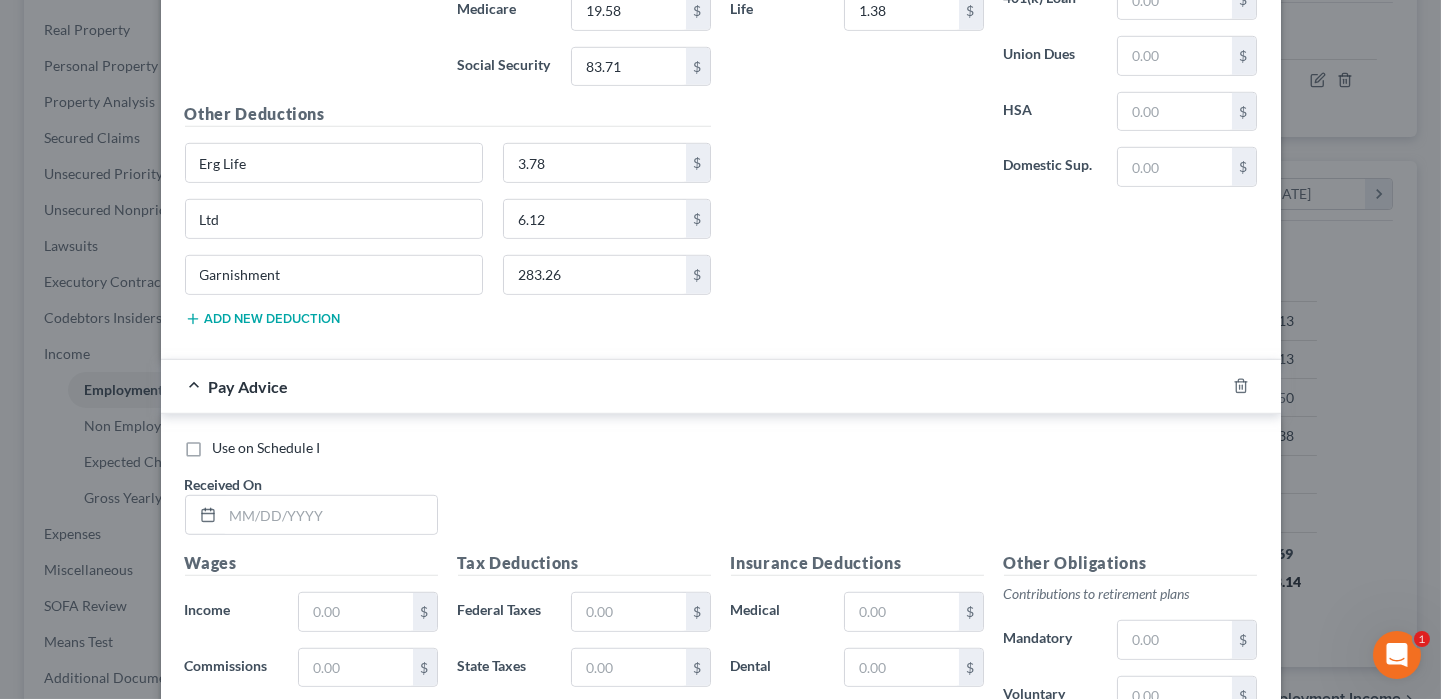 scroll, scrollTop: 3001, scrollLeft: 0, axis: vertical 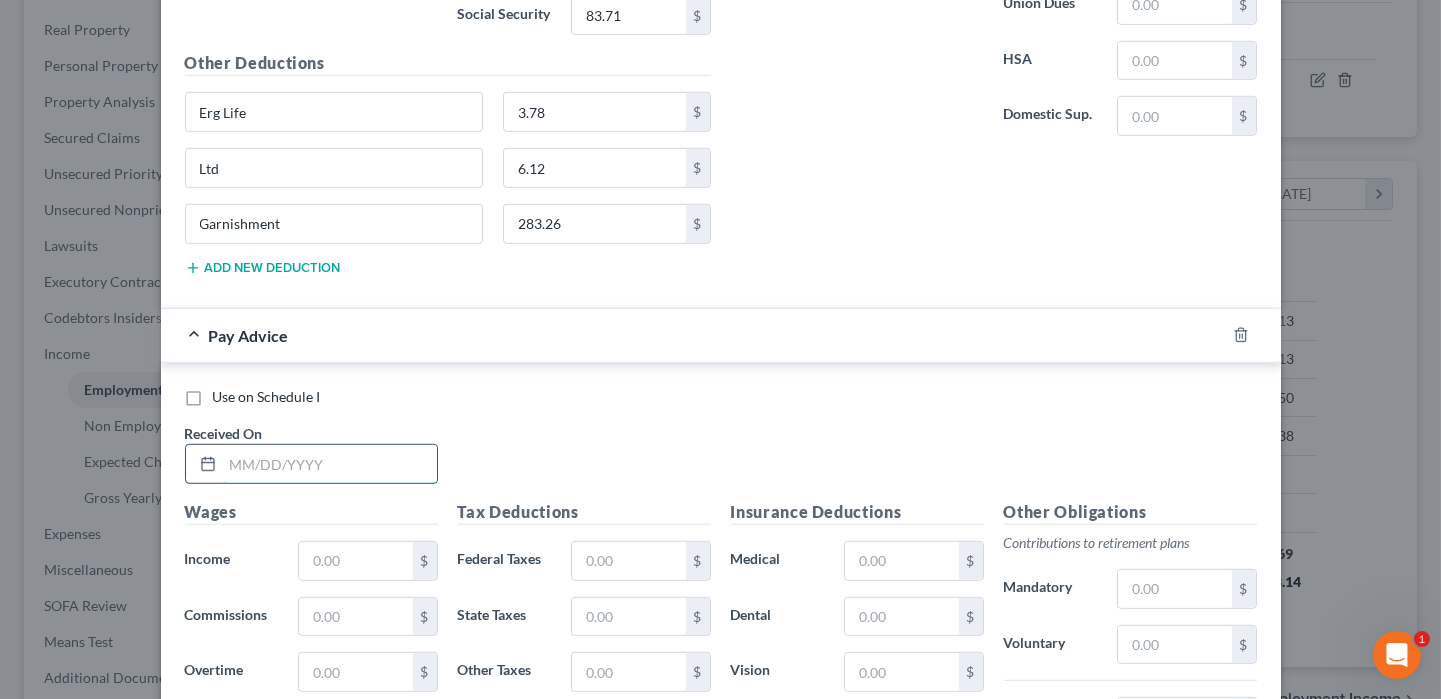 click at bounding box center [330, 464] 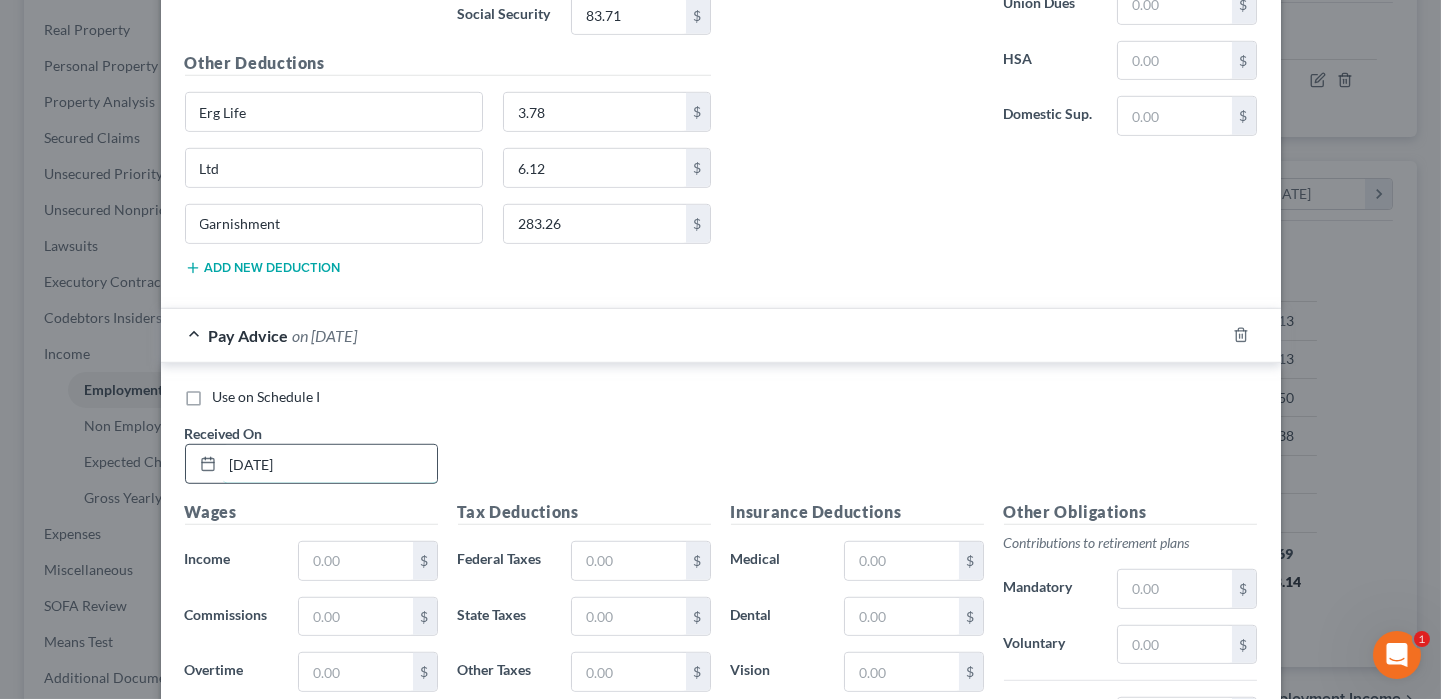 type on "[DATE]" 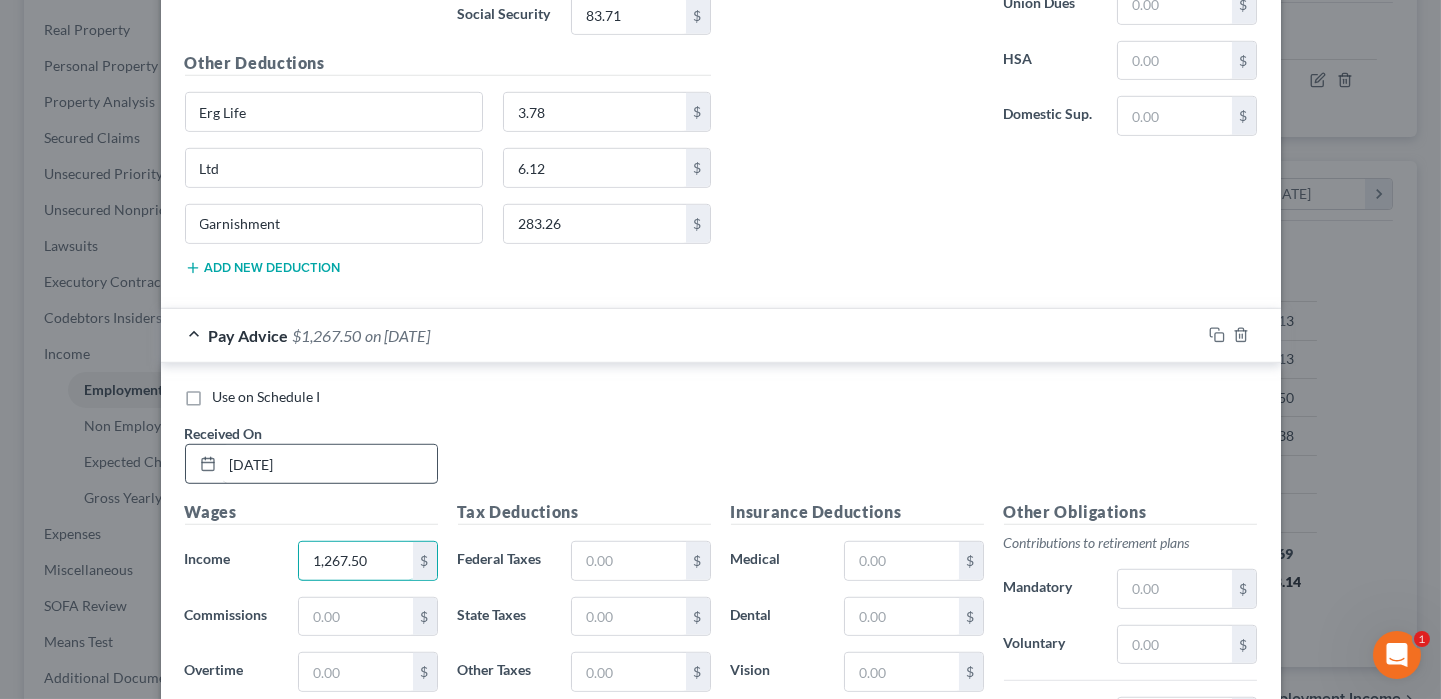 type on "1,267.50" 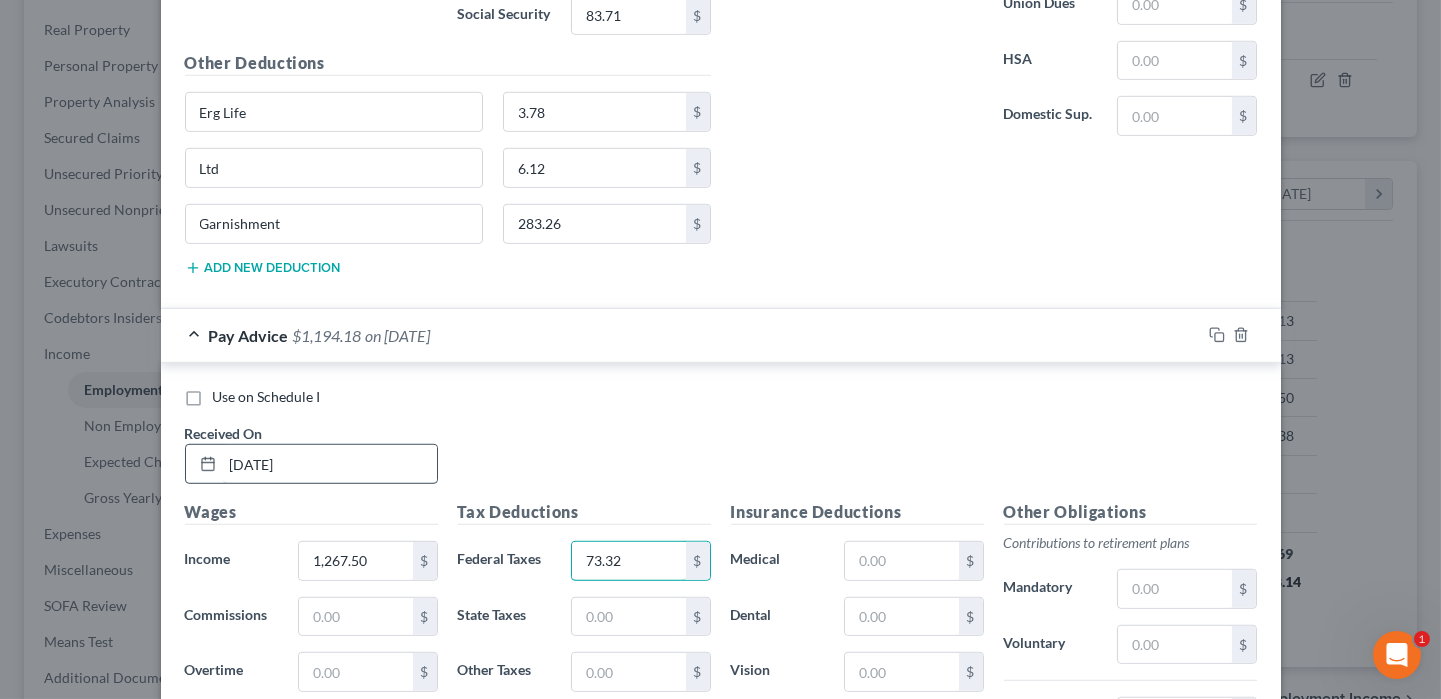 type on "73.32" 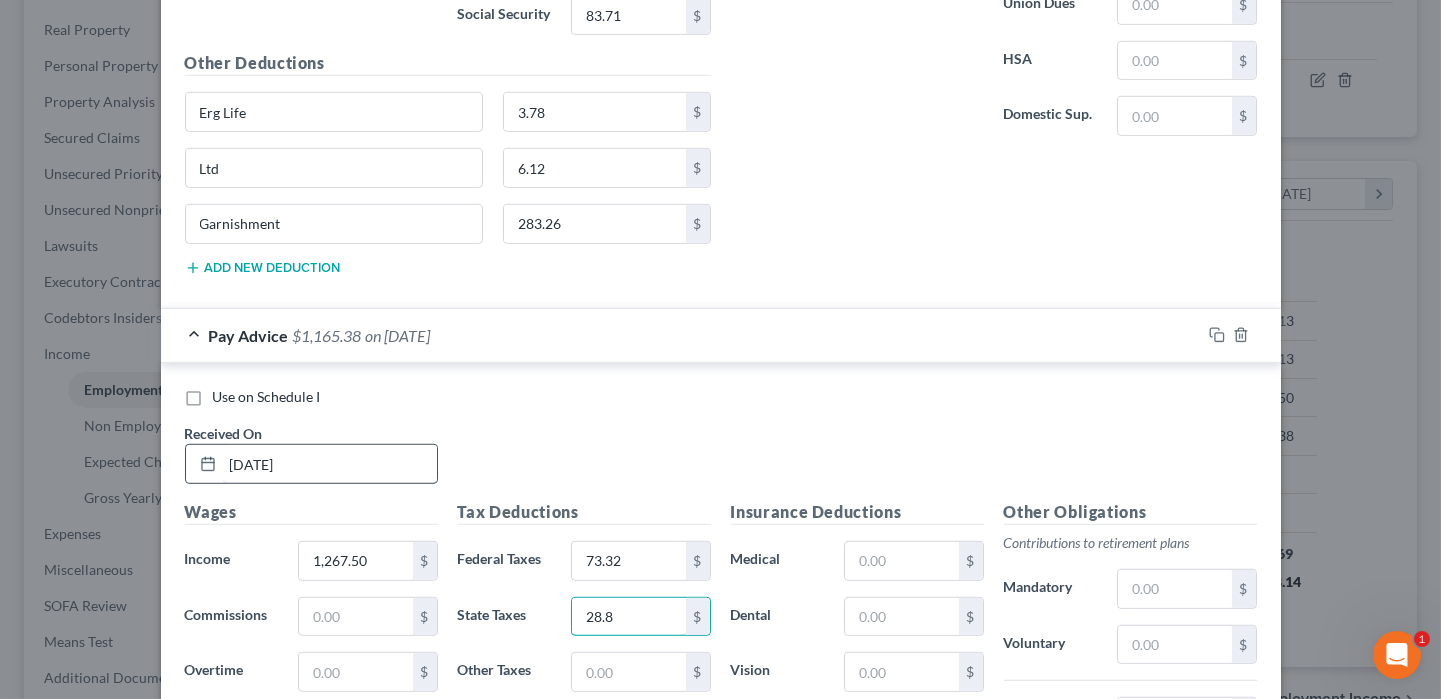 type on "28.8" 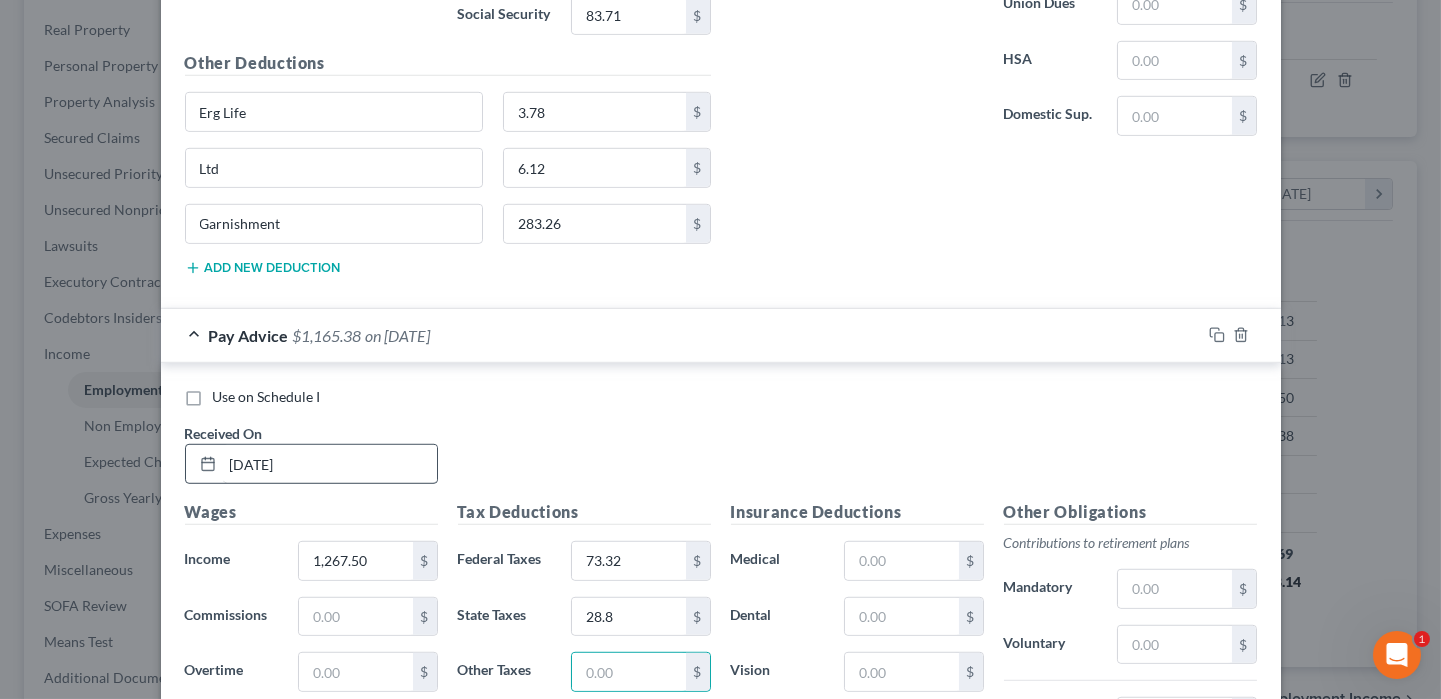 scroll, scrollTop: 3027, scrollLeft: 0, axis: vertical 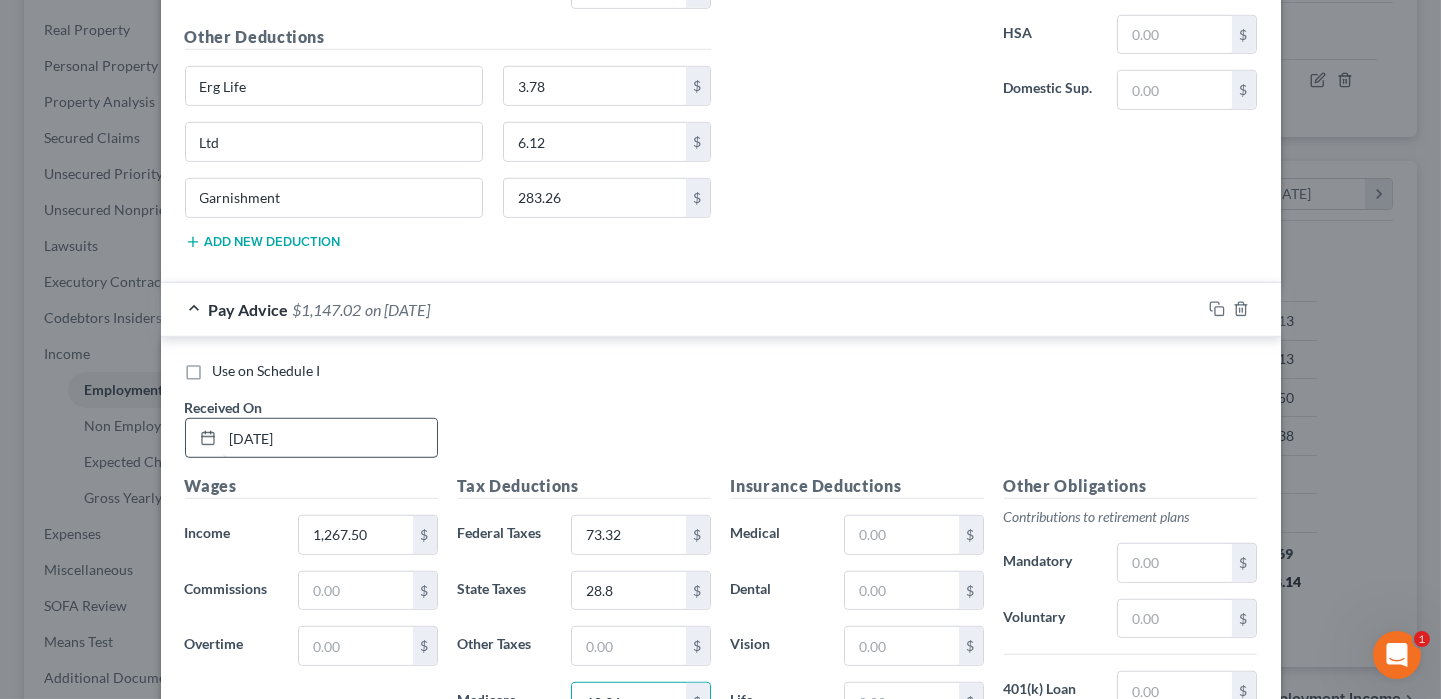 type on "18.36" 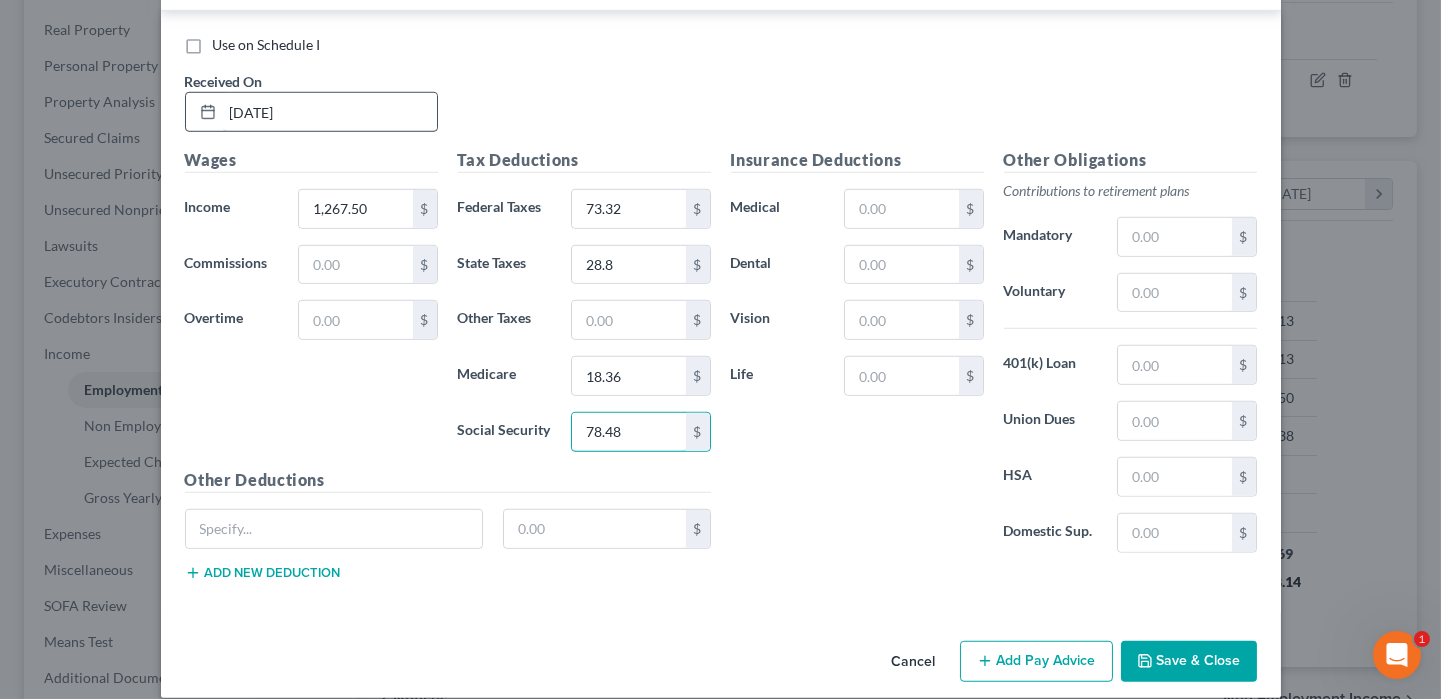 type on "78.48" 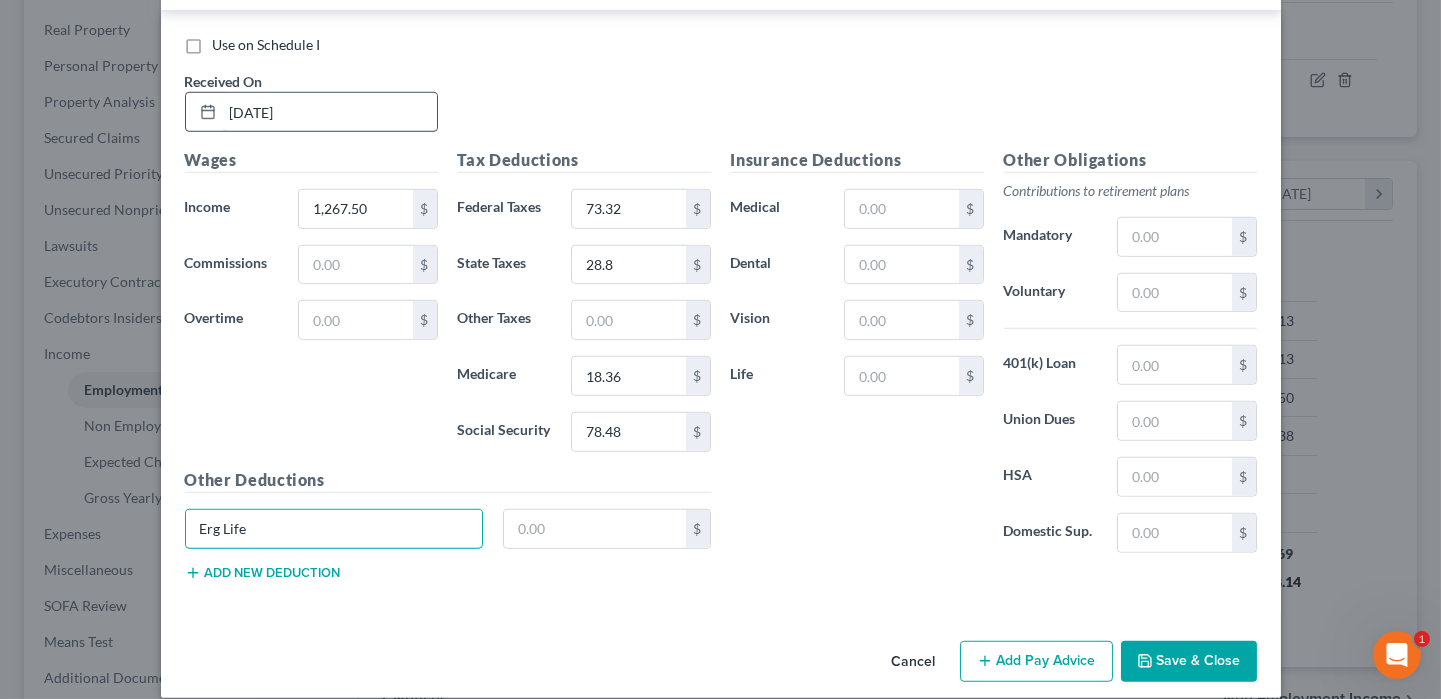 type on "Erg Life" 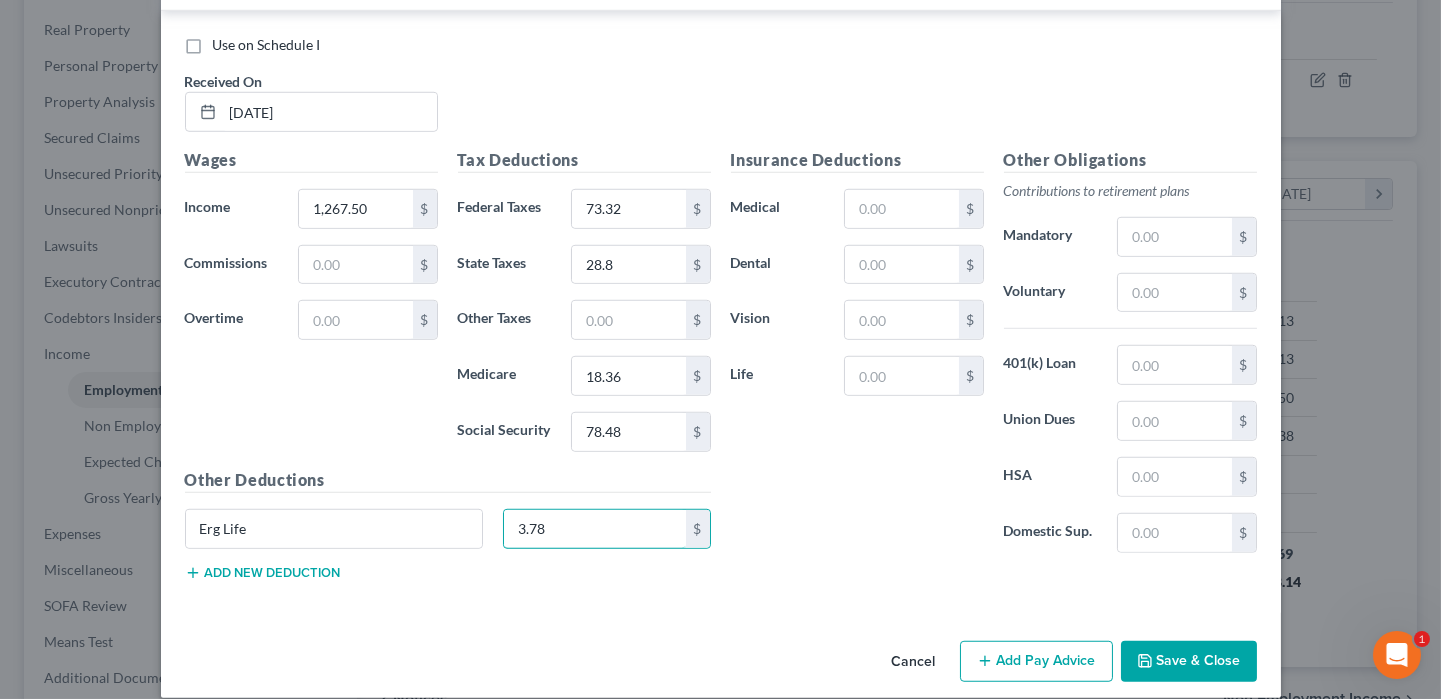 type on "3.78" 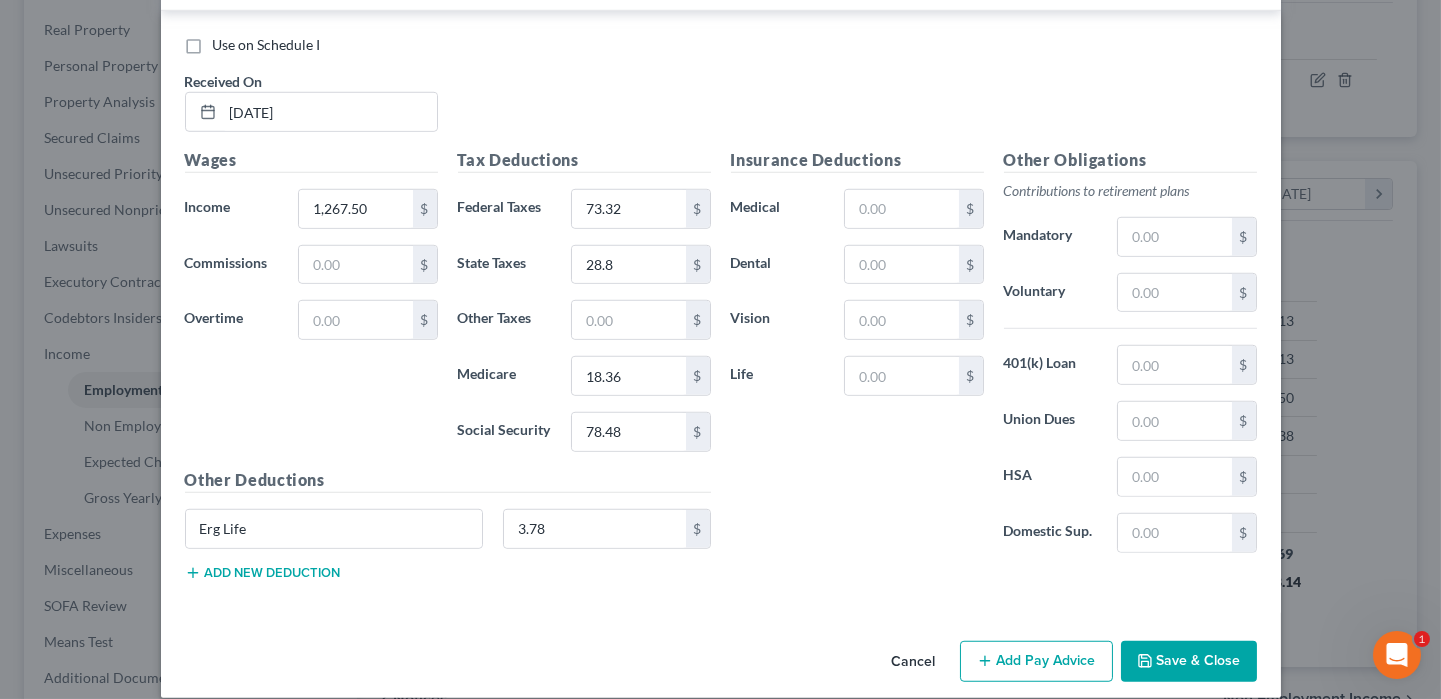 click on "Add new deduction" at bounding box center [263, 573] 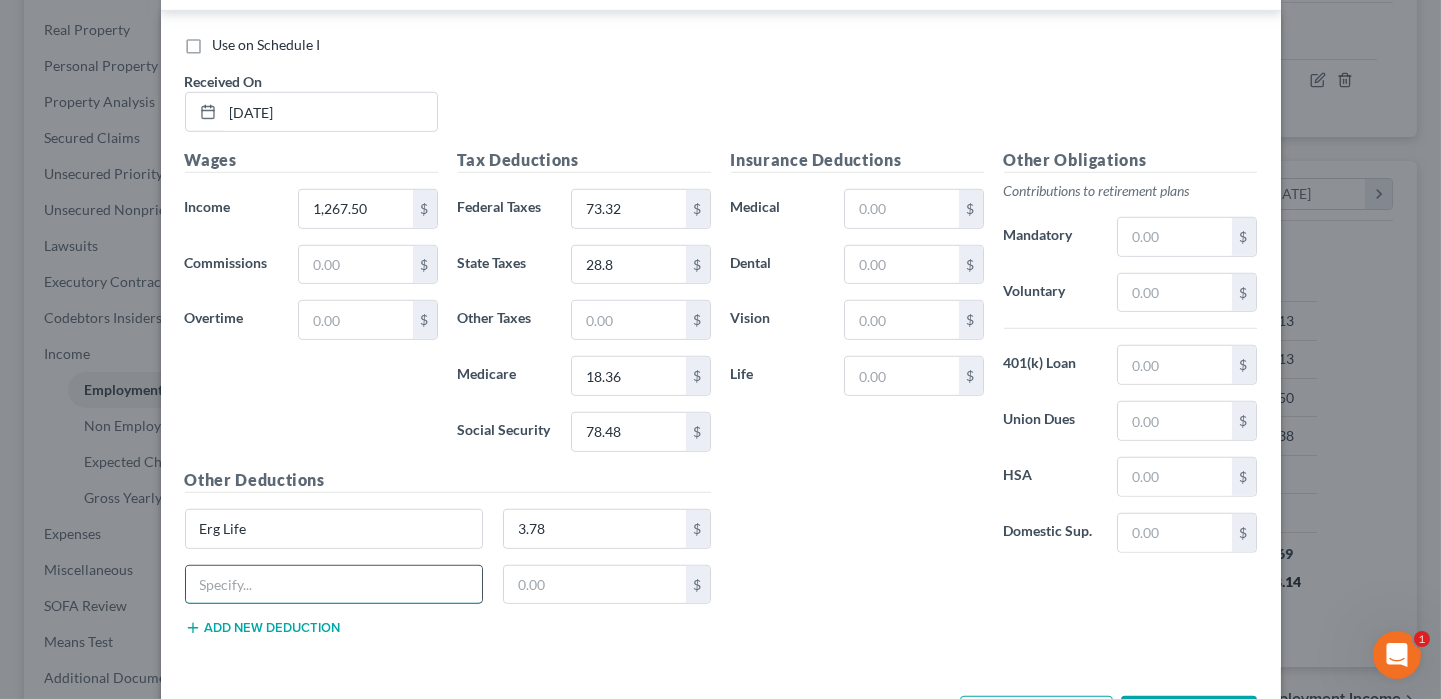 click at bounding box center [334, 585] 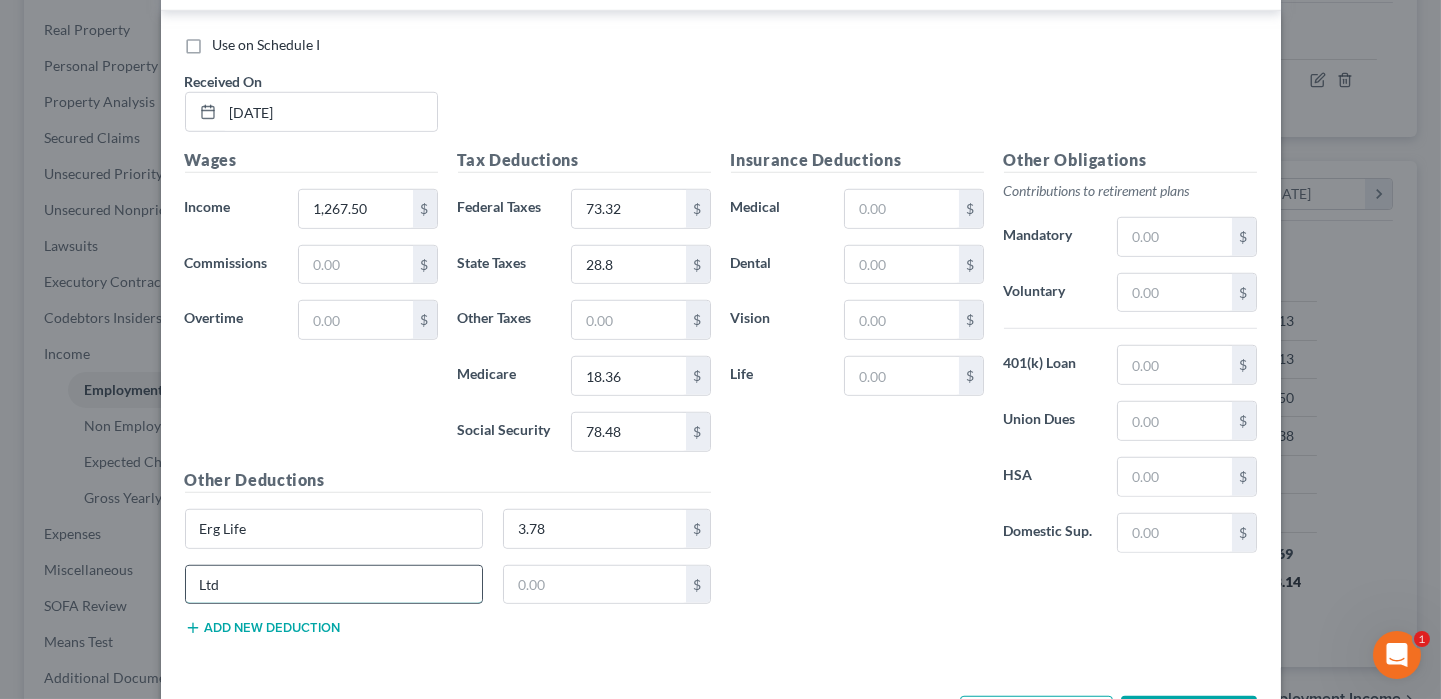 type on "Ltd" 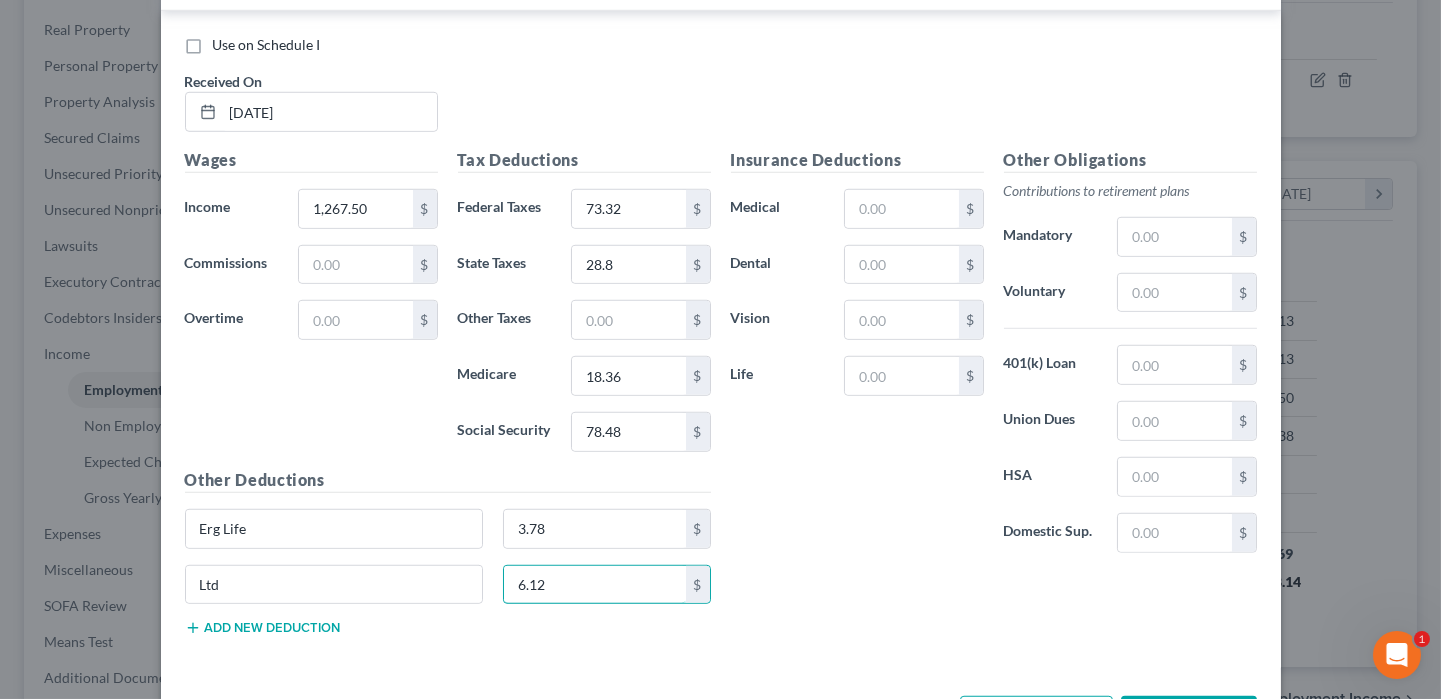 type on "6.12" 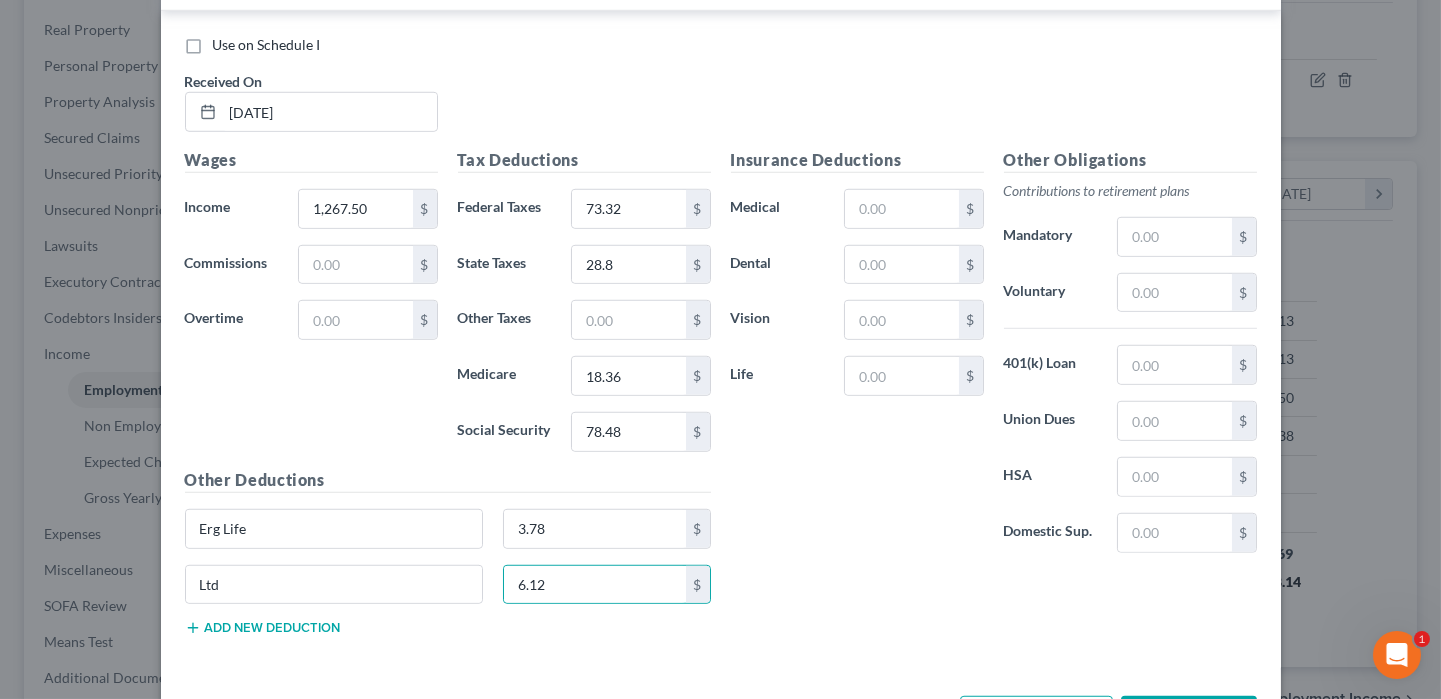 click on "Add new deduction" at bounding box center (263, 628) 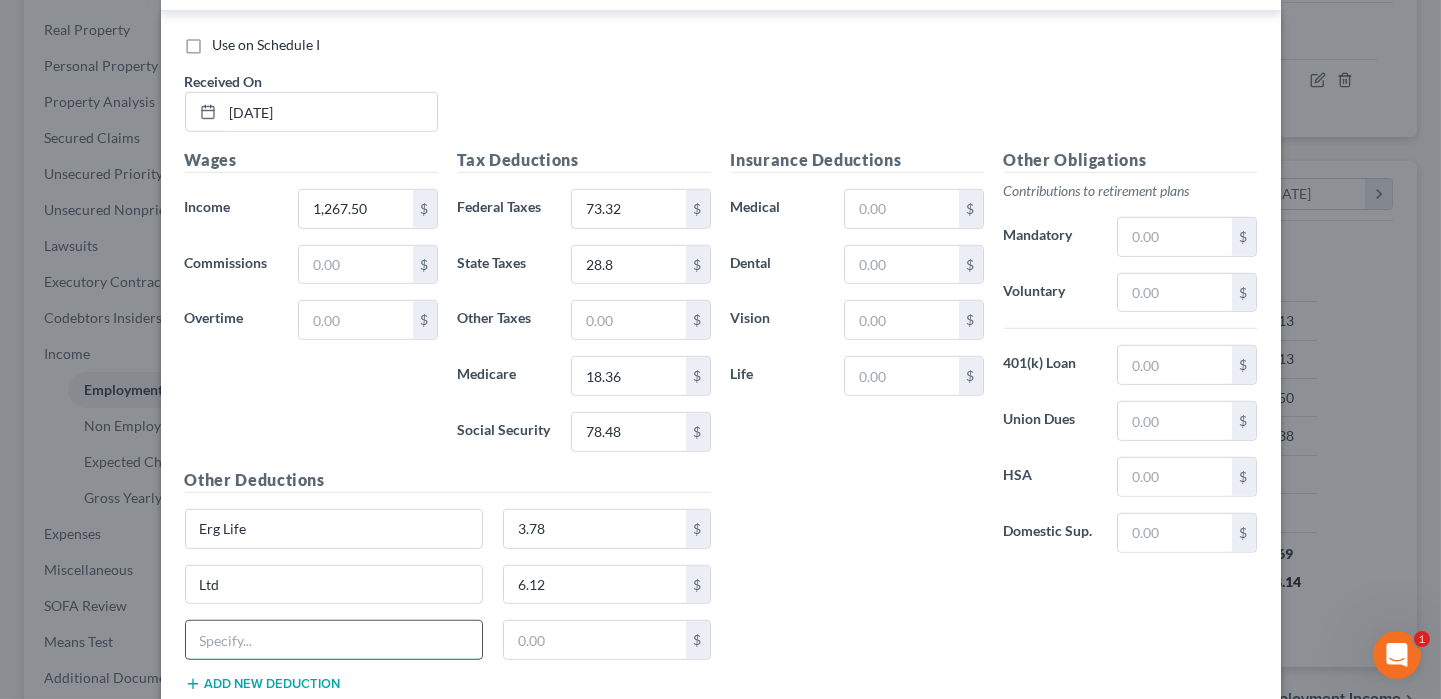 click at bounding box center [334, 640] 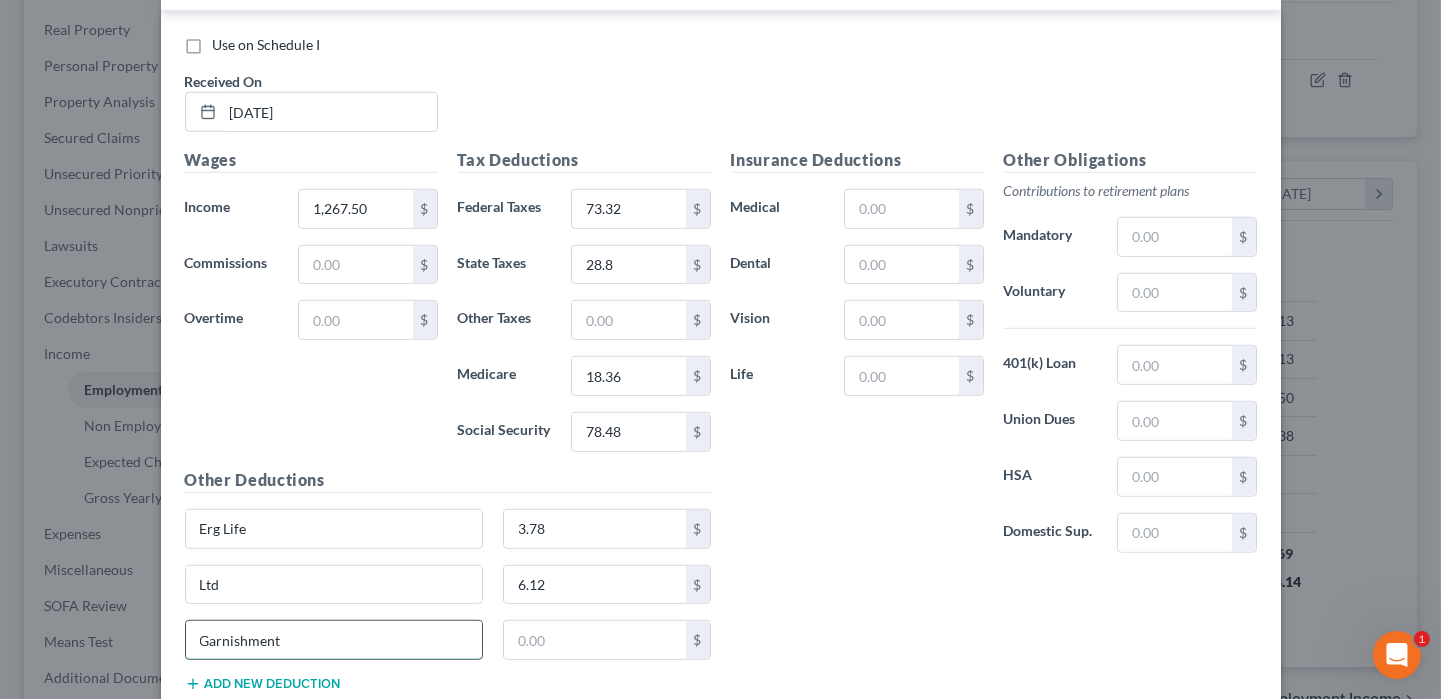 type on "Garnishment" 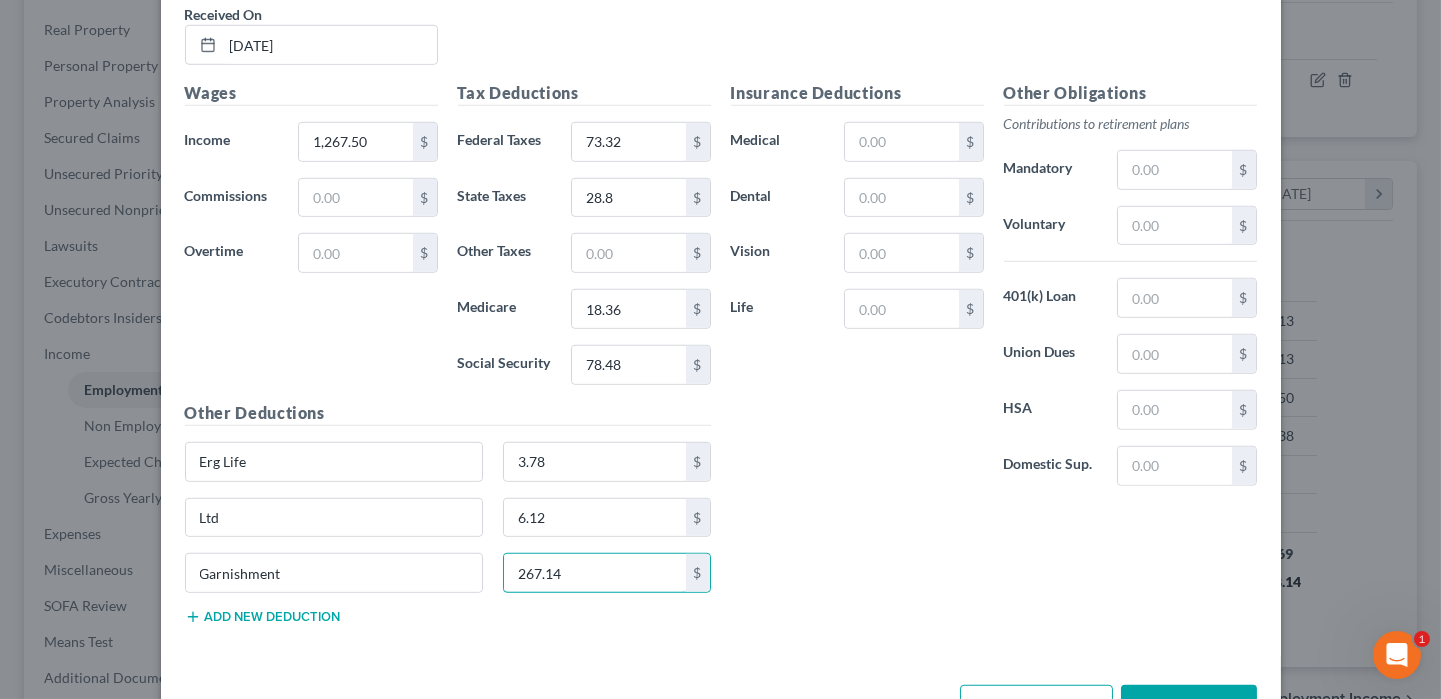 scroll, scrollTop: 3464, scrollLeft: 0, axis: vertical 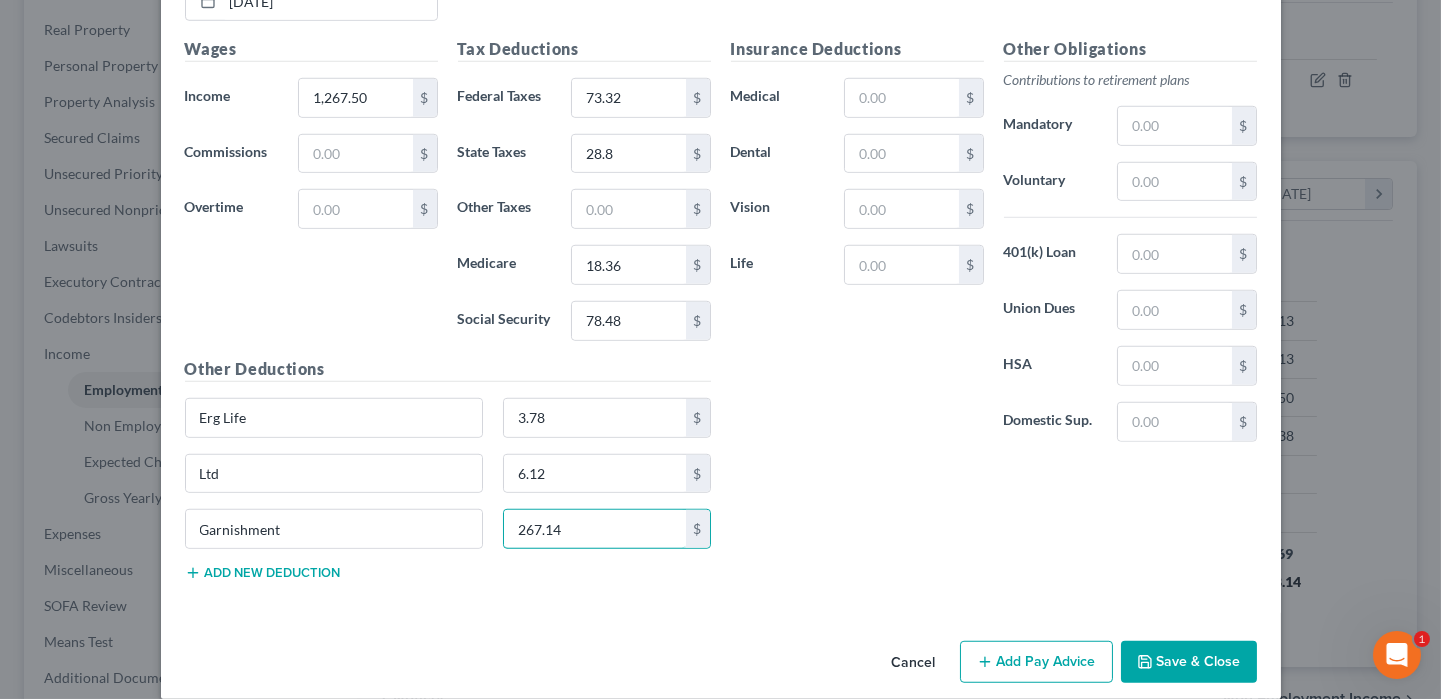 type on "267.14" 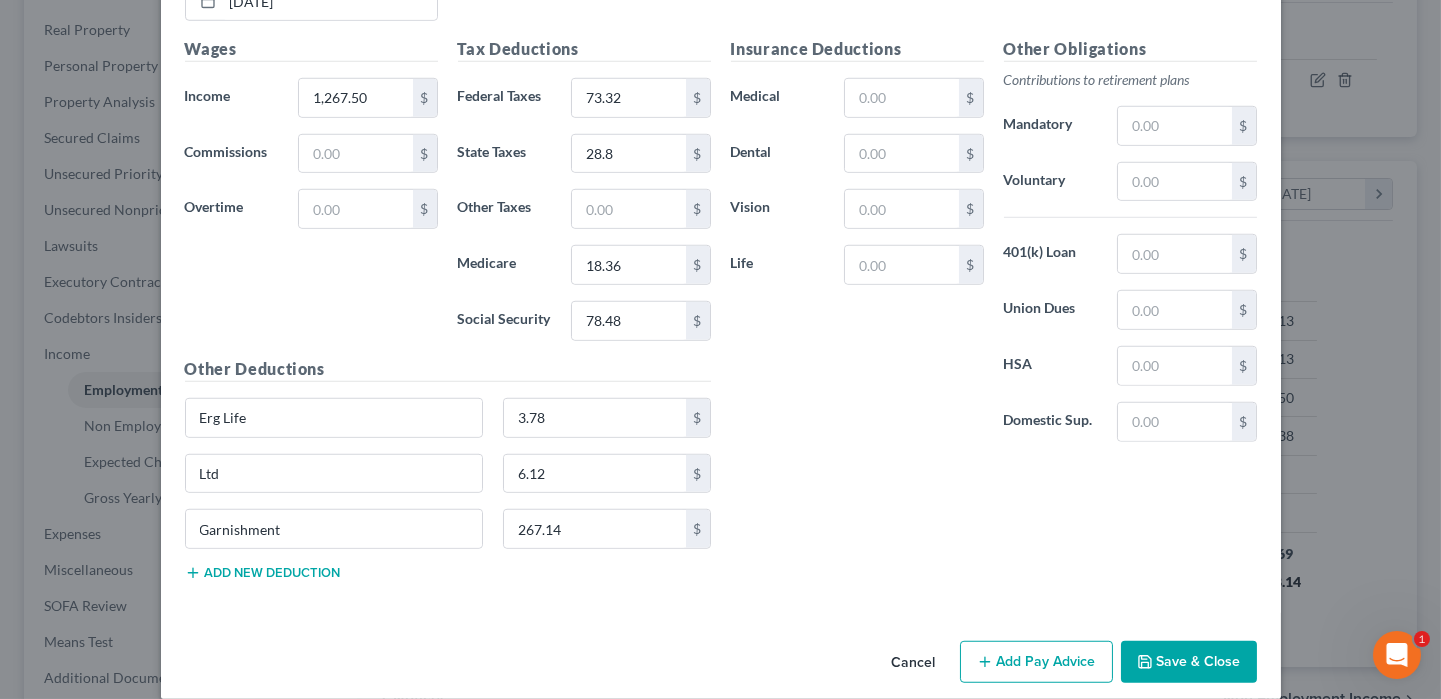 click on "Add Pay Advice" at bounding box center [1036, 662] 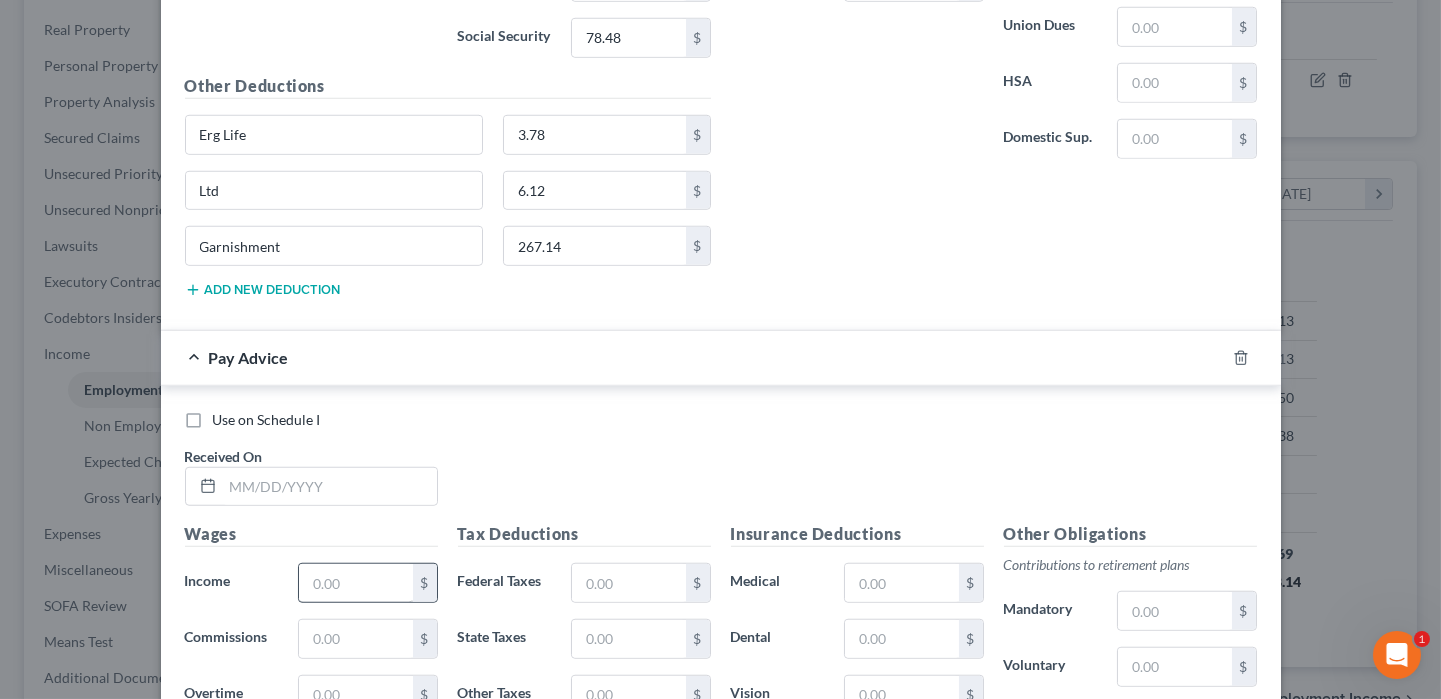 scroll, scrollTop: 3764, scrollLeft: 0, axis: vertical 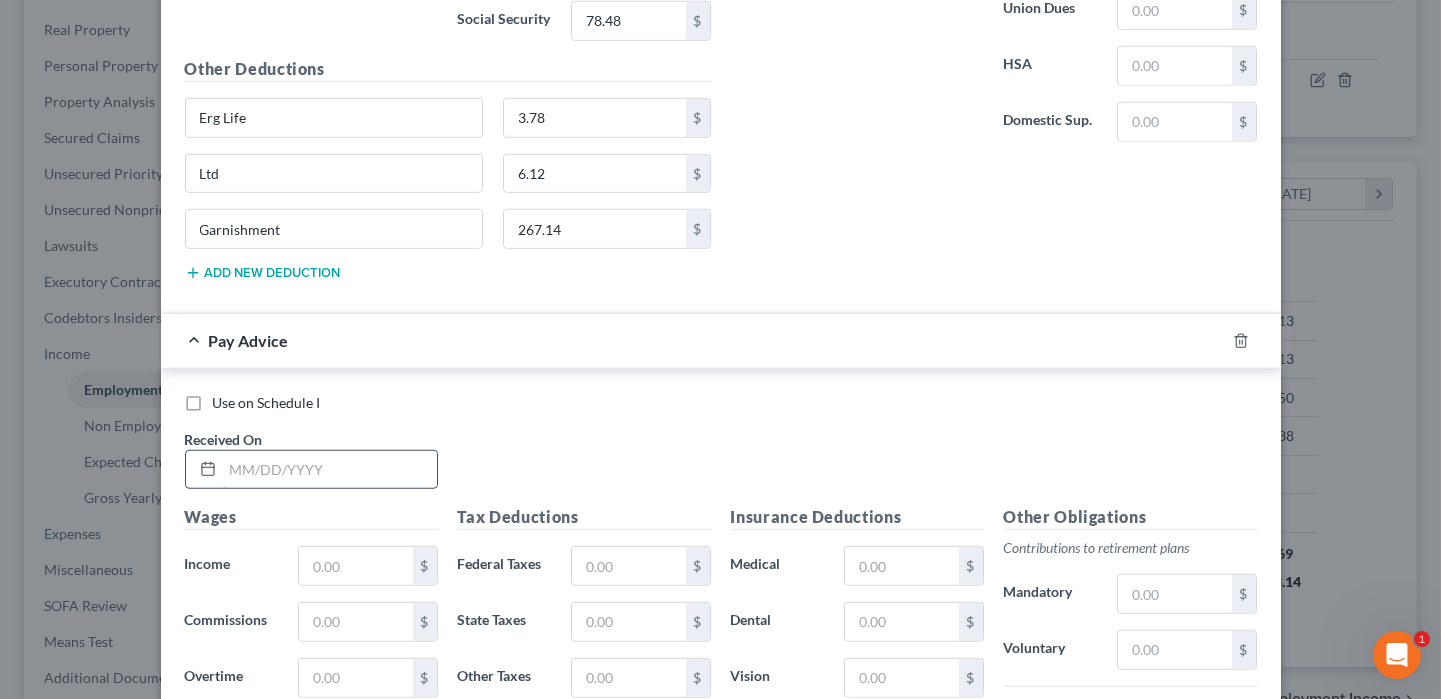 click at bounding box center [330, 470] 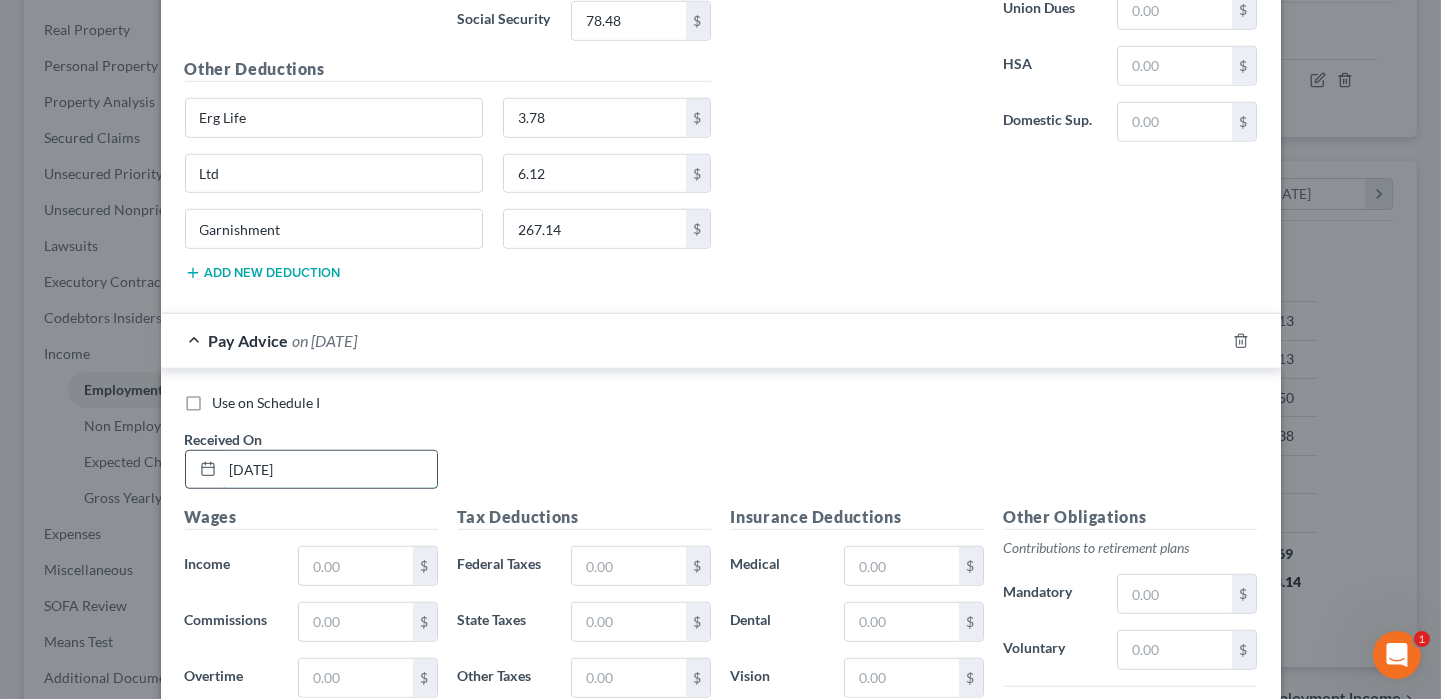 type on "[DATE]" 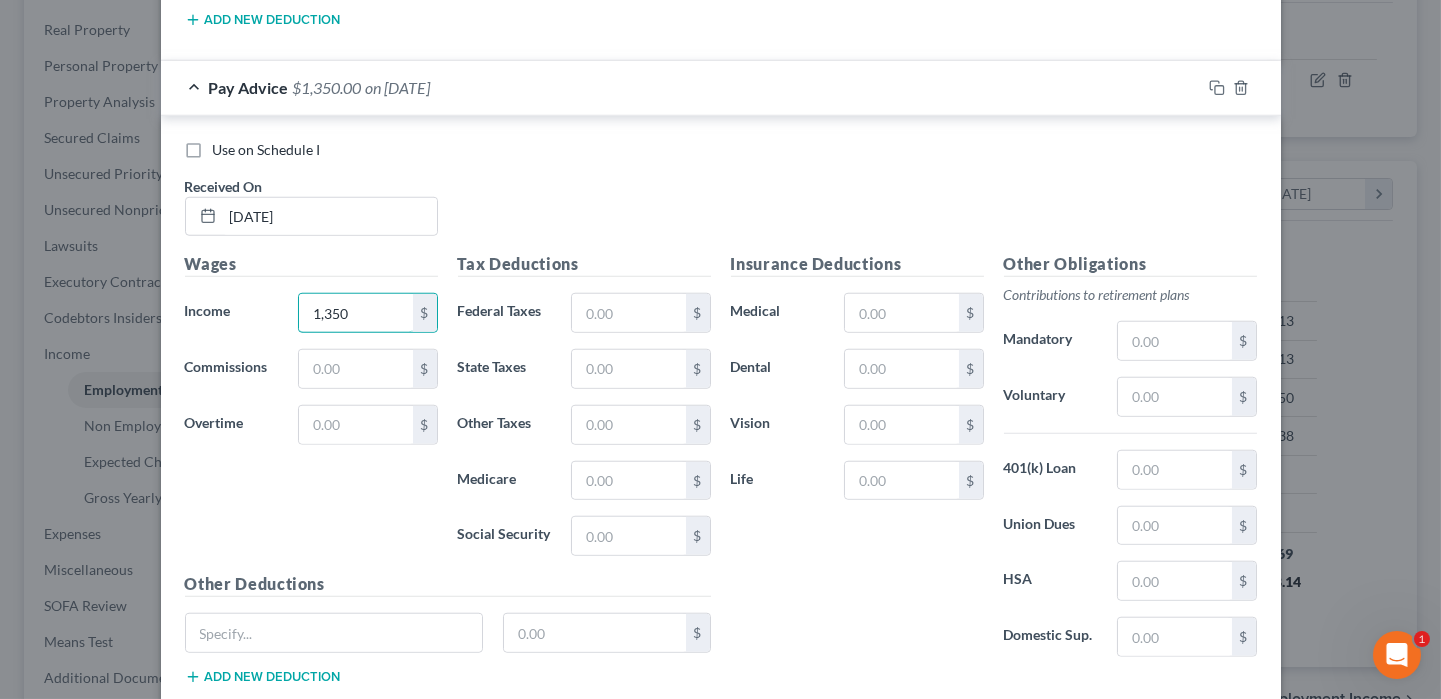 scroll, scrollTop: 4064, scrollLeft: 0, axis: vertical 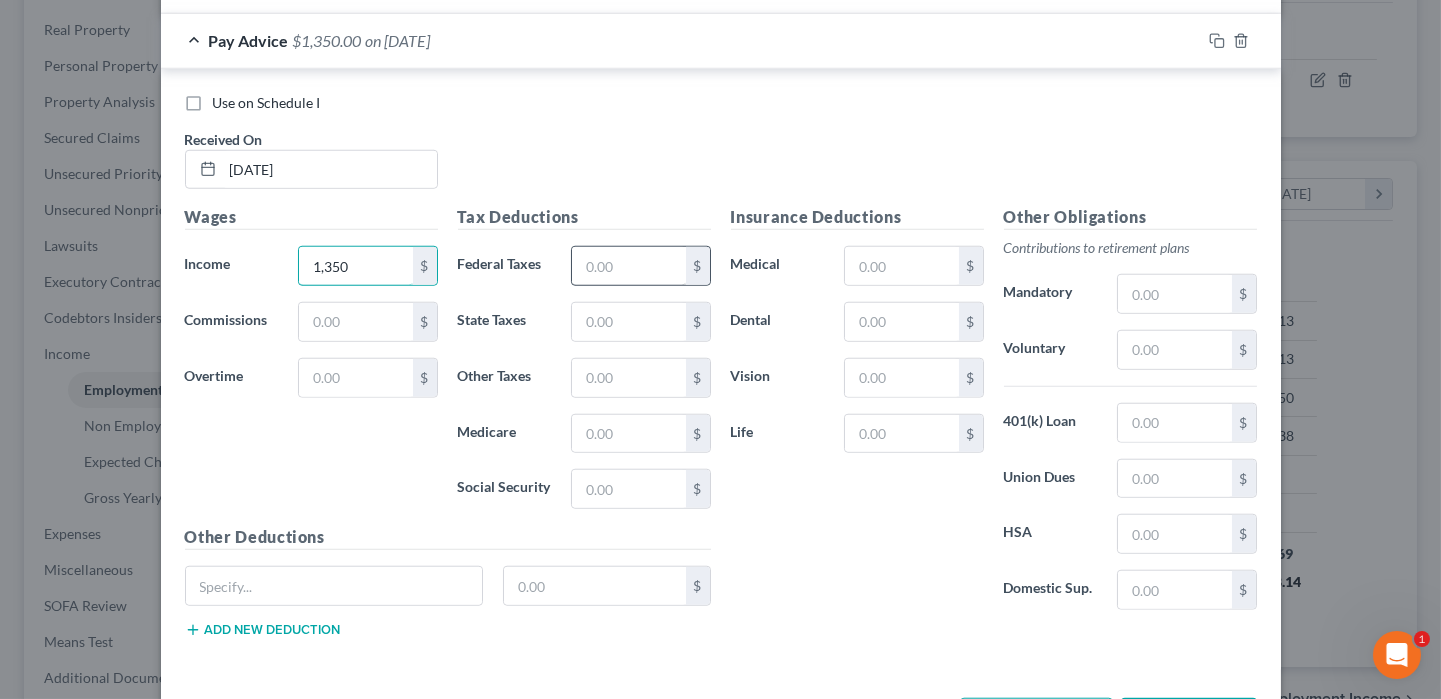 type on "1,350" 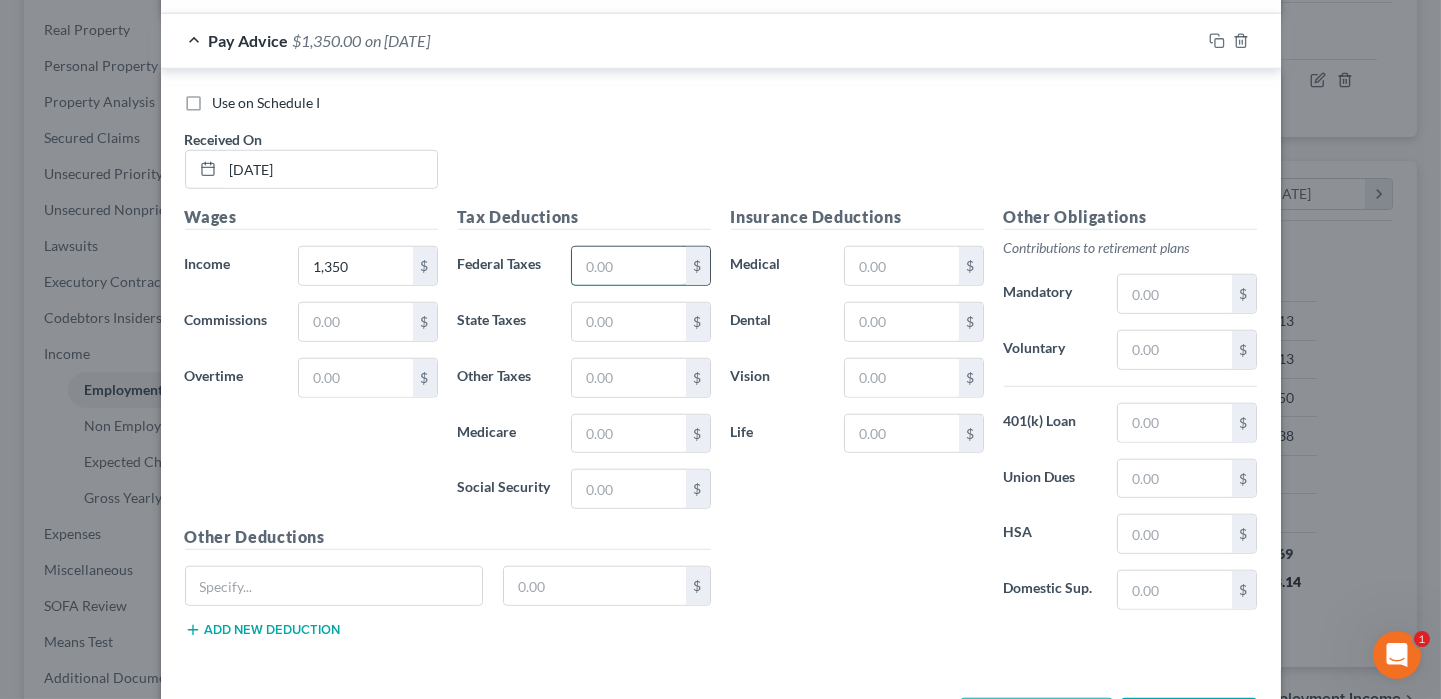 click at bounding box center (628, 266) 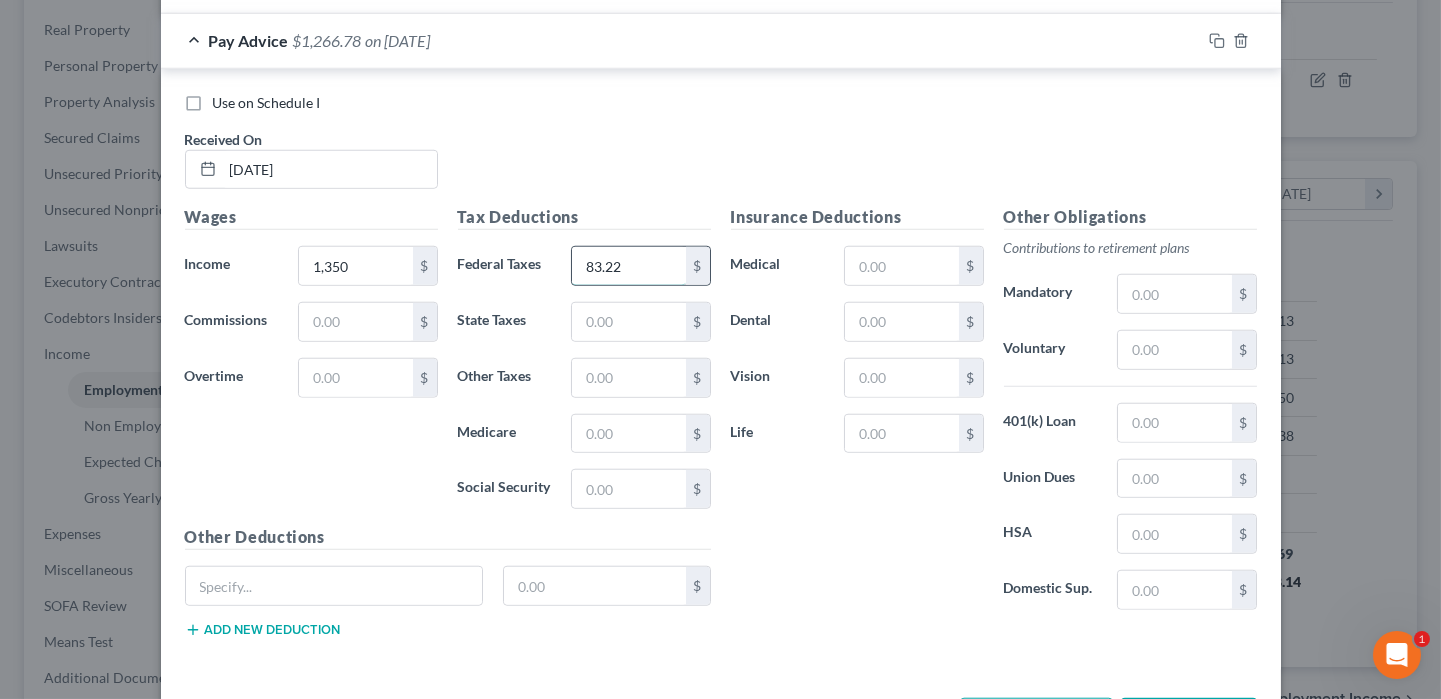 type on "83.22" 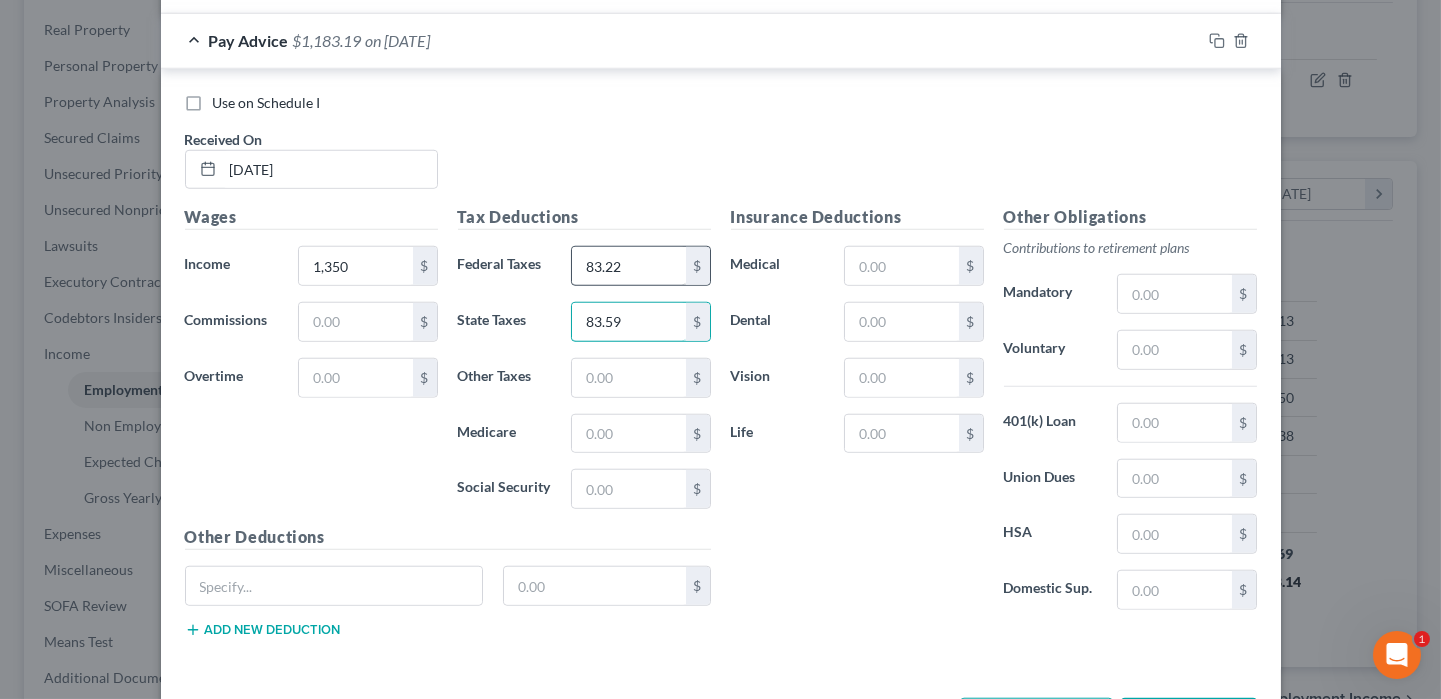 type on "83.59" 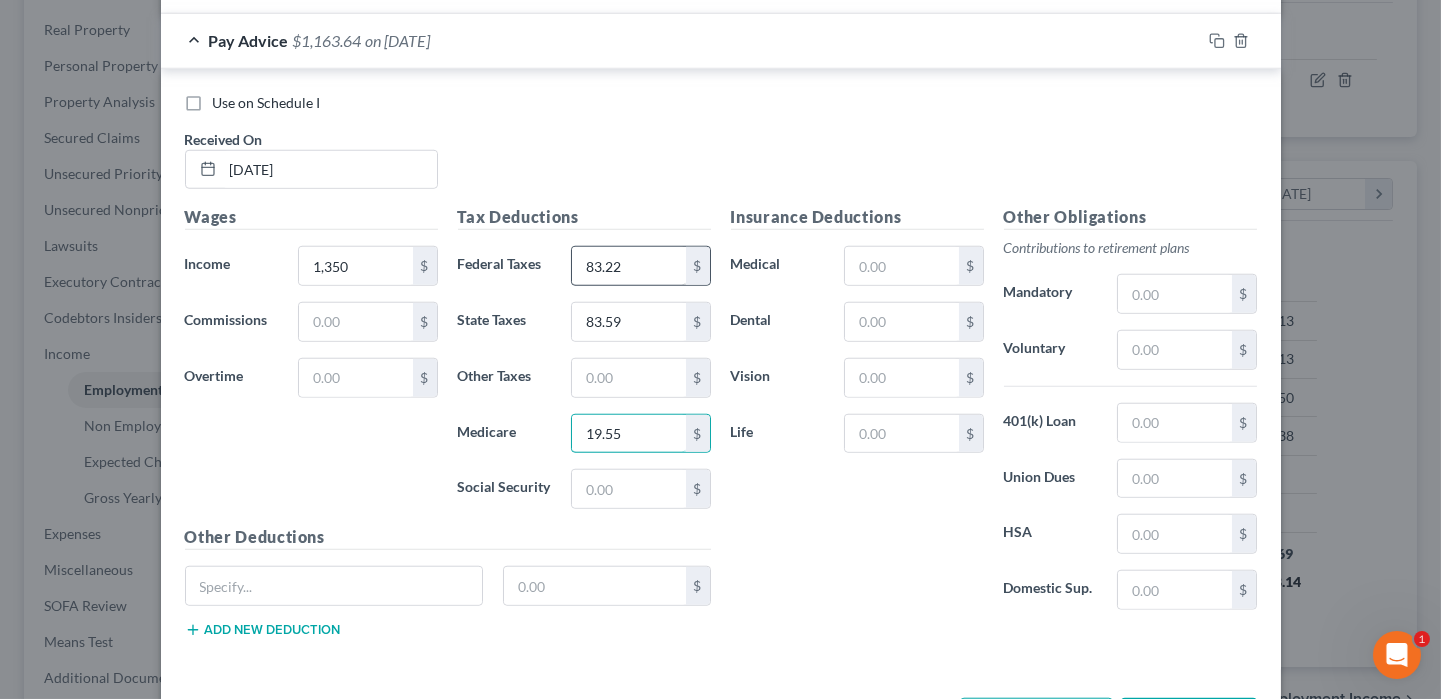 type on "19.55" 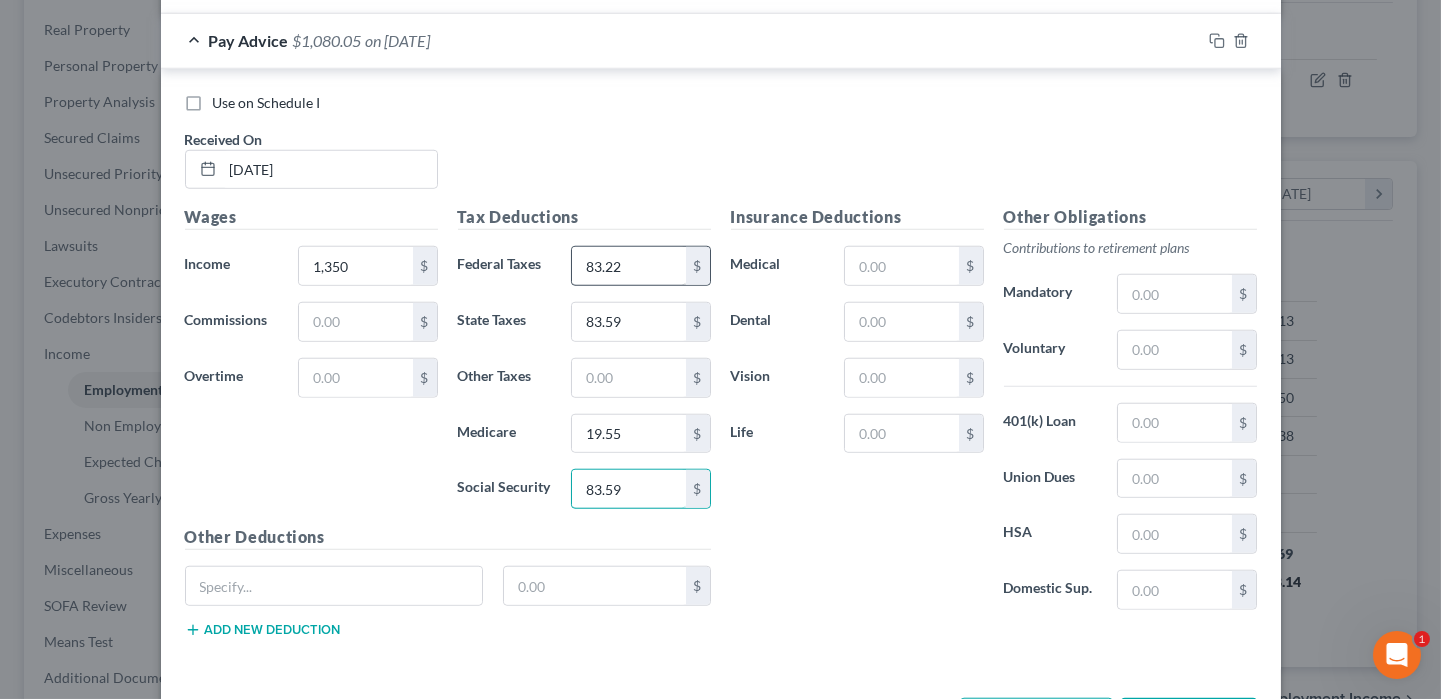 type on "83.59" 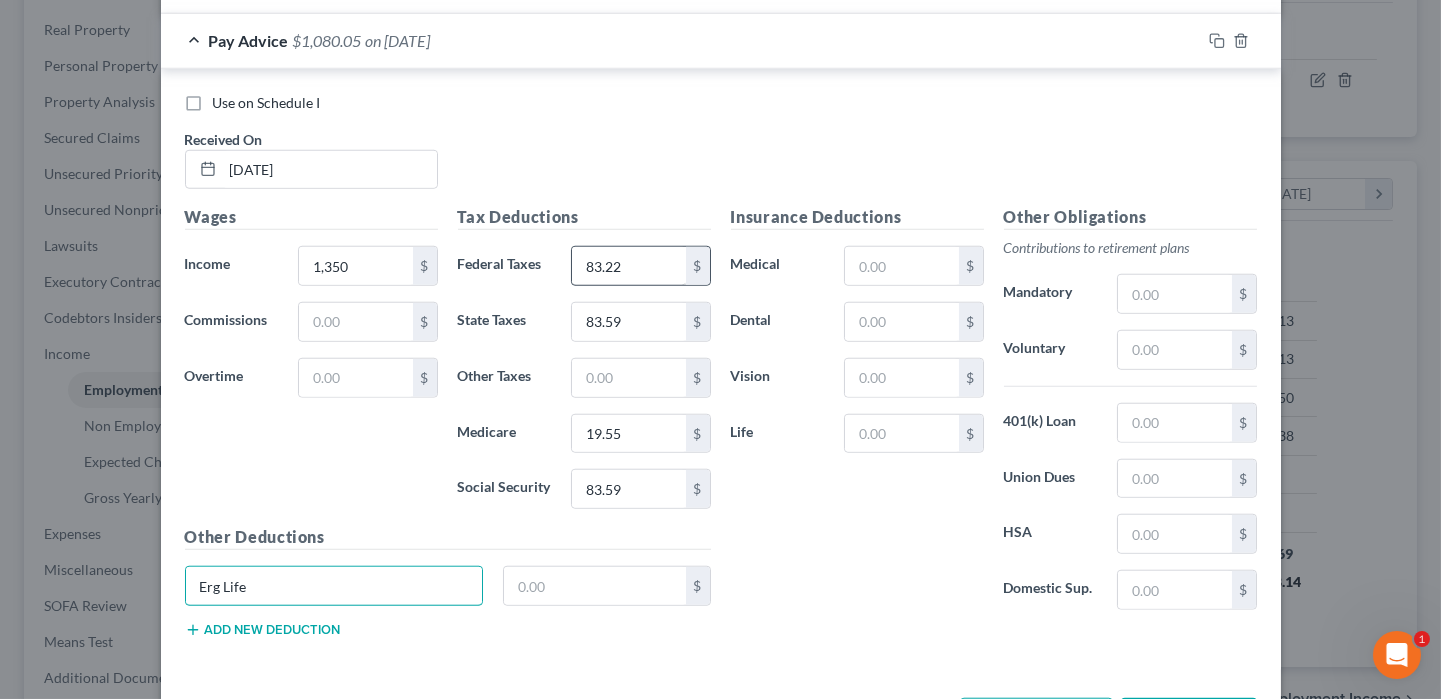 type on "Erg Life" 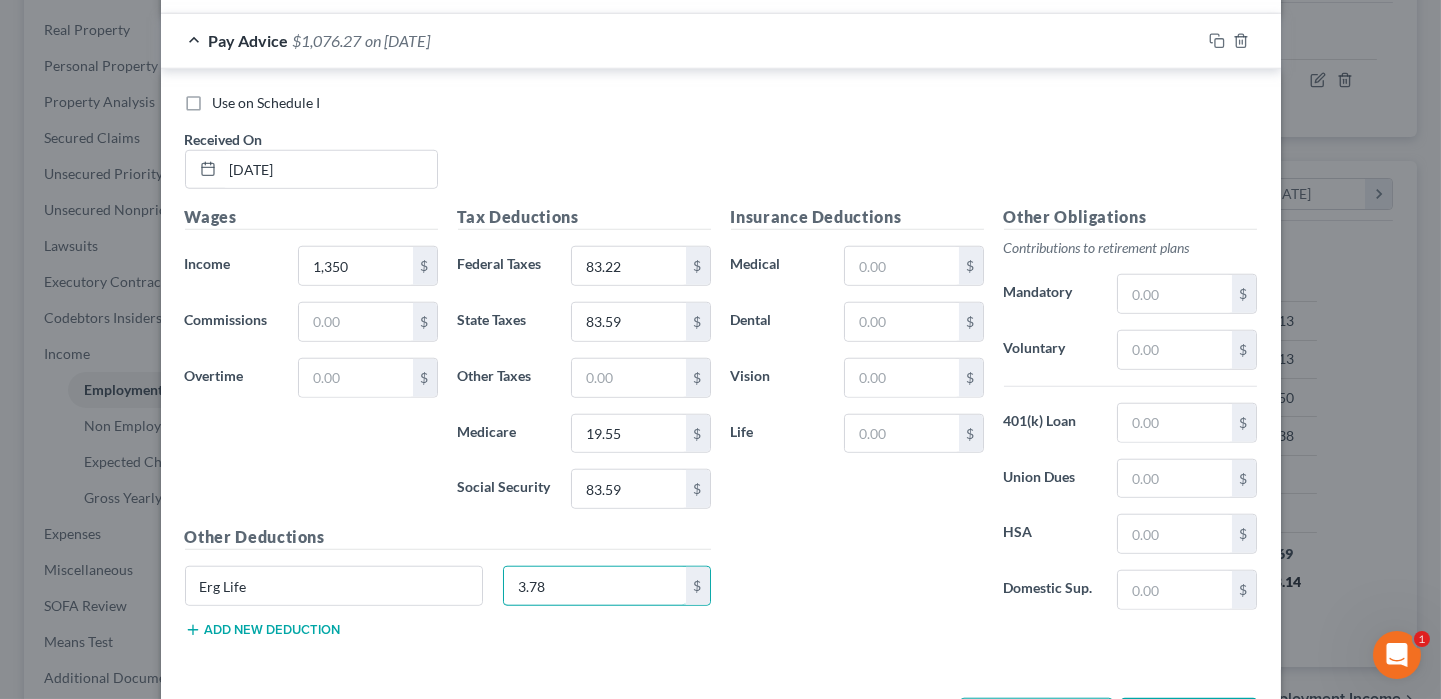 type on "3.78" 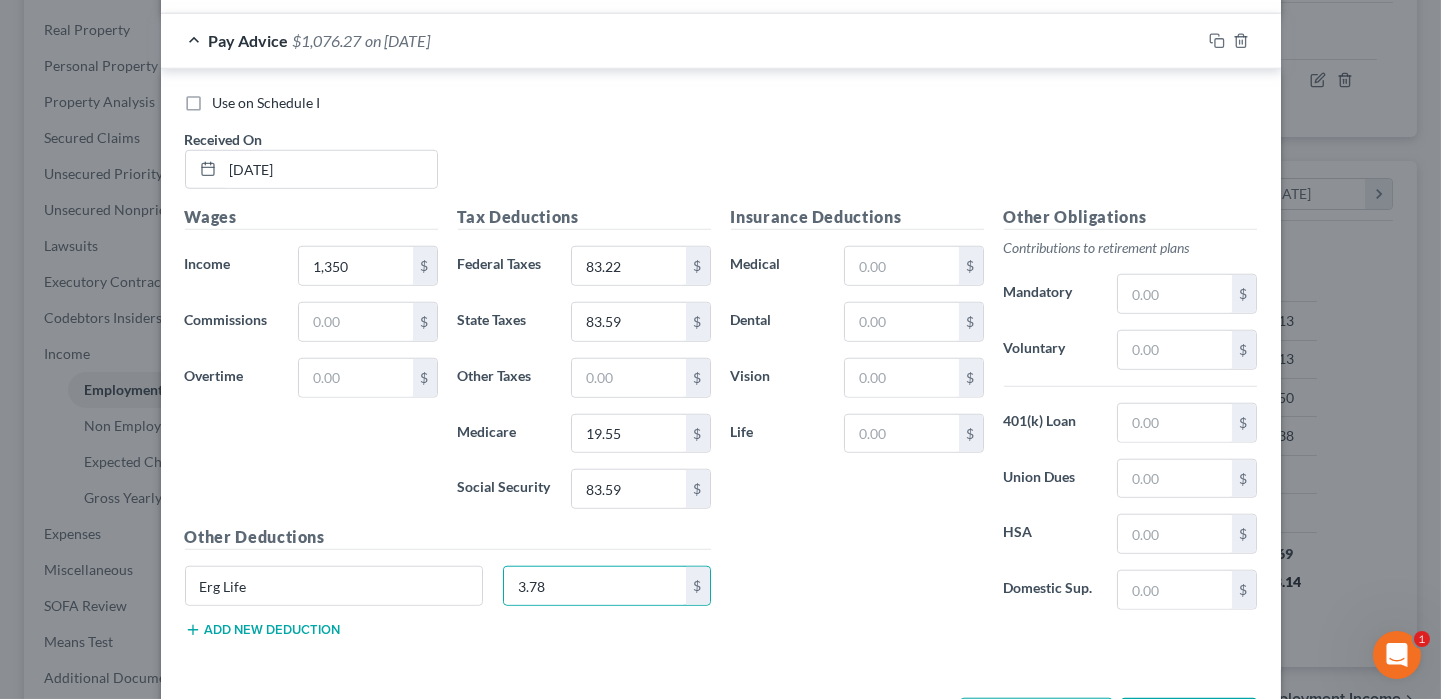 click on "Erg Life 3.78 $" at bounding box center (448, 594) 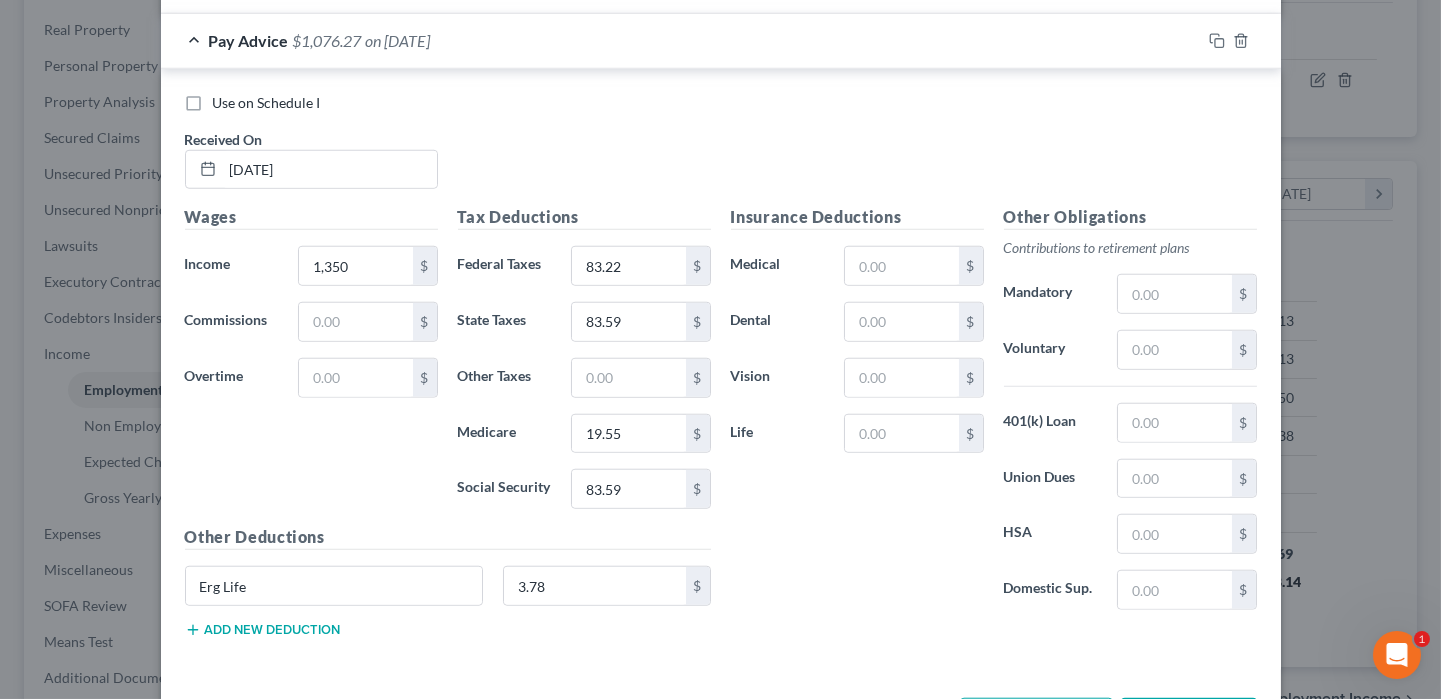 click on "Add new deduction" at bounding box center (263, 630) 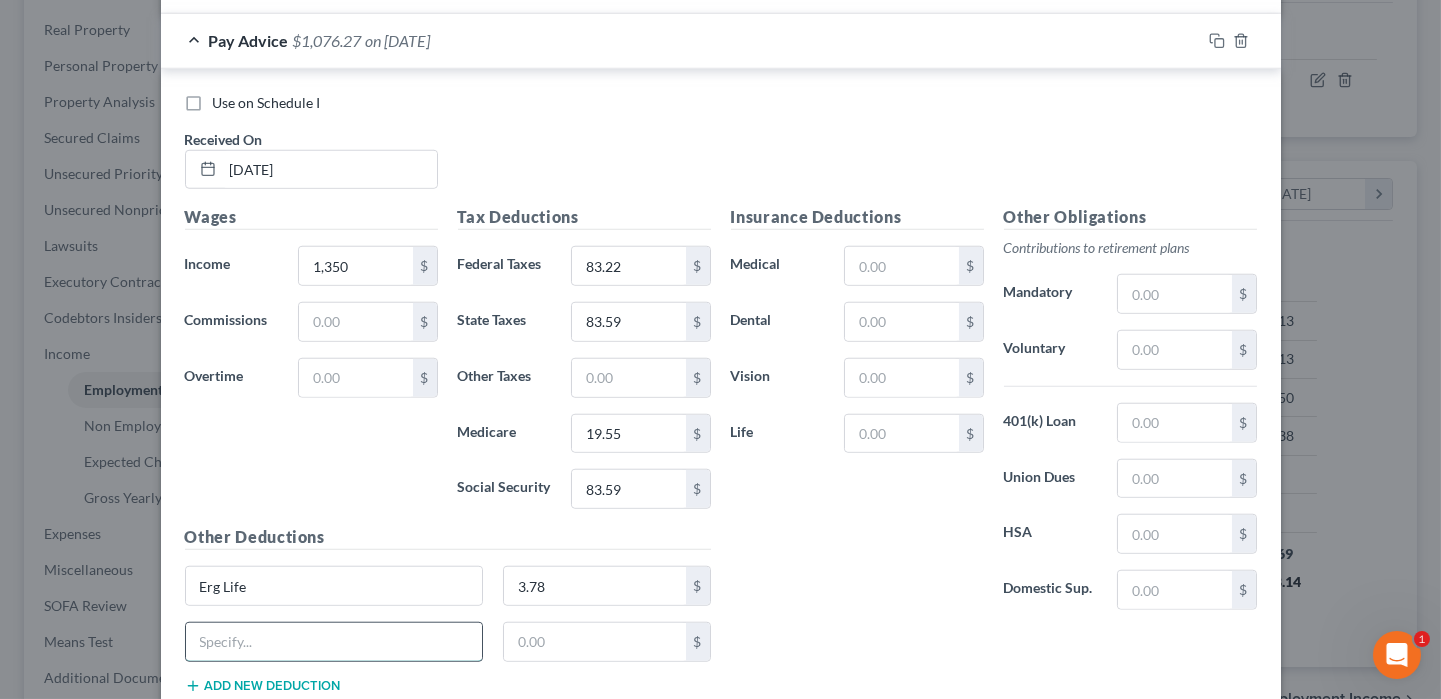 click at bounding box center (334, 642) 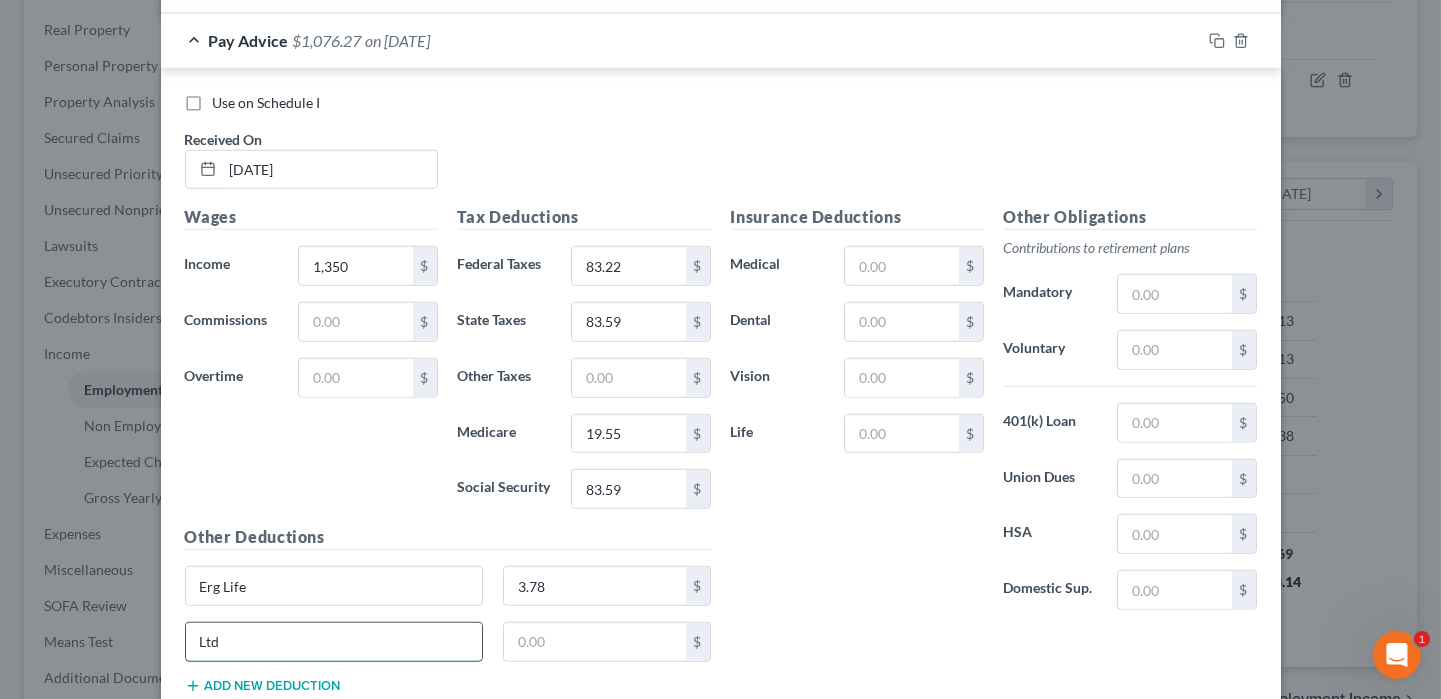 type on "Ltd" 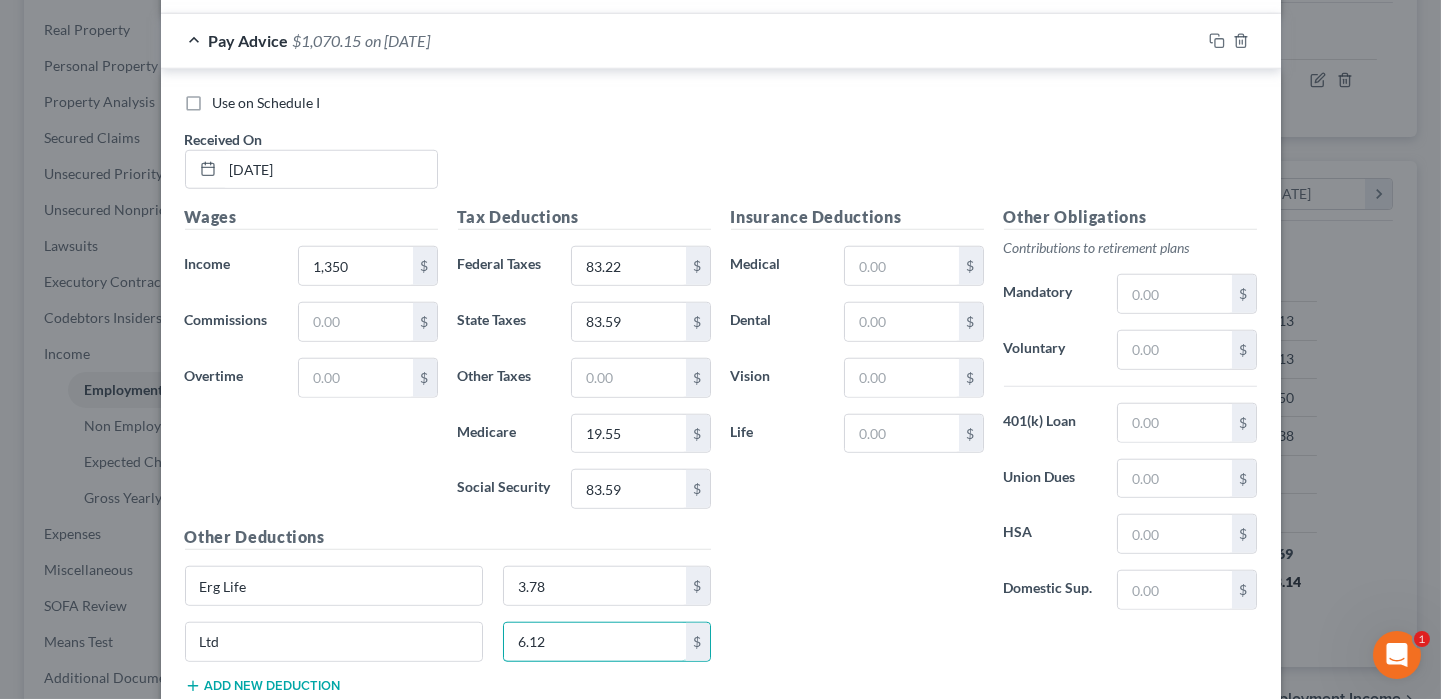 type on "6.12" 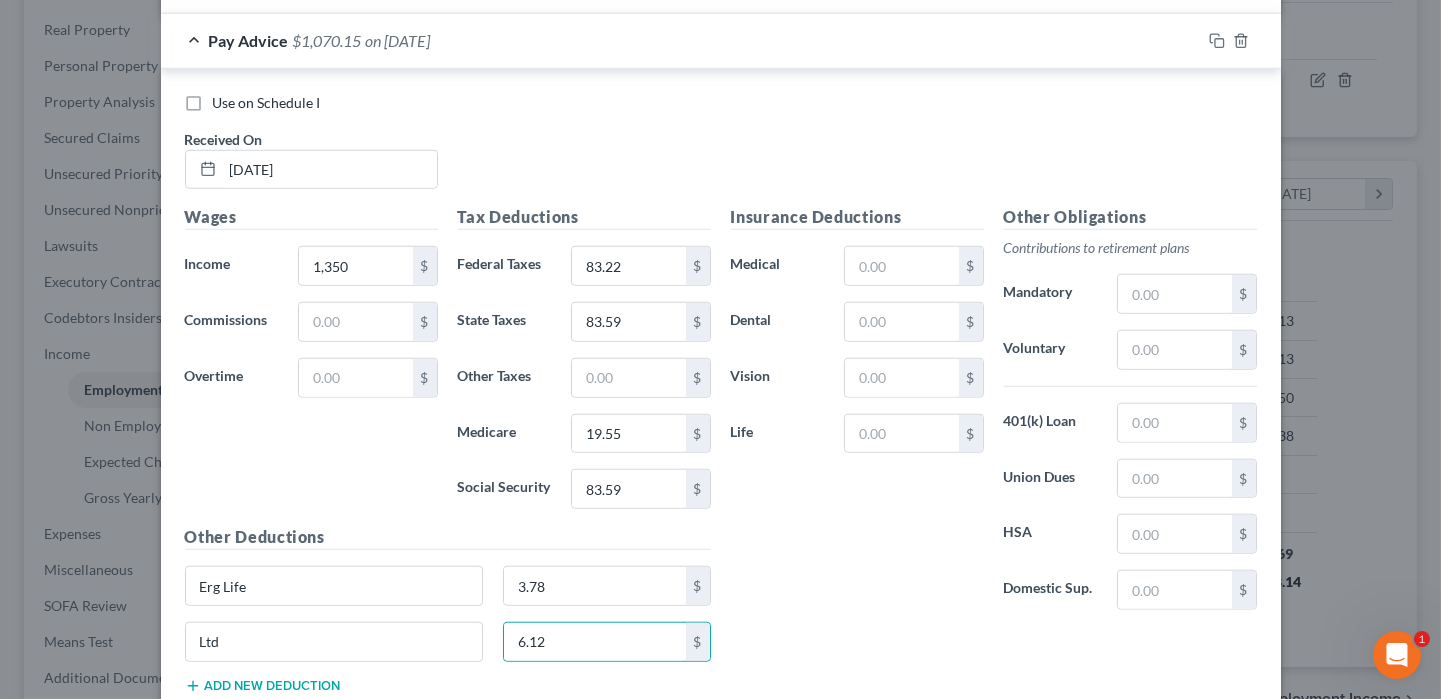 click on "Add new deduction" at bounding box center [263, 686] 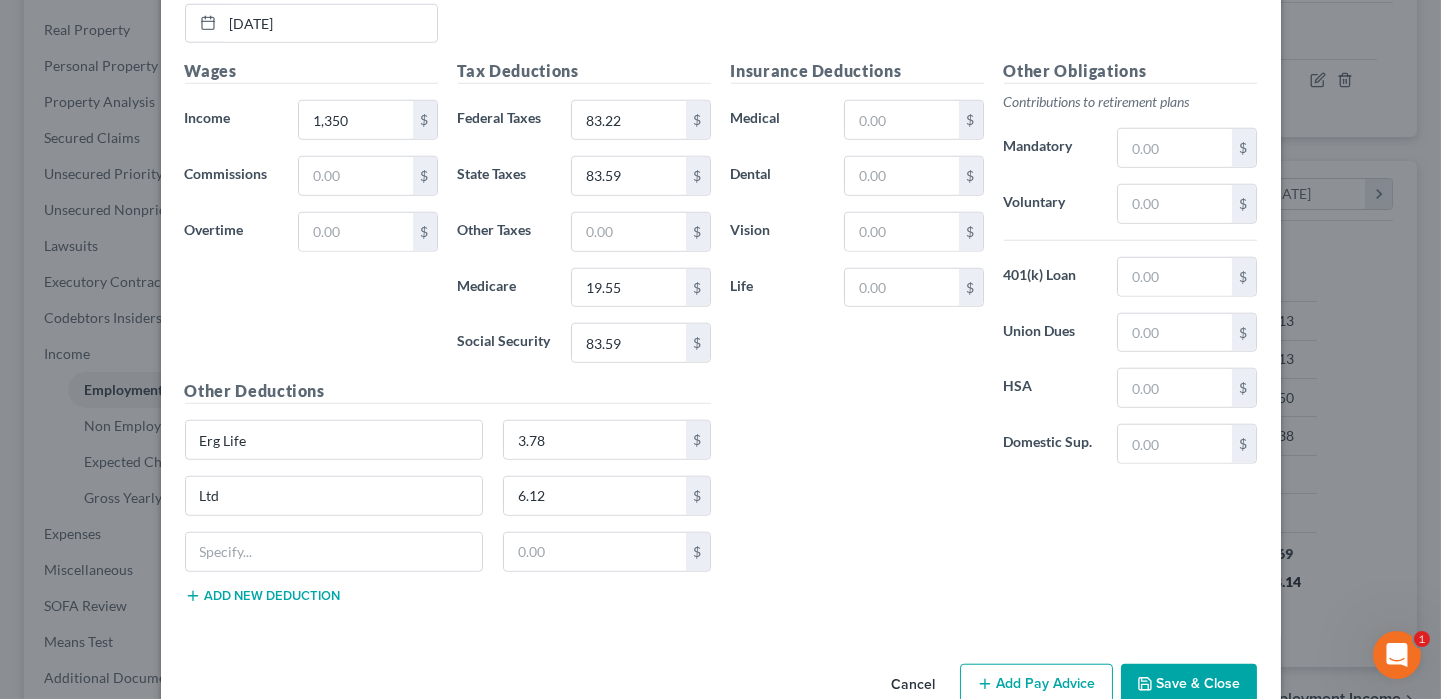 scroll, scrollTop: 4227, scrollLeft: 0, axis: vertical 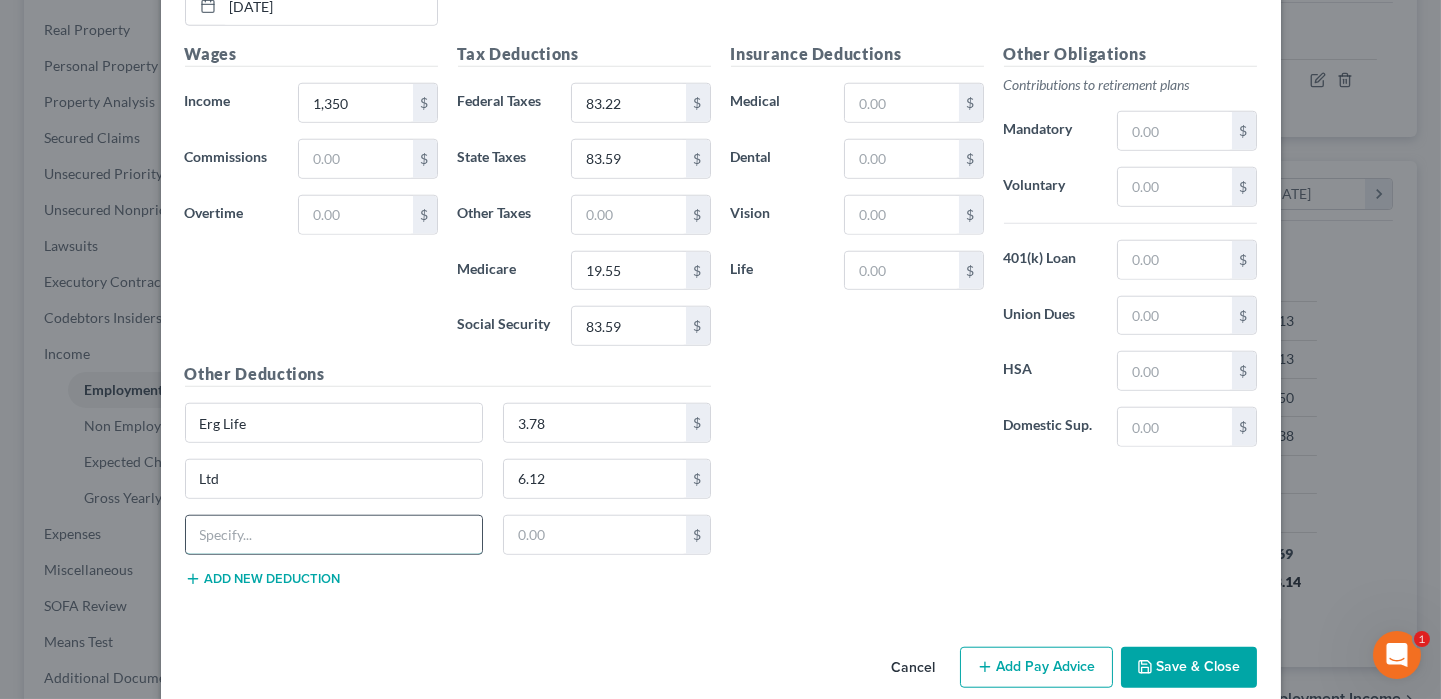 click at bounding box center (334, 535) 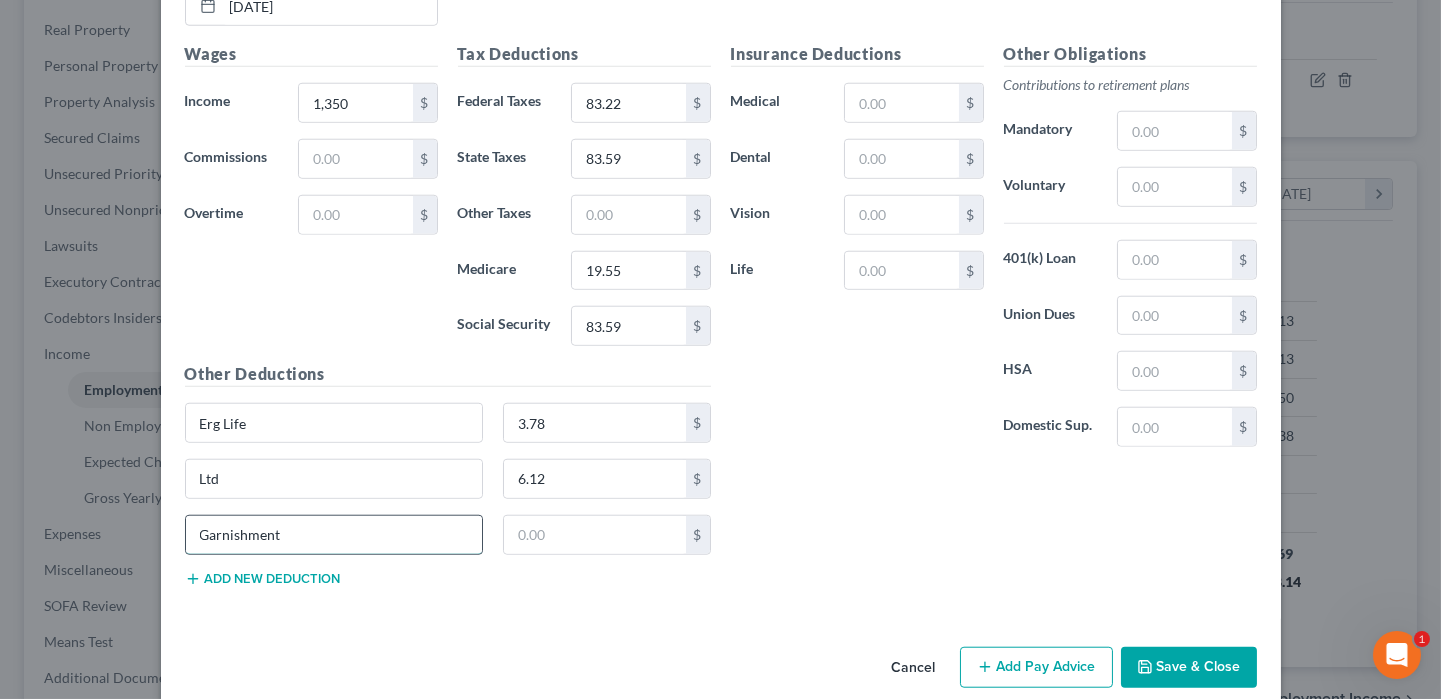 type on "Garnishment" 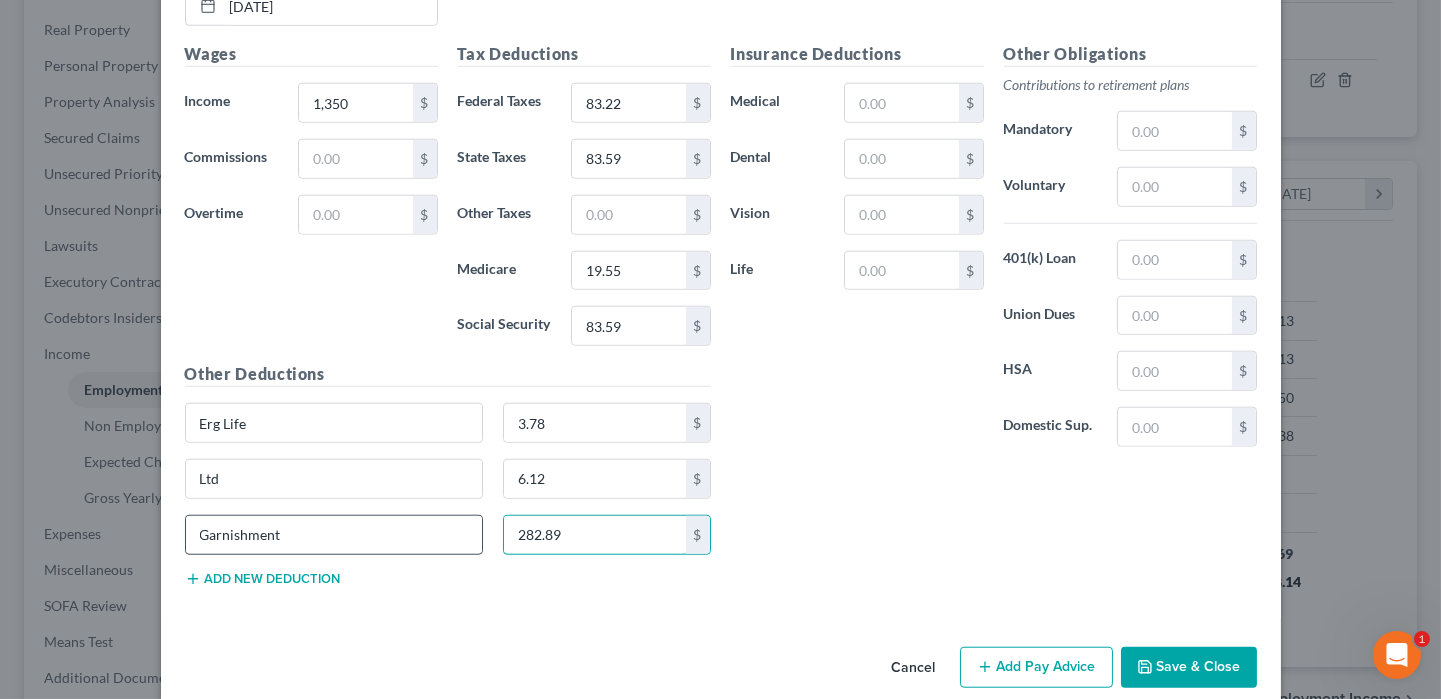 type on "282.89" 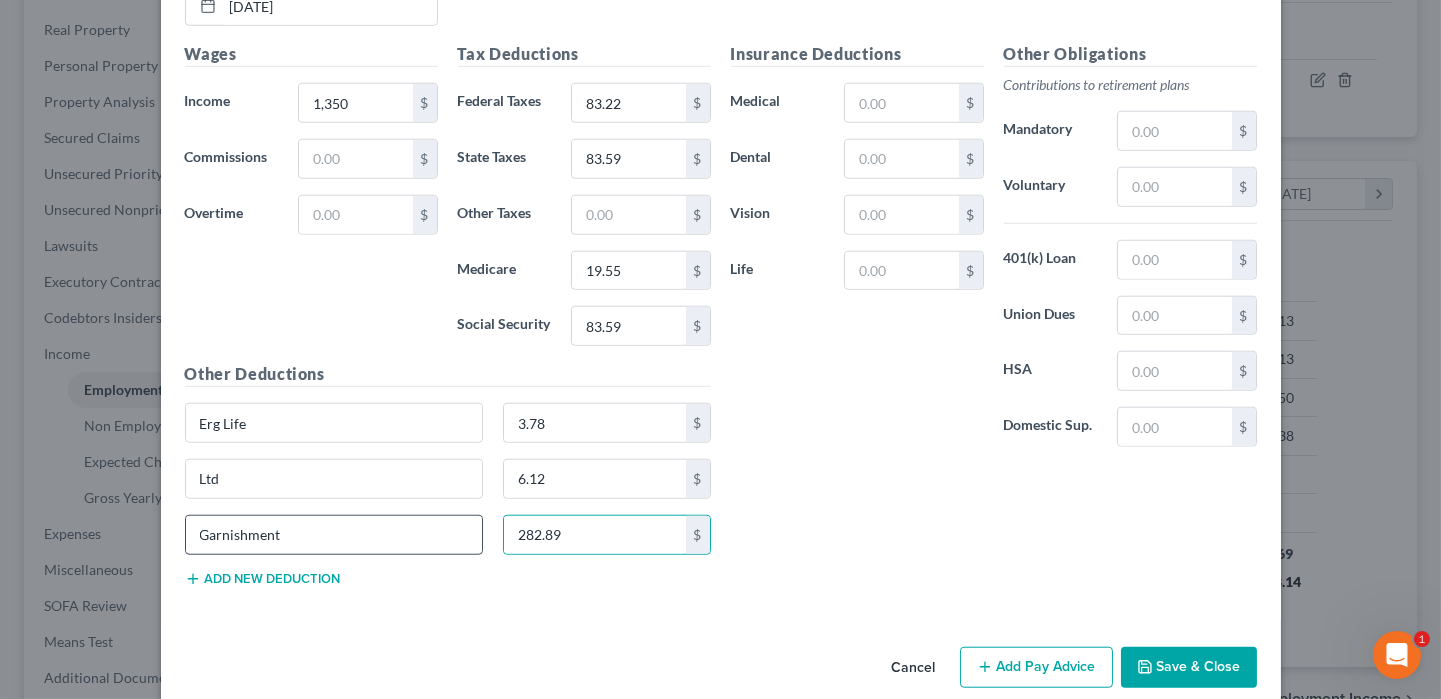 type 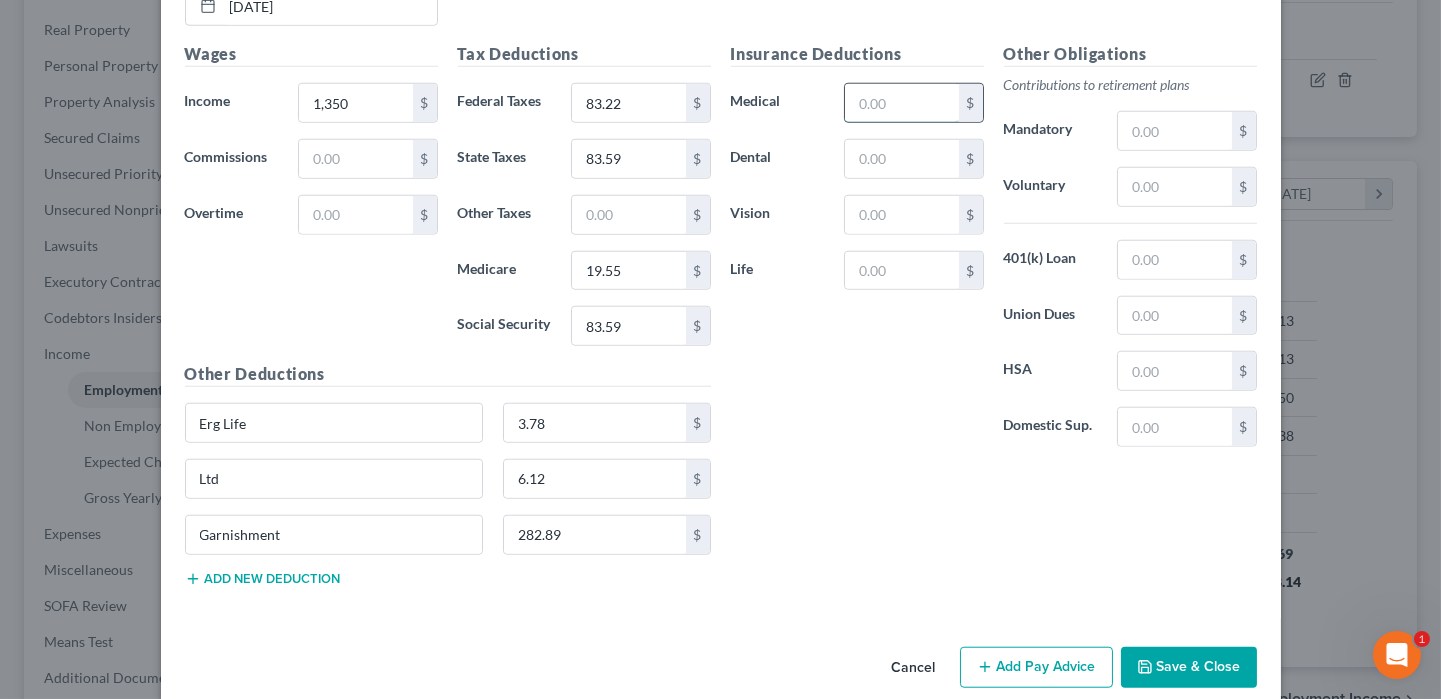 click at bounding box center (901, 103) 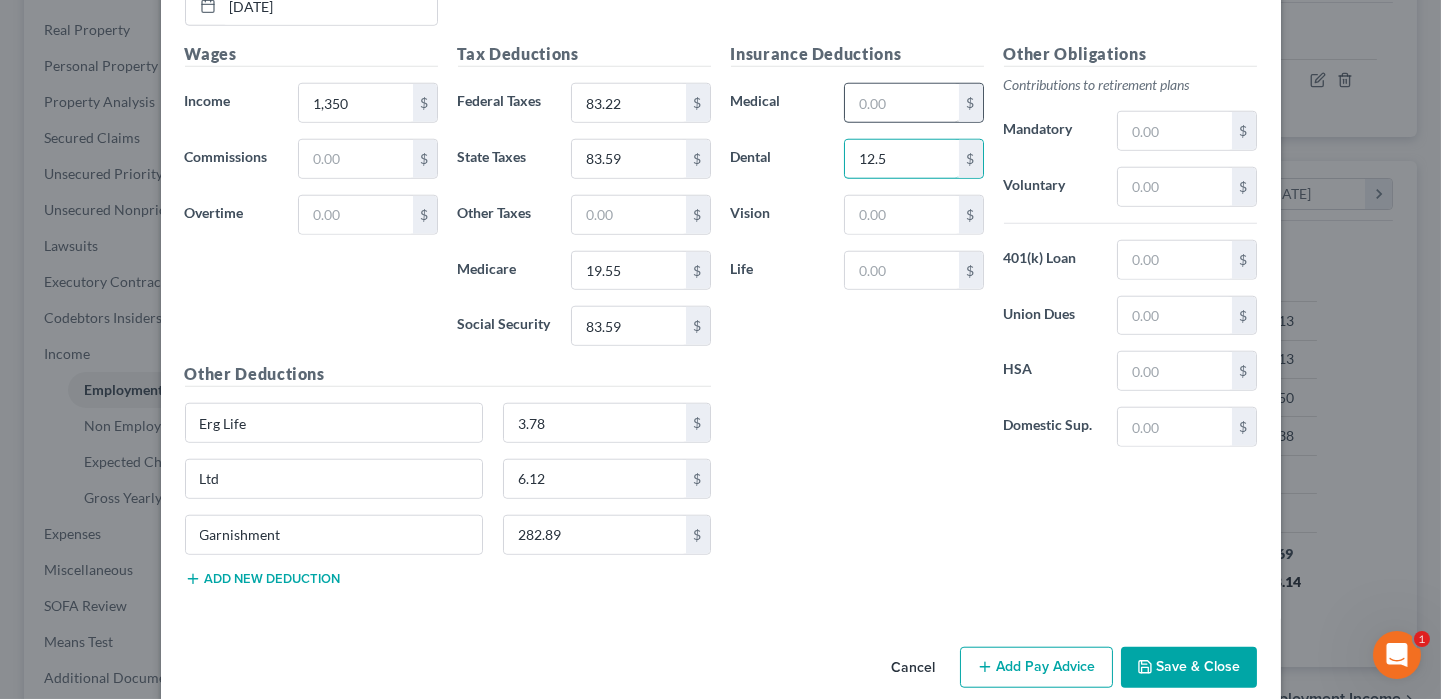 type on "12.5" 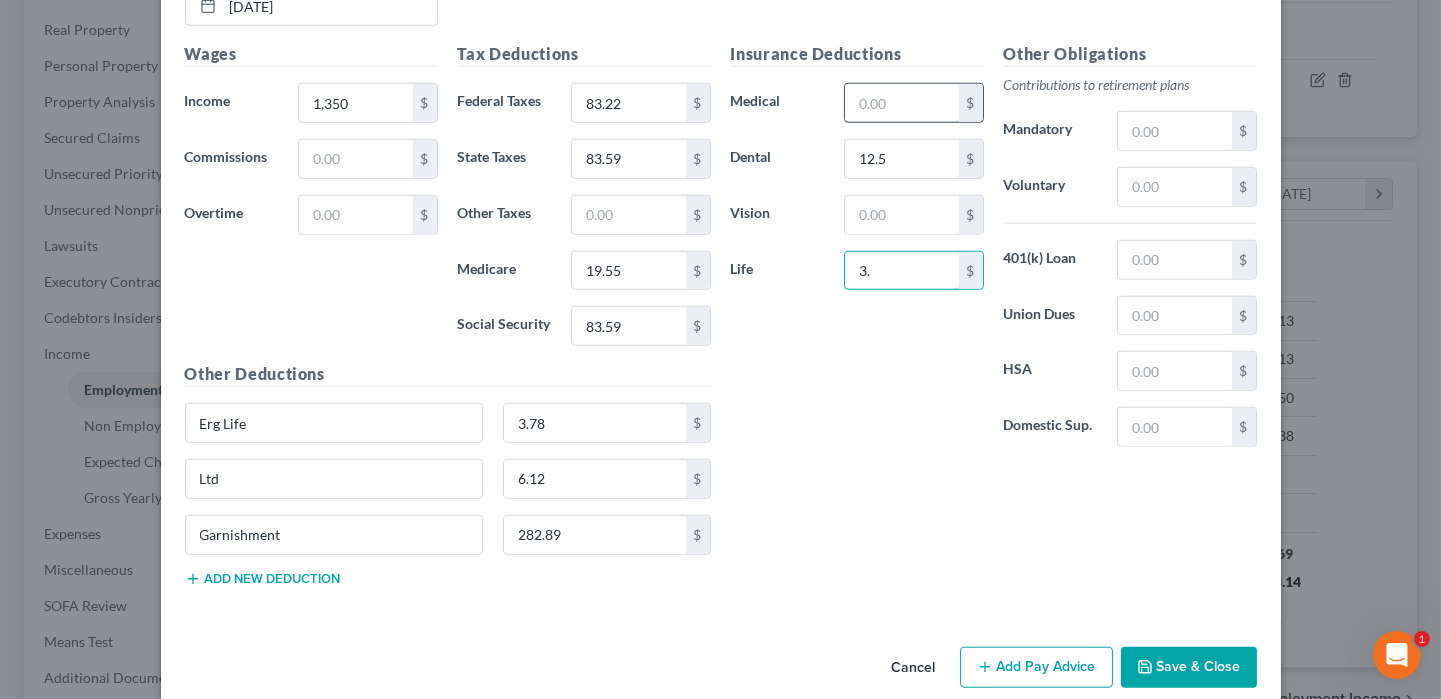 type on "3" 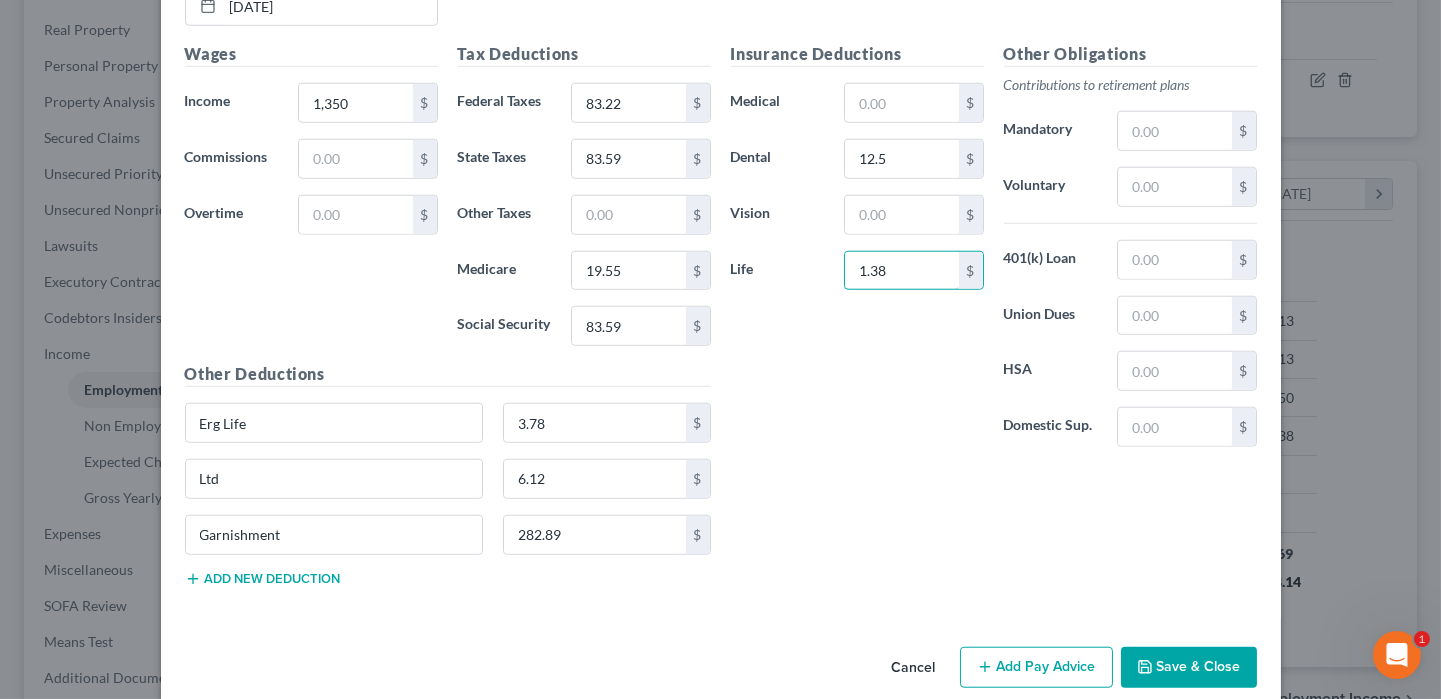 type on "1.38" 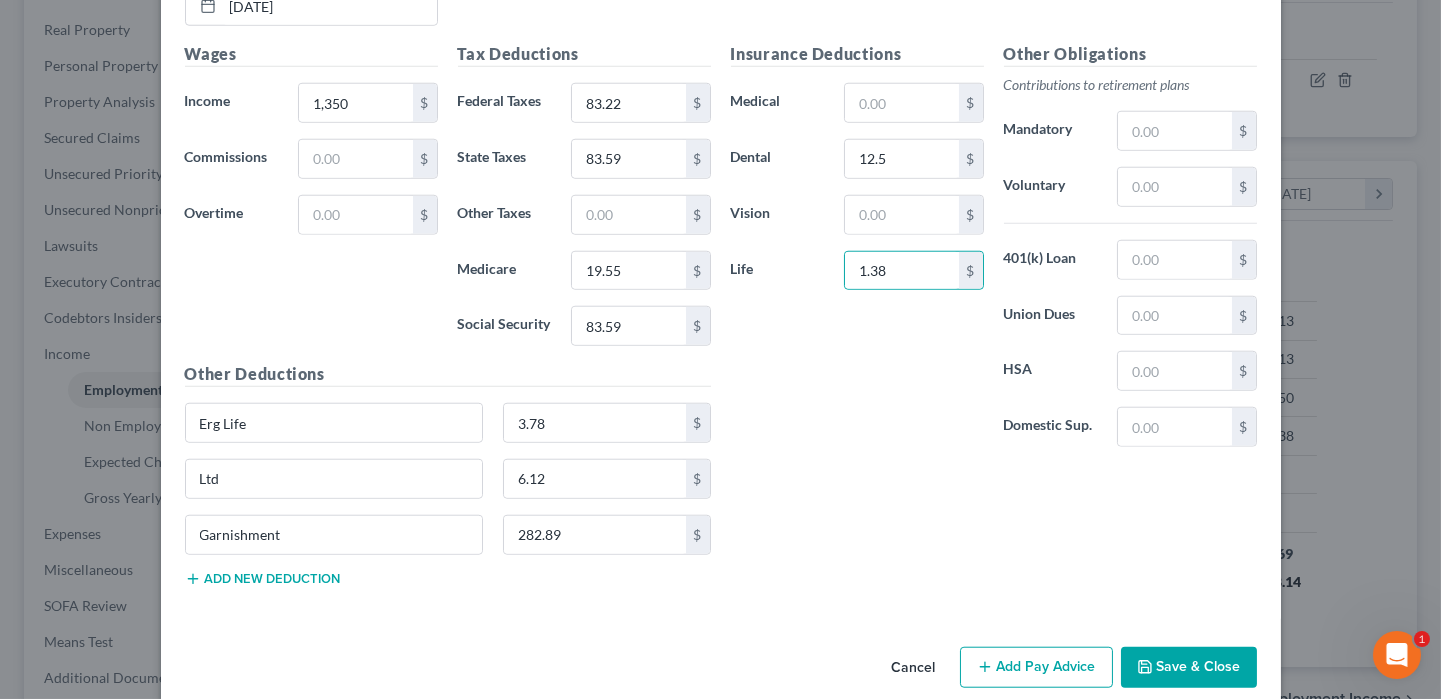click on "Add Pay Advice" at bounding box center [1036, 668] 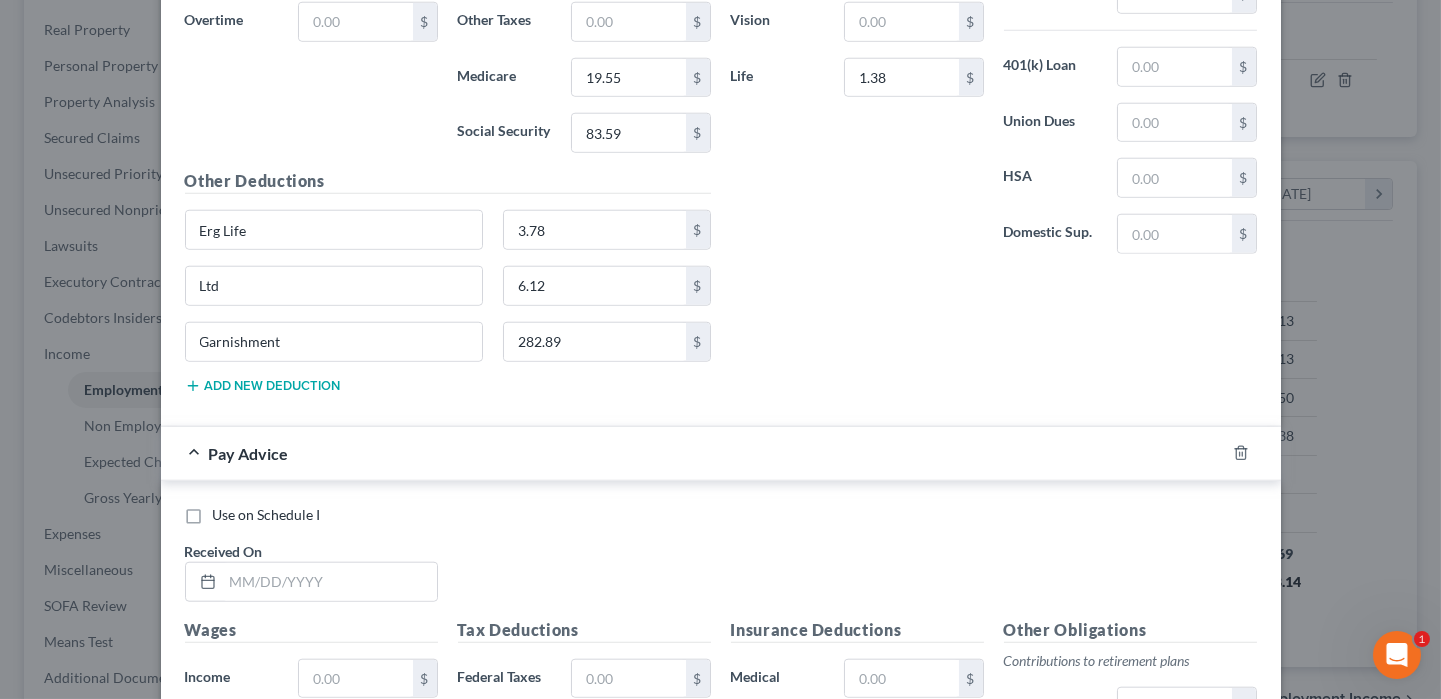 scroll, scrollTop: 4427, scrollLeft: 0, axis: vertical 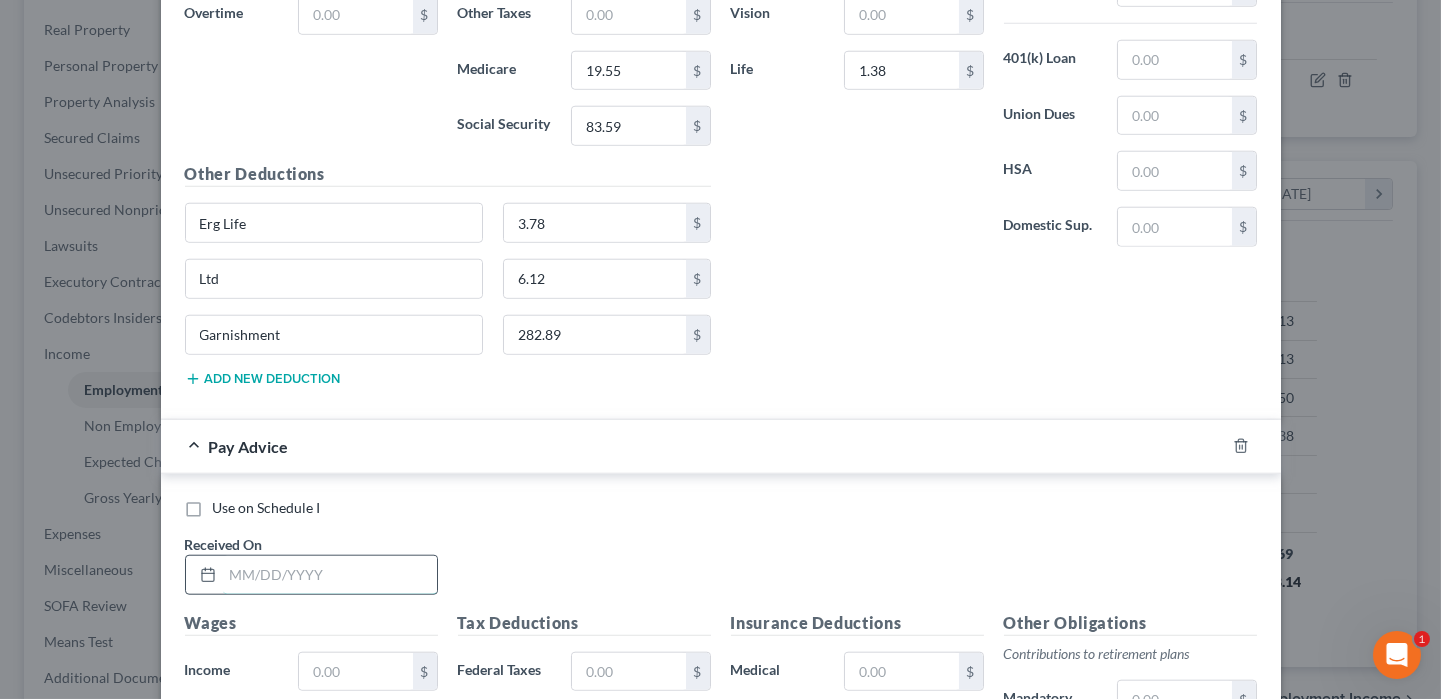 click at bounding box center [330, 575] 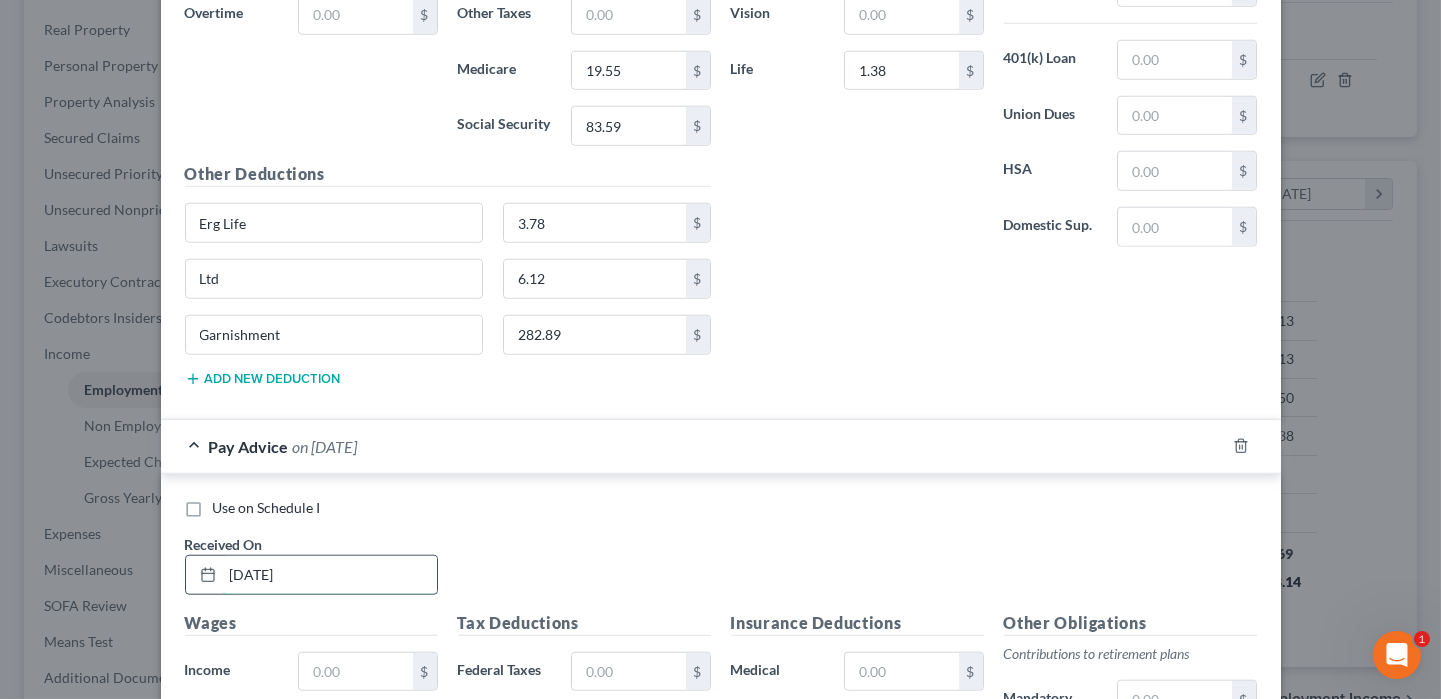 type on "[DATE]" 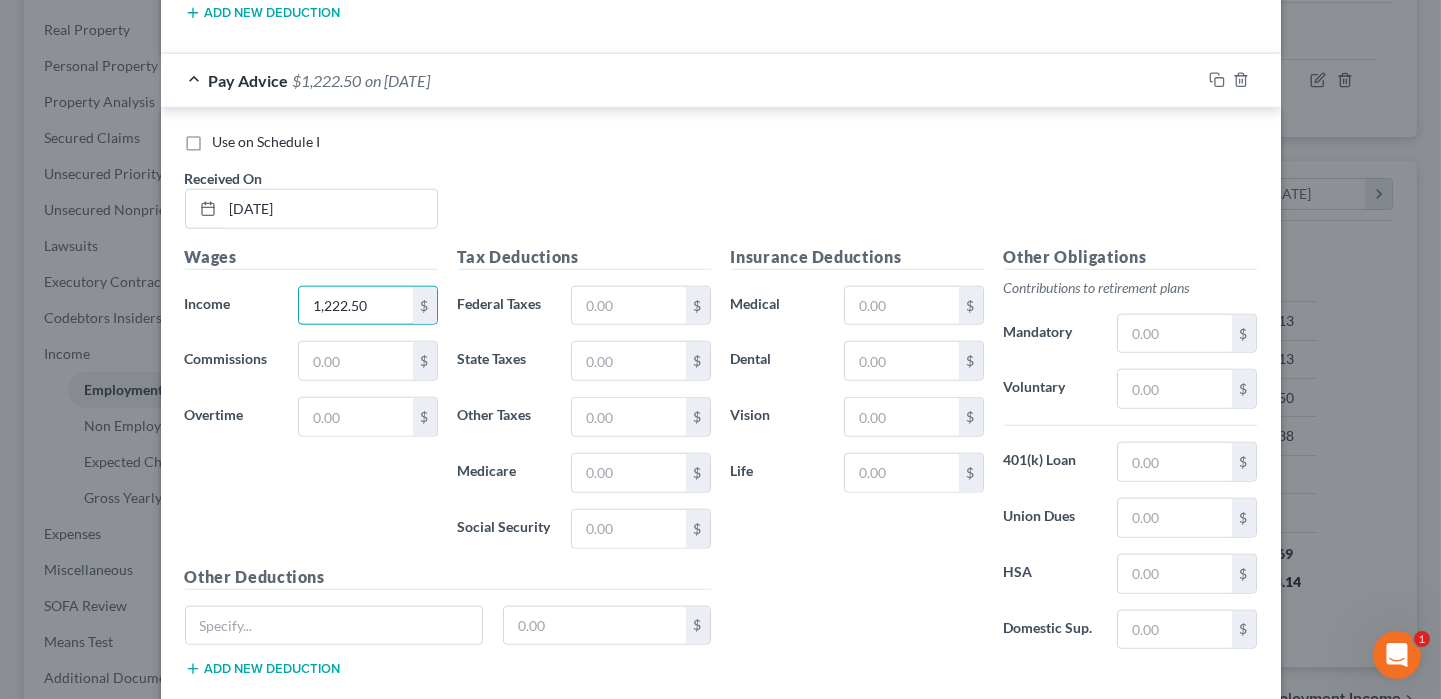 scroll, scrollTop: 4827, scrollLeft: 0, axis: vertical 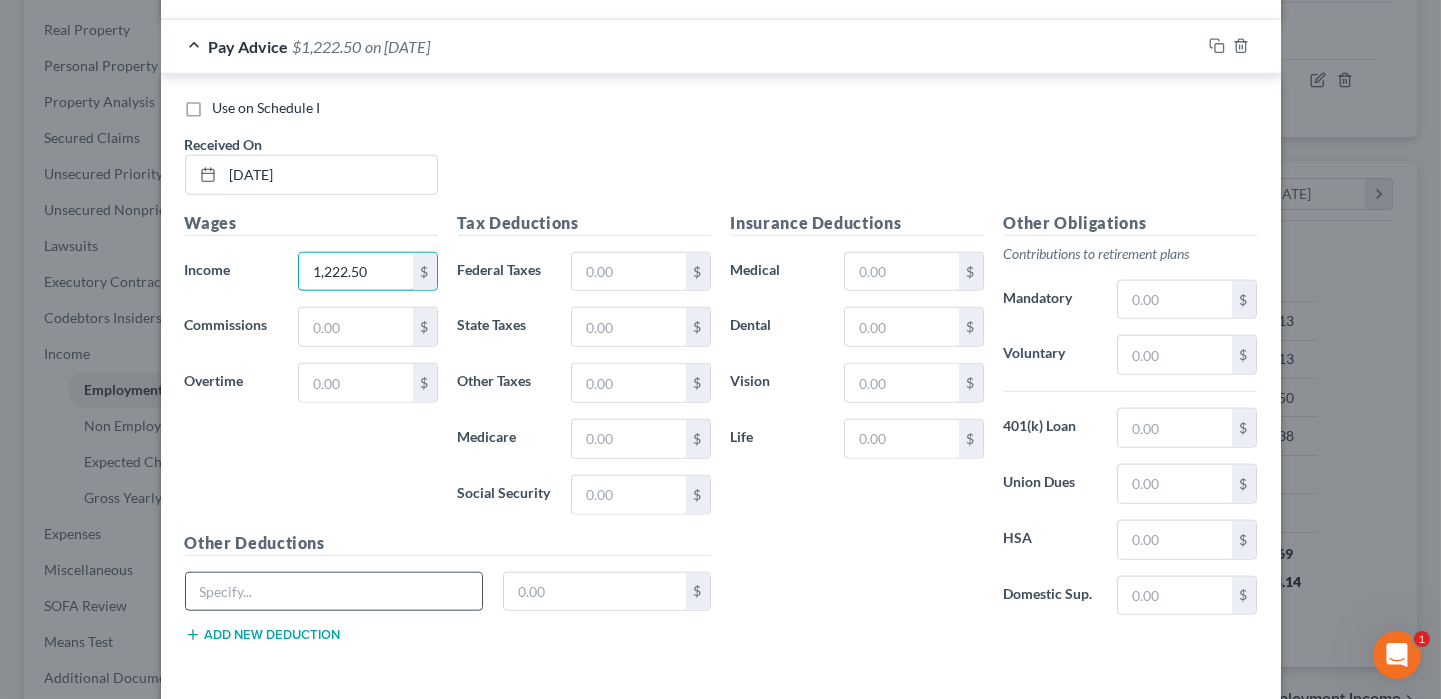 type on "1,222.50" 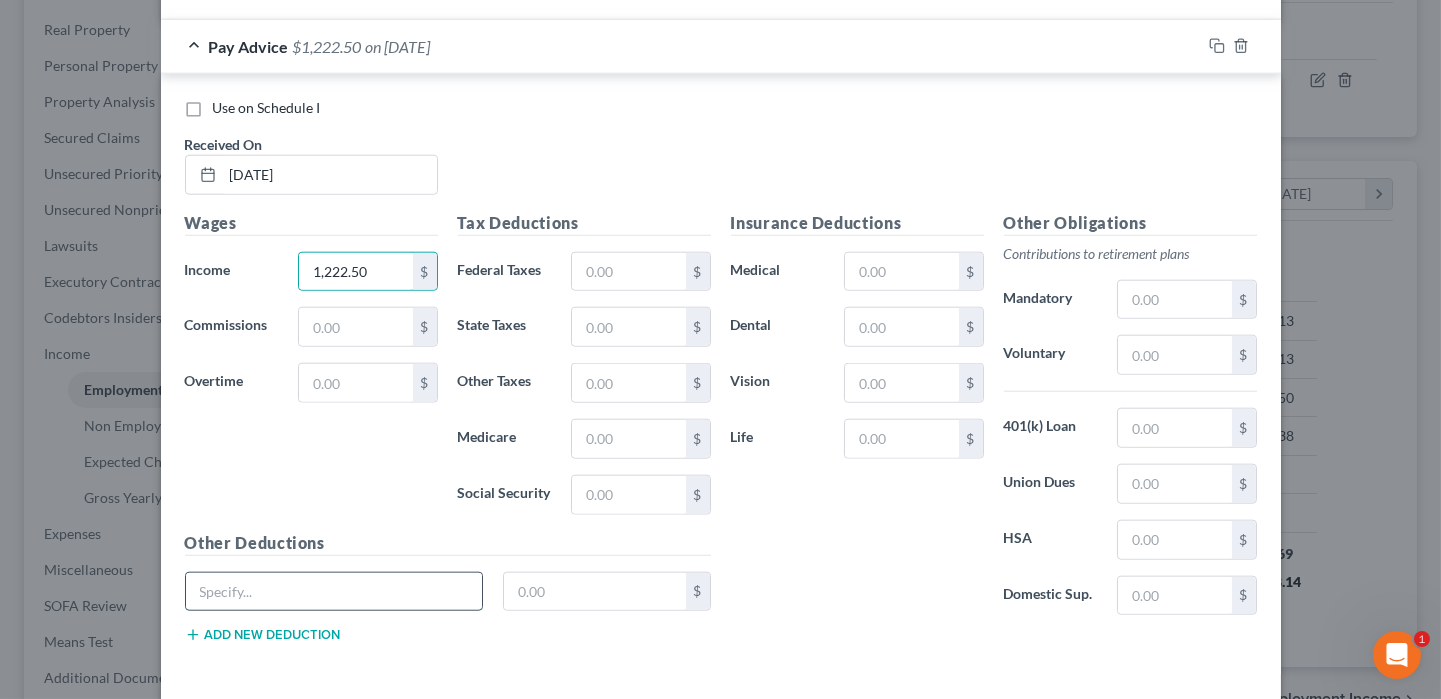 click at bounding box center [334, 592] 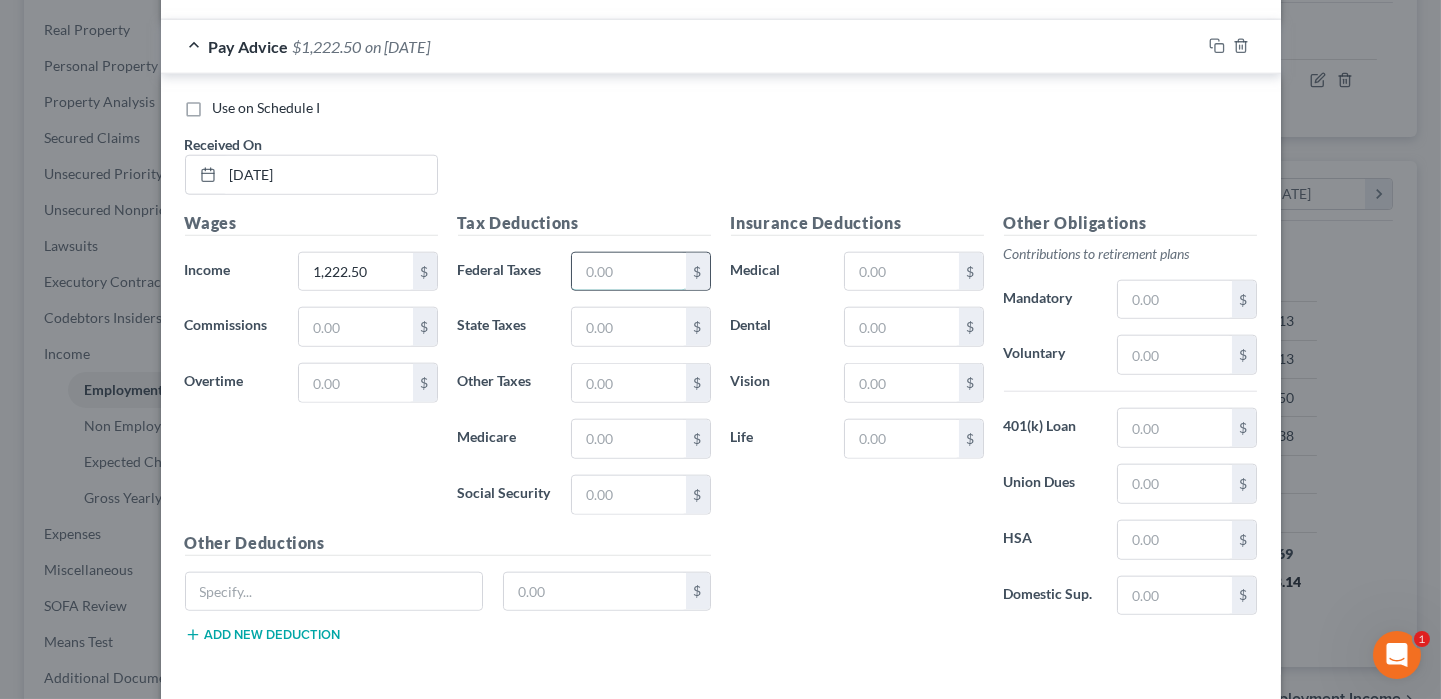 click at bounding box center (628, 272) 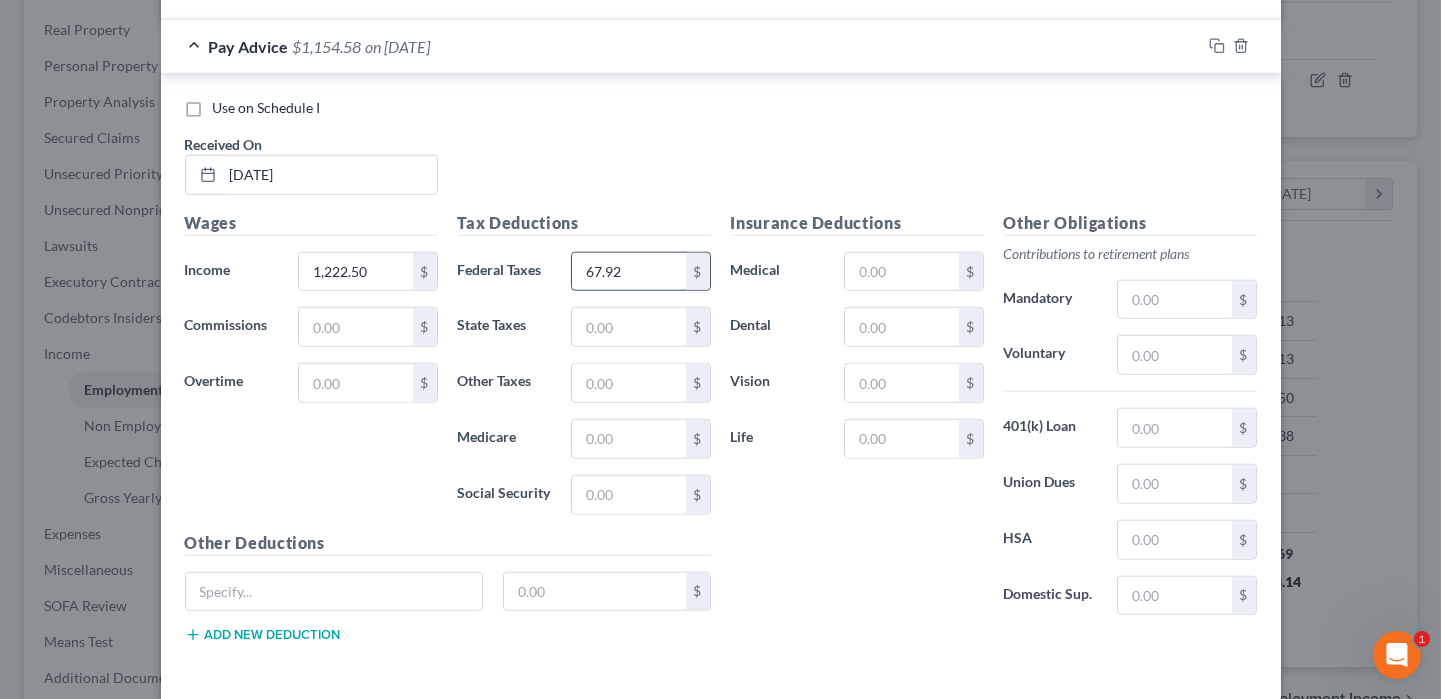type on "67.92" 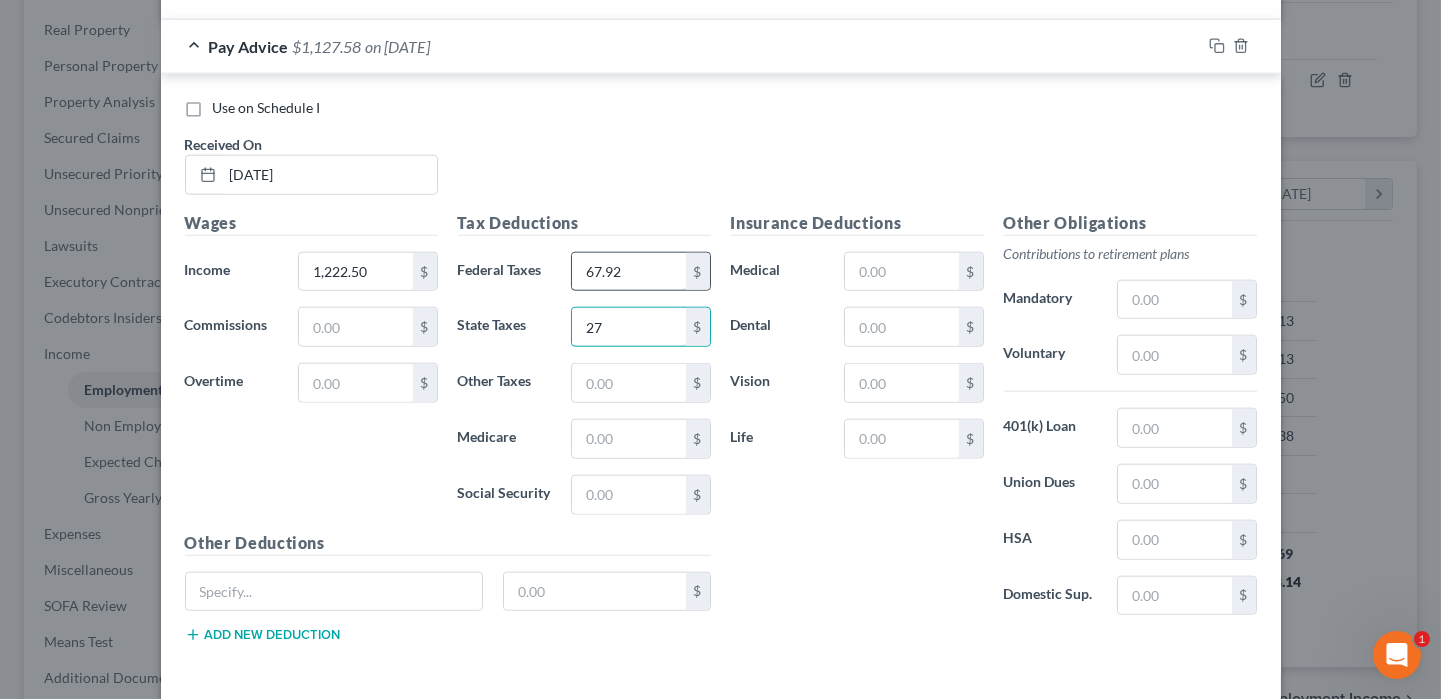 type on "27" 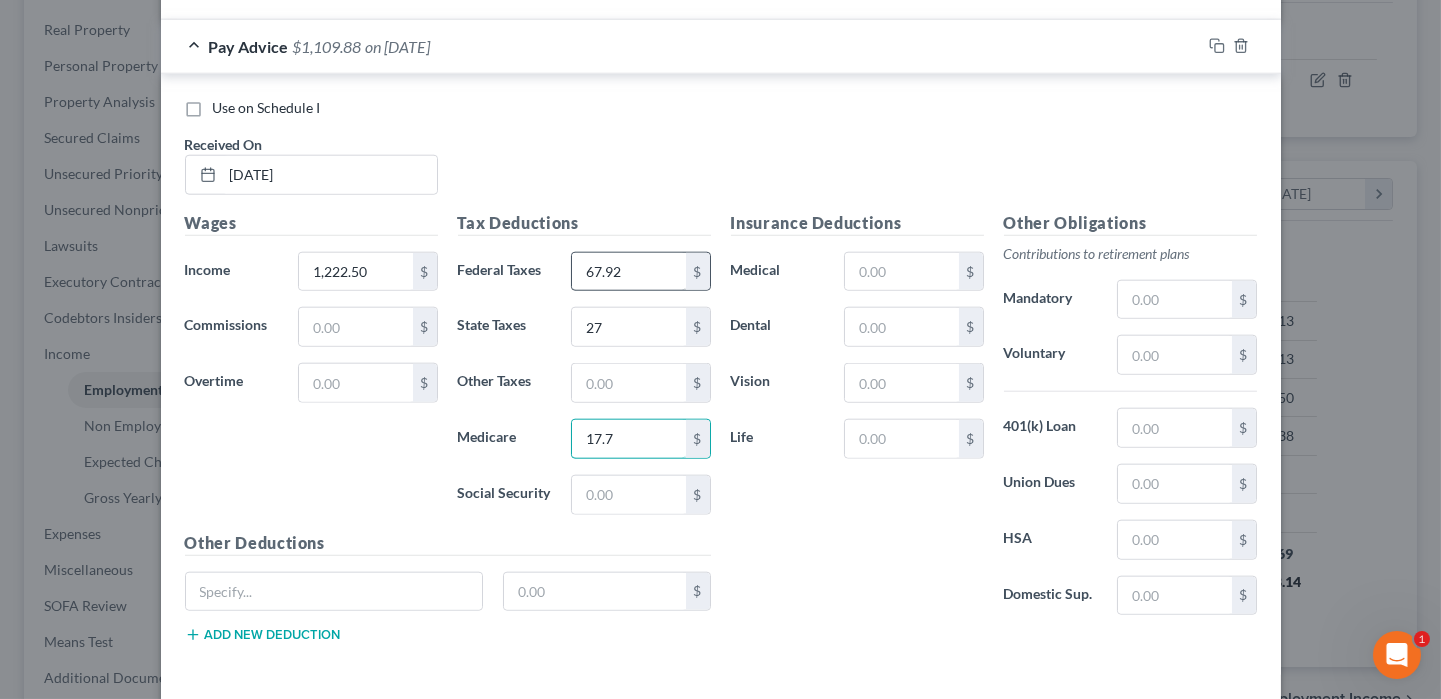 type on "17.7" 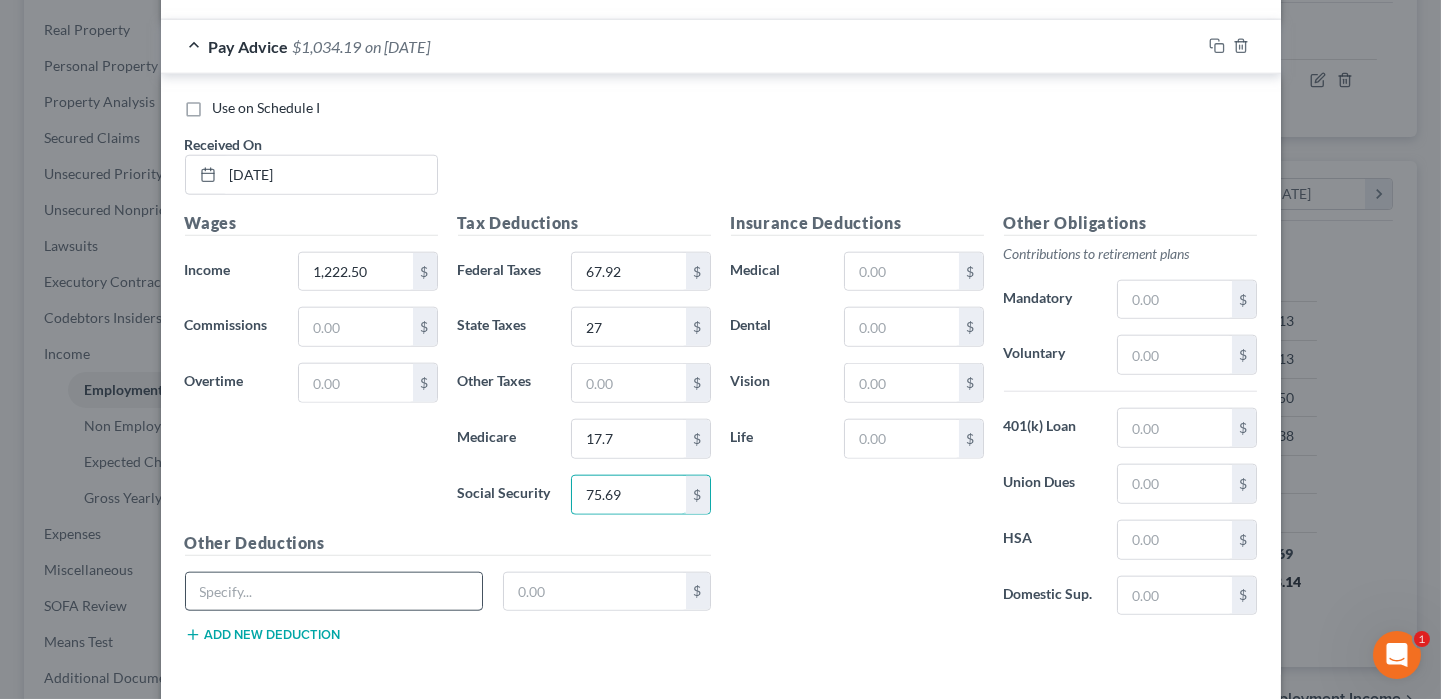 type on "75.69" 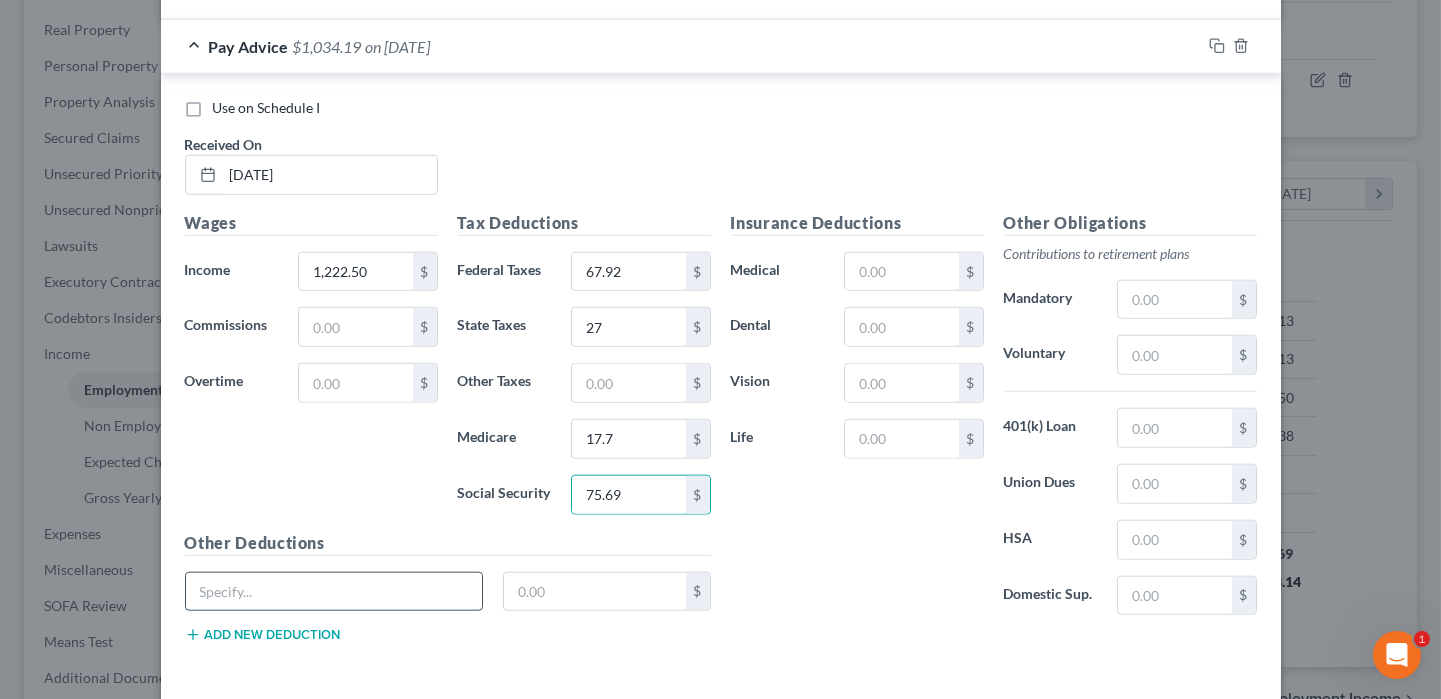 click at bounding box center (334, 592) 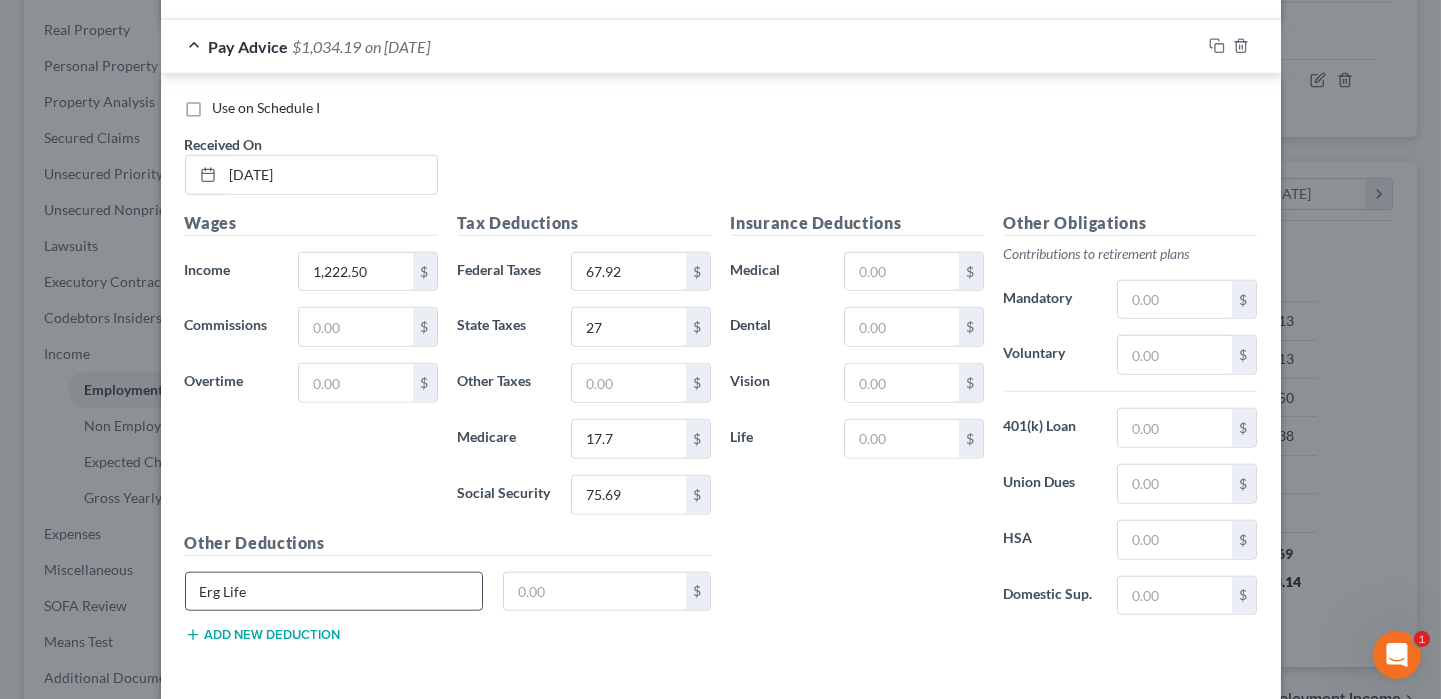type on "Erg Life" 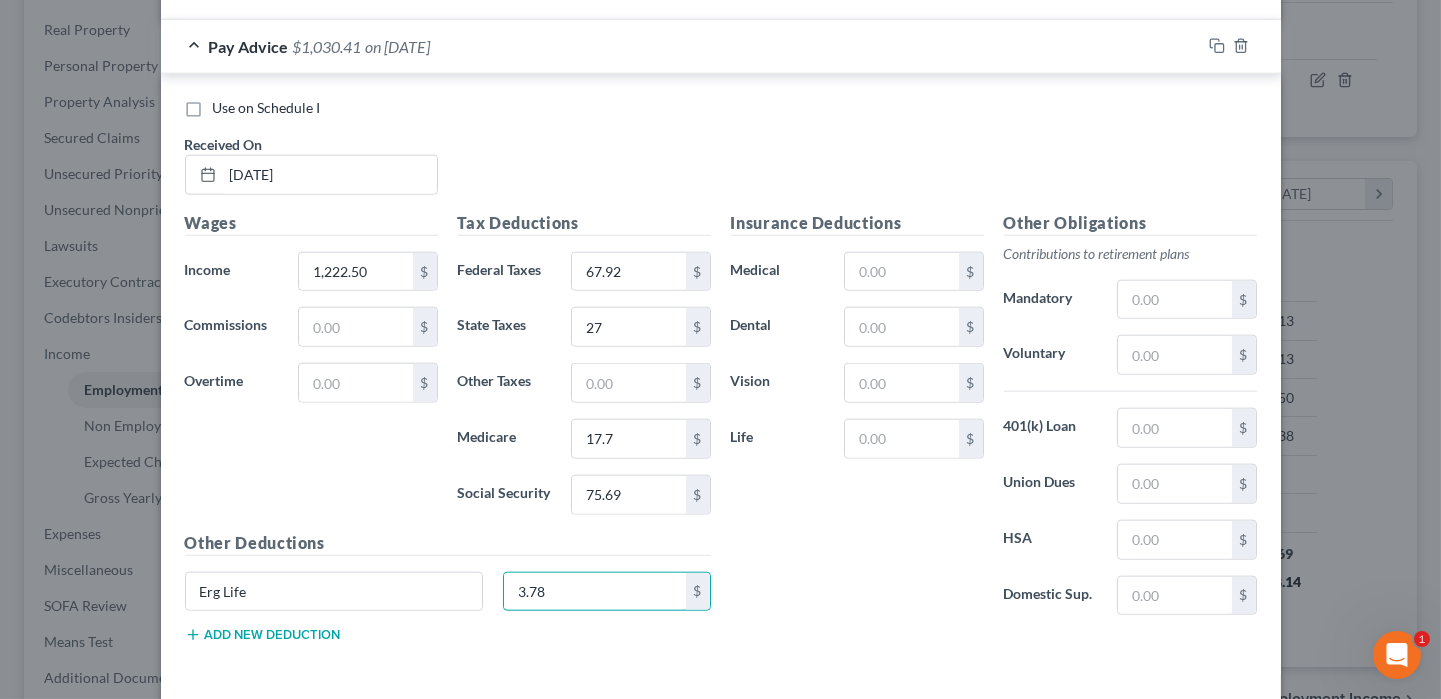 type on "3.78" 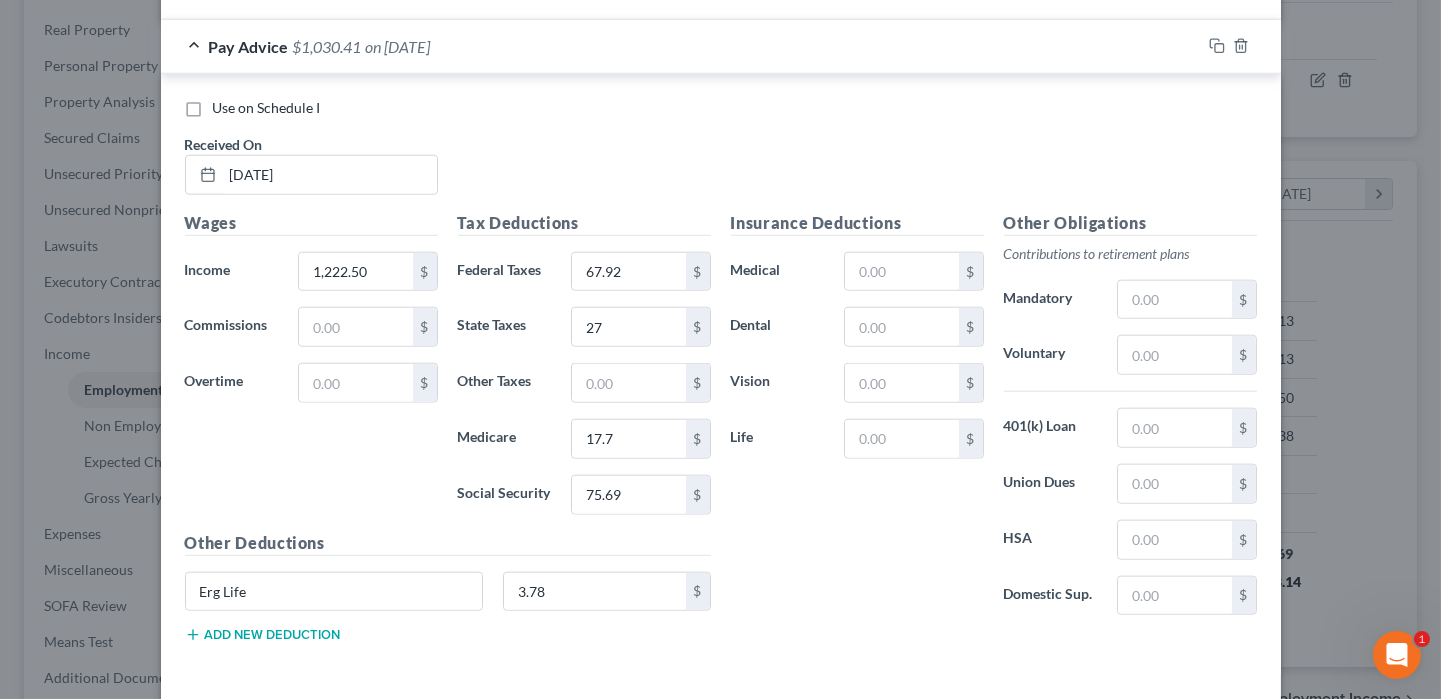 click on "Add new deduction" at bounding box center [263, 635] 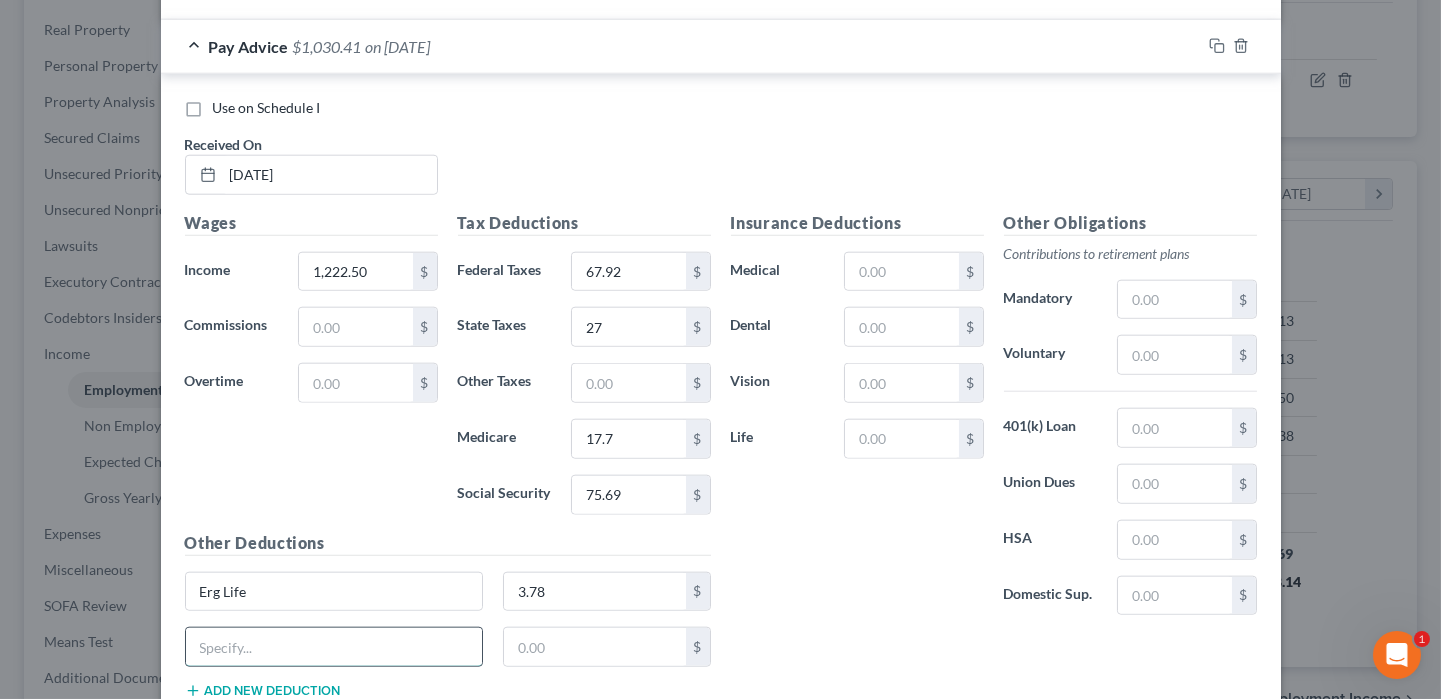 click at bounding box center [334, 647] 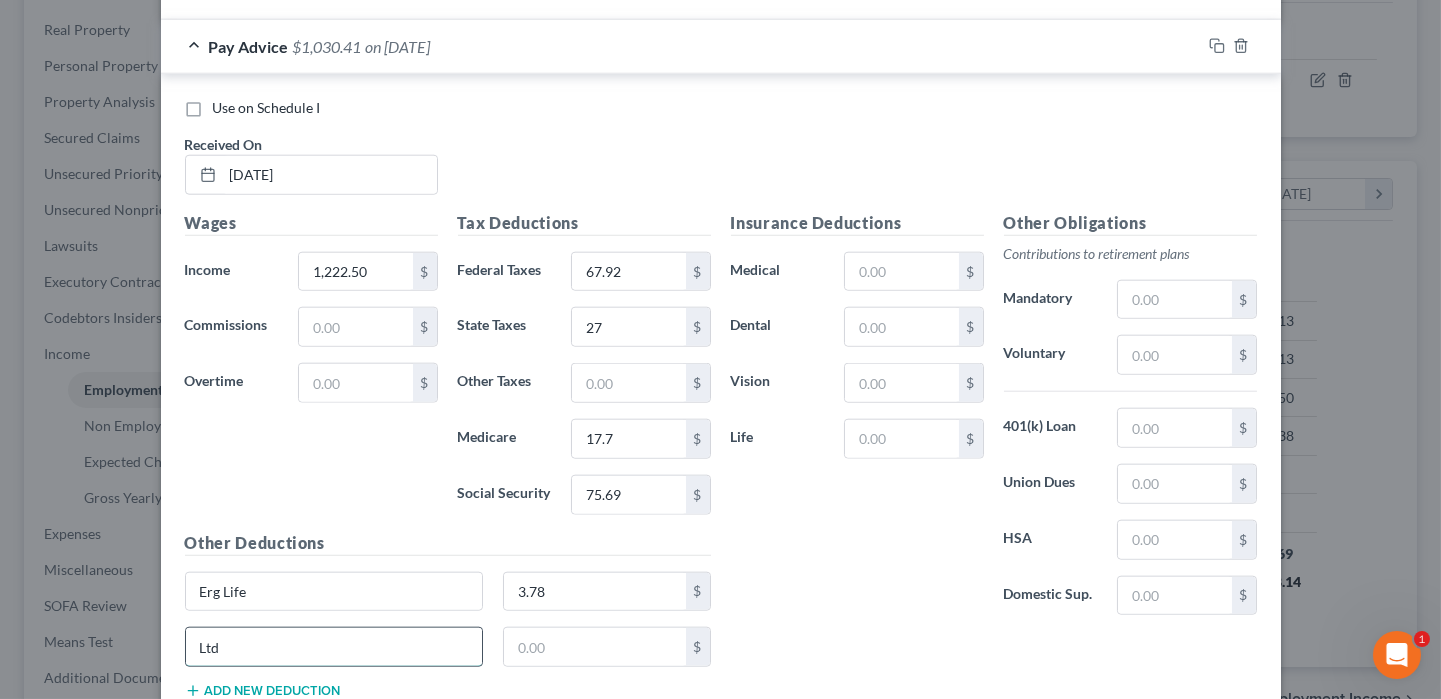 type on "Ltd" 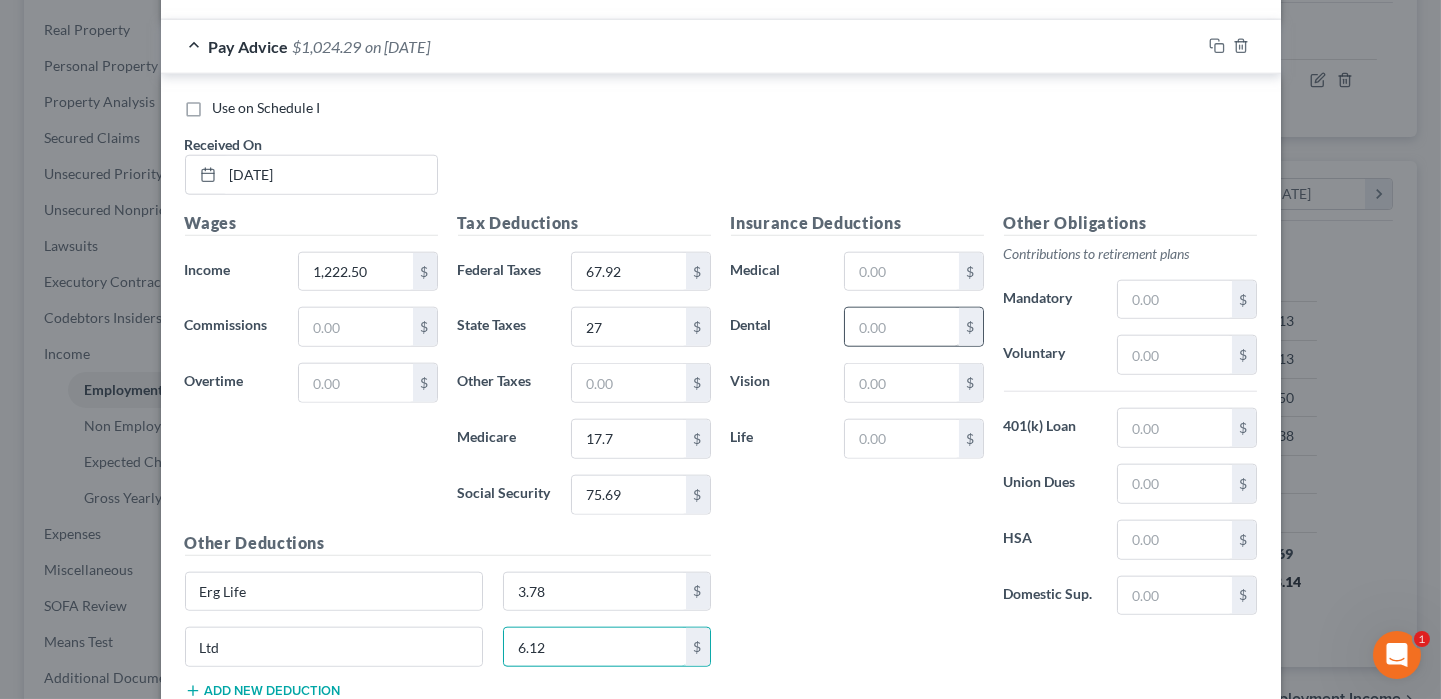 type on "6.12" 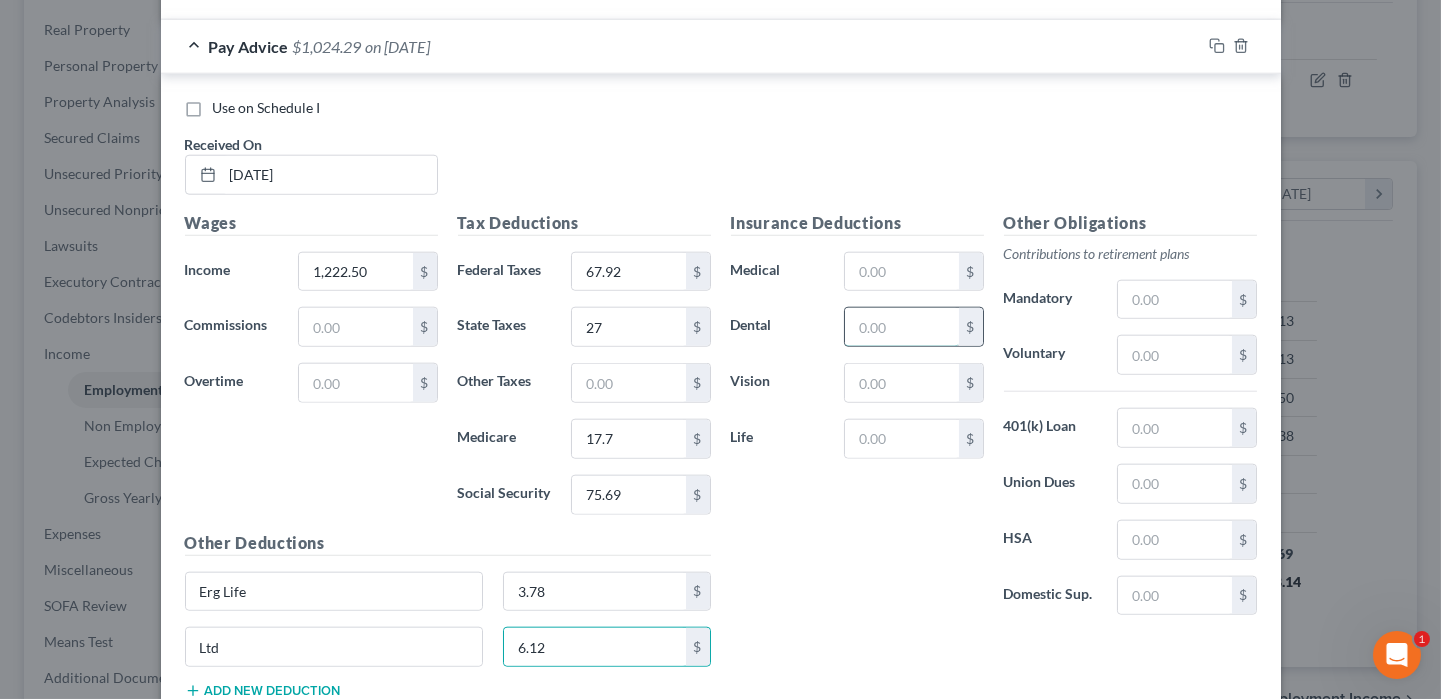 click at bounding box center (901, 327) 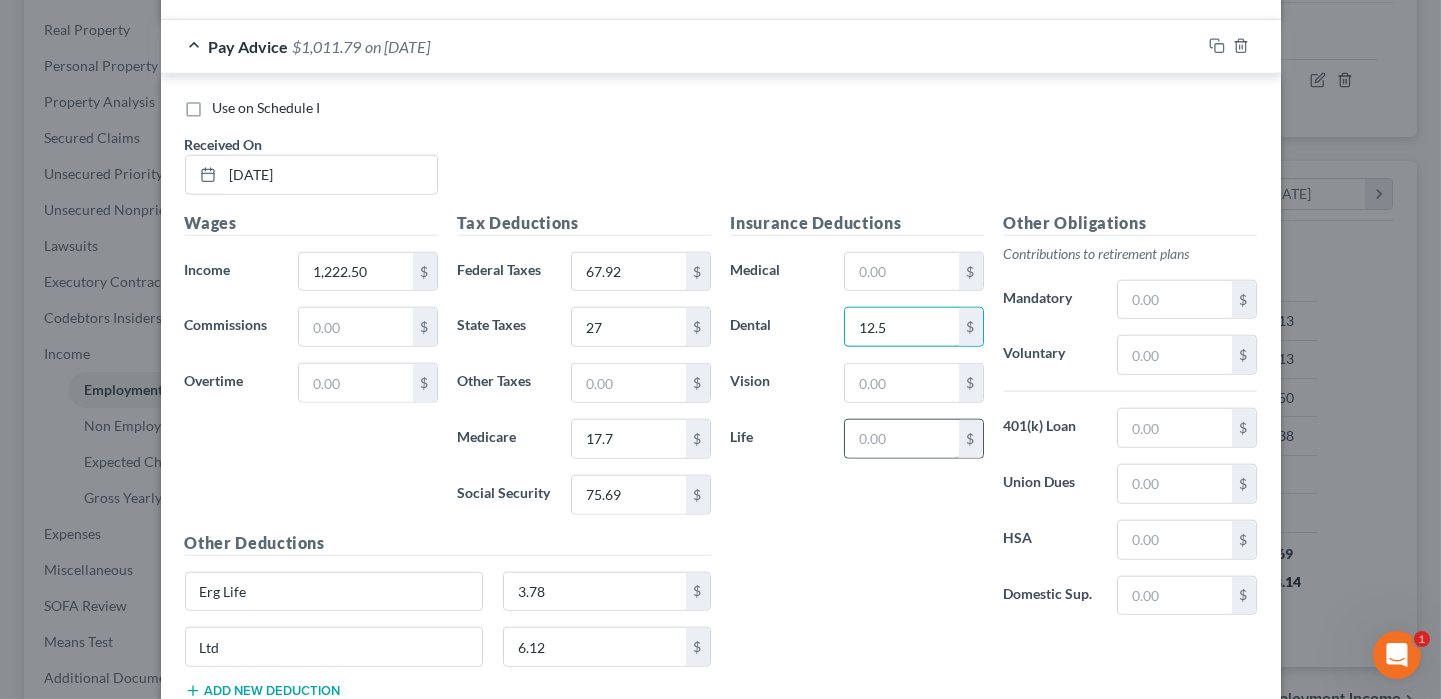 type on "12.5" 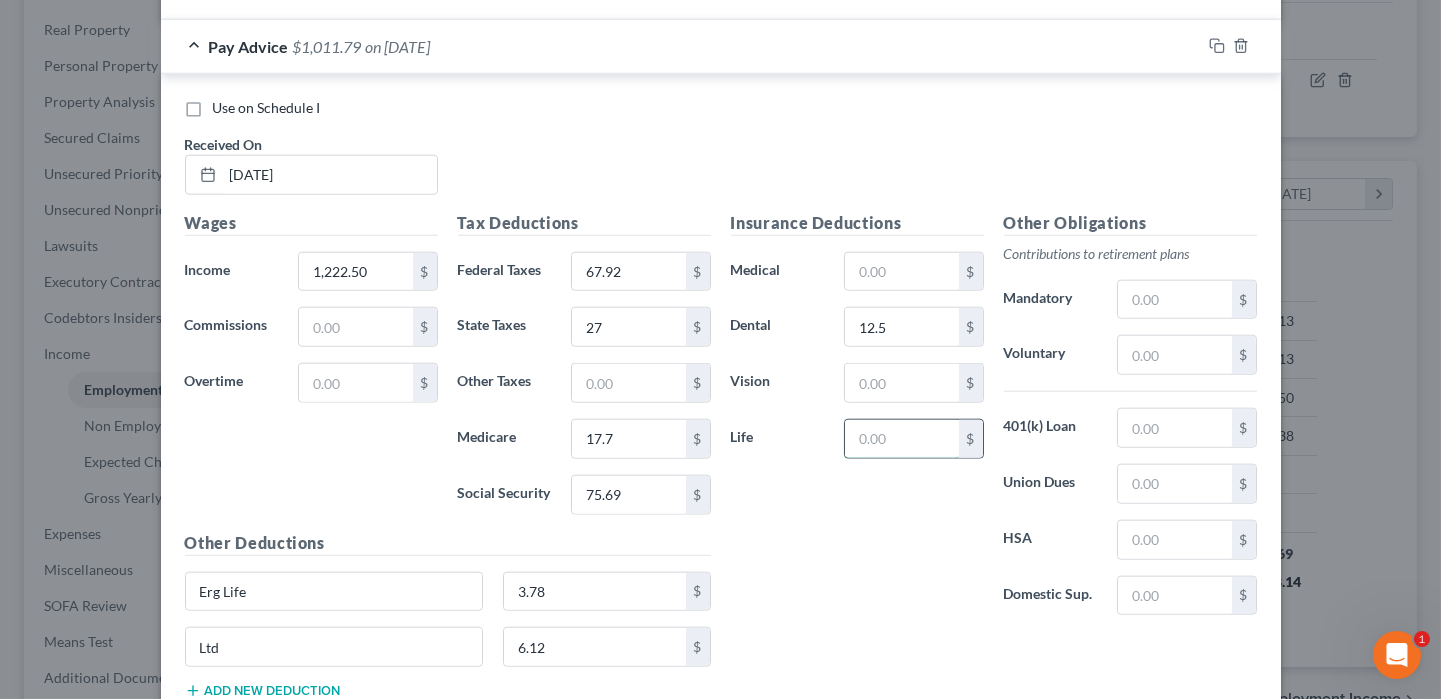 click at bounding box center [901, 439] 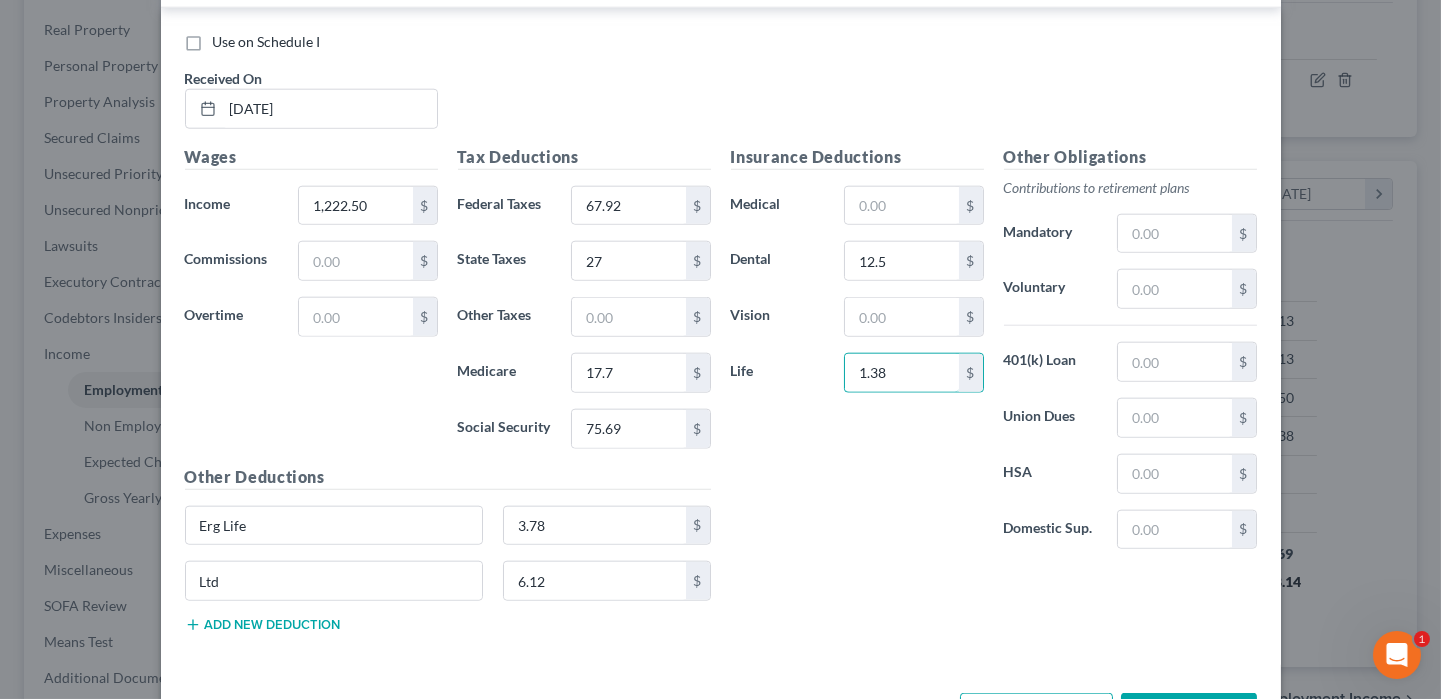 scroll, scrollTop: 4927, scrollLeft: 0, axis: vertical 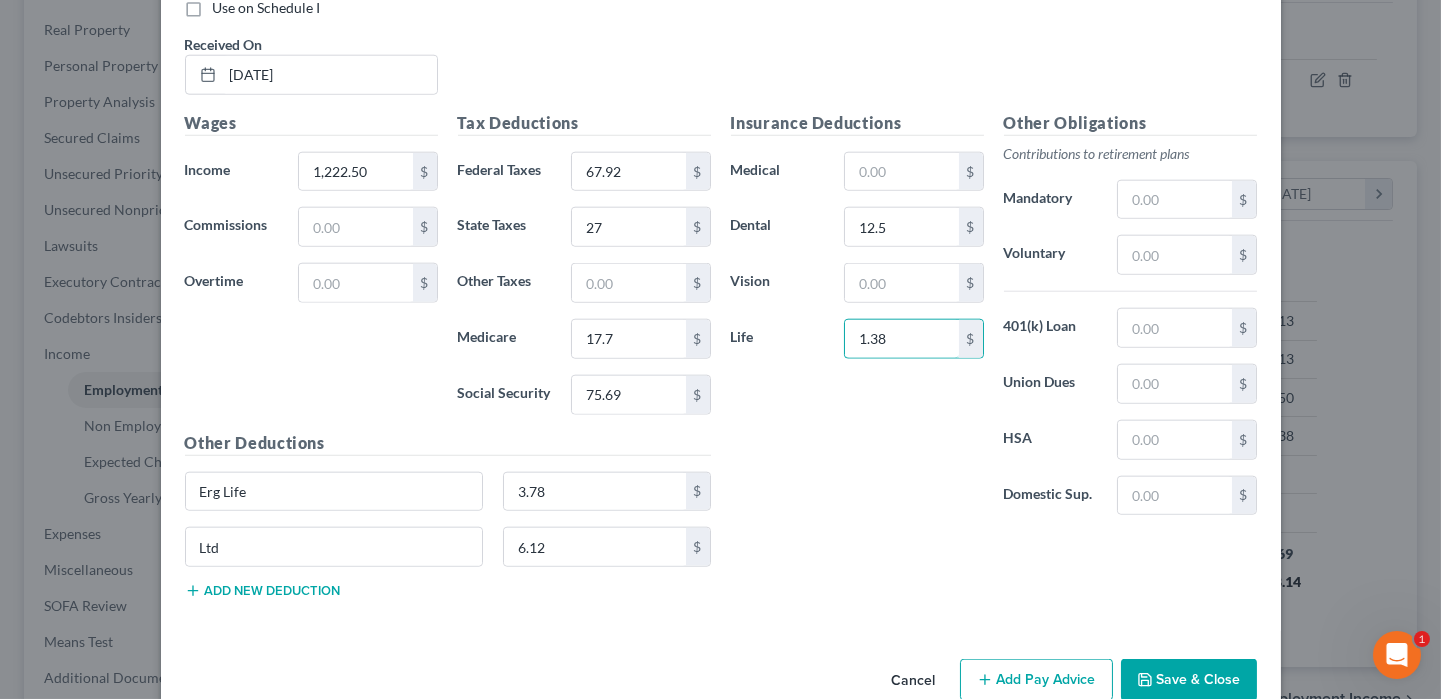type on "1.38" 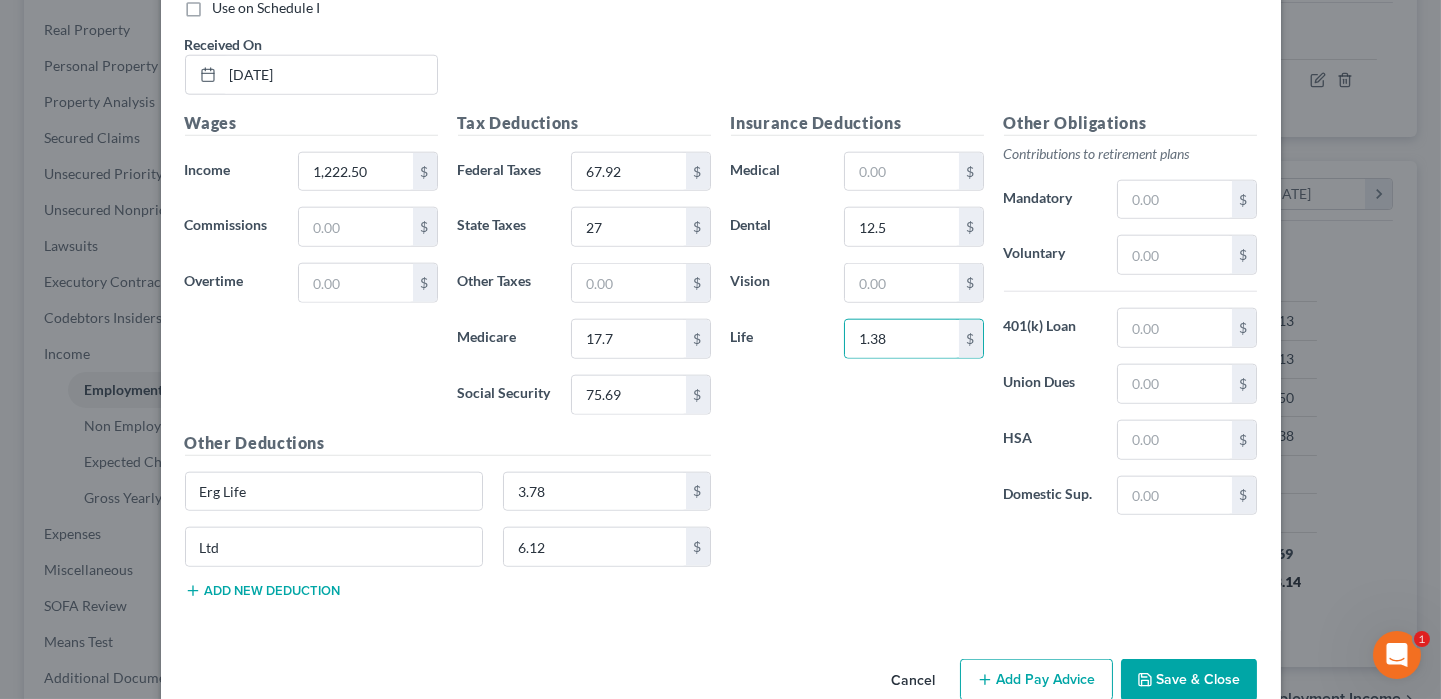 click on "Add new deduction" at bounding box center [263, 591] 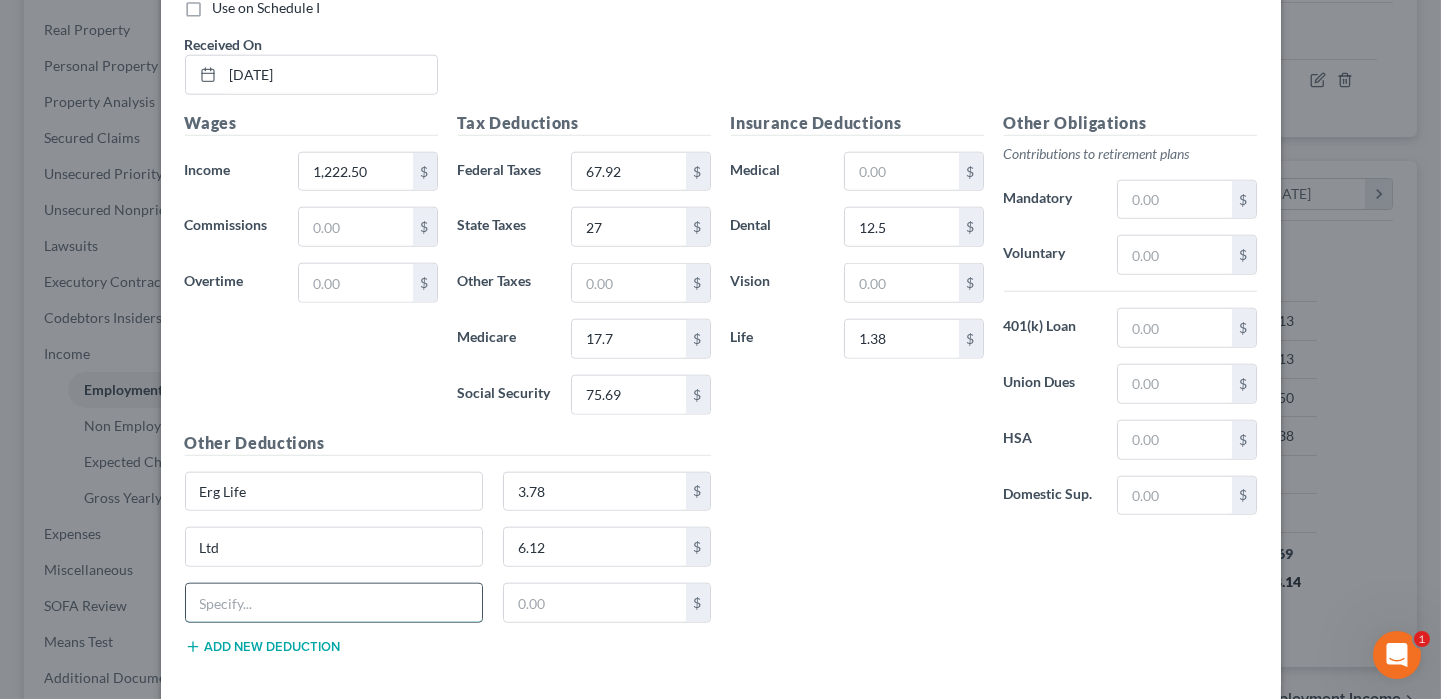 click at bounding box center [334, 603] 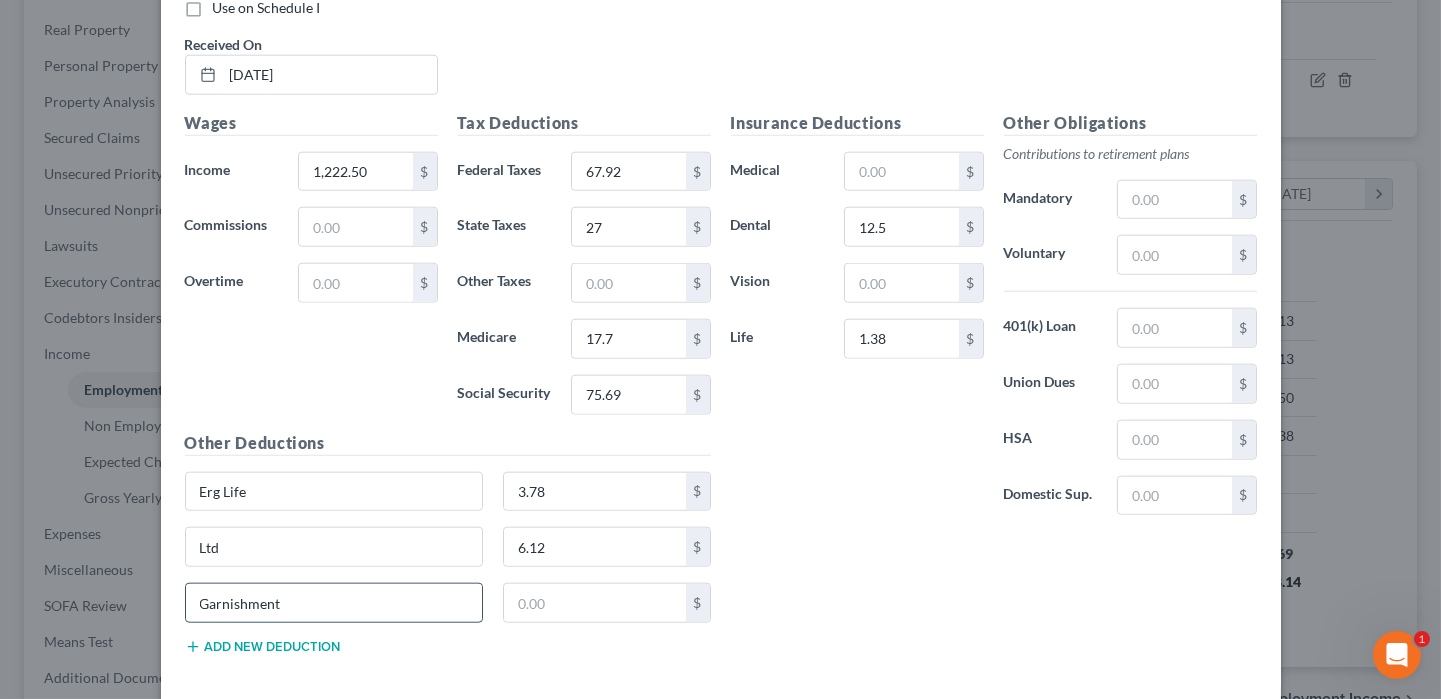 type on "Garnishment" 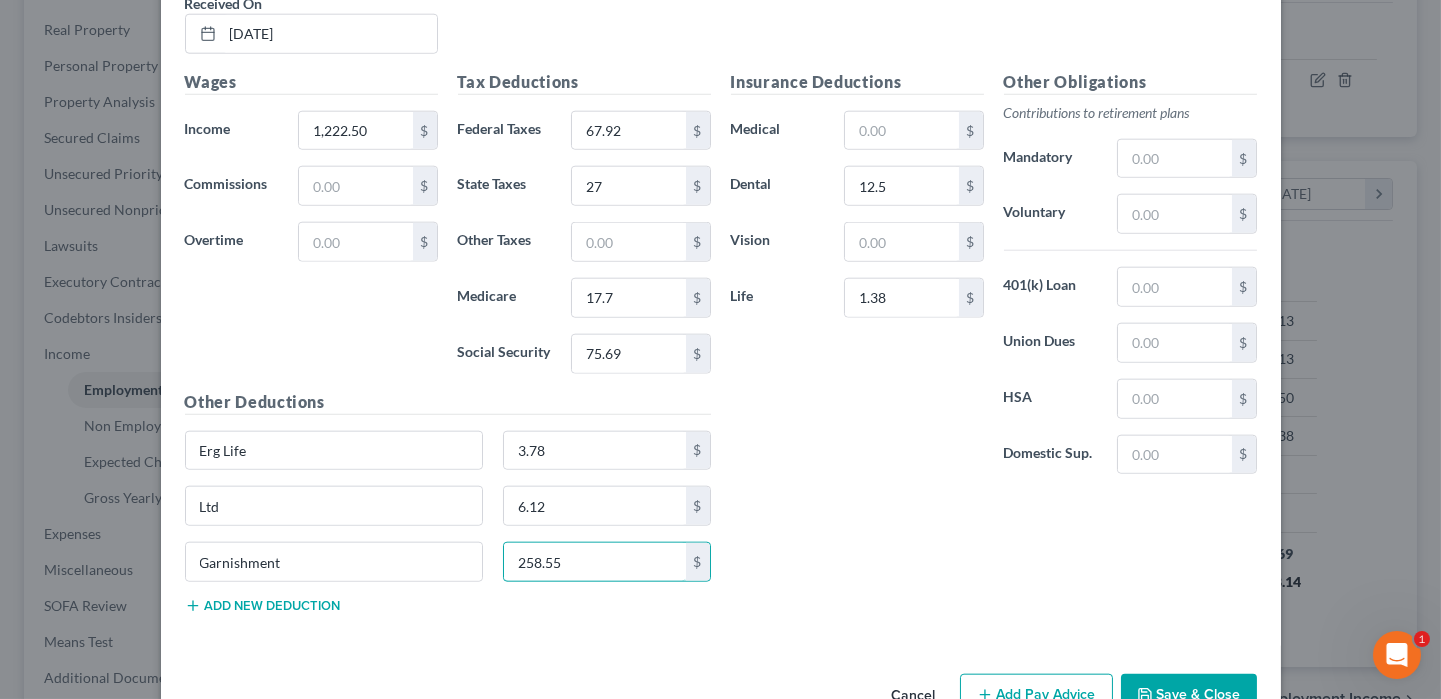 scroll, scrollTop: 4990, scrollLeft: 0, axis: vertical 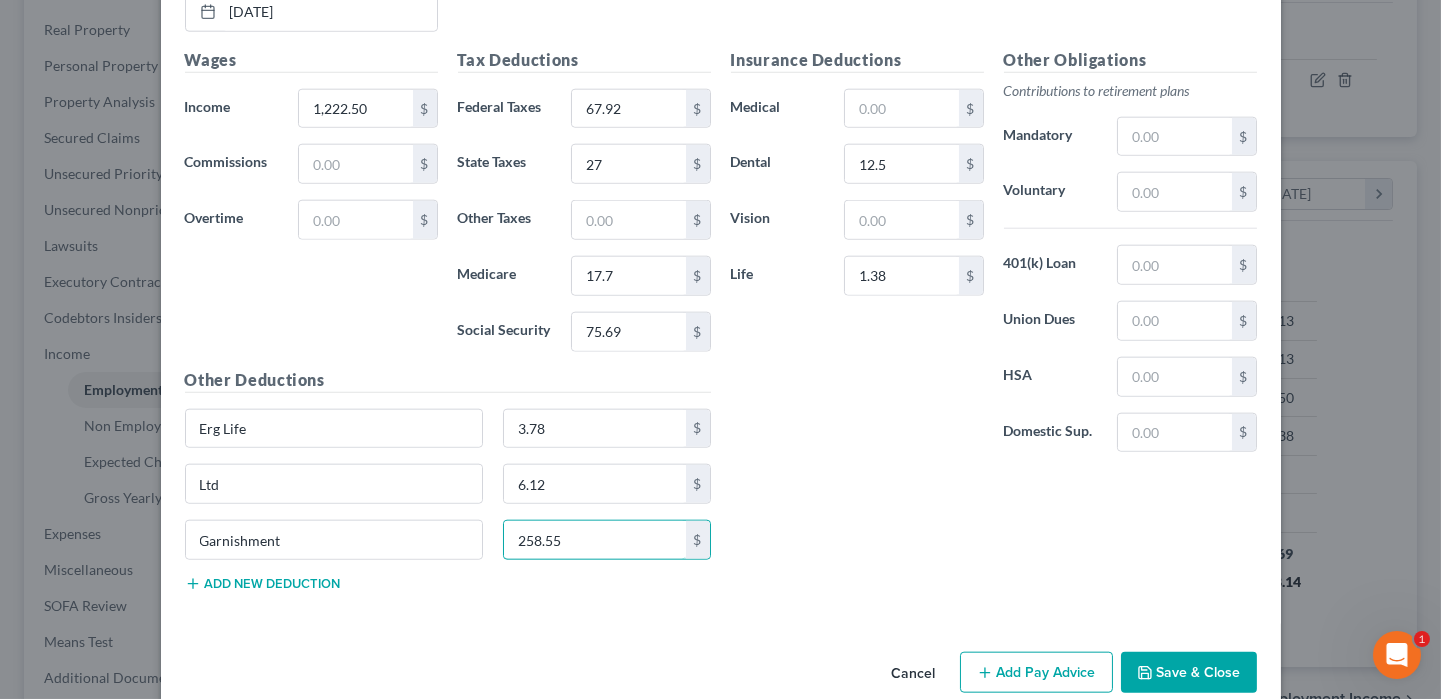 type on "258.55" 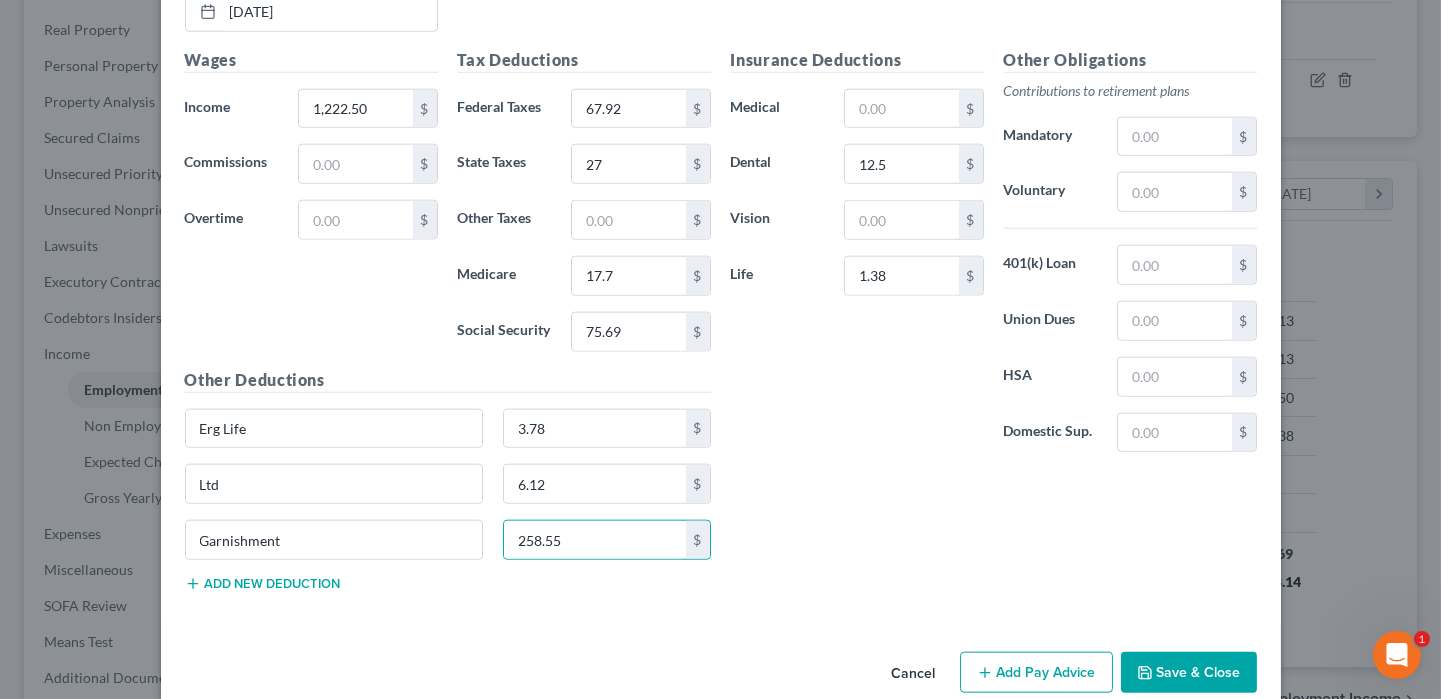 click on "Add Pay Advice" at bounding box center (1036, 673) 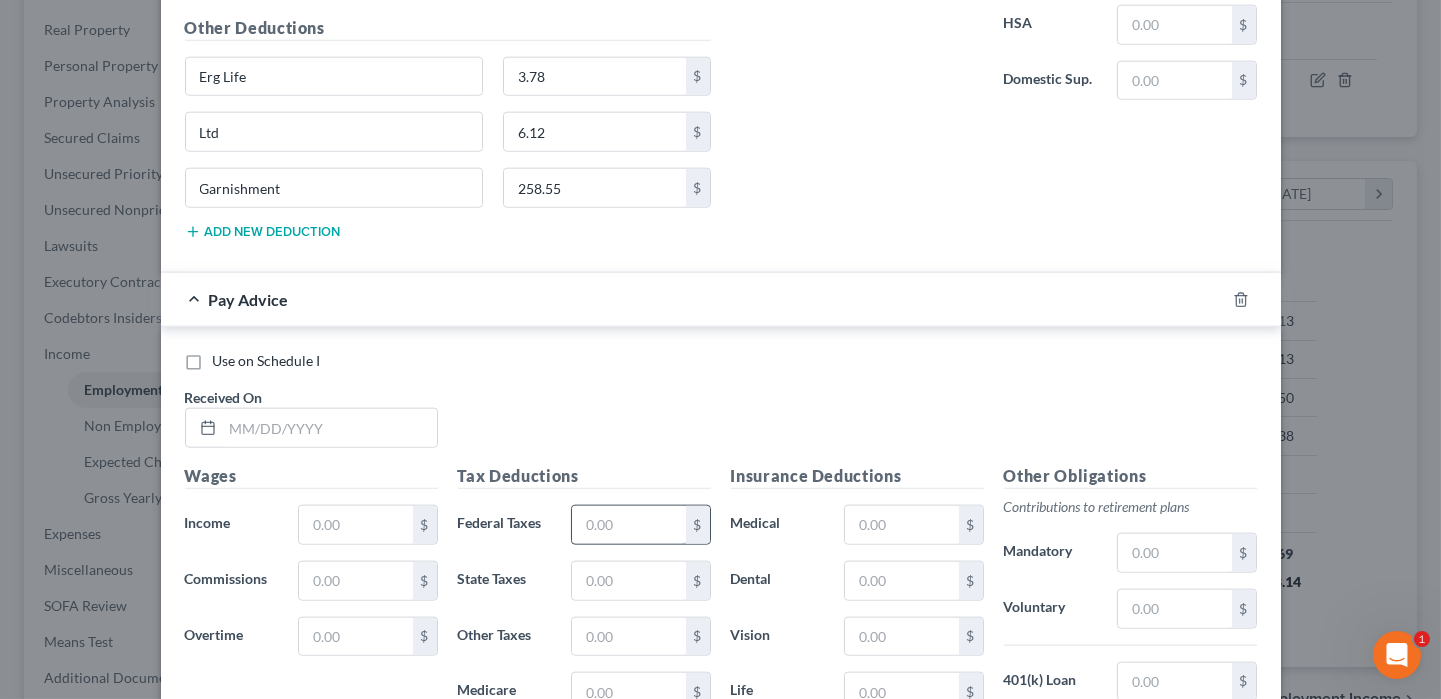 scroll, scrollTop: 5390, scrollLeft: 0, axis: vertical 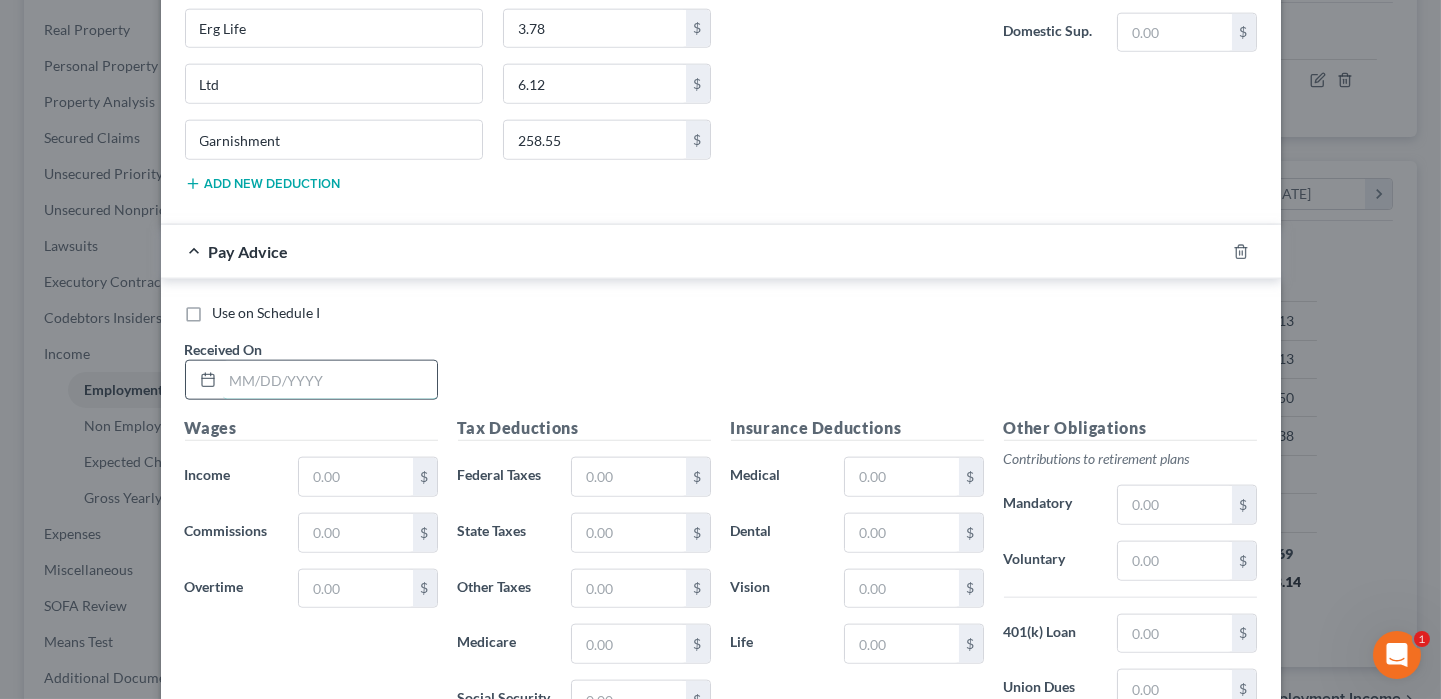 click at bounding box center [330, 380] 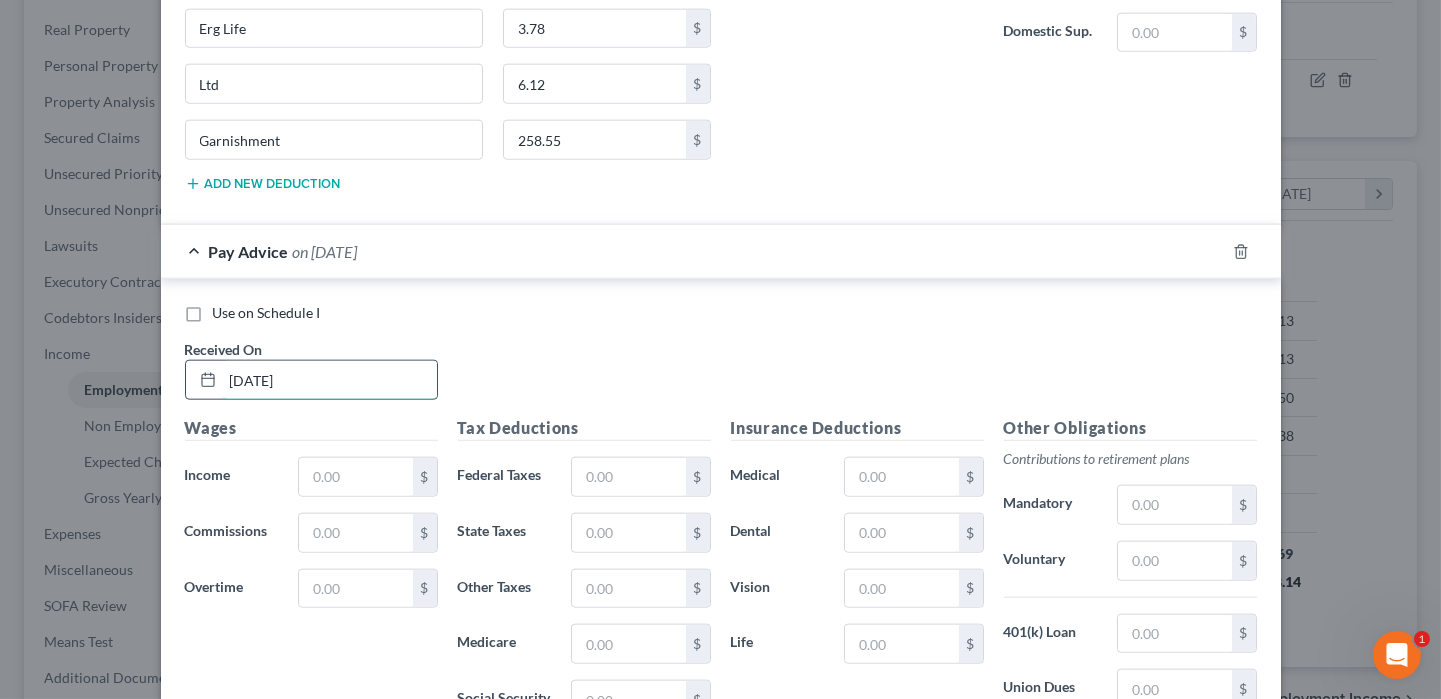 type on "[DATE]" 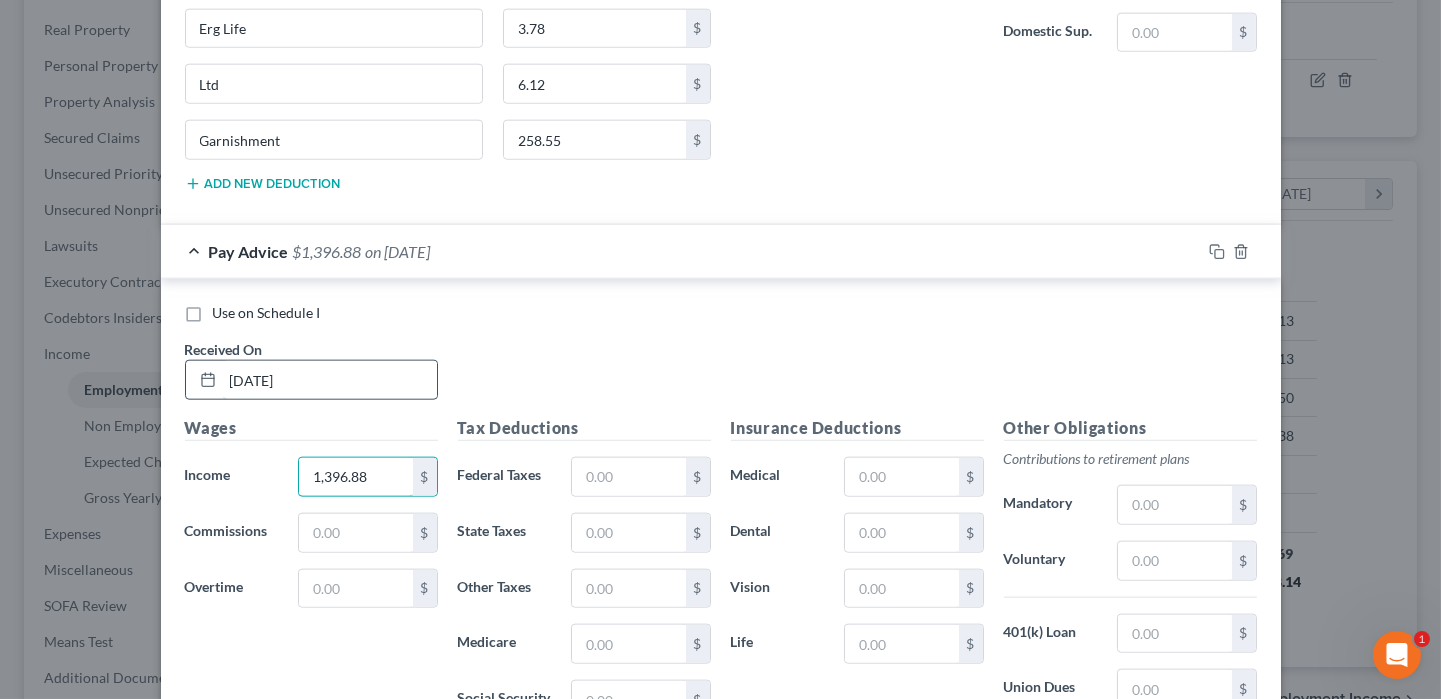 type on "1,396.88" 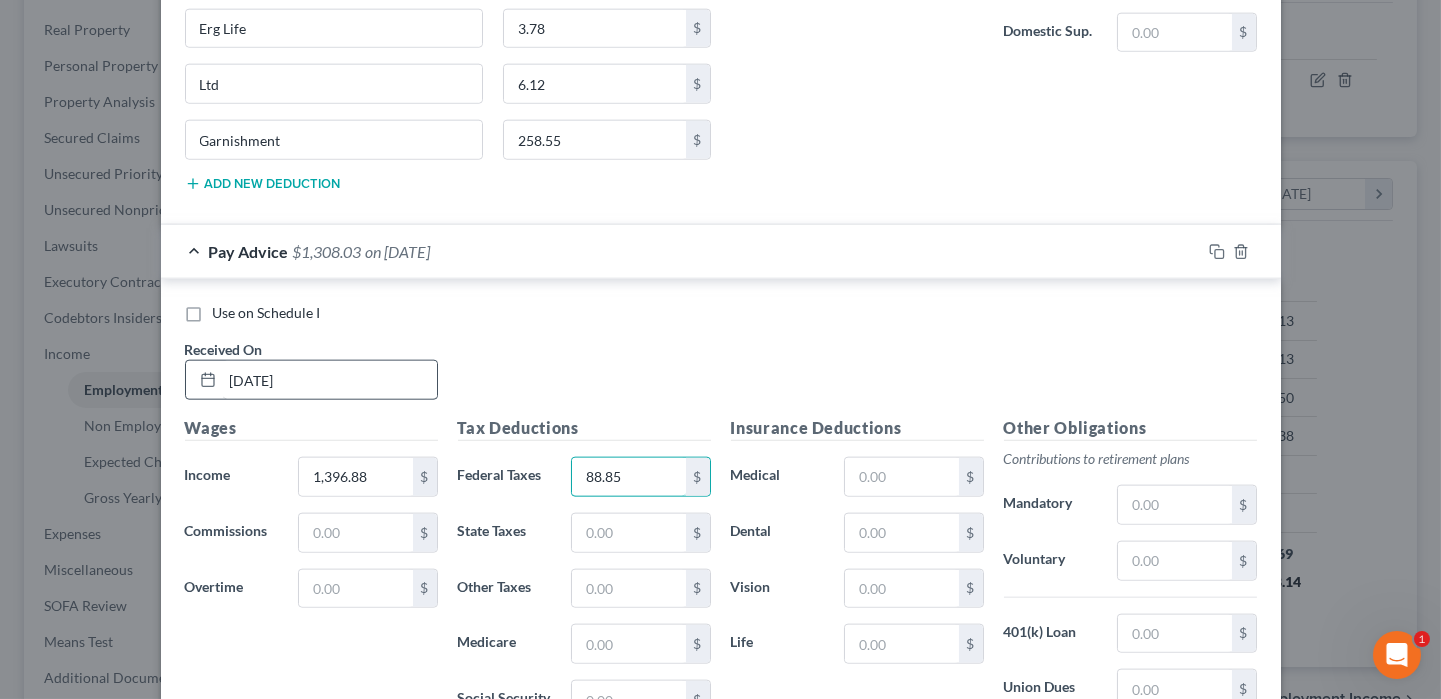 type on "88.85" 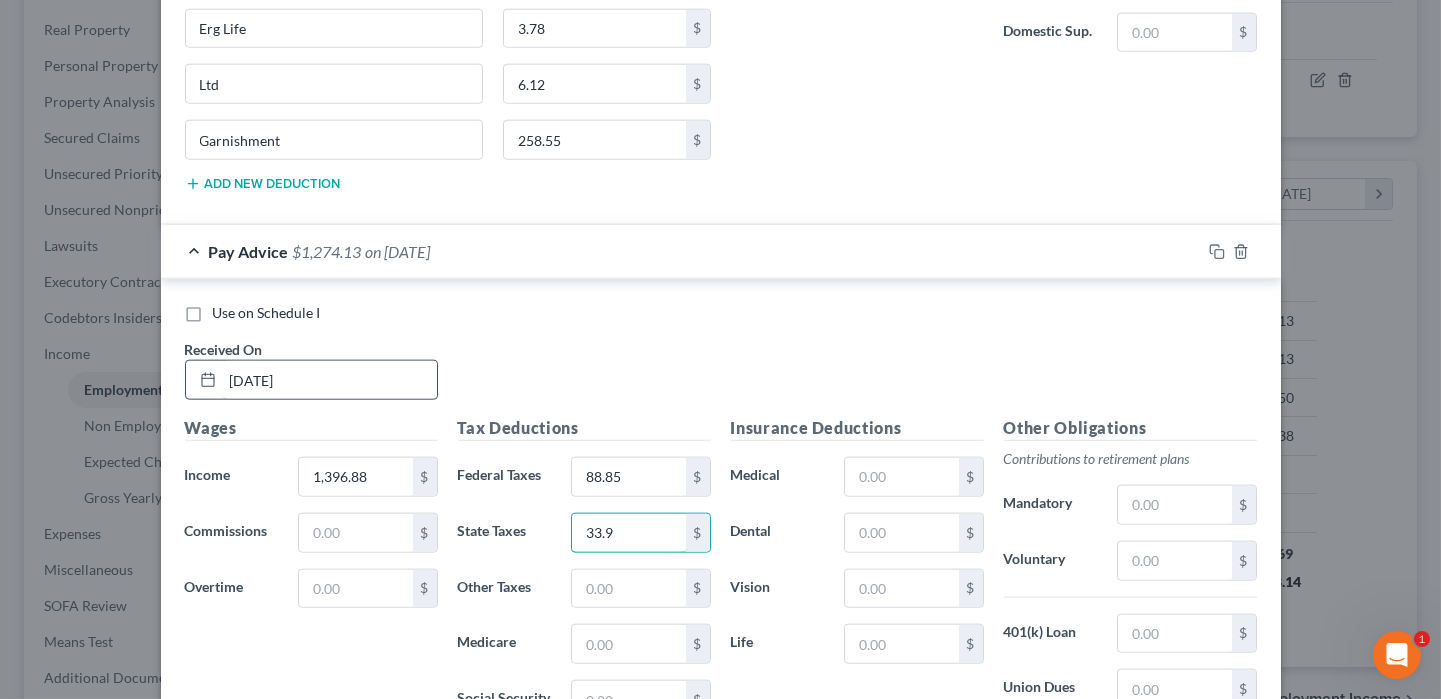 type on "33.9" 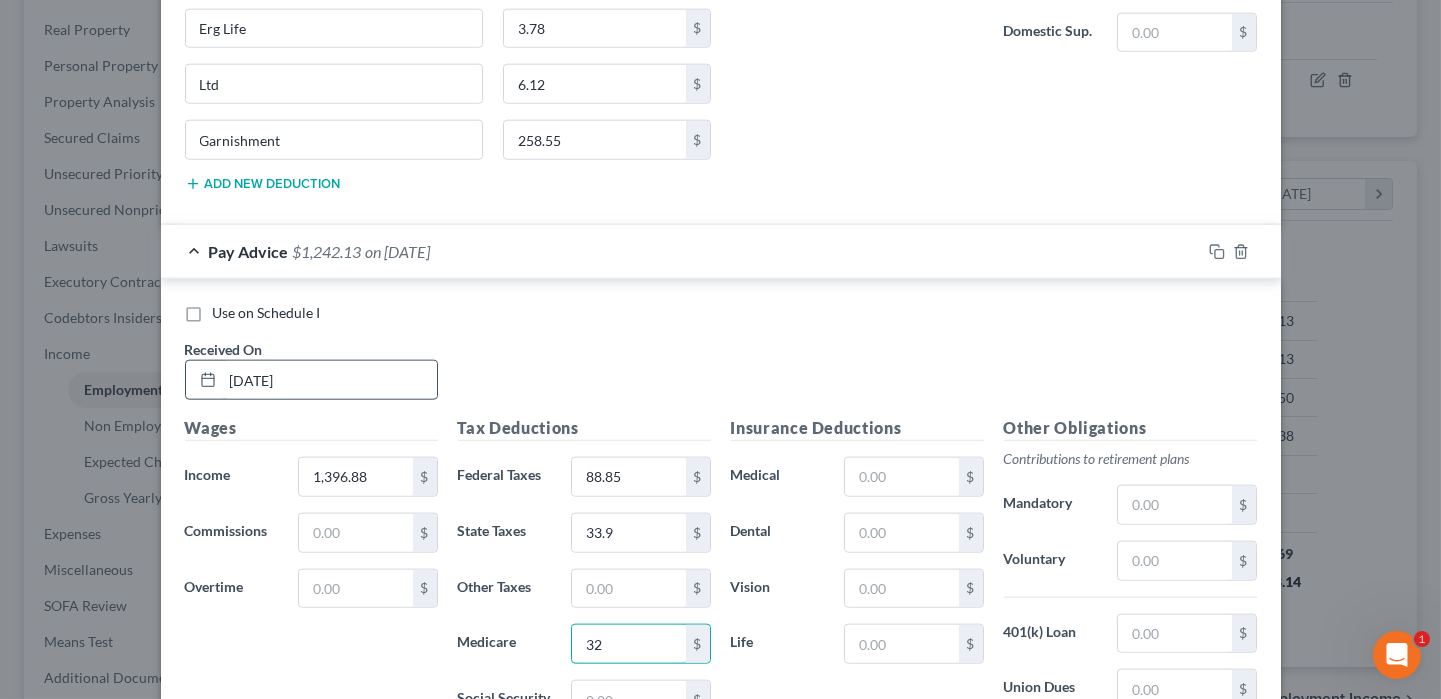 type on "3" 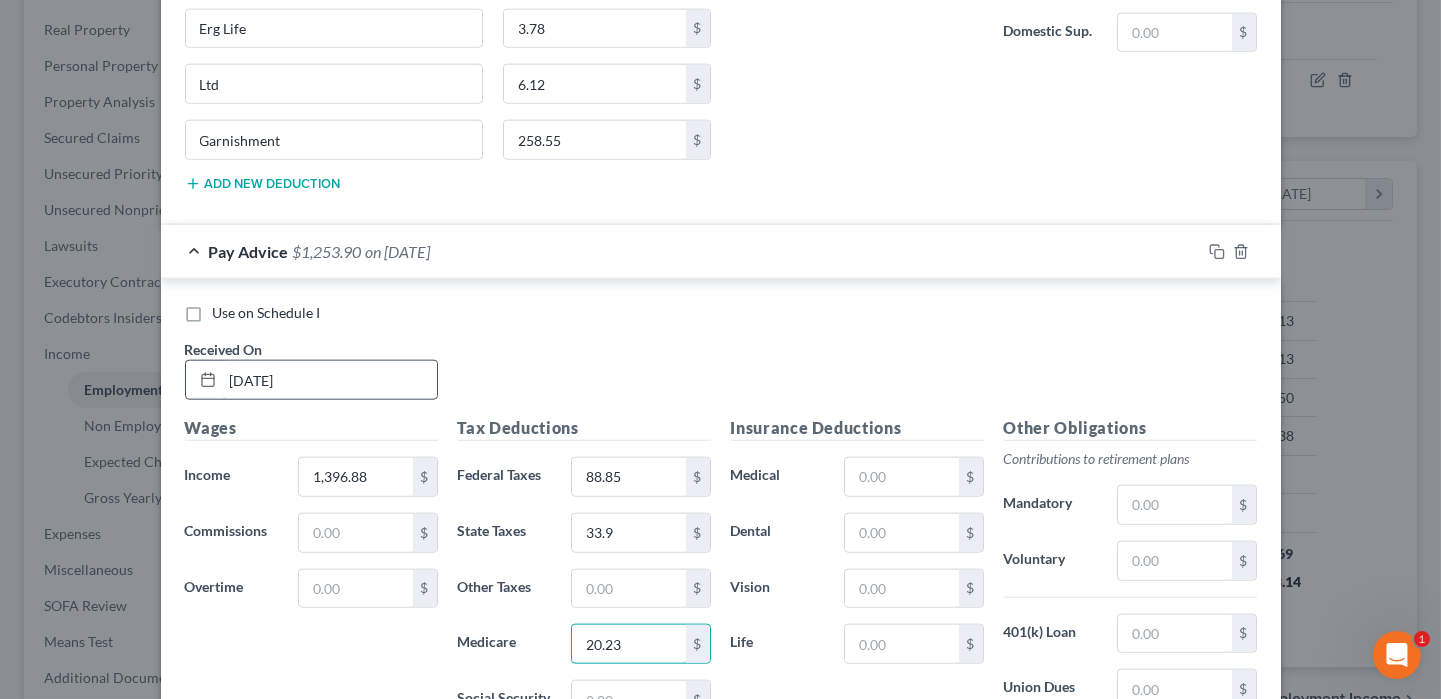 type on "20.23" 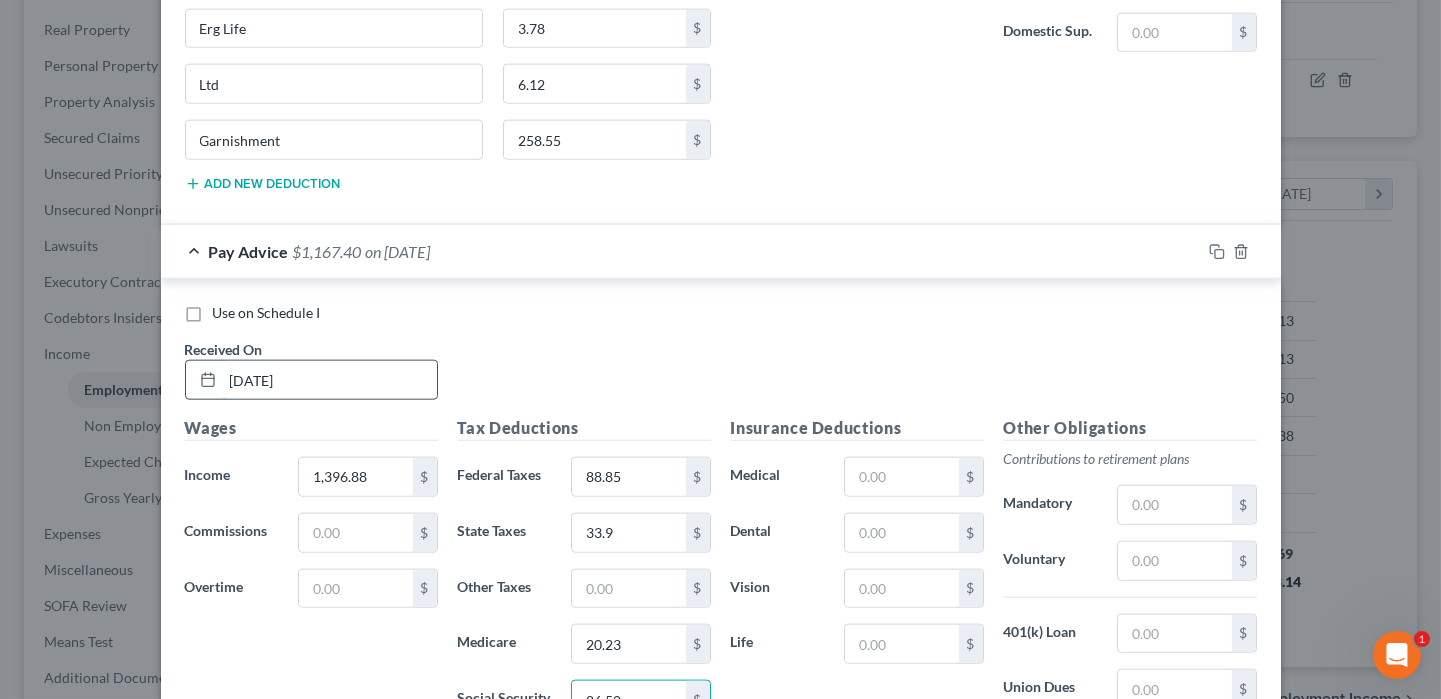 type on "86.50" 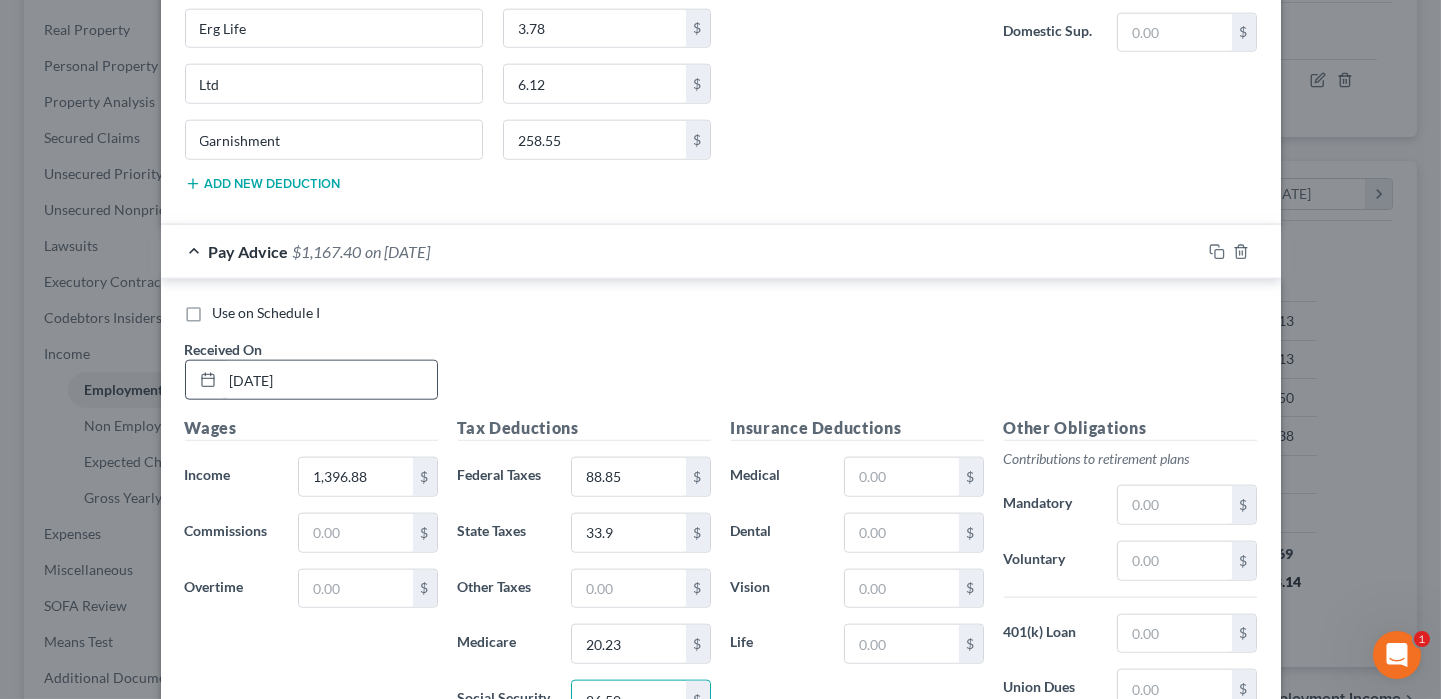 scroll, scrollTop: 5642, scrollLeft: 0, axis: vertical 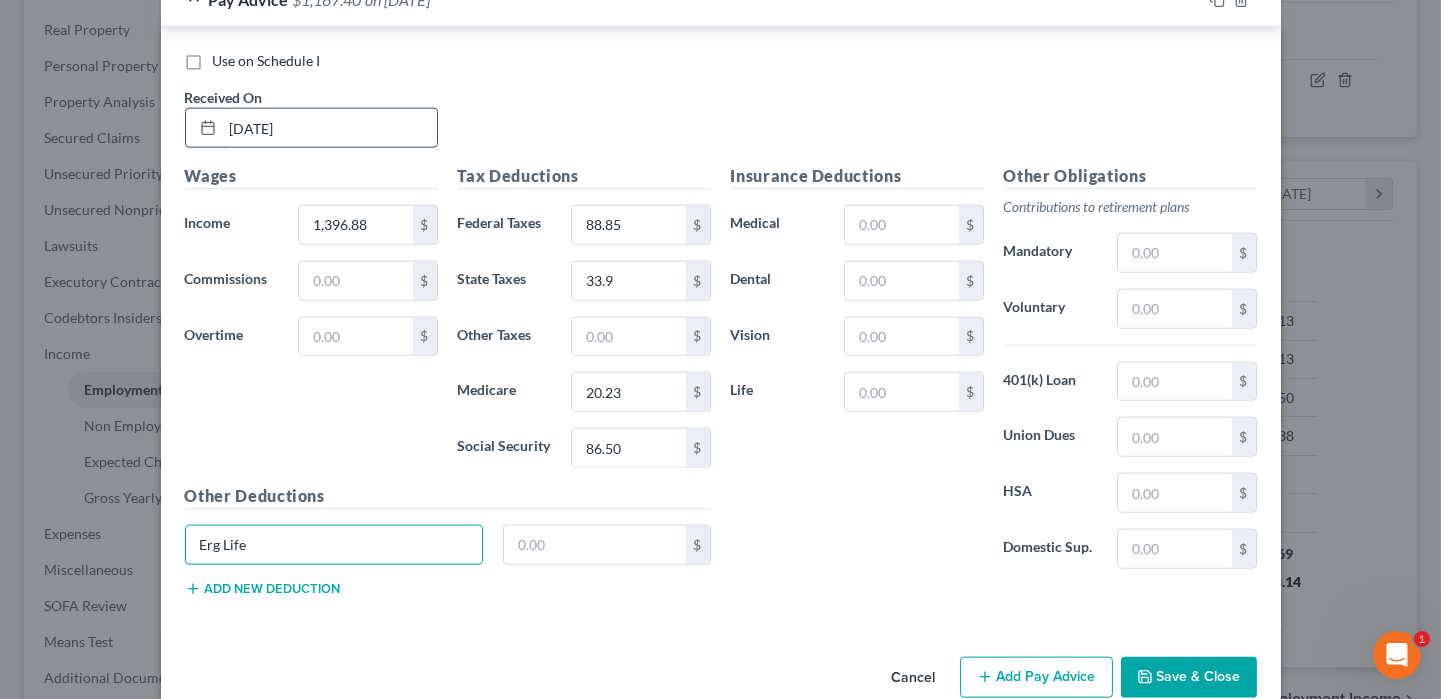 type on "Erg Life" 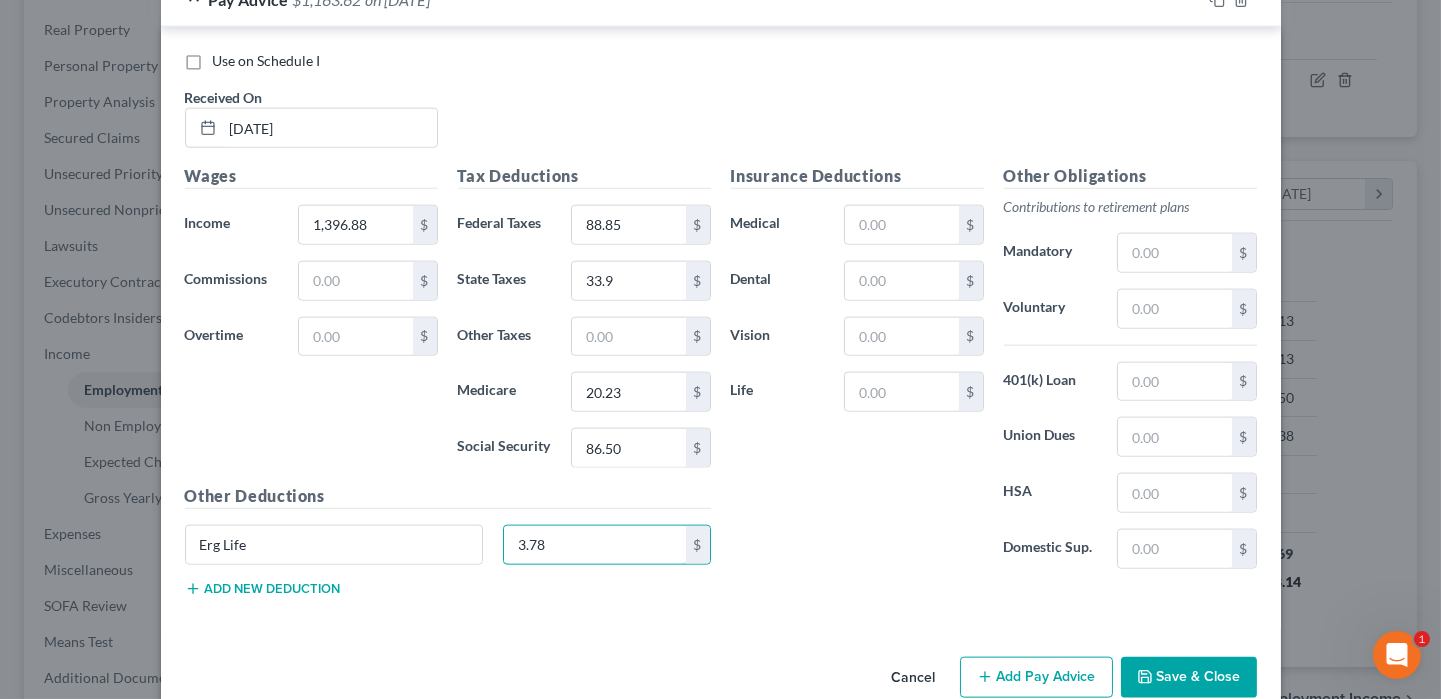 type on "3.78" 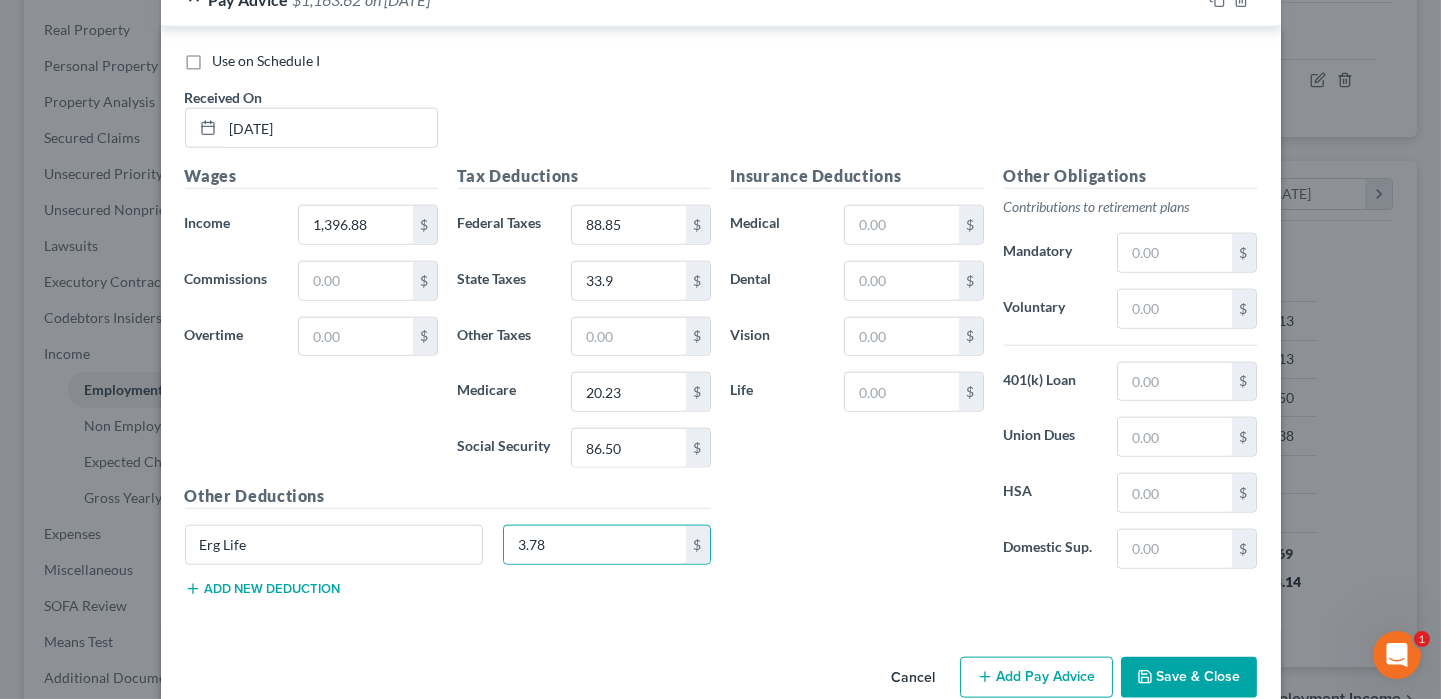 click on "Other Deductions Erg Life 3.78 $ Add new deduction" at bounding box center (448, 548) 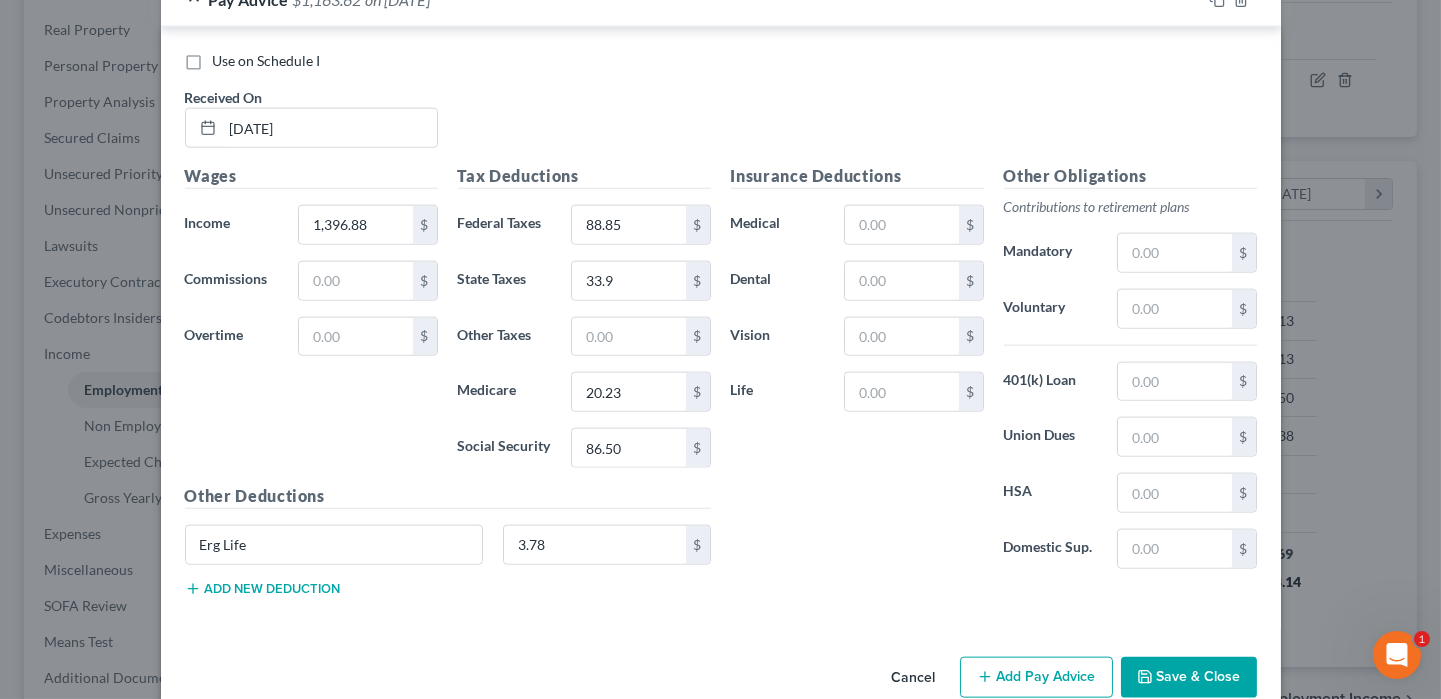 click on "Add new deduction" at bounding box center [263, 589] 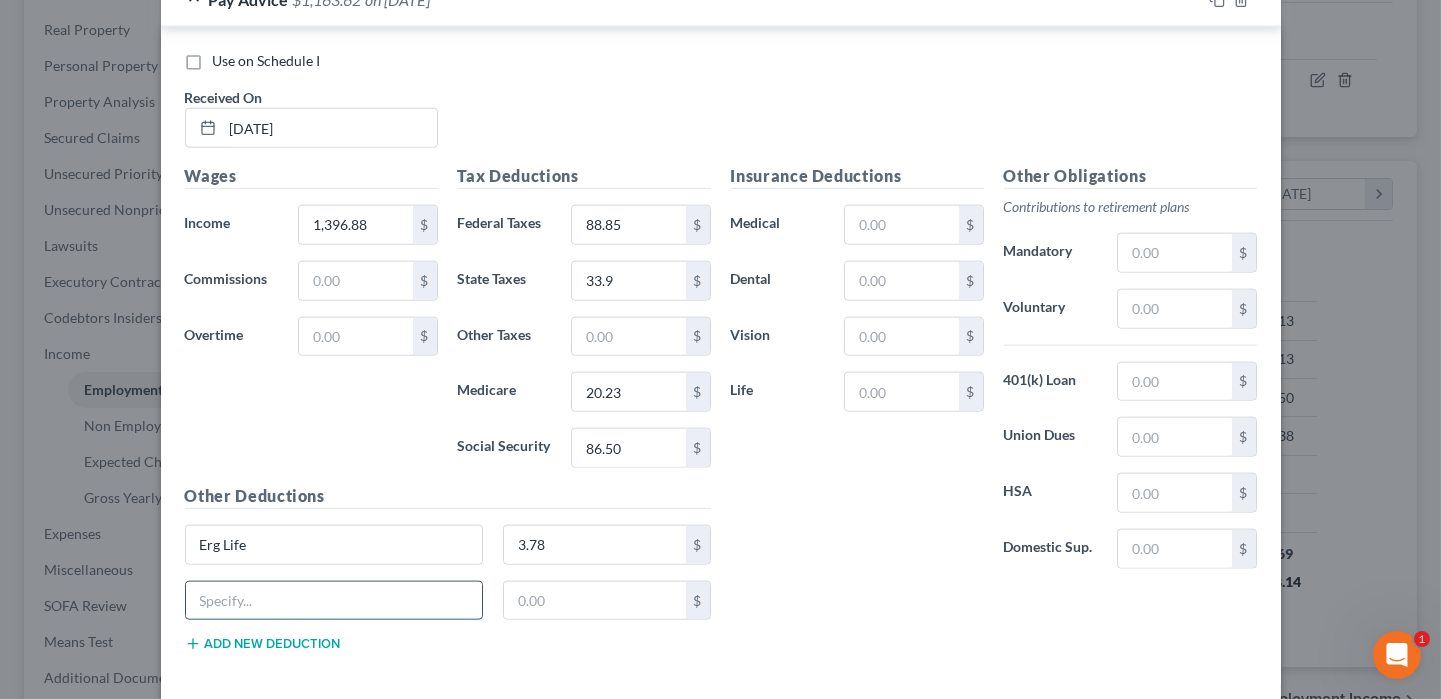 click at bounding box center [334, 601] 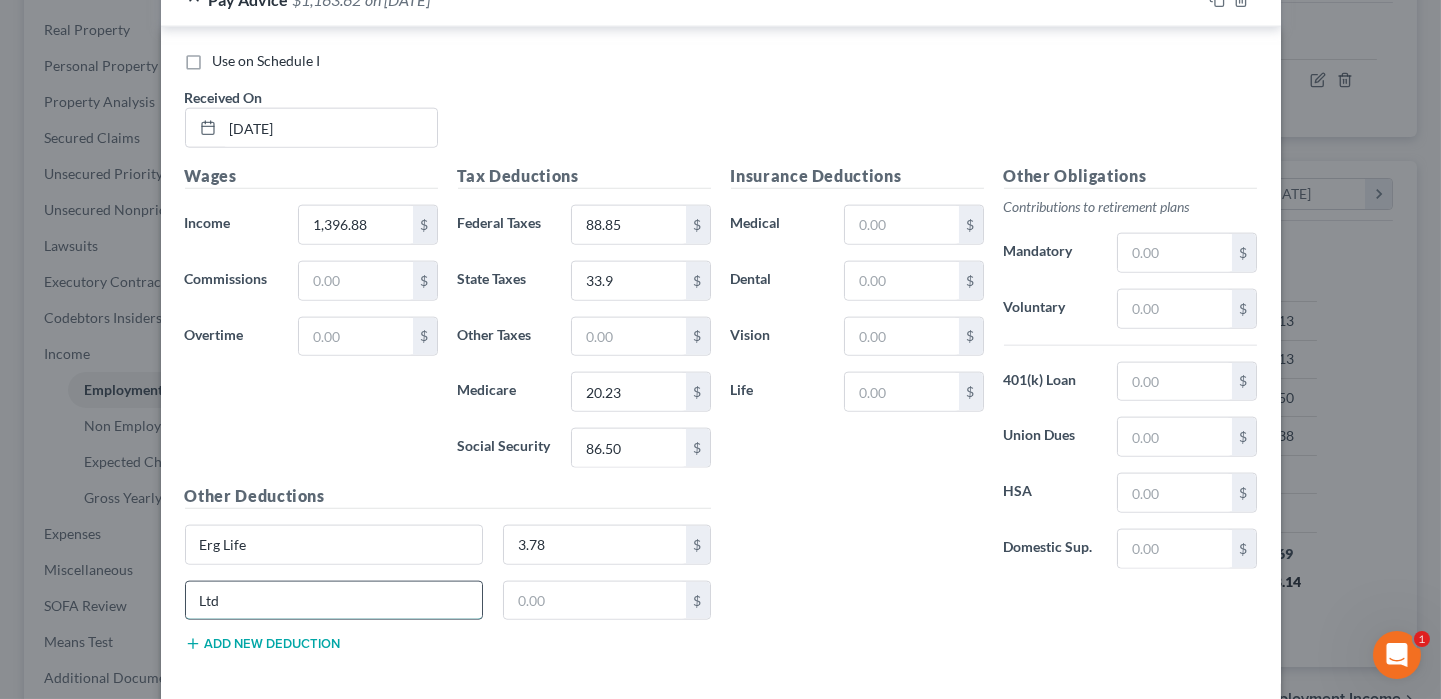 type on "Ltd" 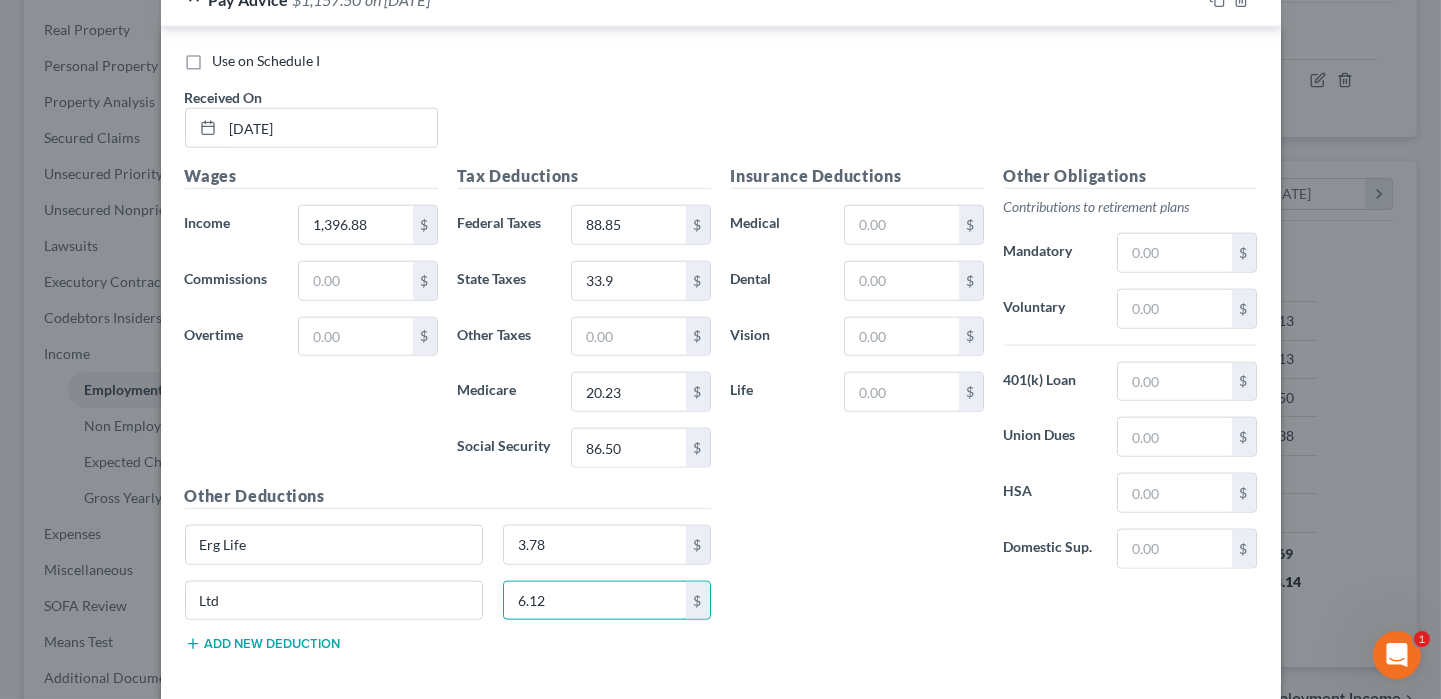 type on "6.12" 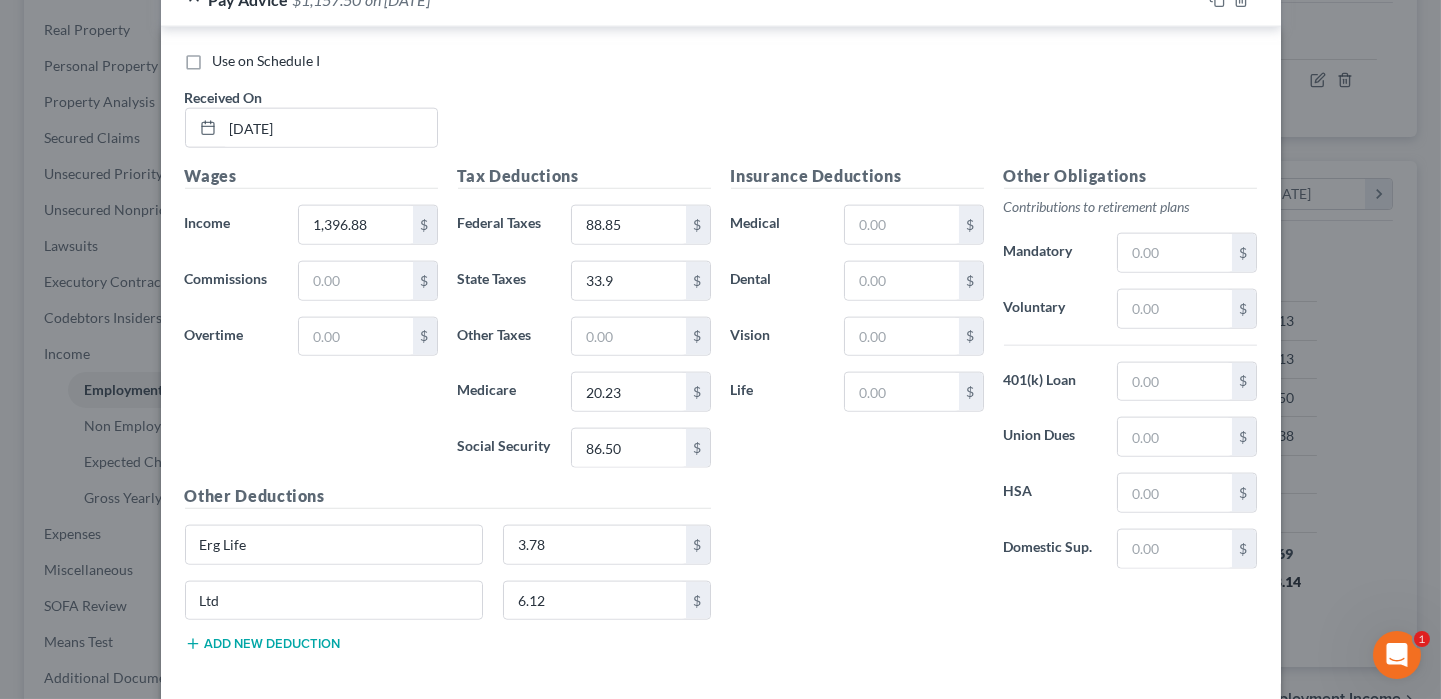 click on "Add new deduction" at bounding box center (263, 644) 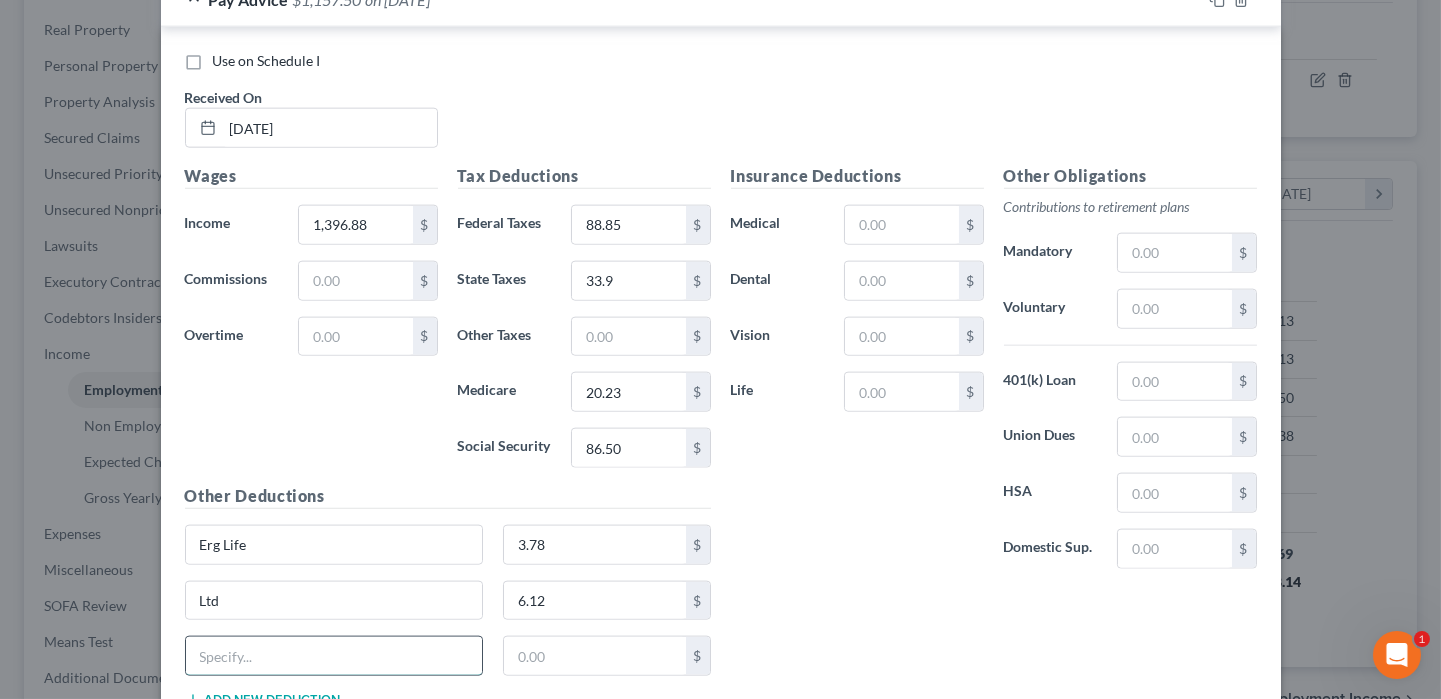 click at bounding box center [334, 656] 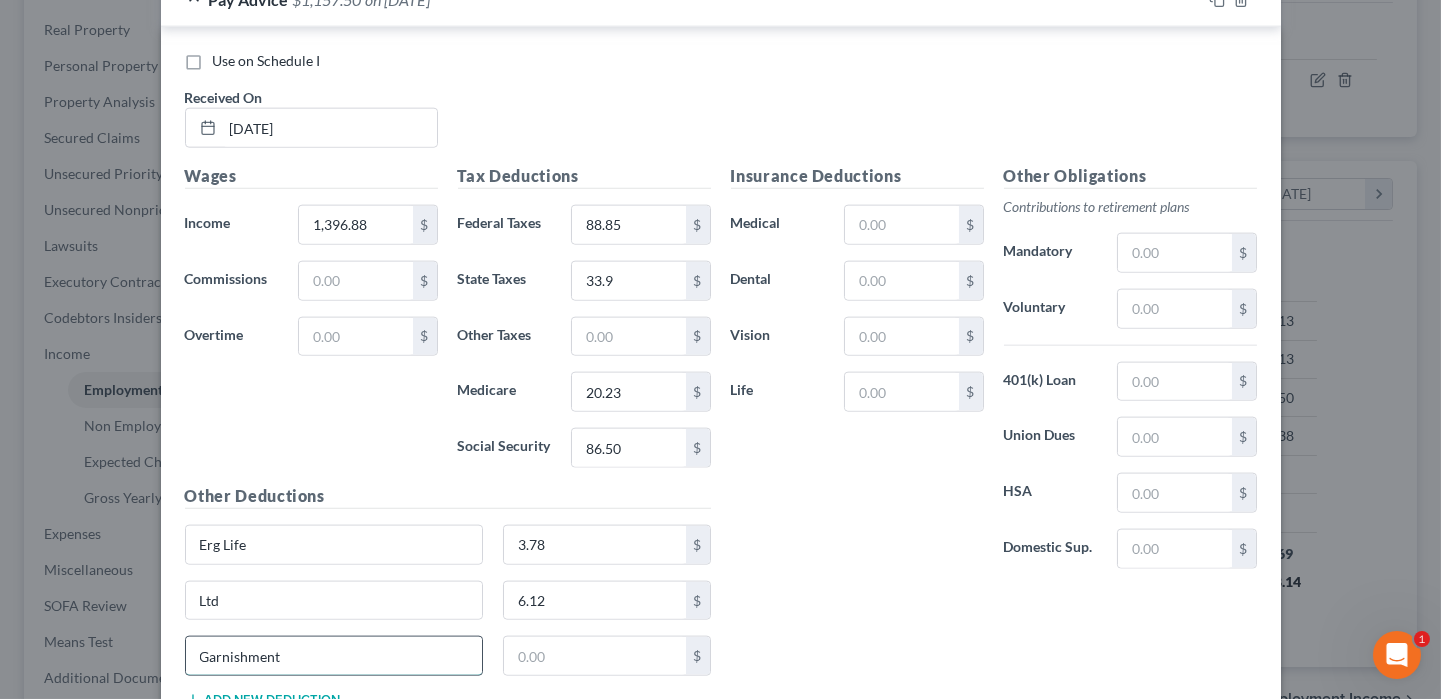type on "Garnishment" 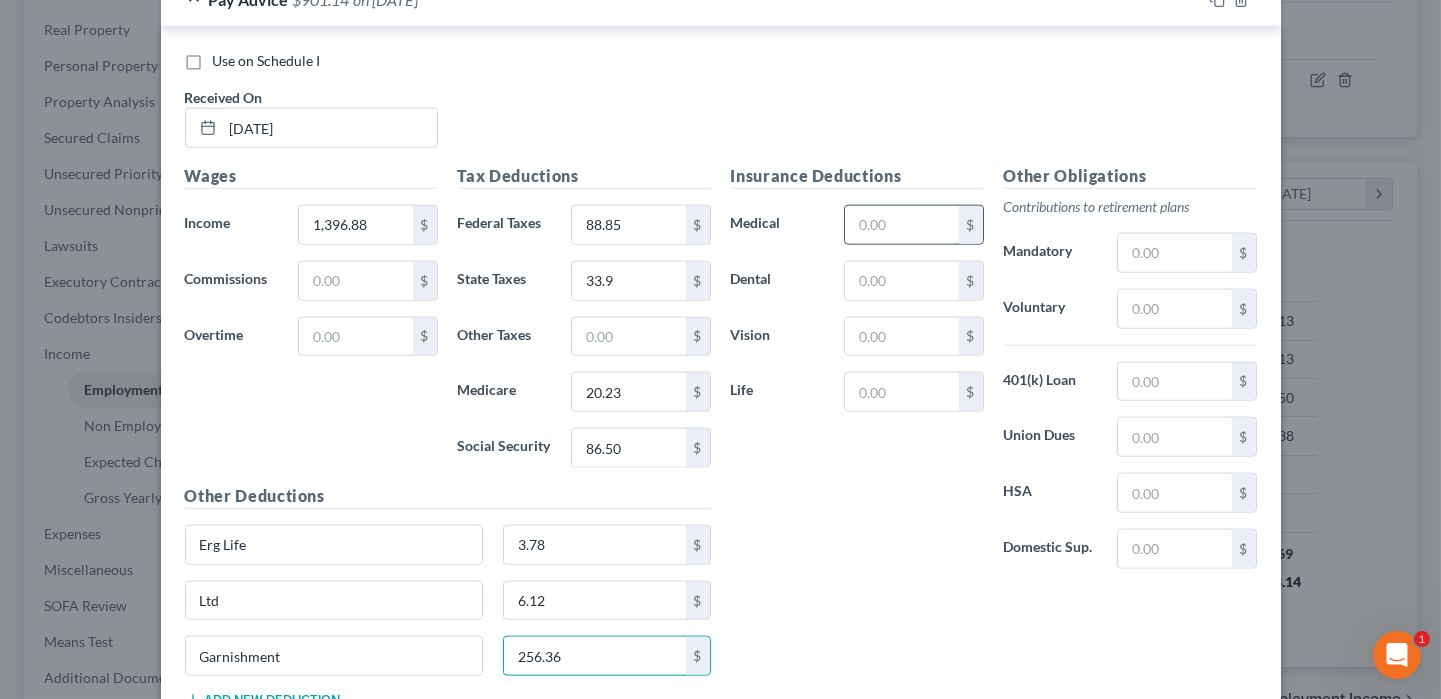 type on "256.36" 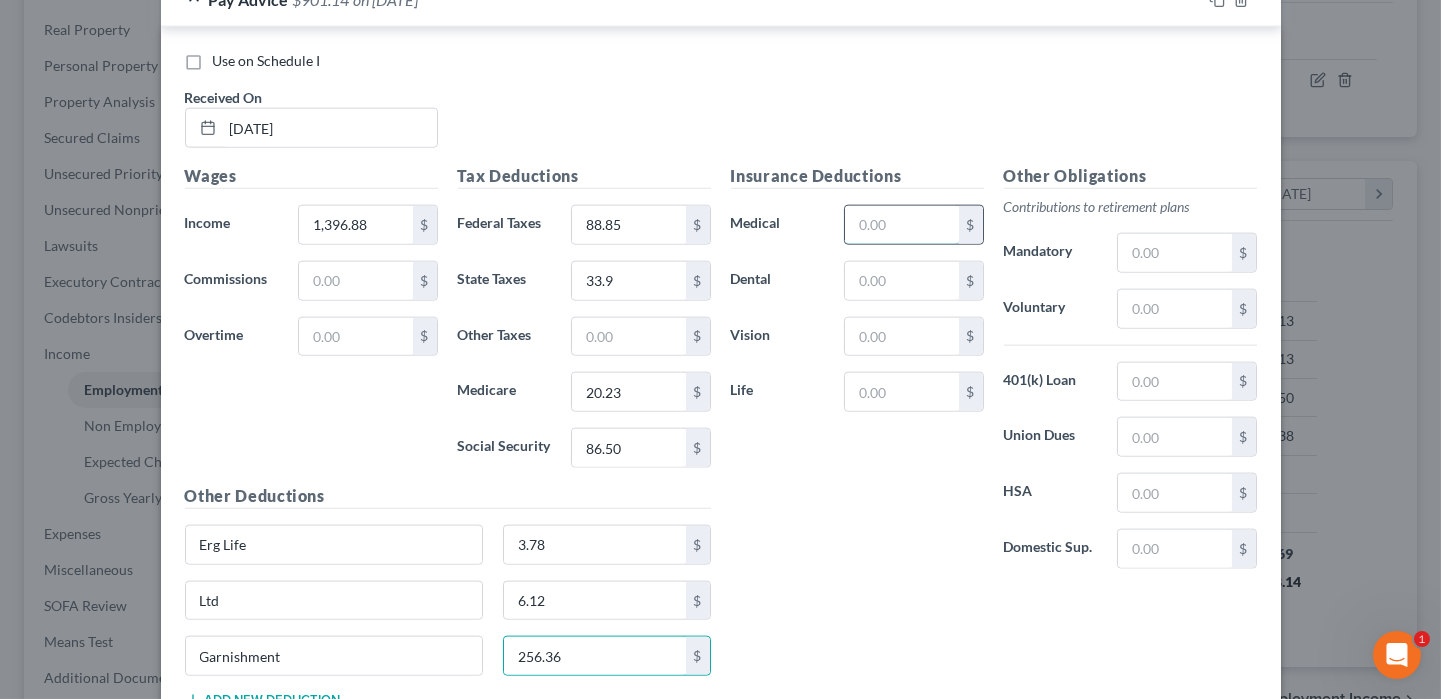 click at bounding box center [901, 225] 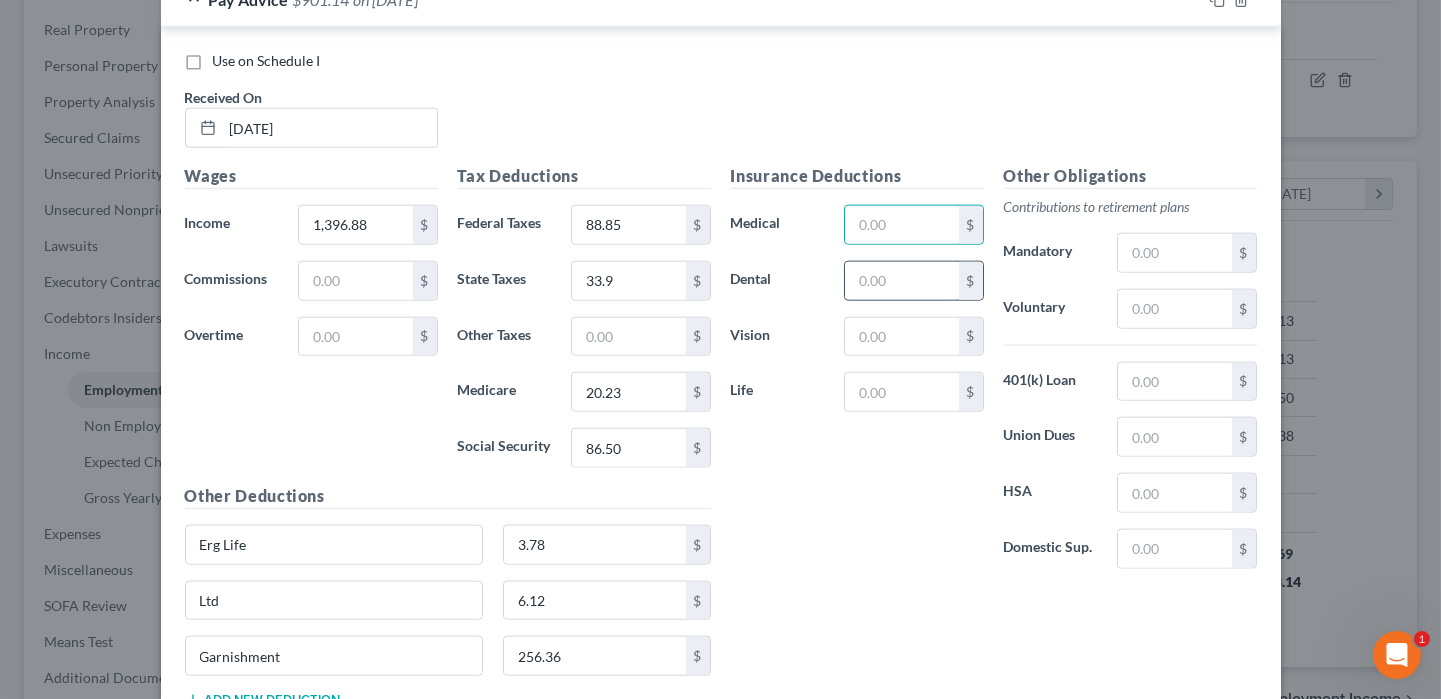 click at bounding box center [901, 281] 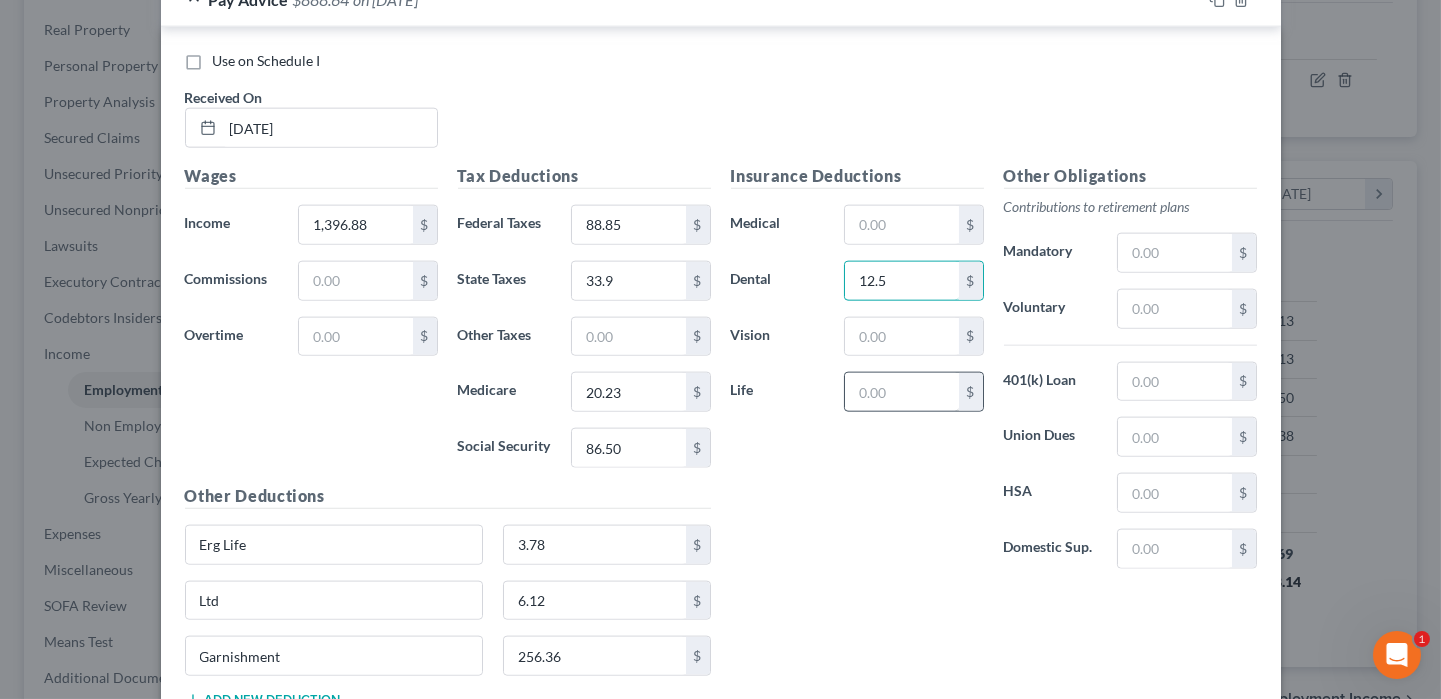 type on "12.5" 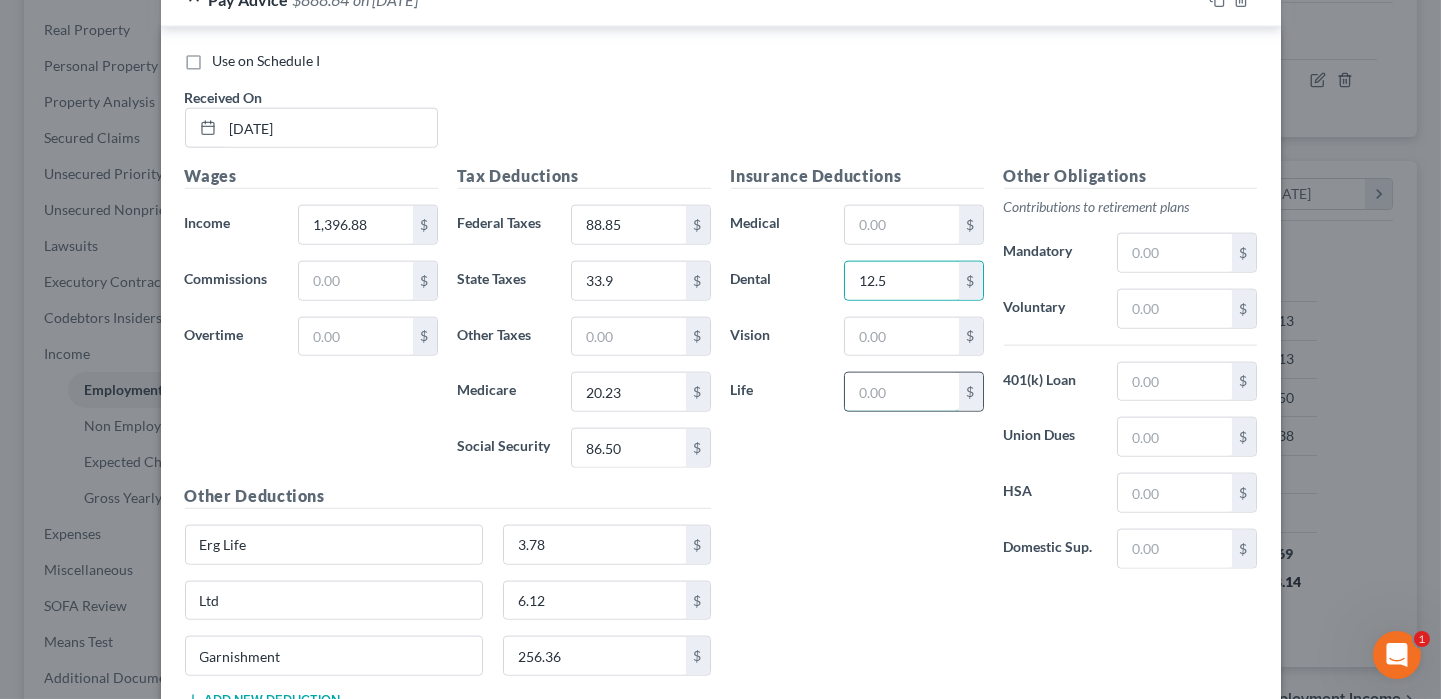 click at bounding box center [901, 392] 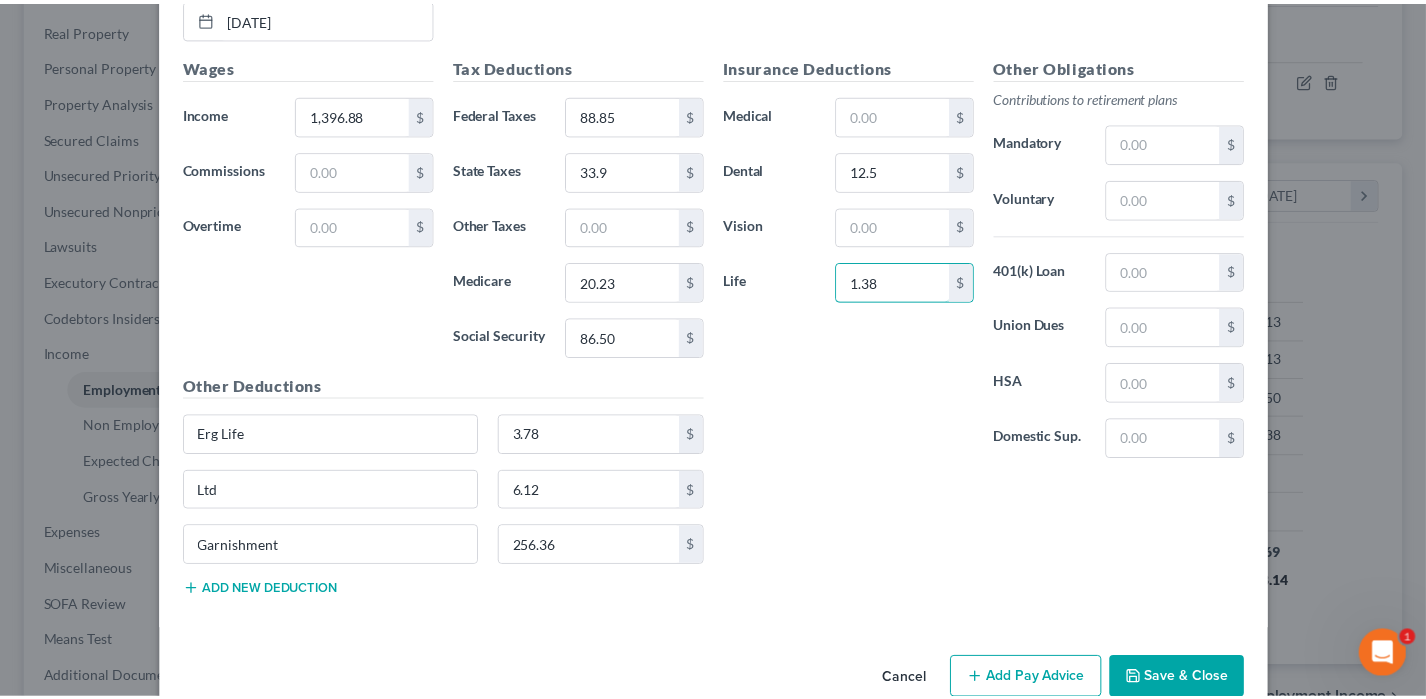scroll, scrollTop: 5753, scrollLeft: 0, axis: vertical 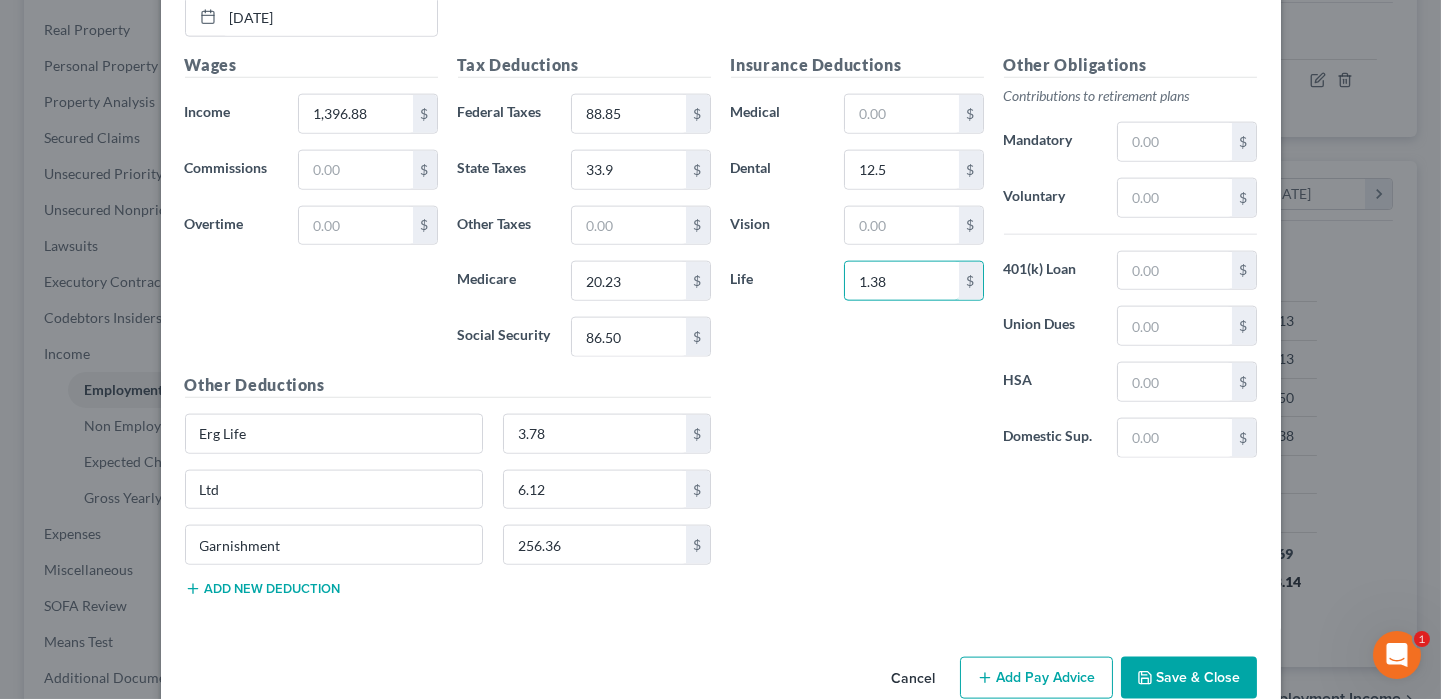 type on "1.38" 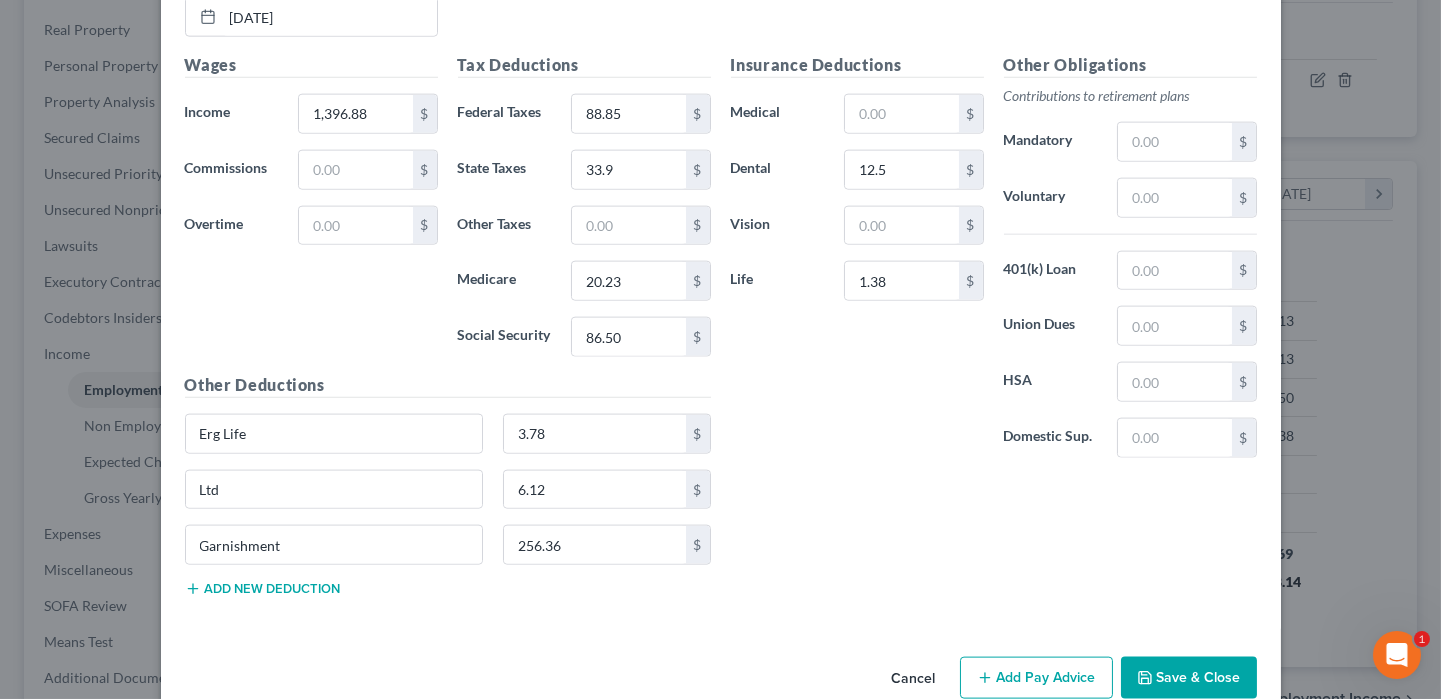 click on "Save & Close" at bounding box center [1189, 678] 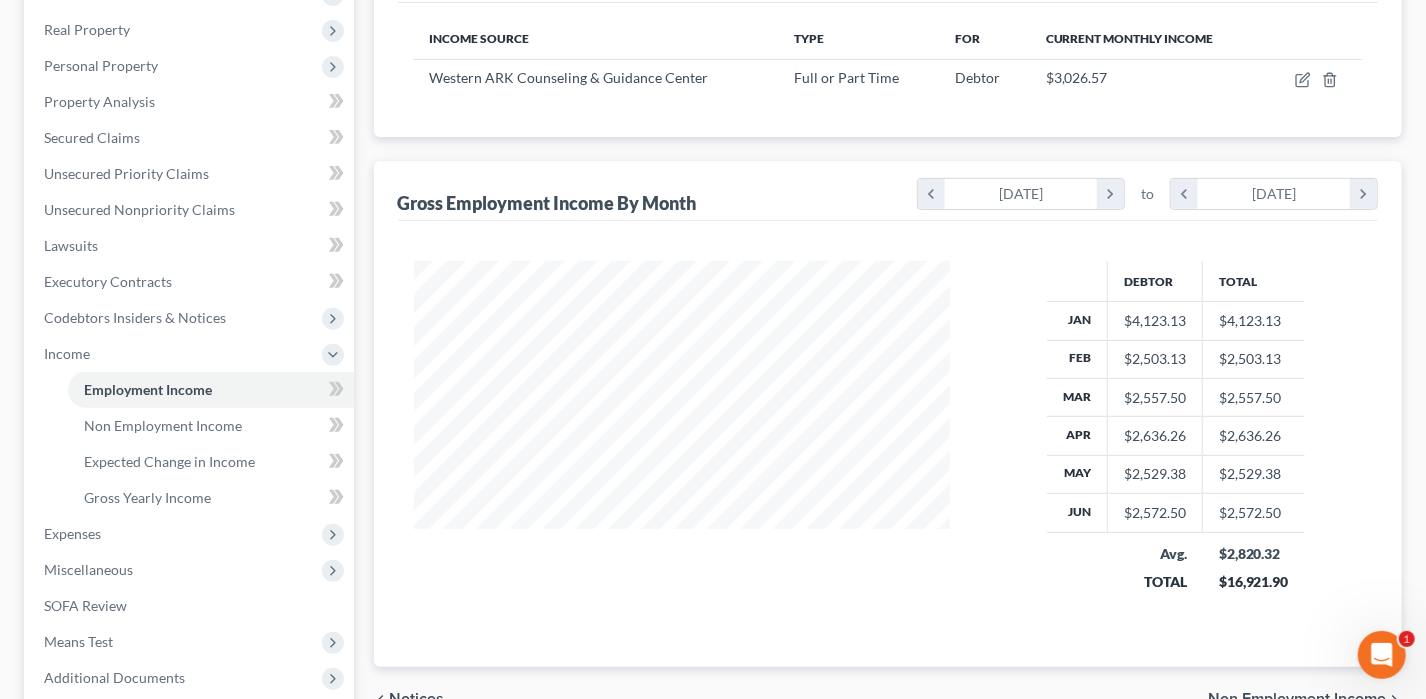 scroll, scrollTop: 356, scrollLeft: 576, axis: both 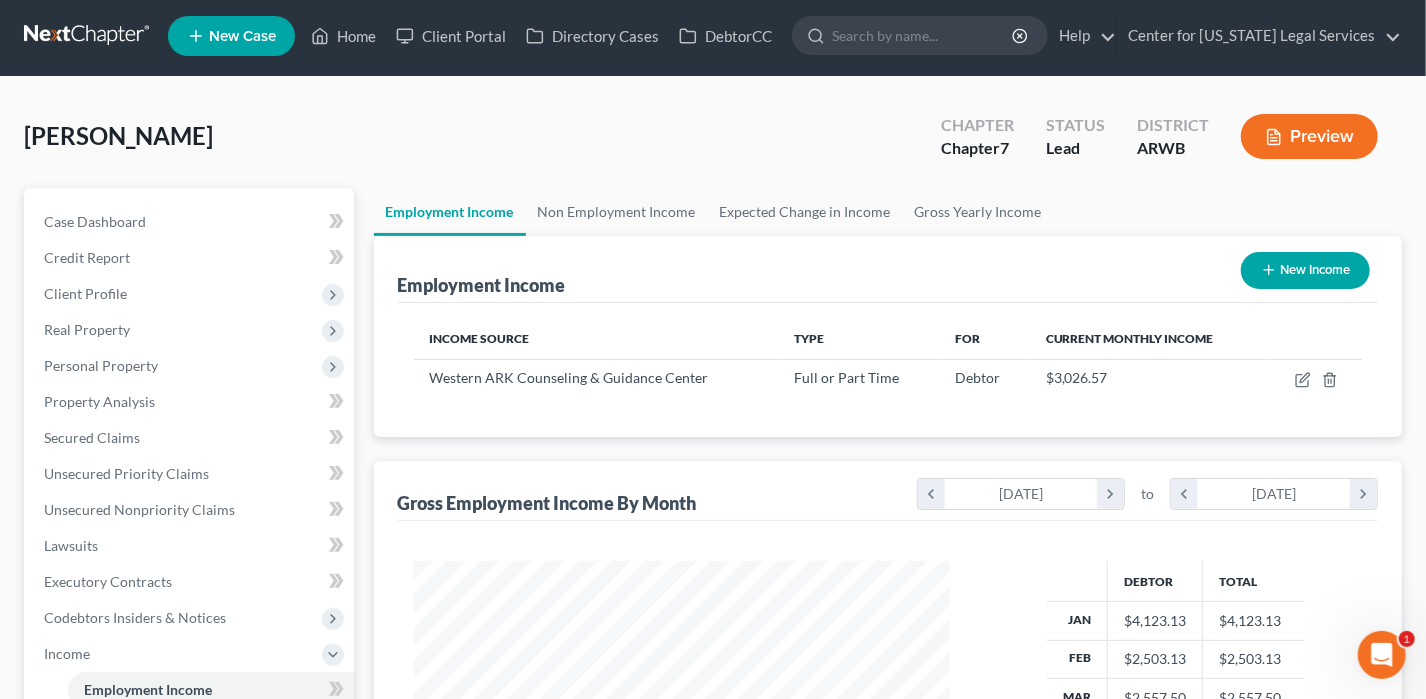 click on "Preview" at bounding box center (1309, 136) 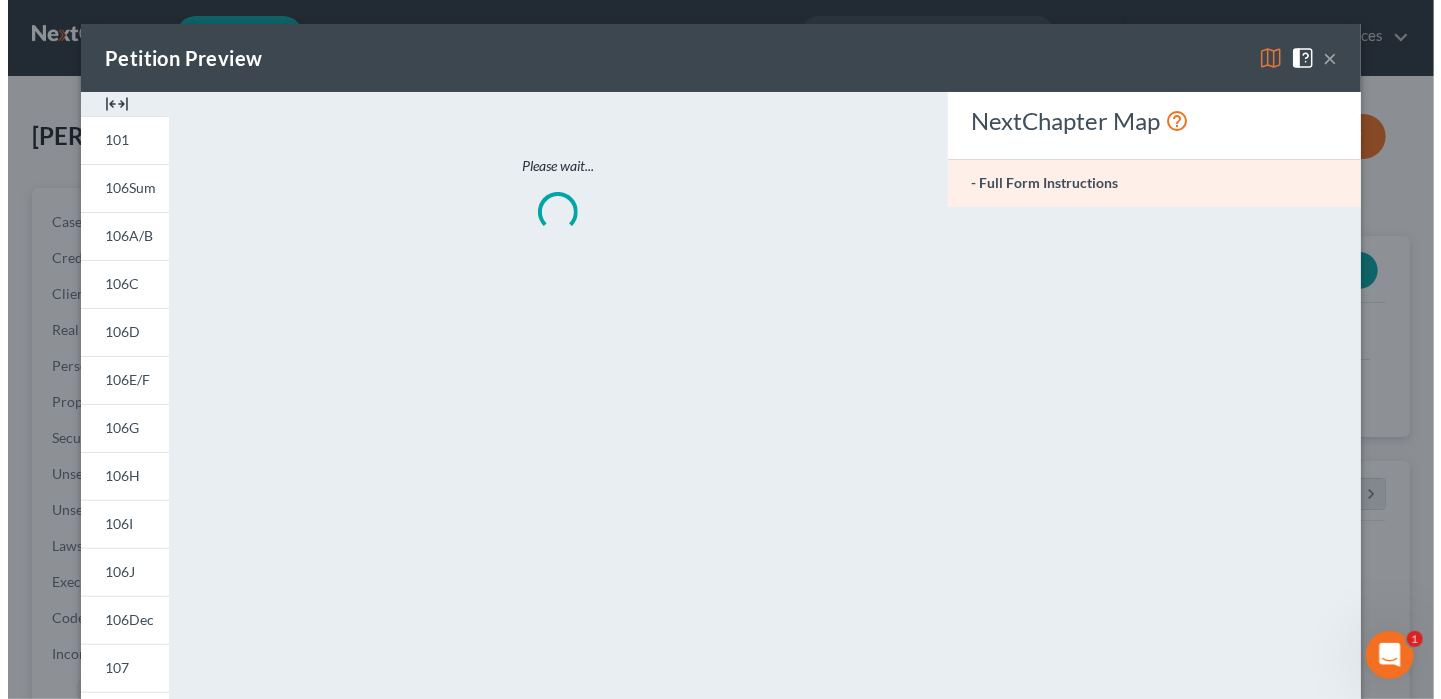 scroll, scrollTop: 999643, scrollLeft: 999417, axis: both 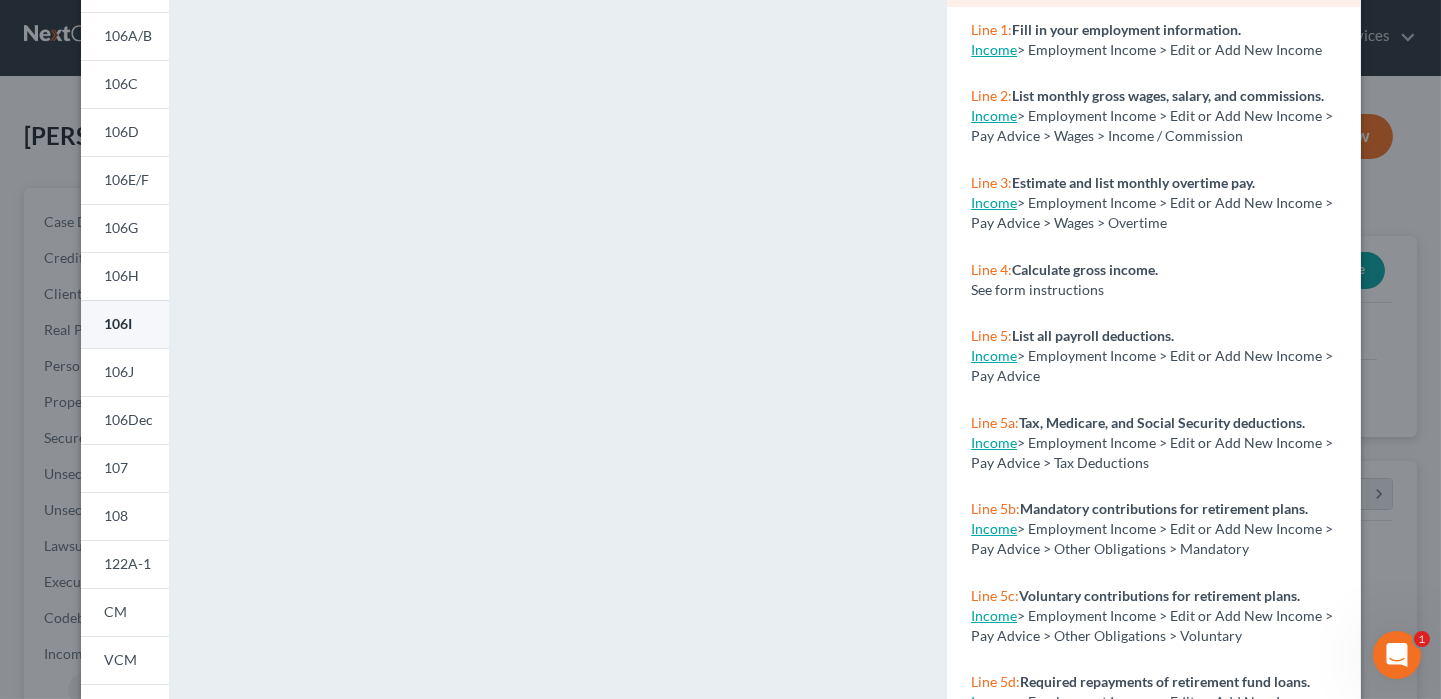 click on "106I" at bounding box center (119, 323) 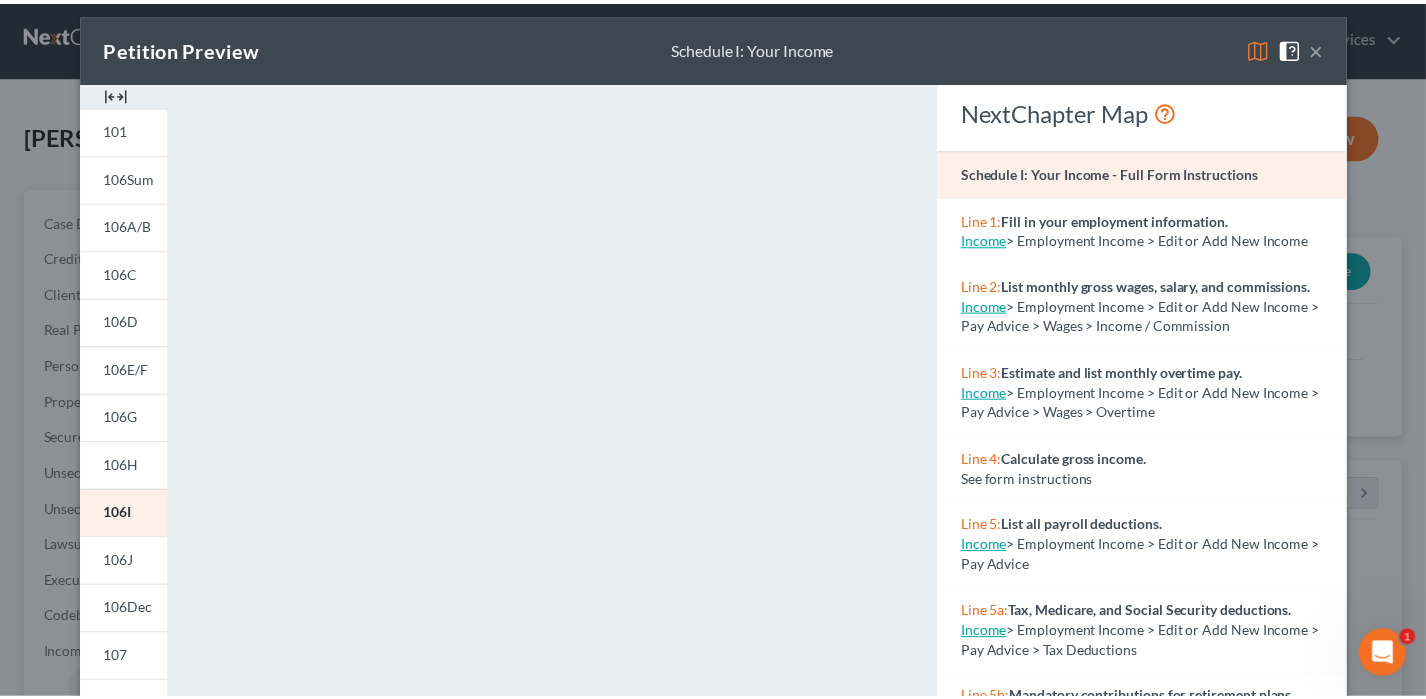 scroll, scrollTop: 0, scrollLeft: 0, axis: both 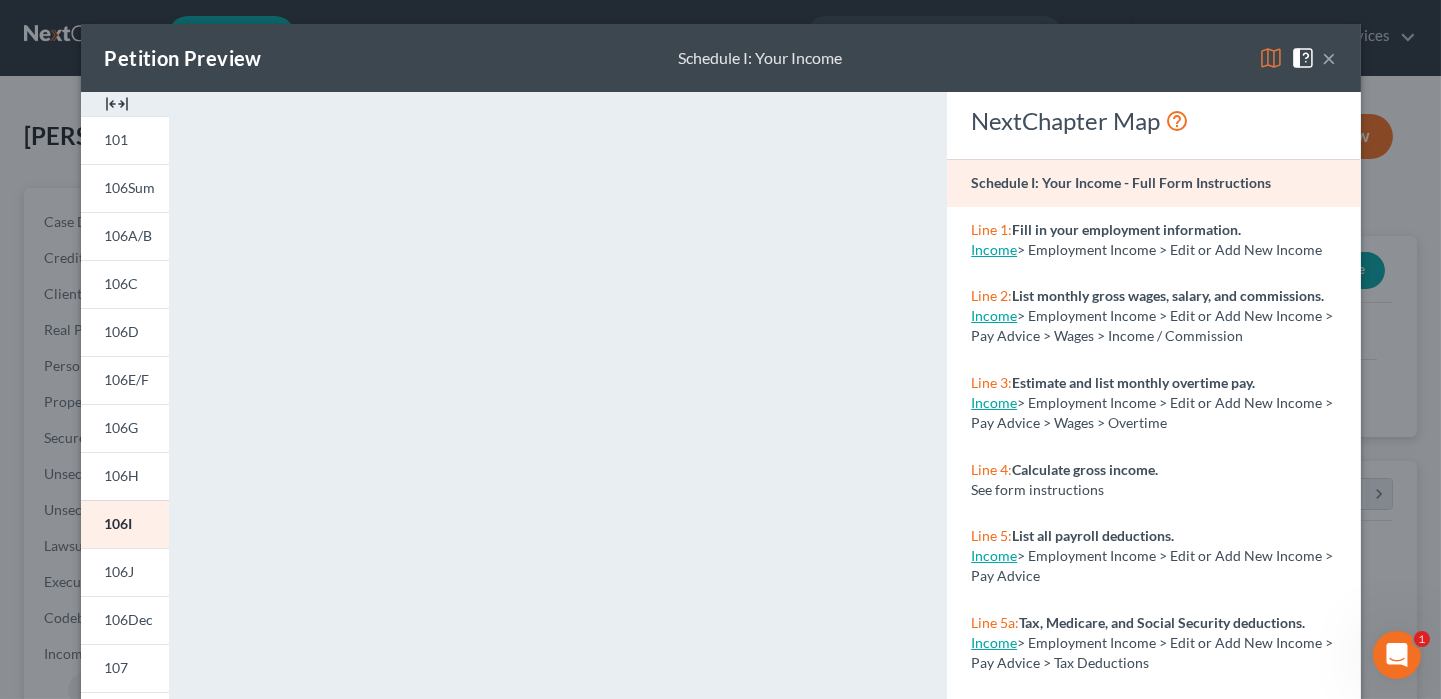 click on "×" at bounding box center [1330, 58] 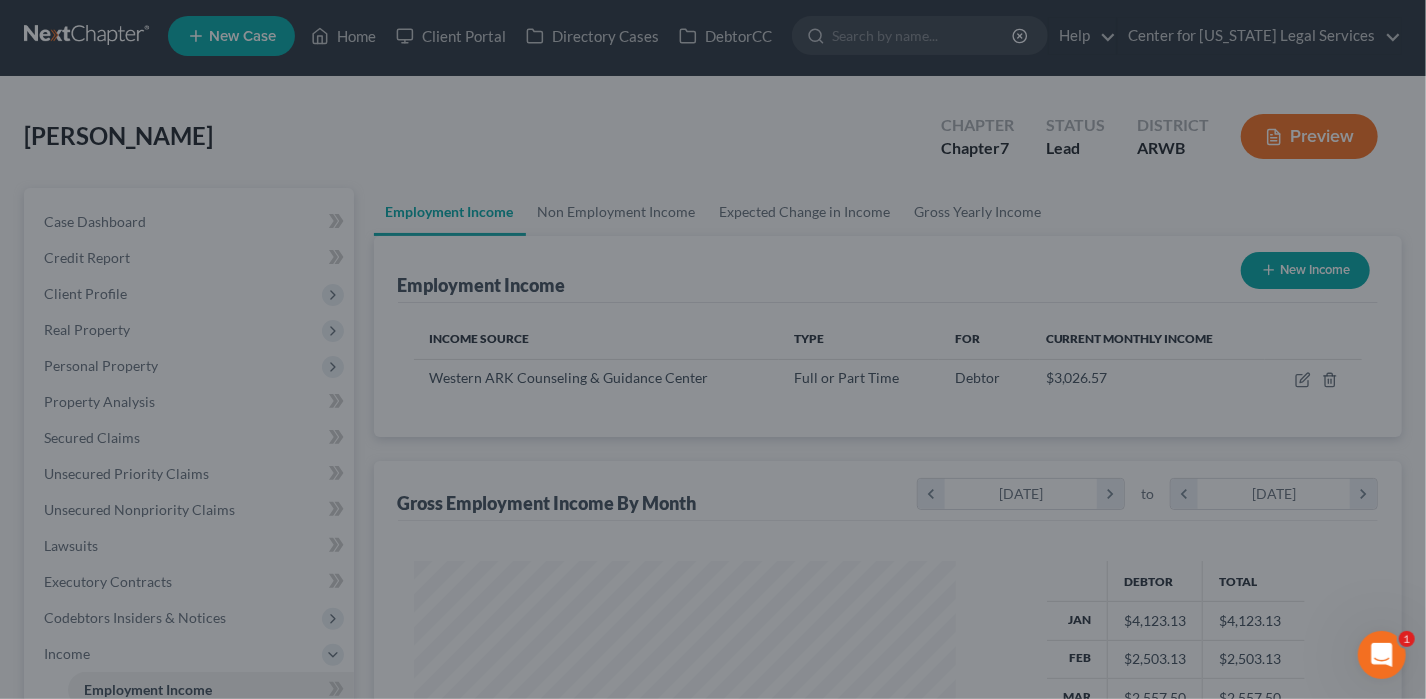 scroll, scrollTop: 356, scrollLeft: 576, axis: both 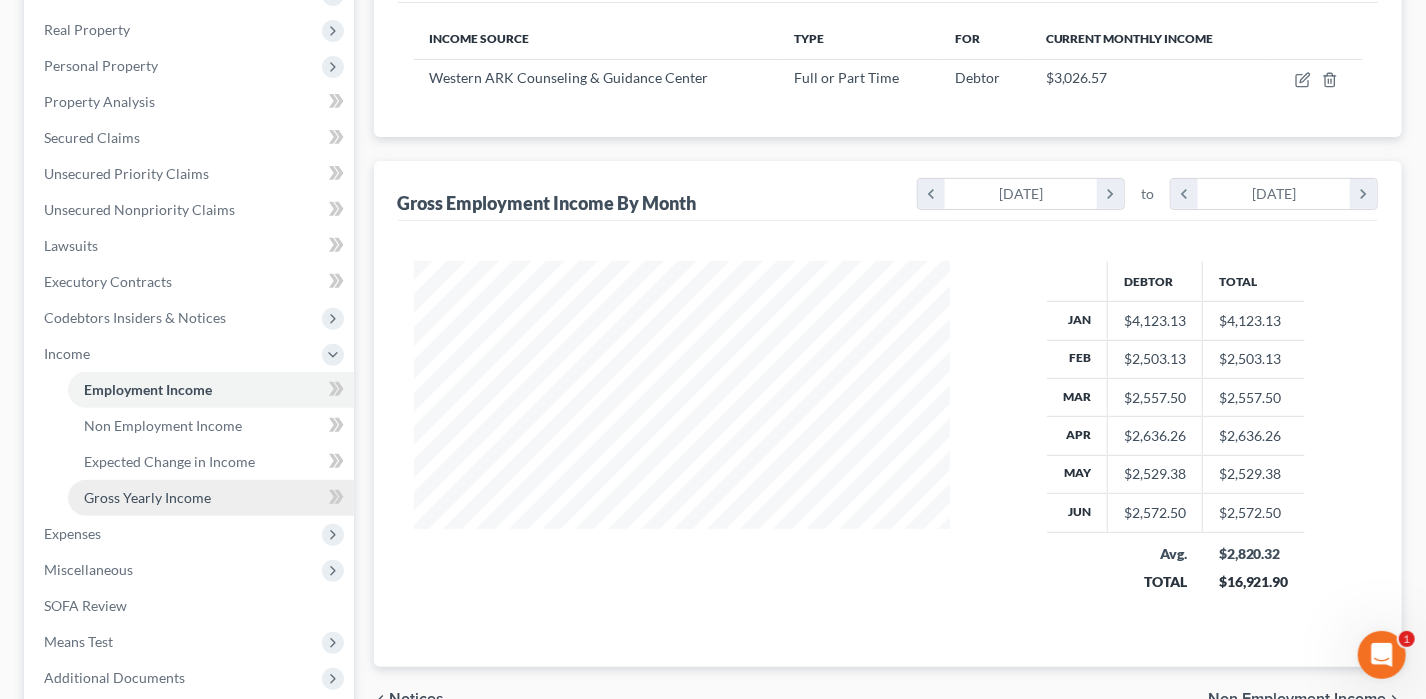 click on "Gross Yearly Income" at bounding box center (147, 497) 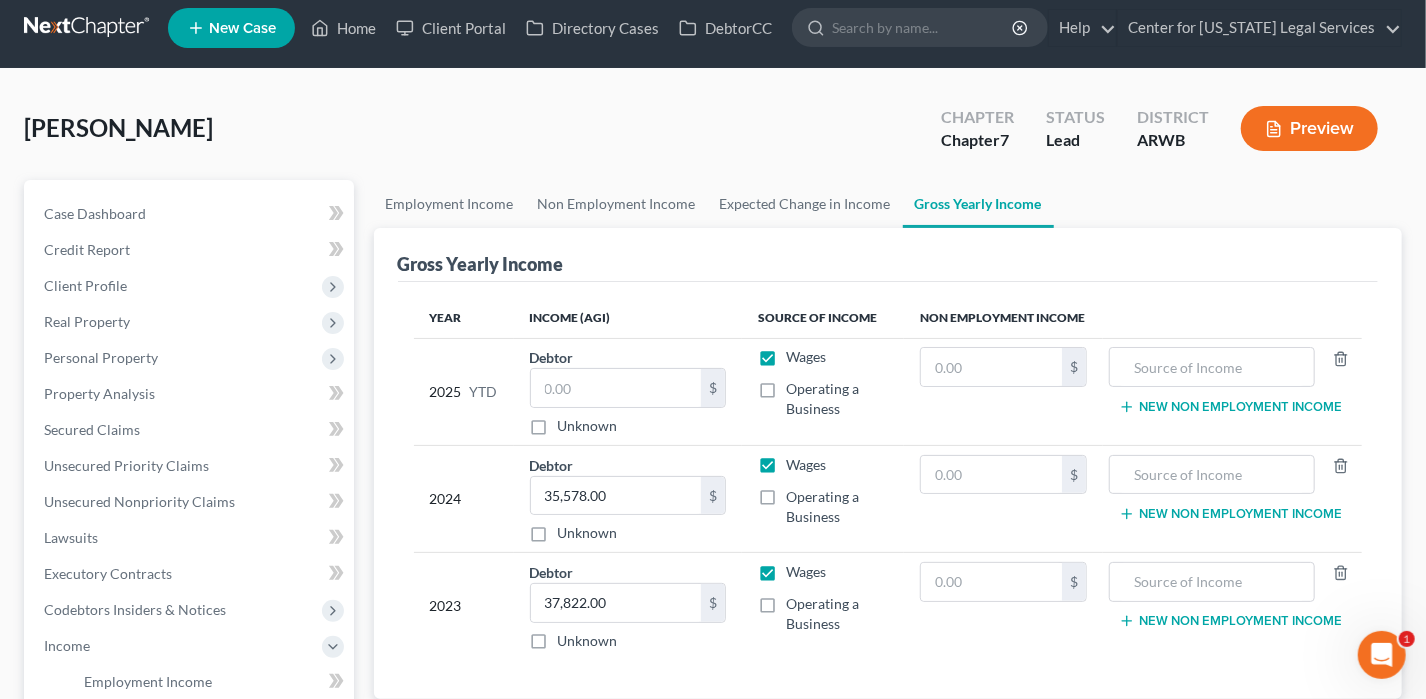 scroll, scrollTop: 0, scrollLeft: 0, axis: both 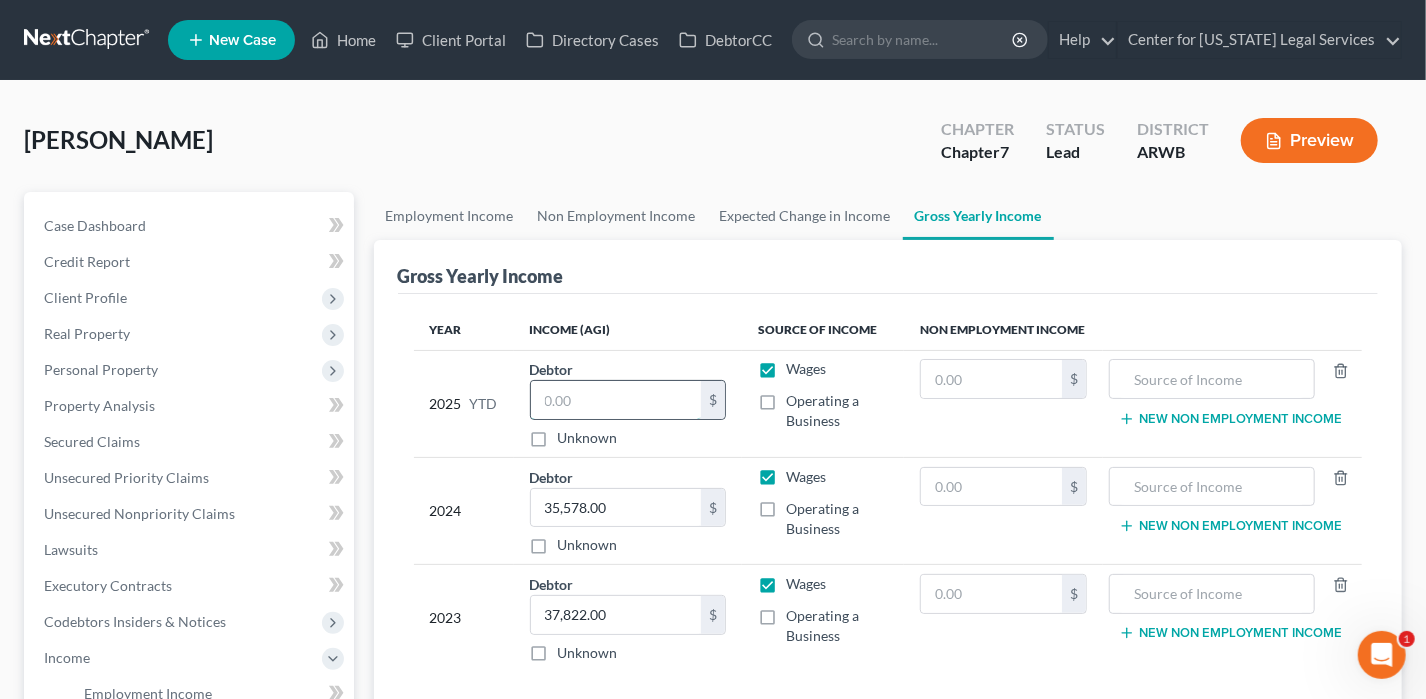 click at bounding box center [616, 400] 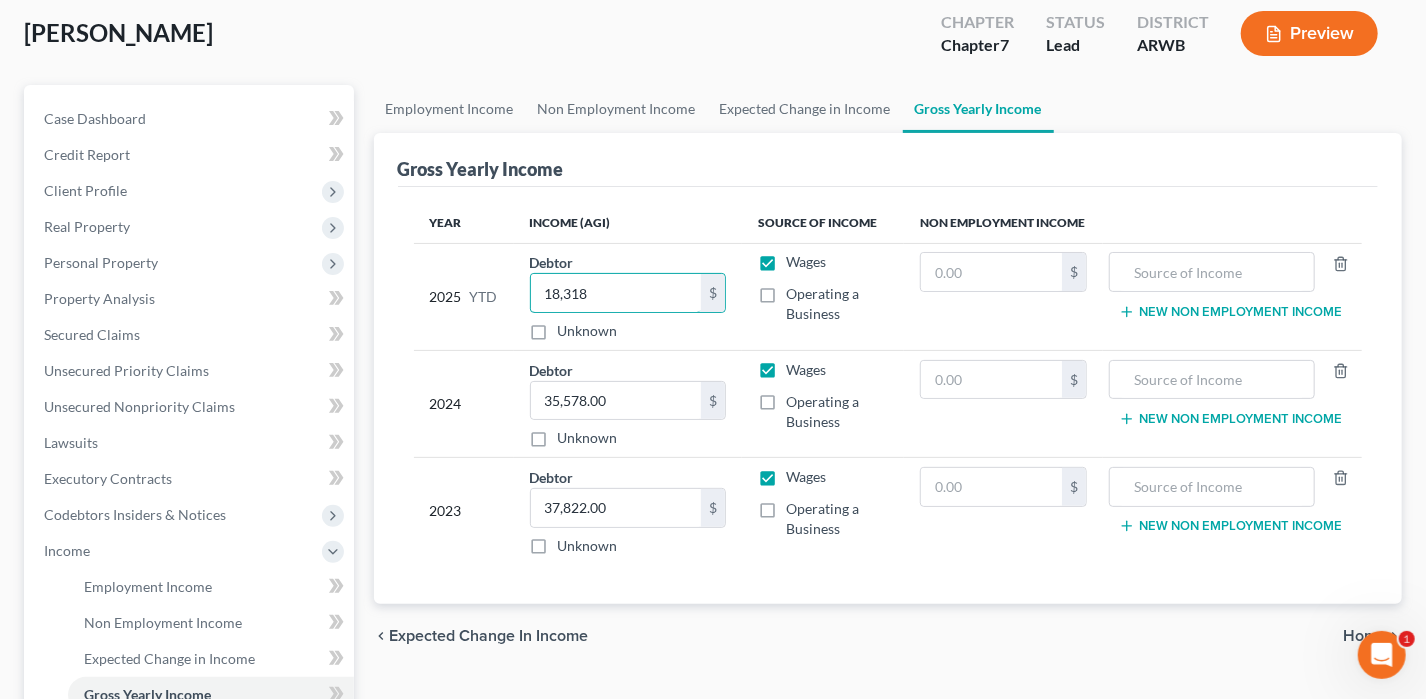 scroll, scrollTop: 300, scrollLeft: 0, axis: vertical 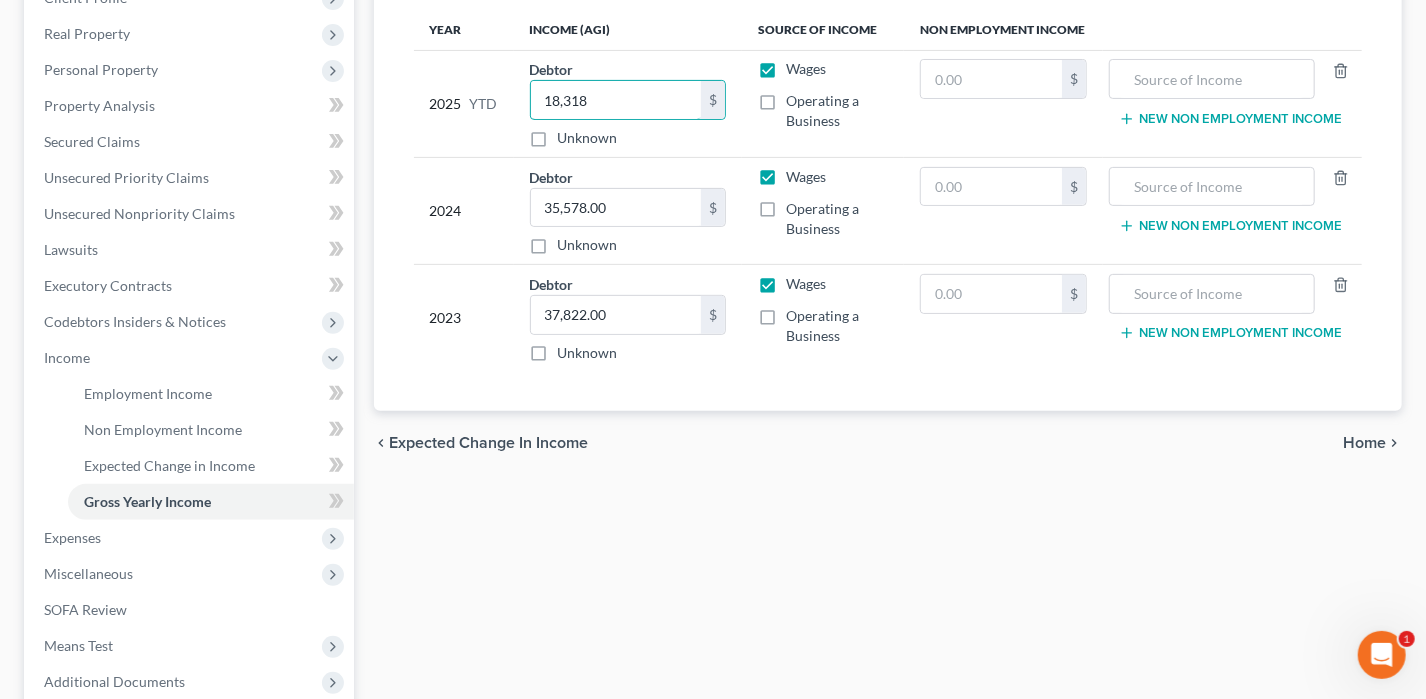 type on "18,318" 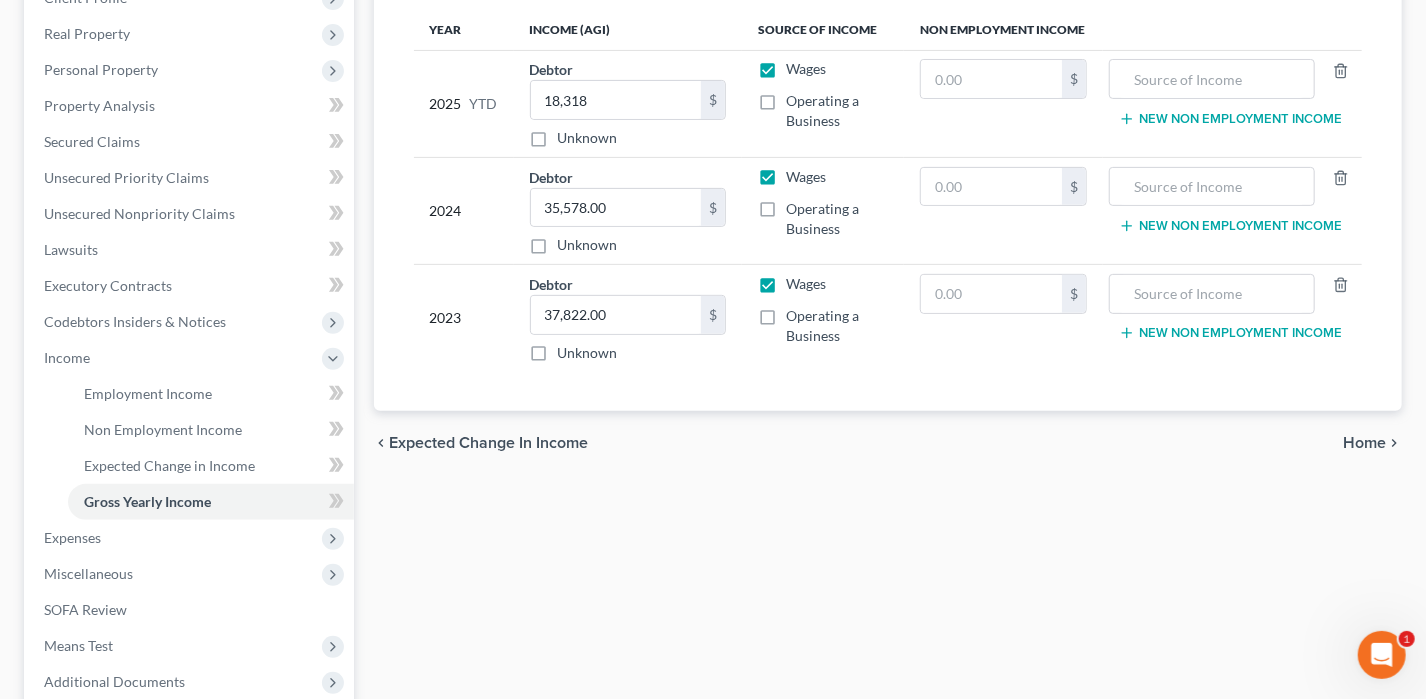 click on "Home" at bounding box center [1364, 443] 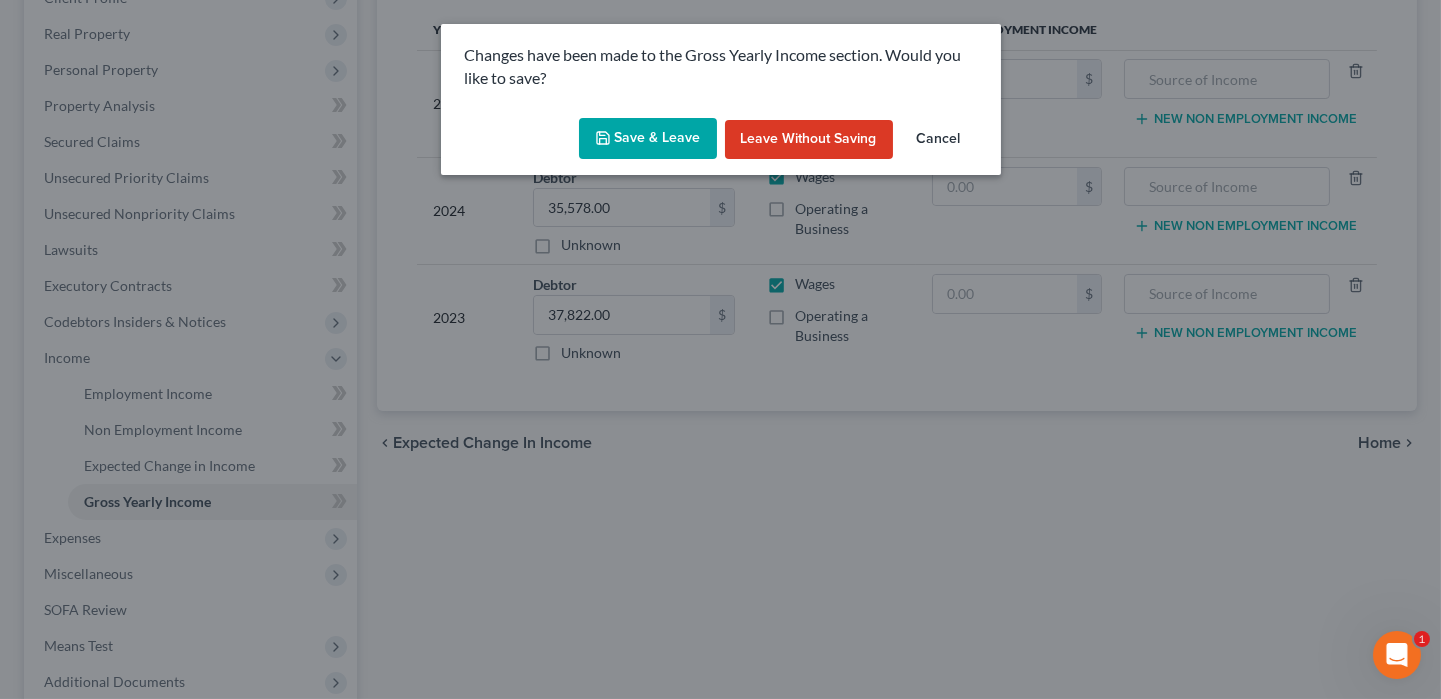 click on "Save & Leave" at bounding box center [648, 139] 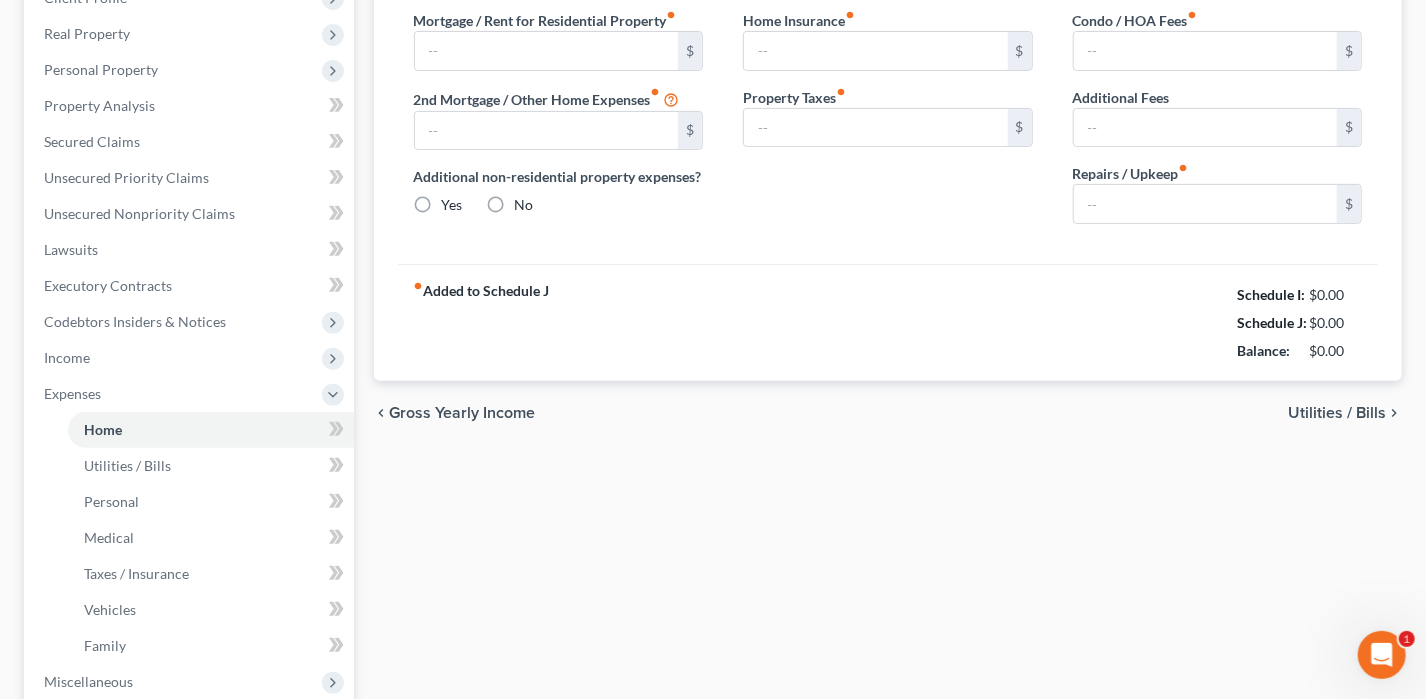 type on "715.00" 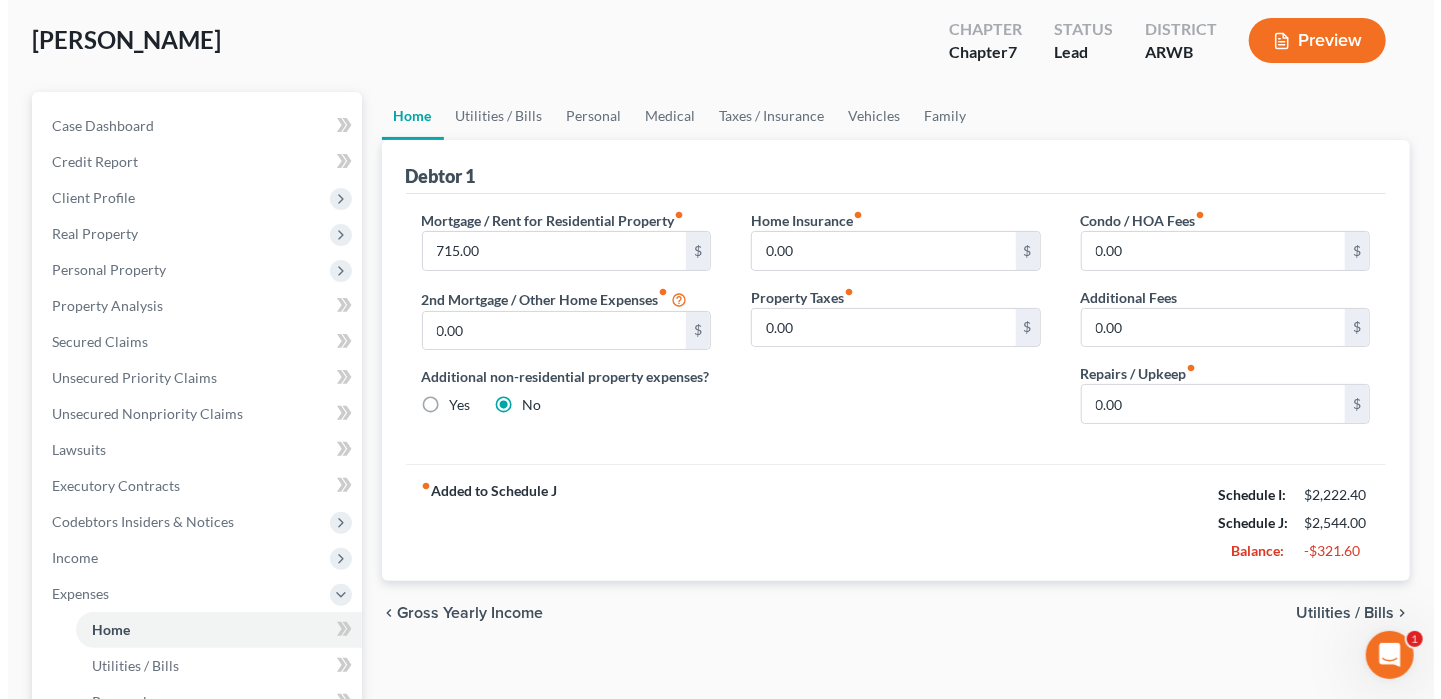 scroll, scrollTop: 0, scrollLeft: 0, axis: both 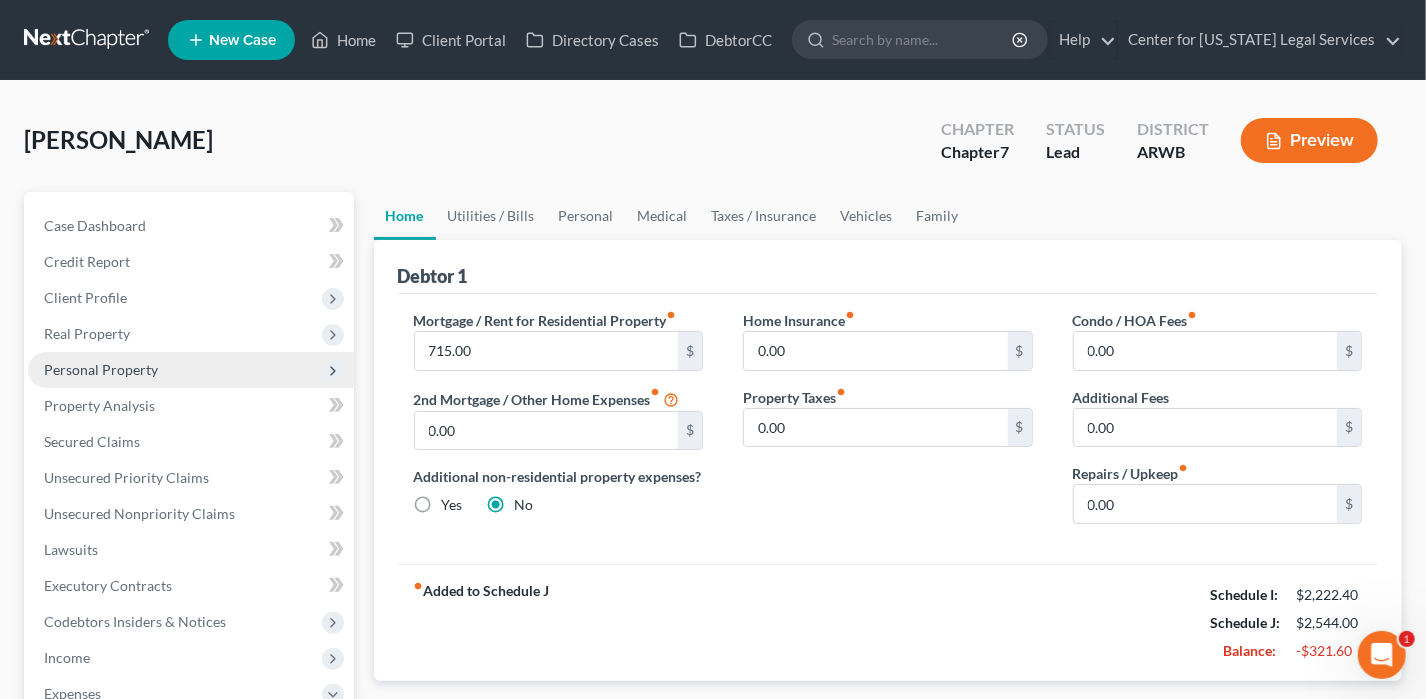 click on "Personal Property" at bounding box center [191, 370] 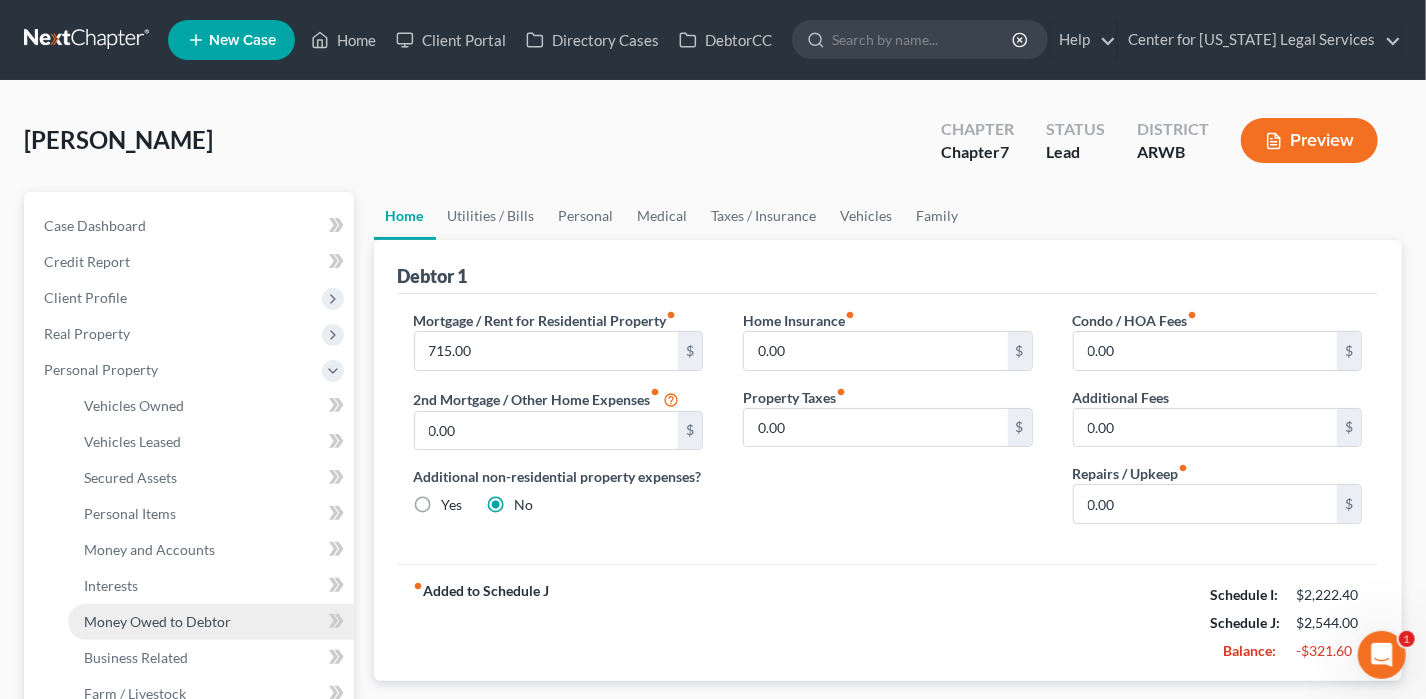 click on "Money Owed to Debtor" at bounding box center [157, 621] 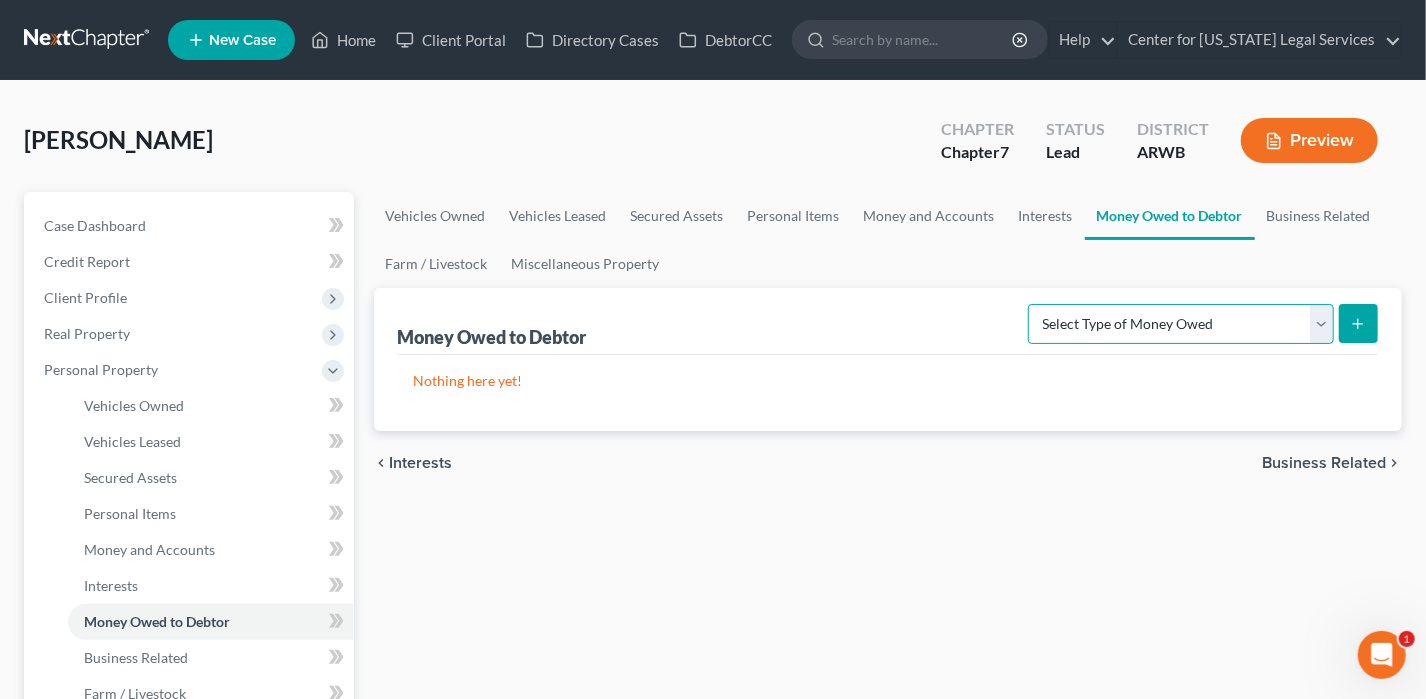 click on "Select Type of Money Owed Accounts Receivable Alimony Child Support Claims Against Third Parties Disability Benefits Disability Insurance Payments Divorce Settlements Equitable or Future Interests Expected Tax Refund and Unused NOLs Financial Assets Not Yet Listed Life Estate of Descendants Maintenance Other Contingent & Unliquidated Claims Property Settlements Sick or Vacation Pay Social Security Benefits Trusts Unpaid Loans Unpaid Wages Workers Compensation" at bounding box center [1181, 324] 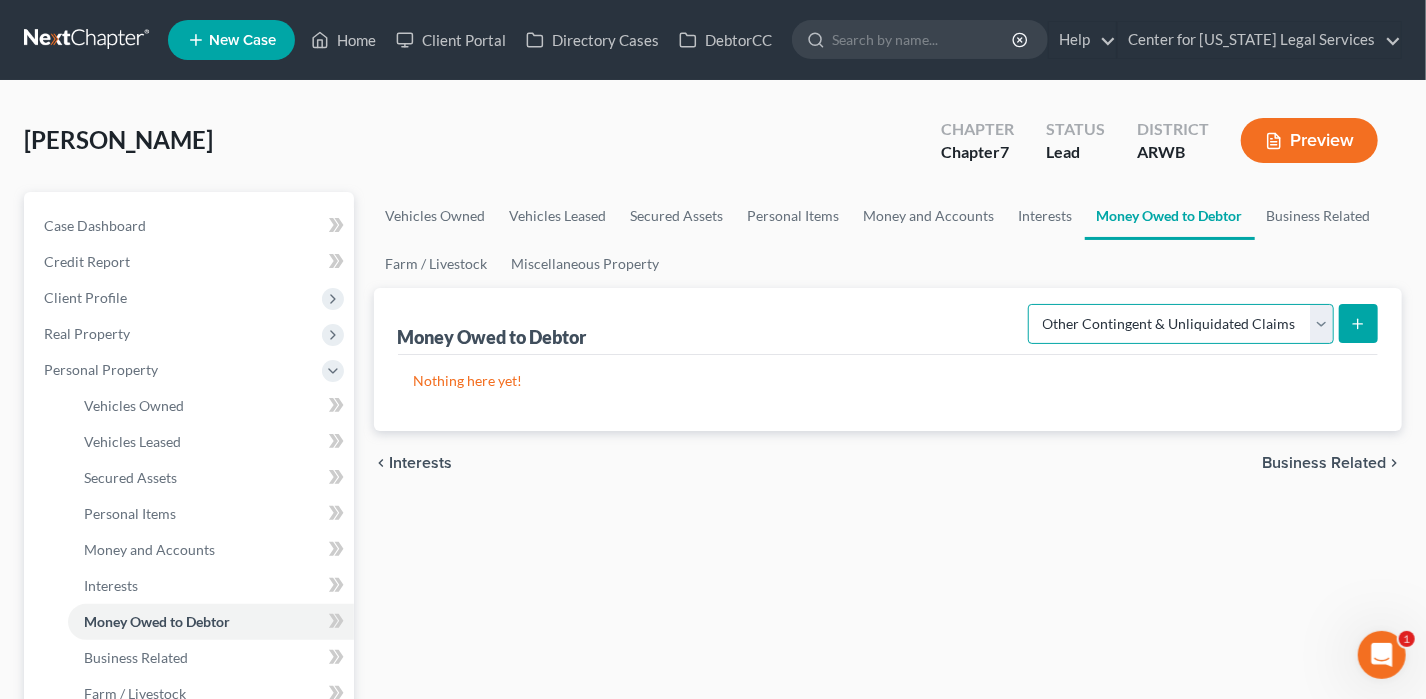 click on "Select Type of Money Owed Accounts Receivable Alimony Child Support Claims Against Third Parties Disability Benefits Disability Insurance Payments Divorce Settlements Equitable or Future Interests Expected Tax Refund and Unused NOLs Financial Assets Not Yet Listed Life Estate of Descendants Maintenance Other Contingent & Unliquidated Claims Property Settlements Sick or Vacation Pay Social Security Benefits Trusts Unpaid Loans Unpaid Wages Workers Compensation" at bounding box center [1181, 324] 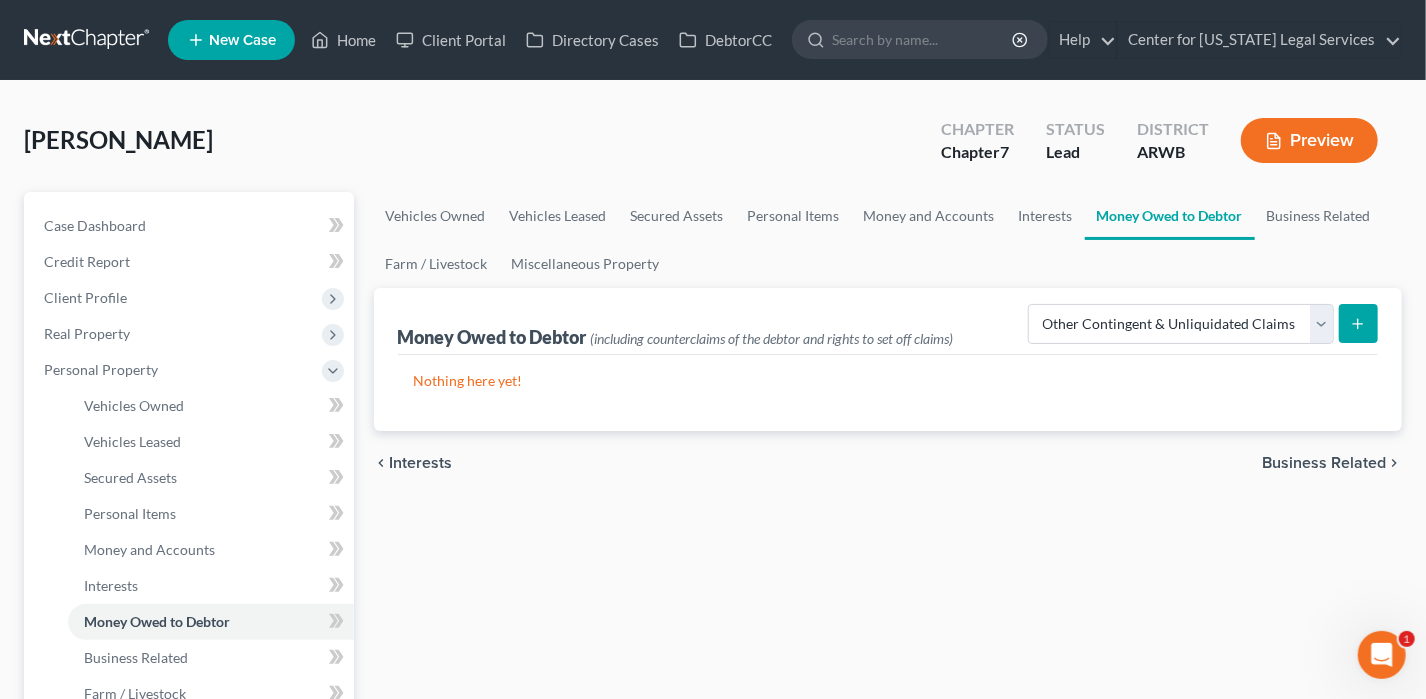 click at bounding box center [1358, 323] 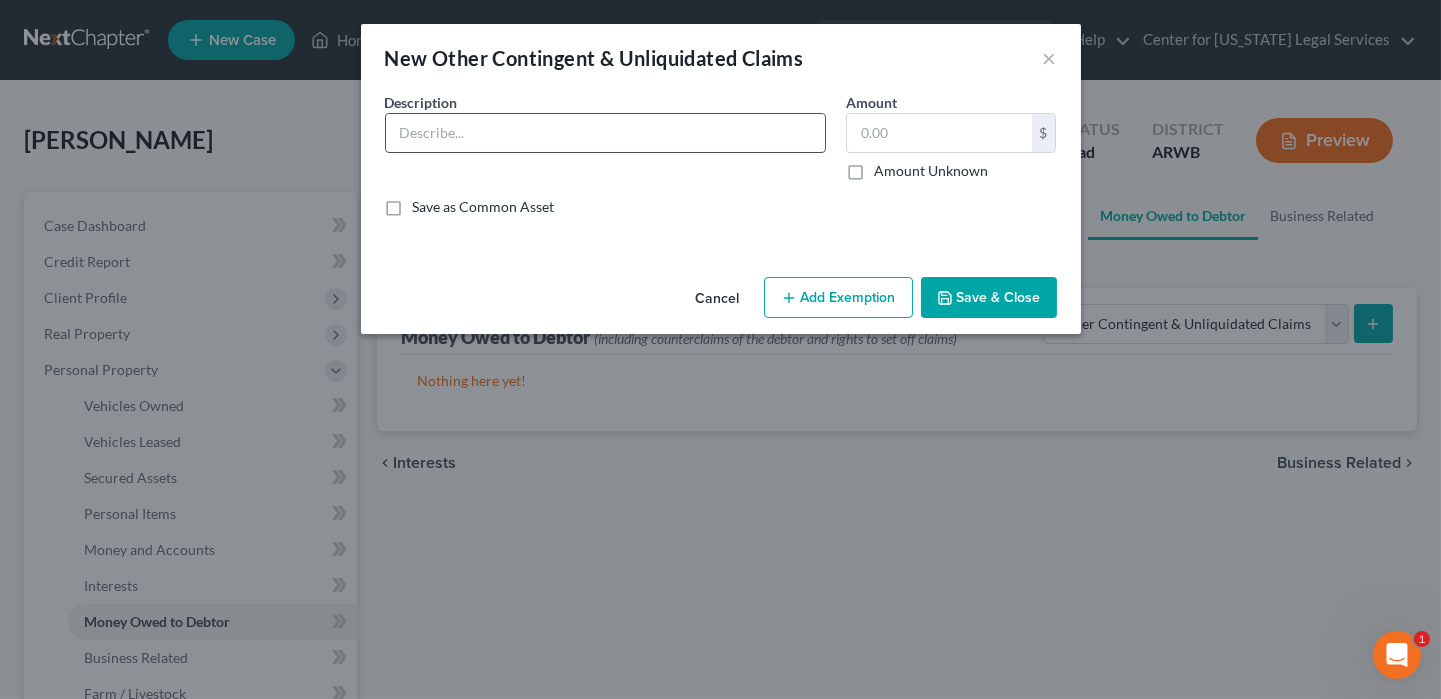 click at bounding box center [605, 133] 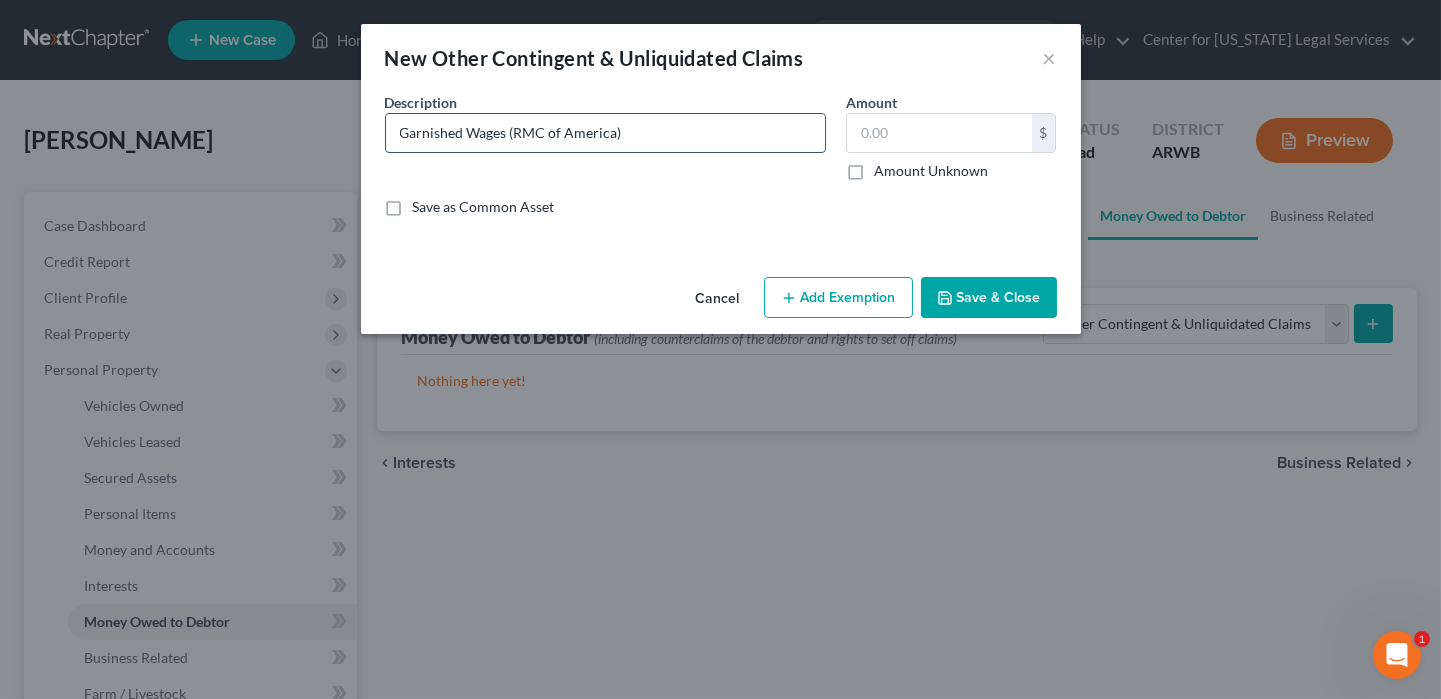 drag, startPoint x: 632, startPoint y: 129, endPoint x: 514, endPoint y: 139, distance: 118.42297 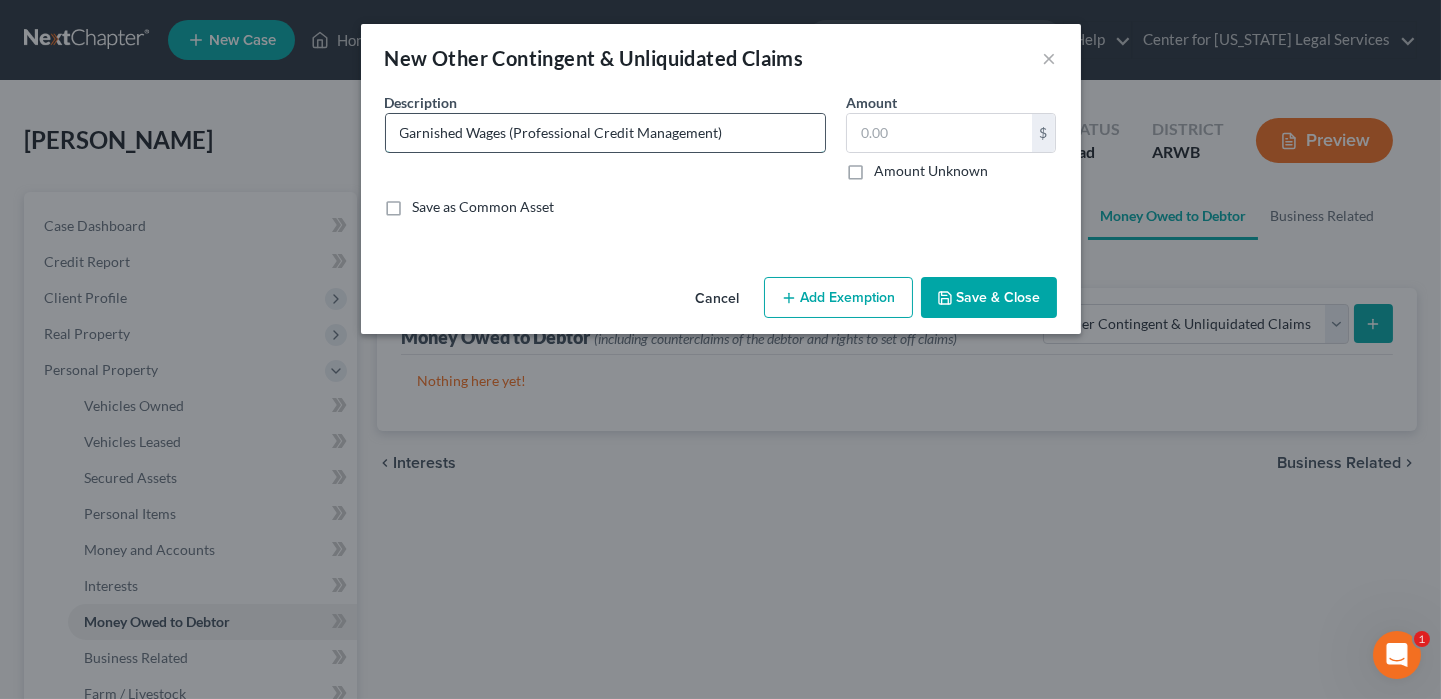type on "Garnished Wages (Professional Credit Management)" 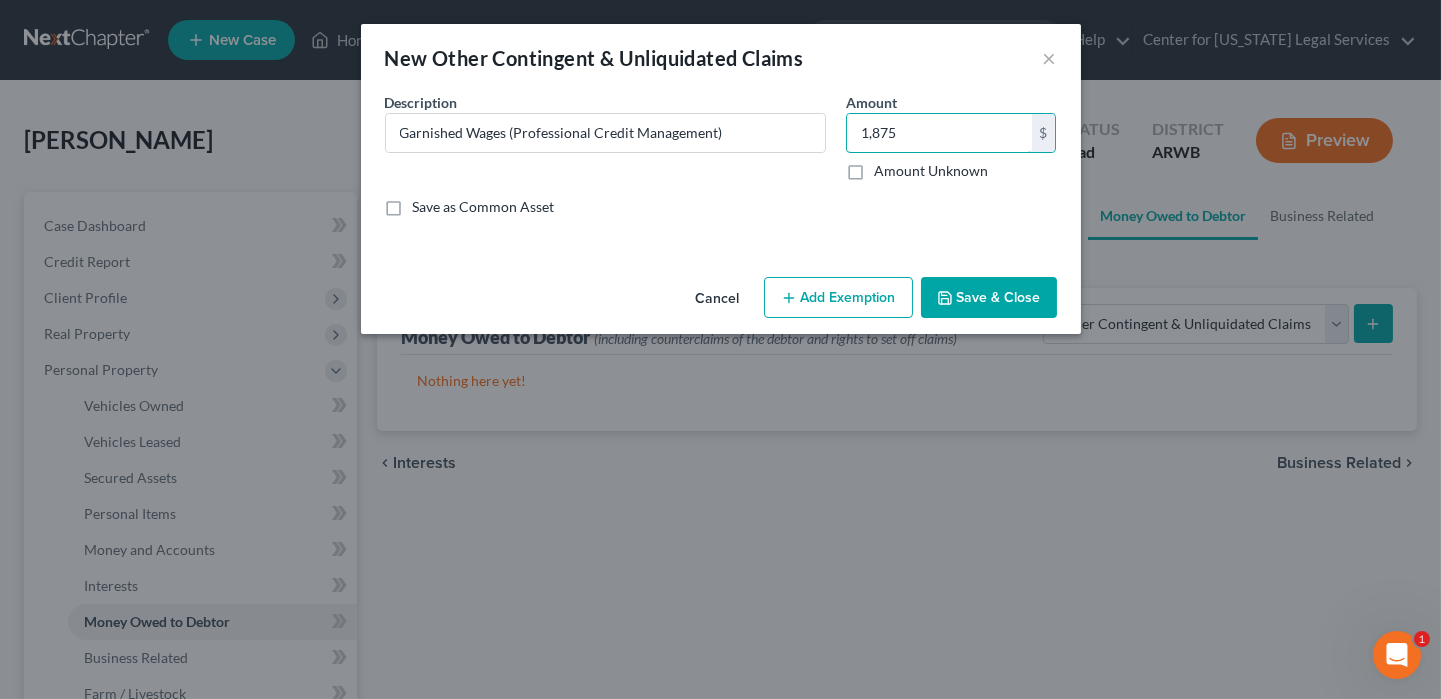 type on "1,875" 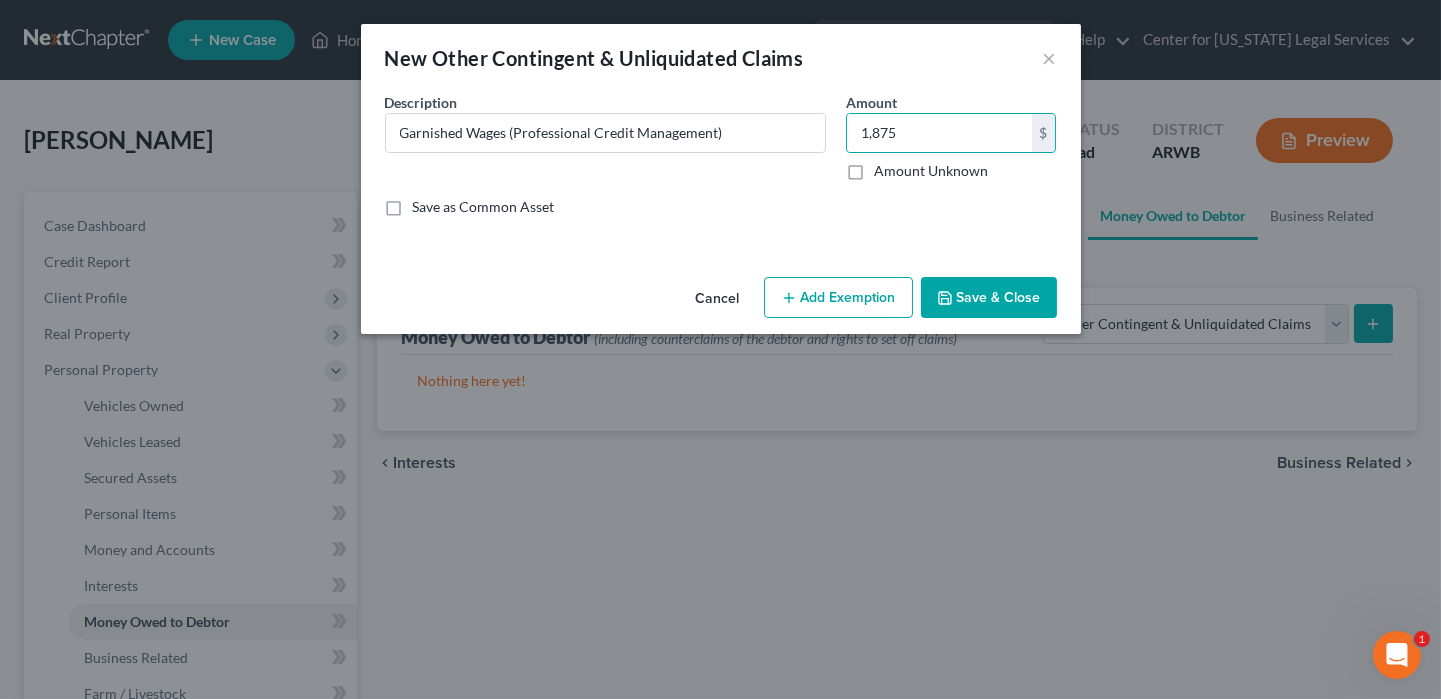 click on "Add Exemption" at bounding box center [838, 298] 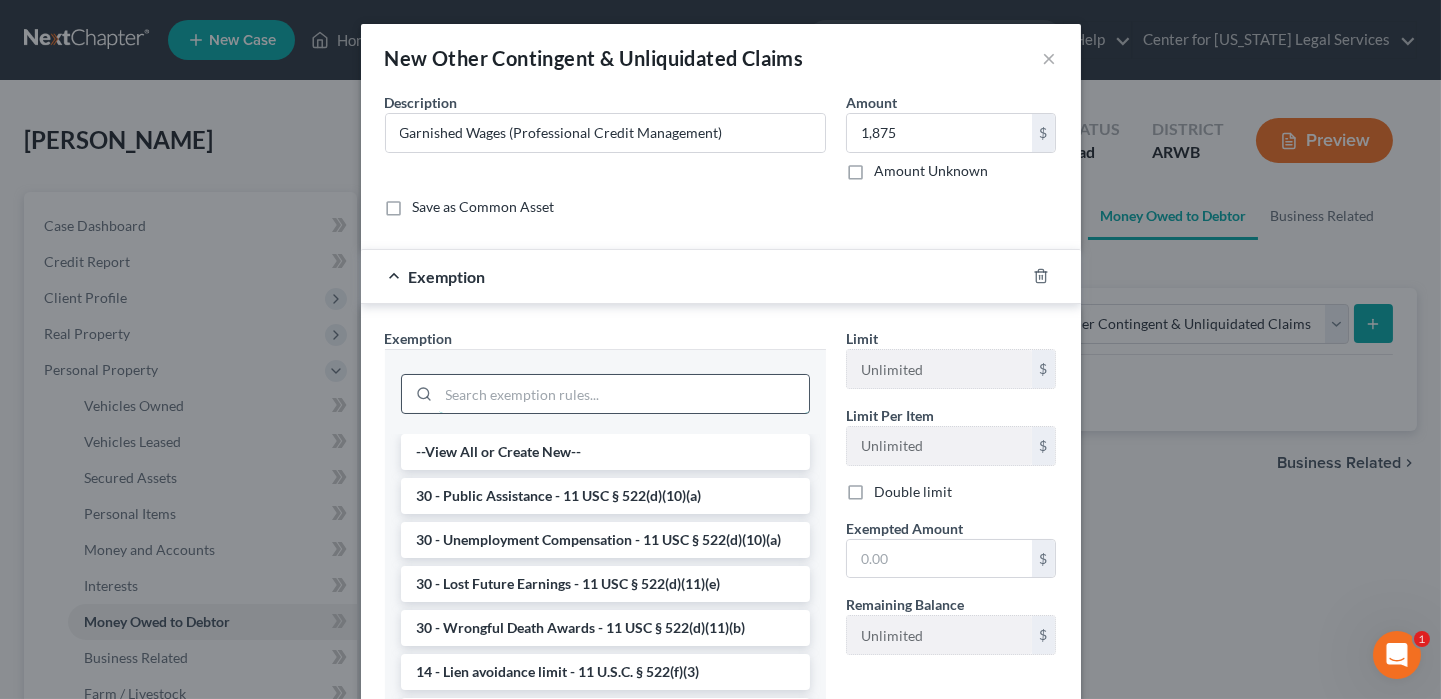 click at bounding box center (624, 394) 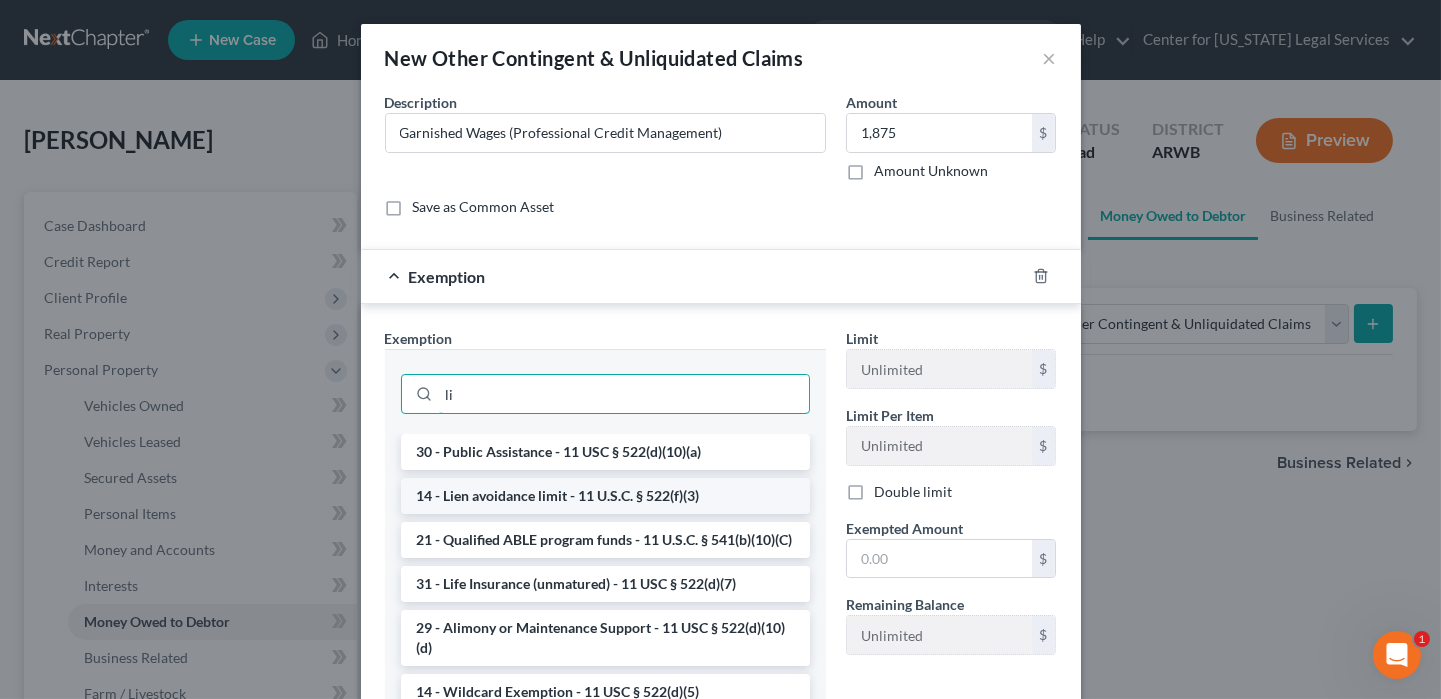 type on "l" 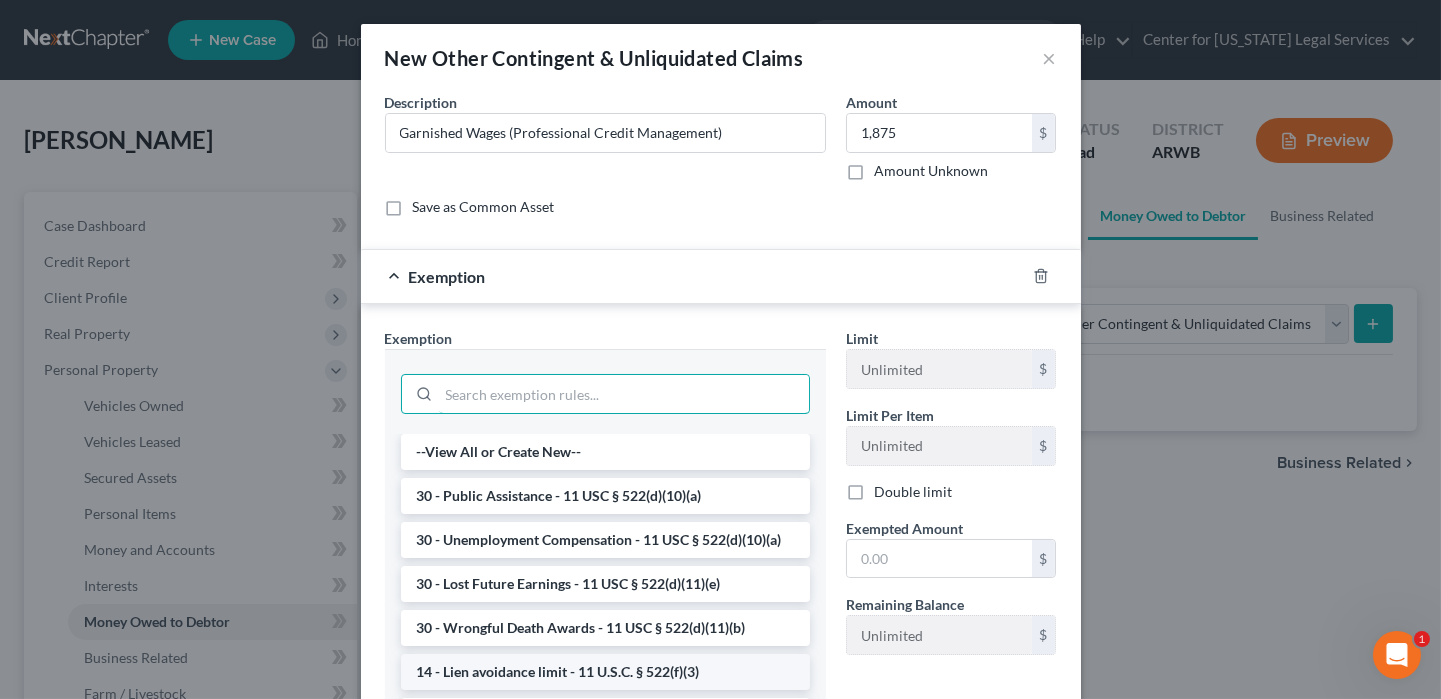 type on "y" 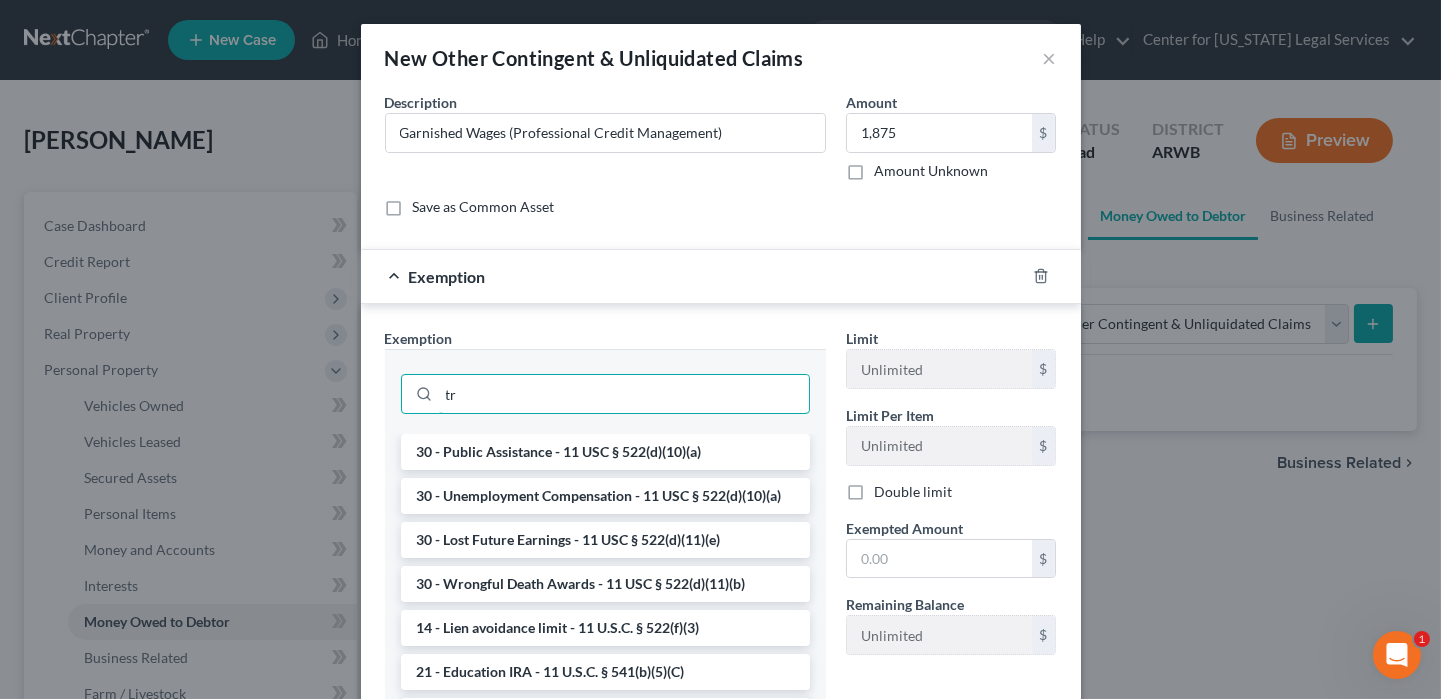 type on "t" 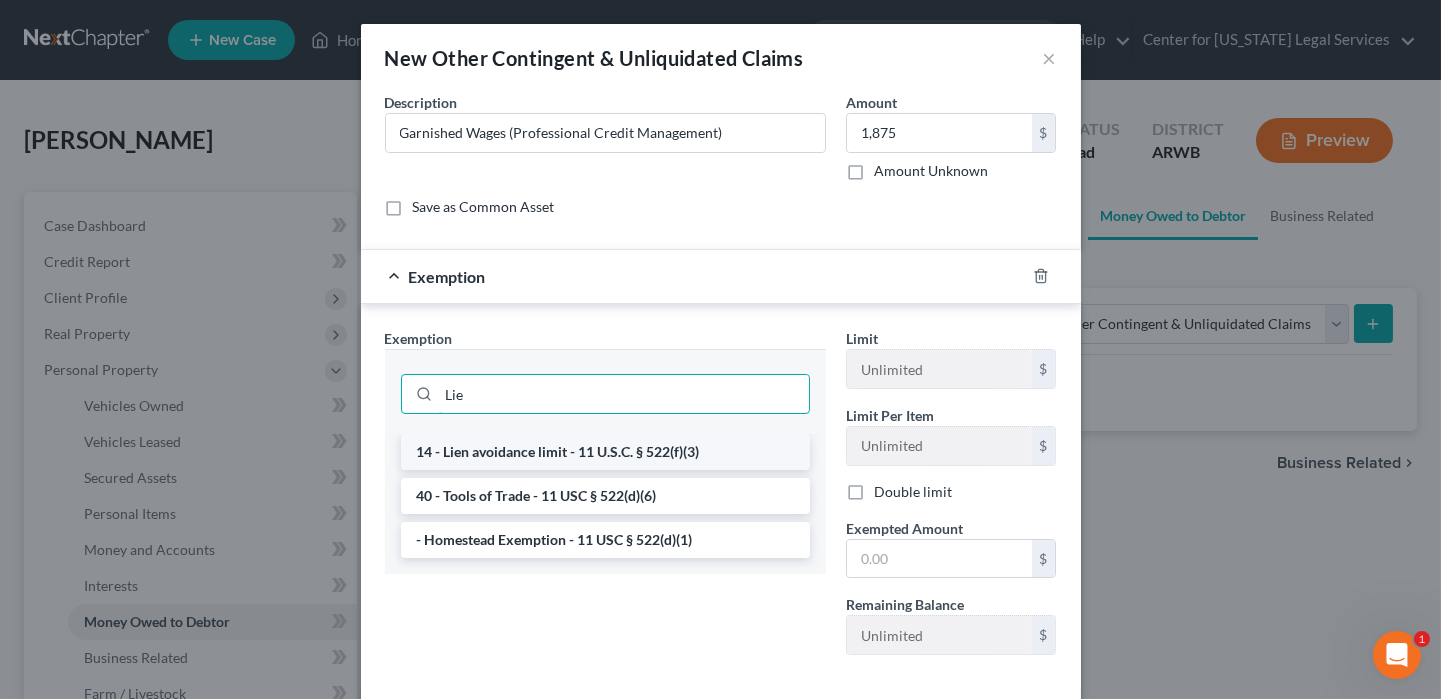 type on "Lie" 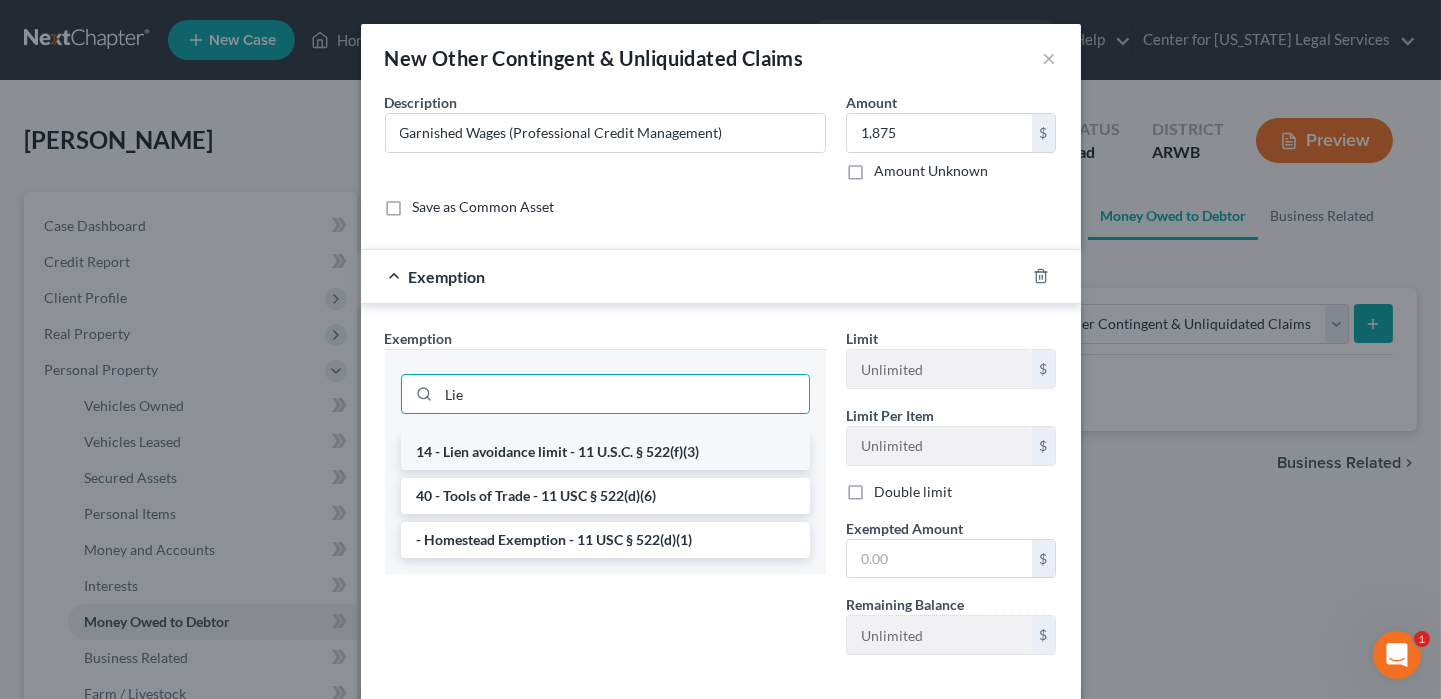 click on "14 - Lien avoidance limit  - 11 U.S.C. § 522(f)(3)" at bounding box center (605, 452) 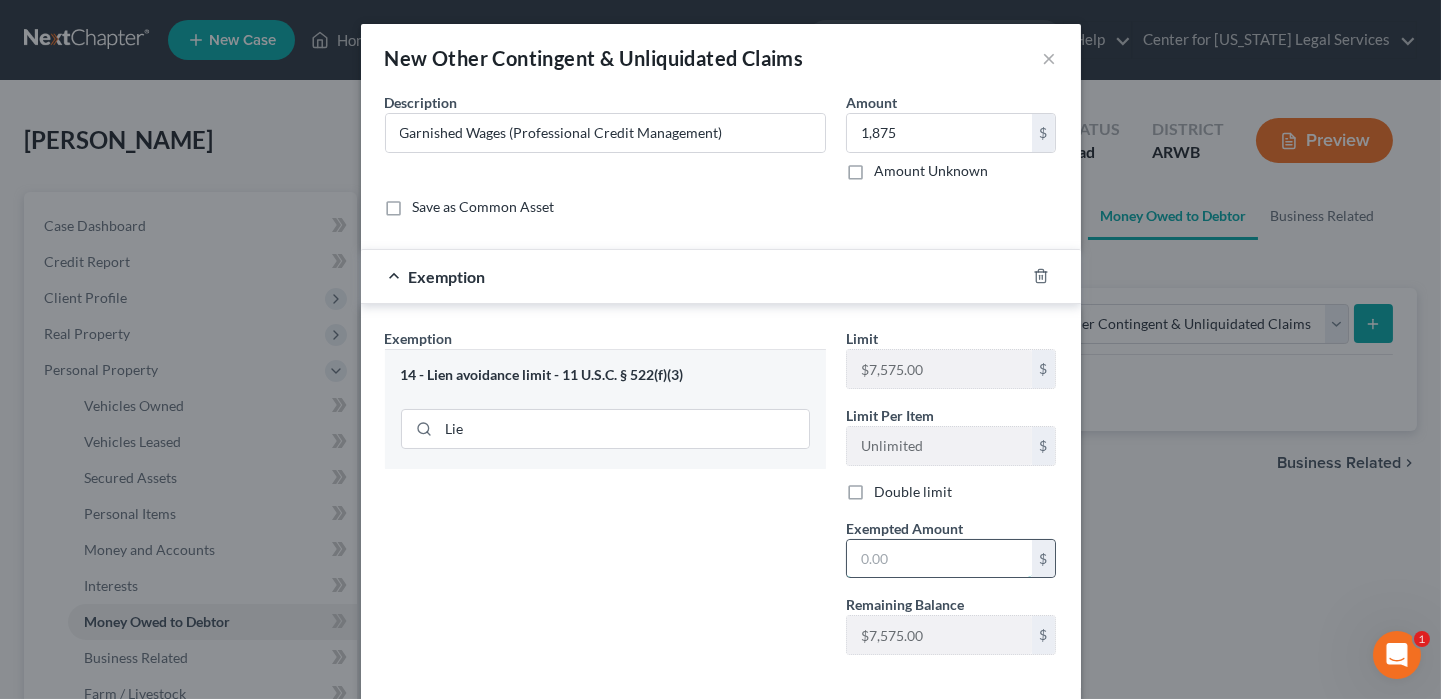 click at bounding box center [939, 559] 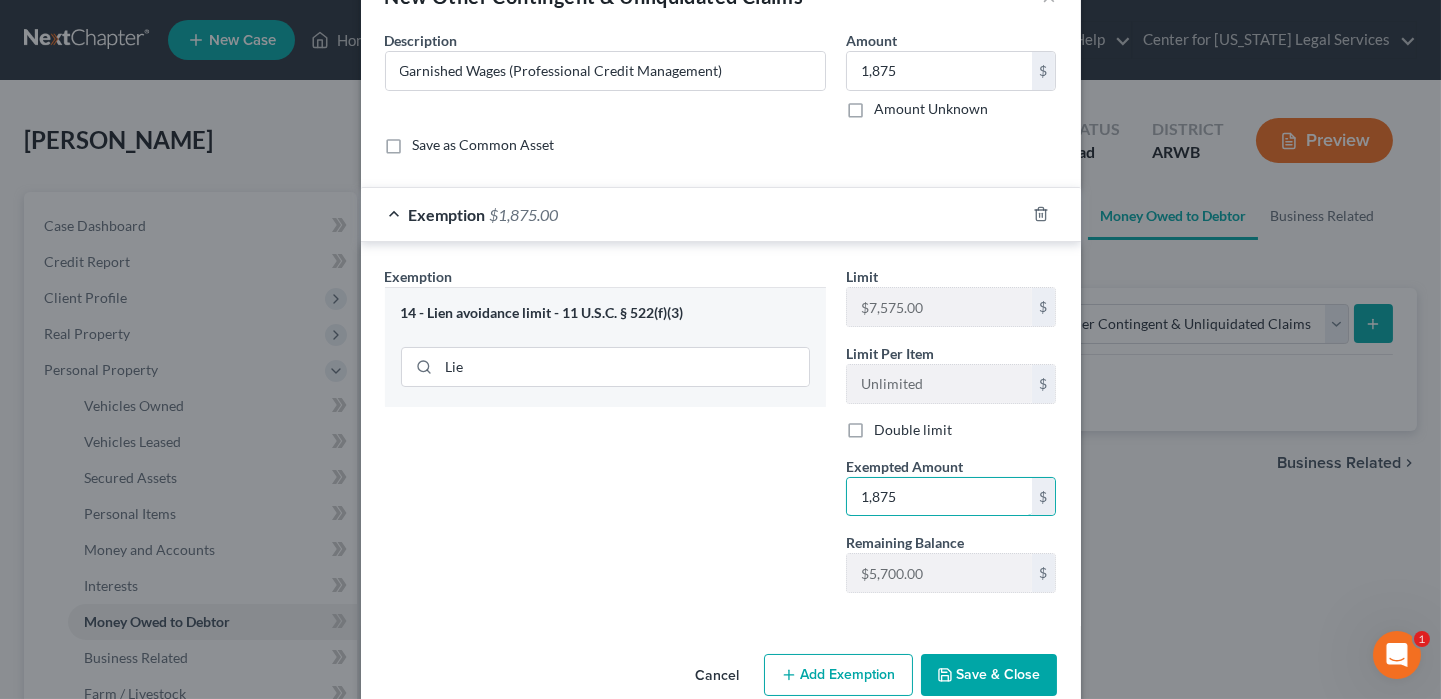 scroll, scrollTop: 95, scrollLeft: 0, axis: vertical 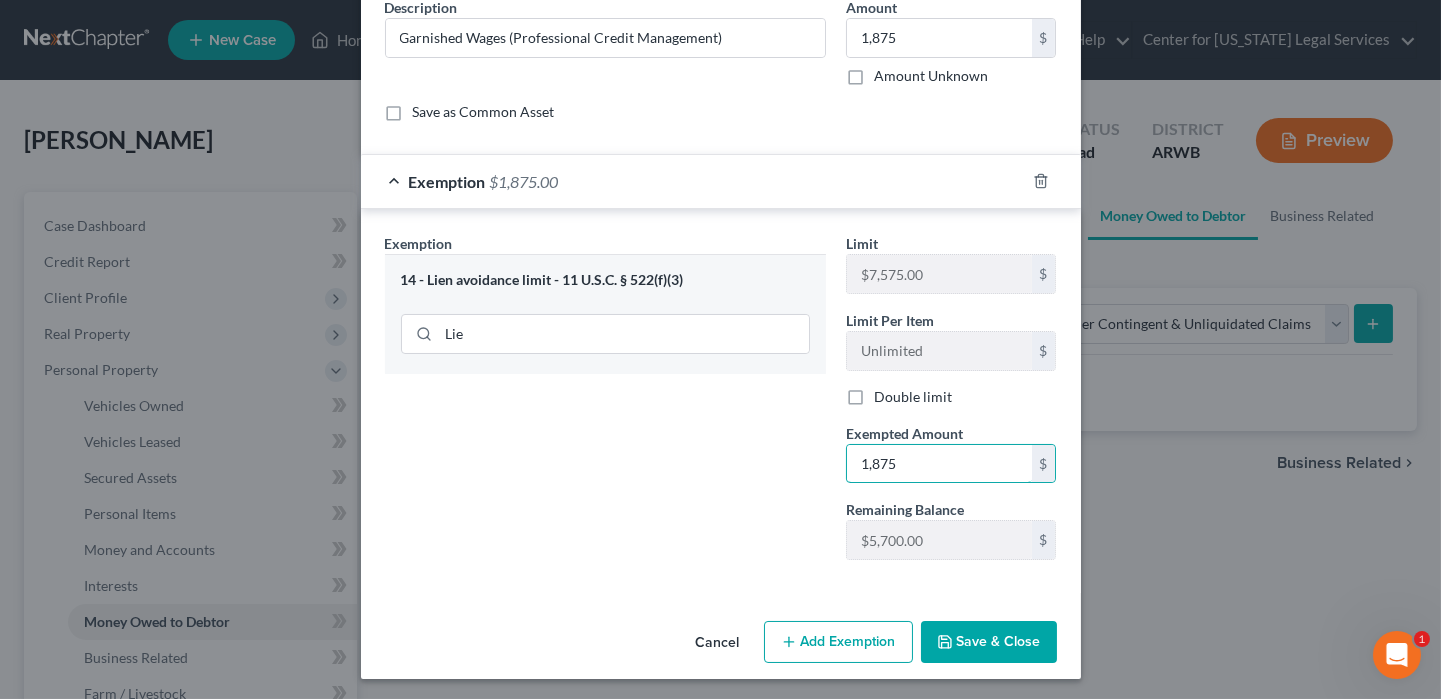 type on "1,875" 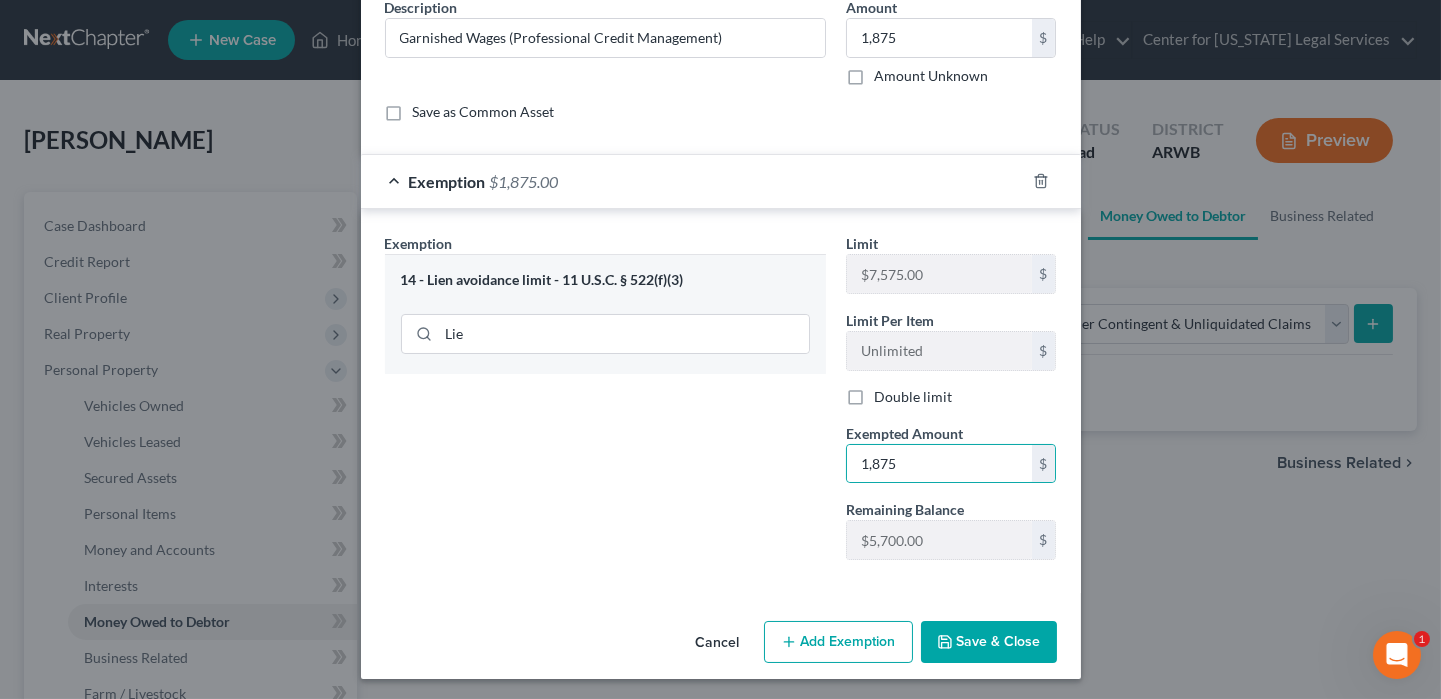 click on "Add Exemption" at bounding box center [838, 642] 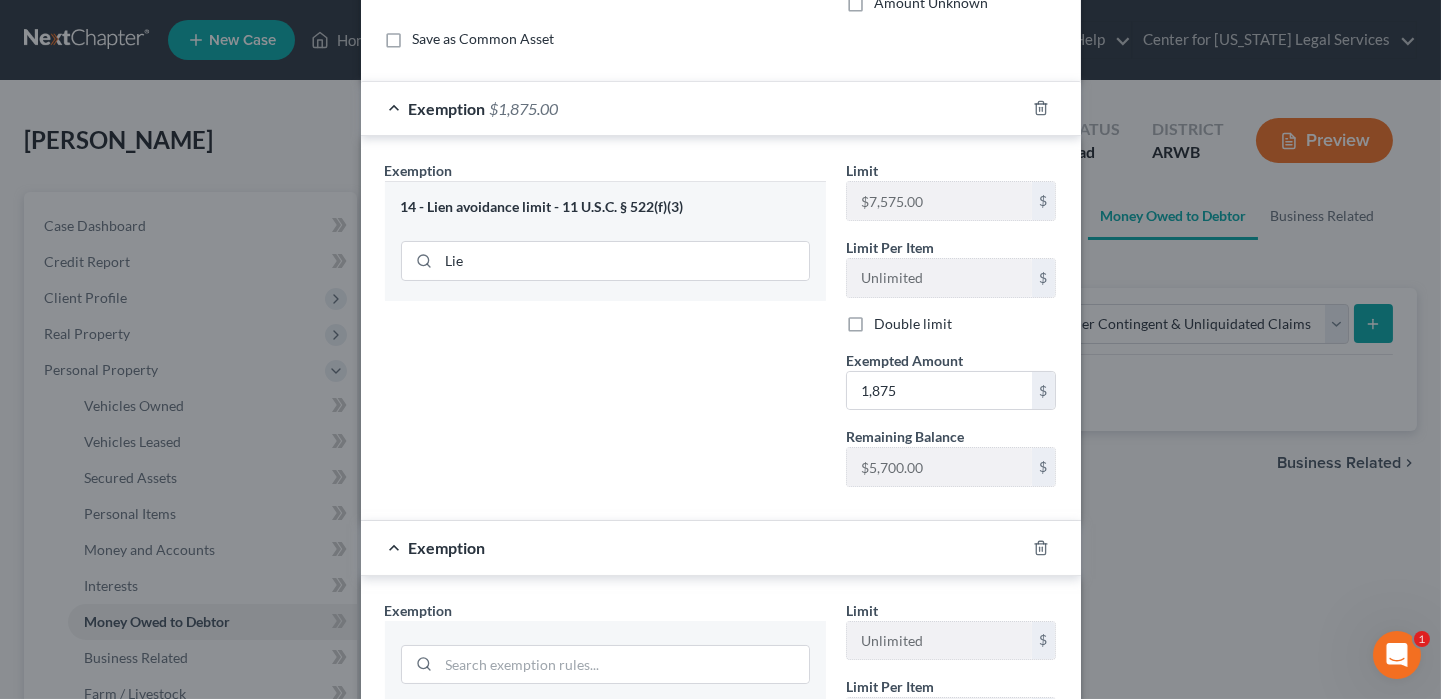 scroll, scrollTop: 395, scrollLeft: 0, axis: vertical 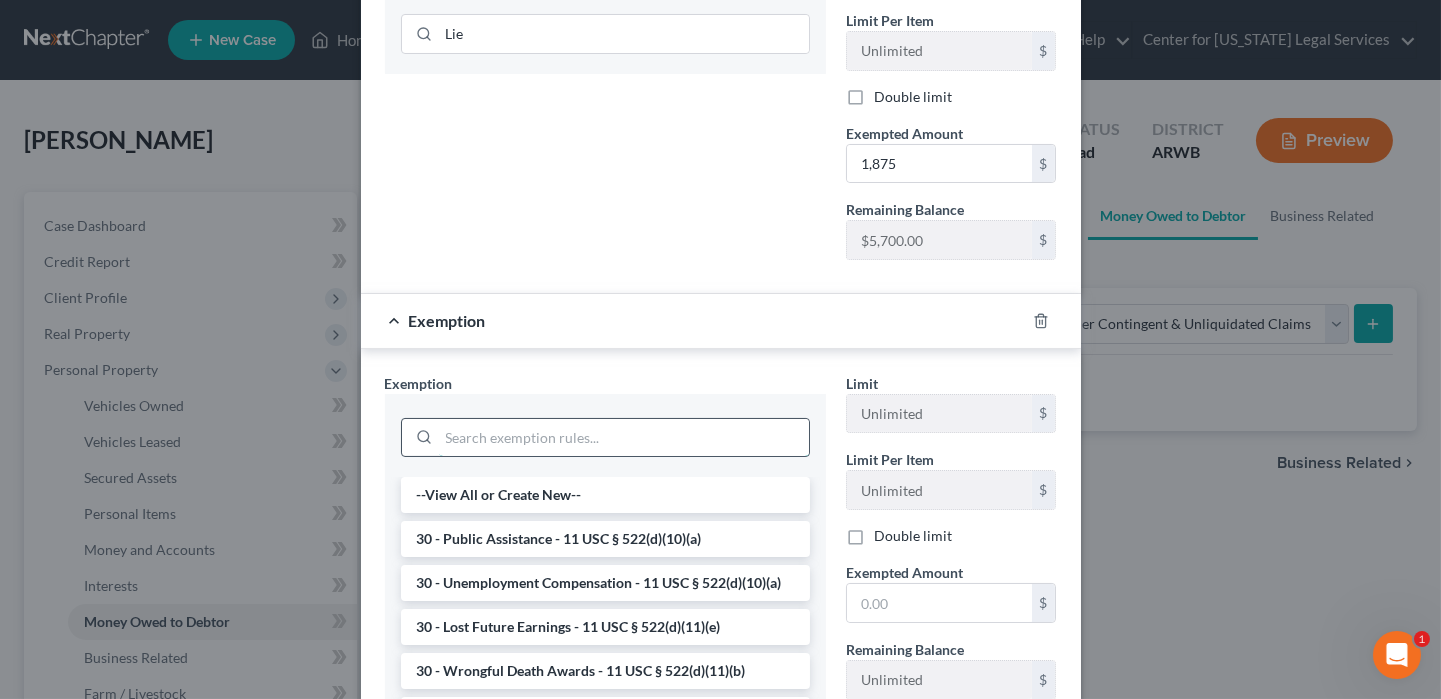 click at bounding box center [624, 438] 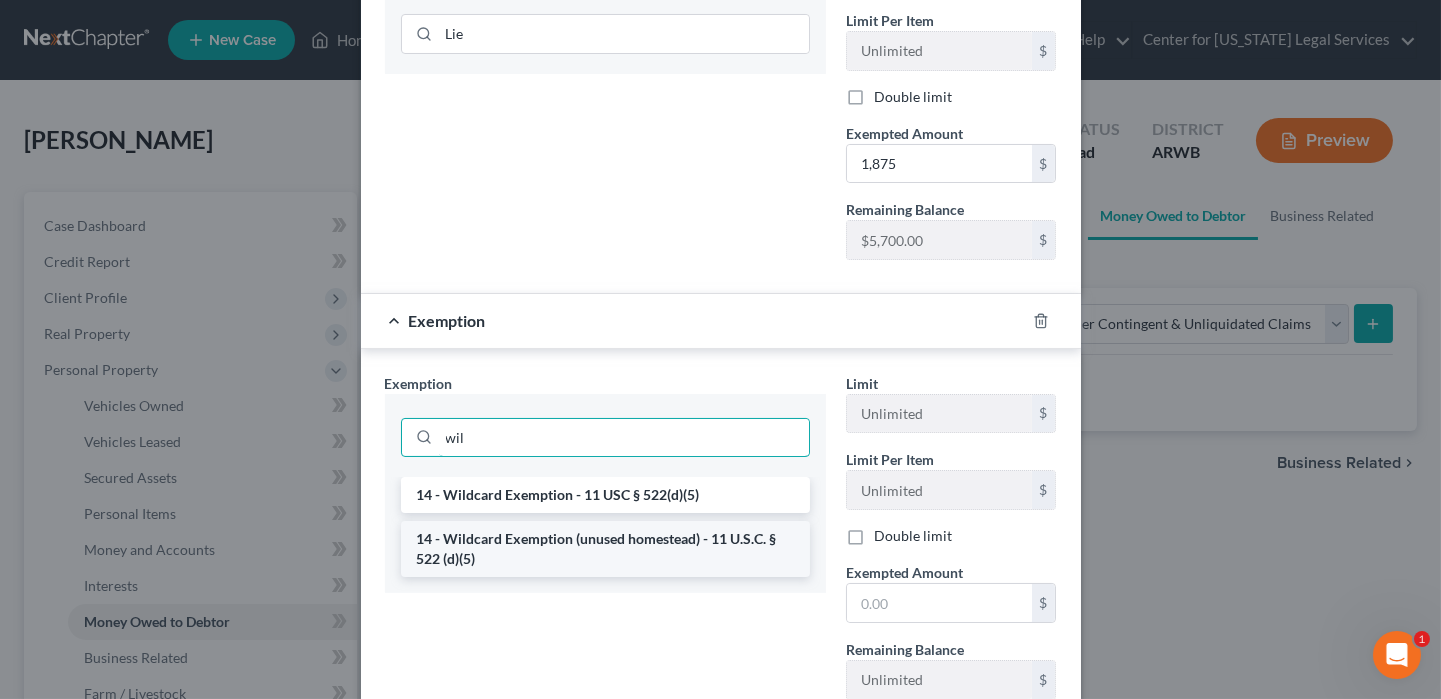 type on "wil" 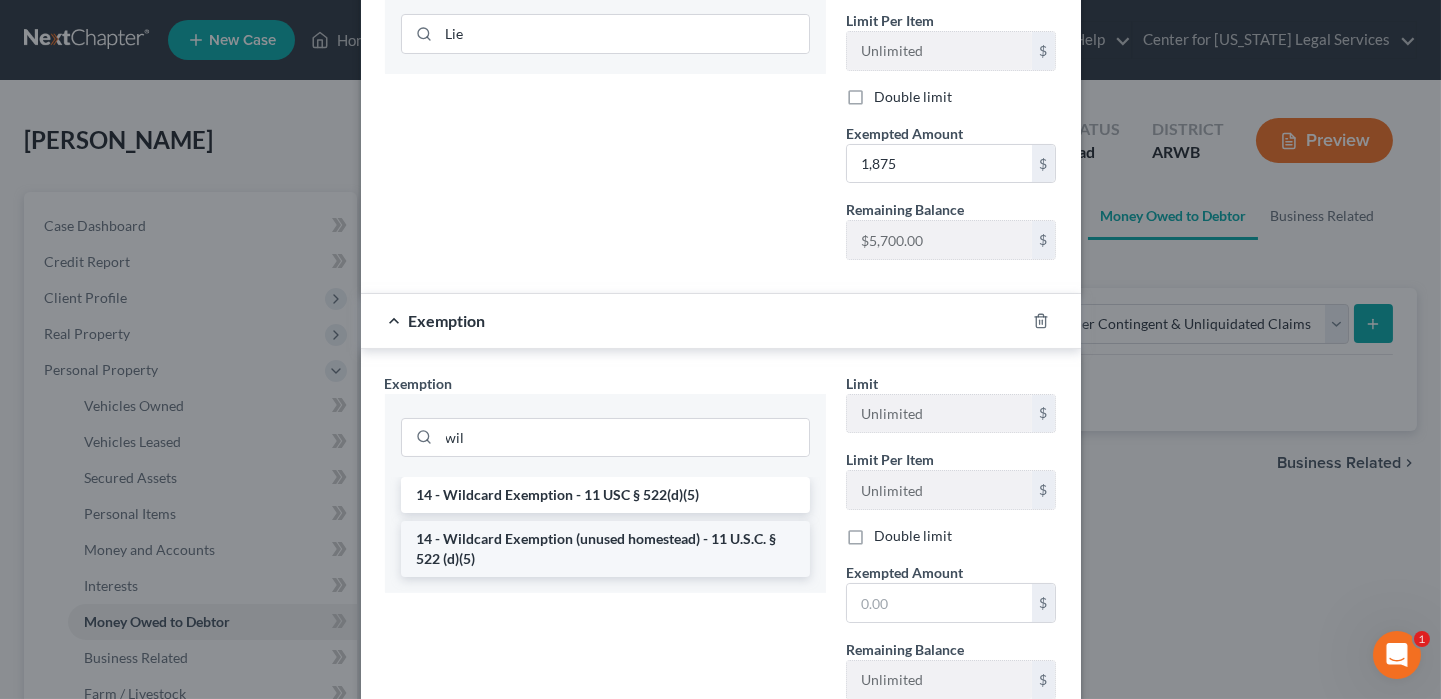 click on "14 - Wildcard Exemption (unused homestead) - 11 U.S.C. § 522 (d)(5)" at bounding box center [605, 549] 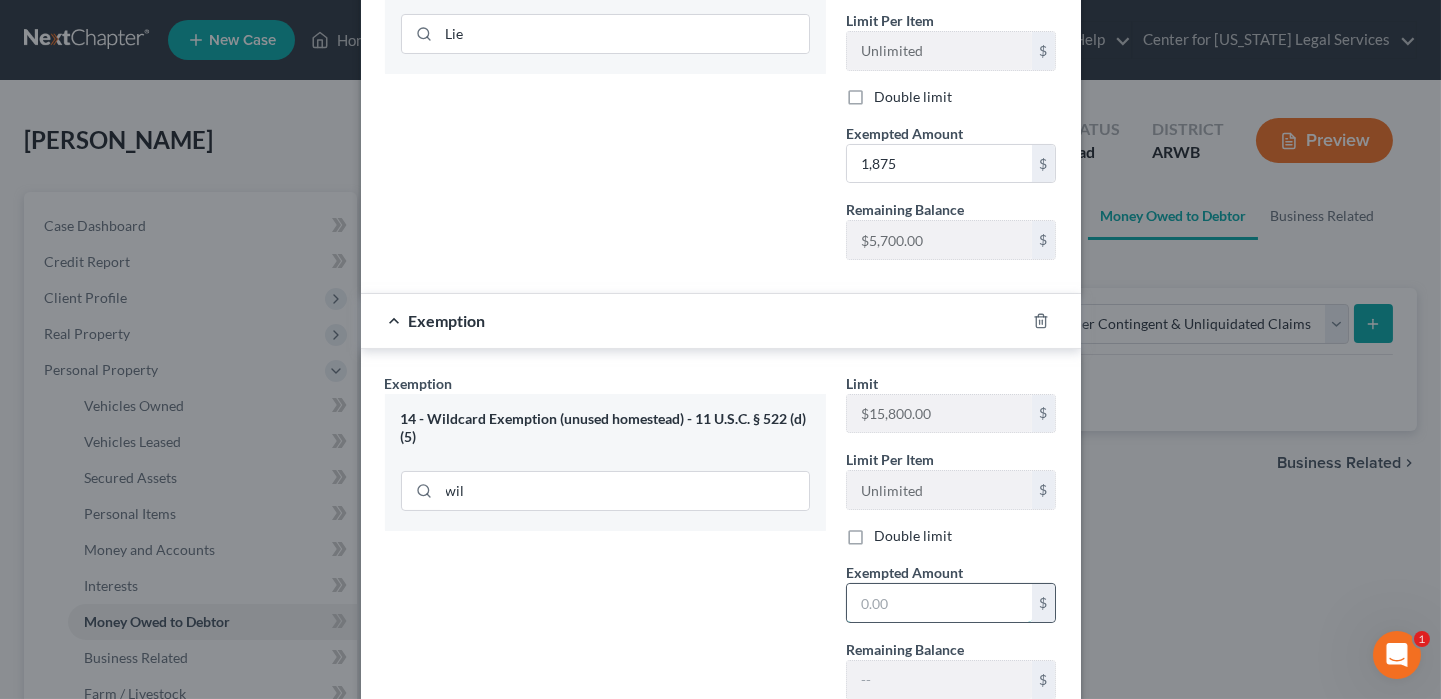 click at bounding box center (939, 603) 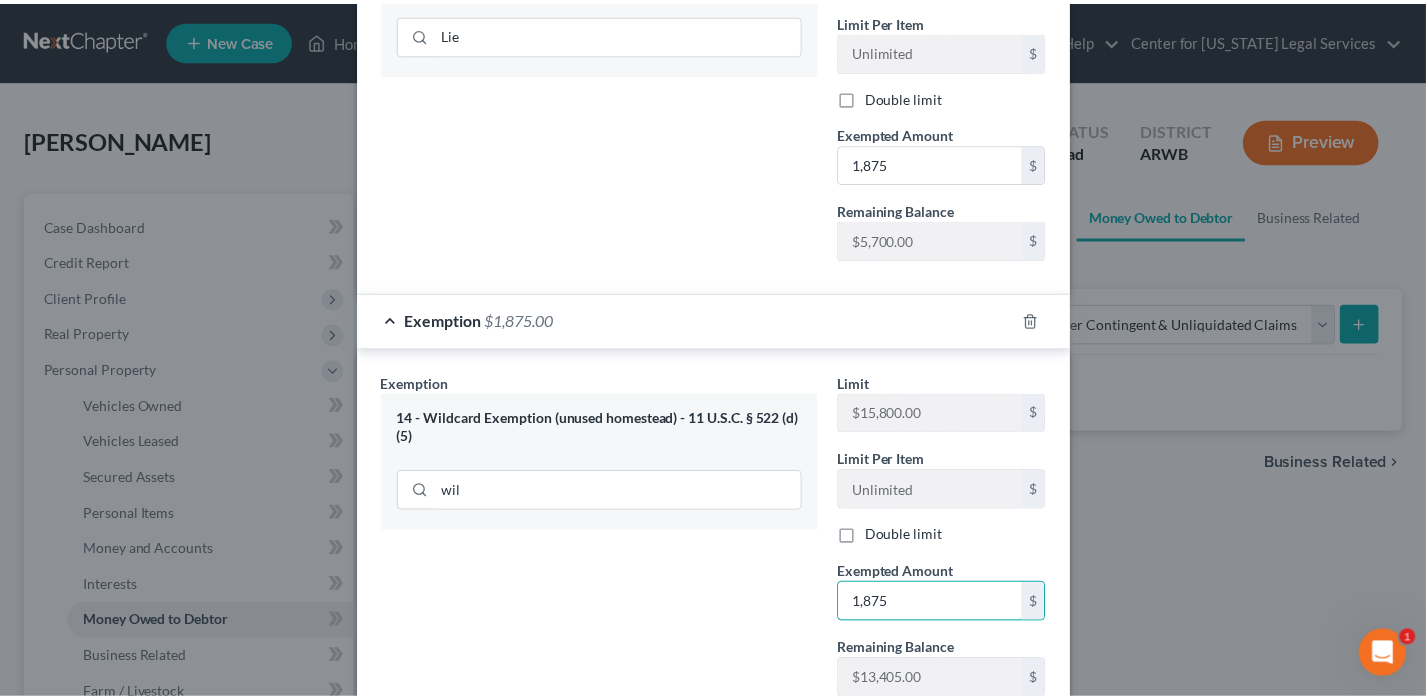 scroll, scrollTop: 532, scrollLeft: 0, axis: vertical 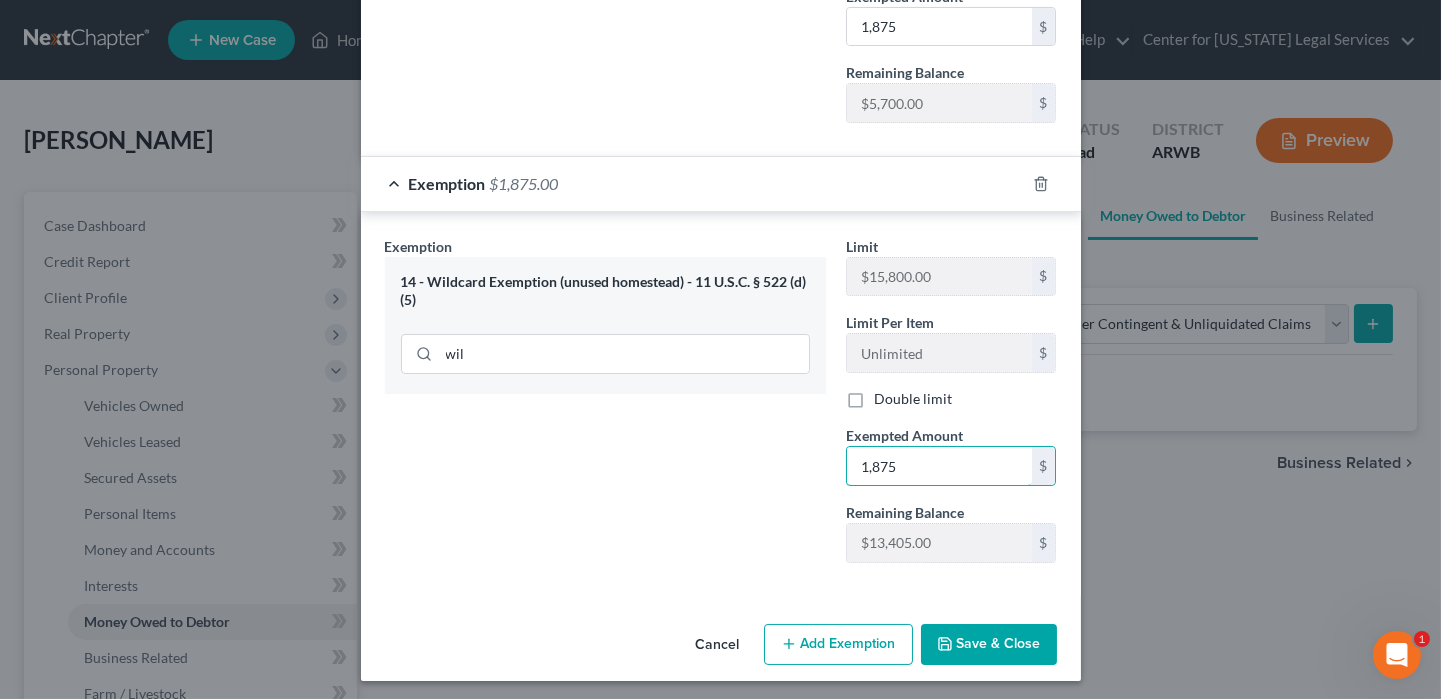 type on "1,875" 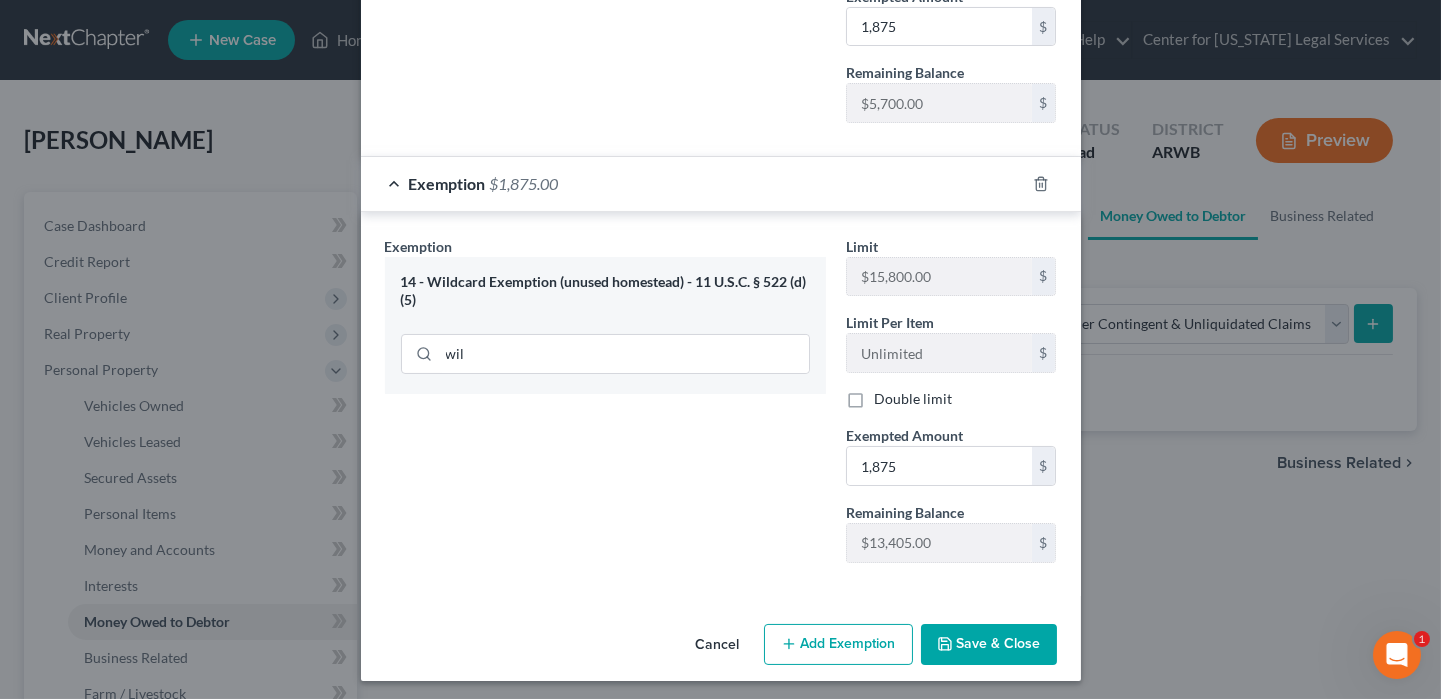 click on "Save & Close" at bounding box center [989, 645] 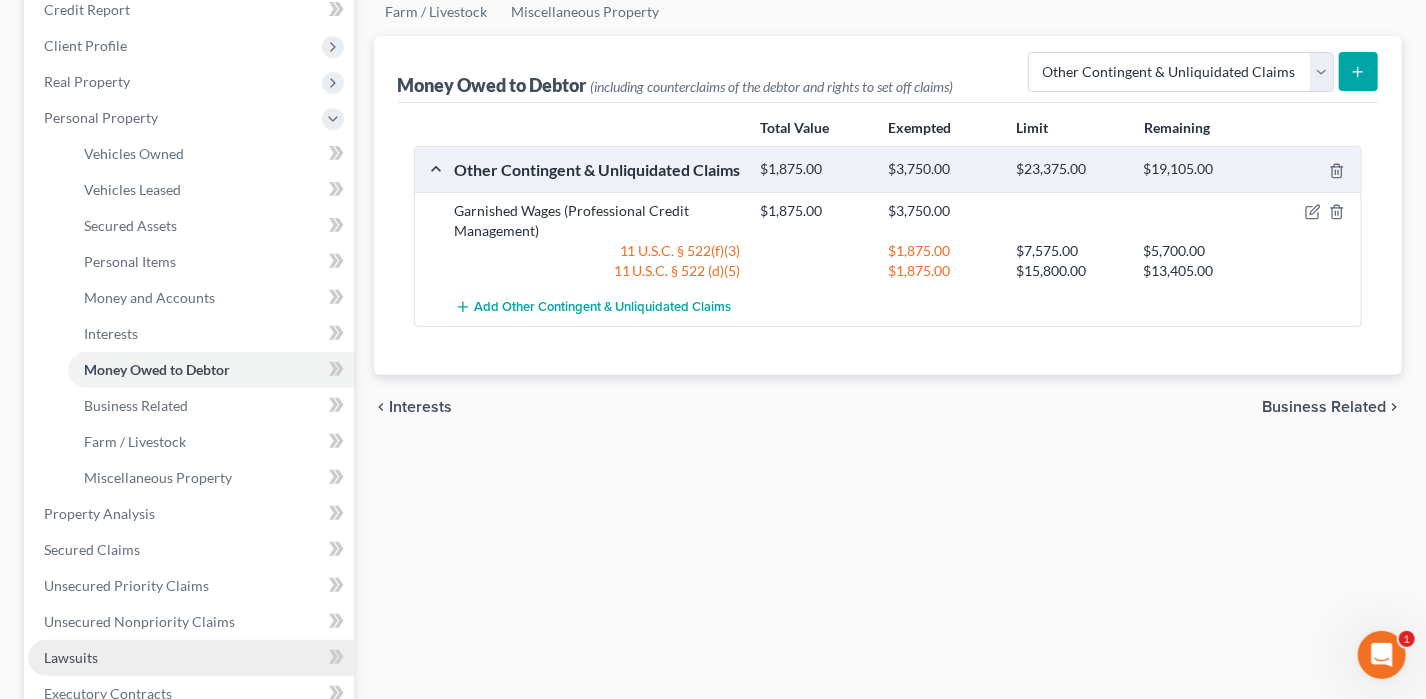 scroll, scrollTop: 500, scrollLeft: 0, axis: vertical 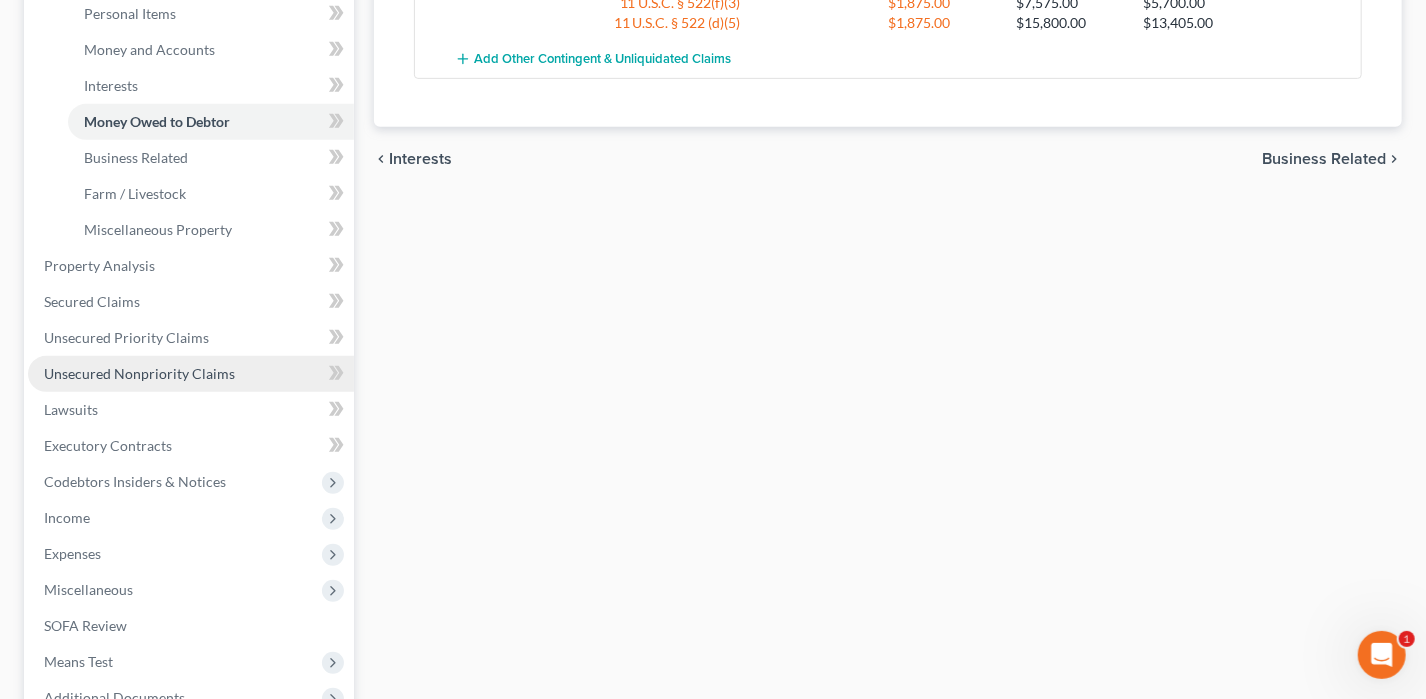 click on "Unsecured Nonpriority Claims" at bounding box center (139, 373) 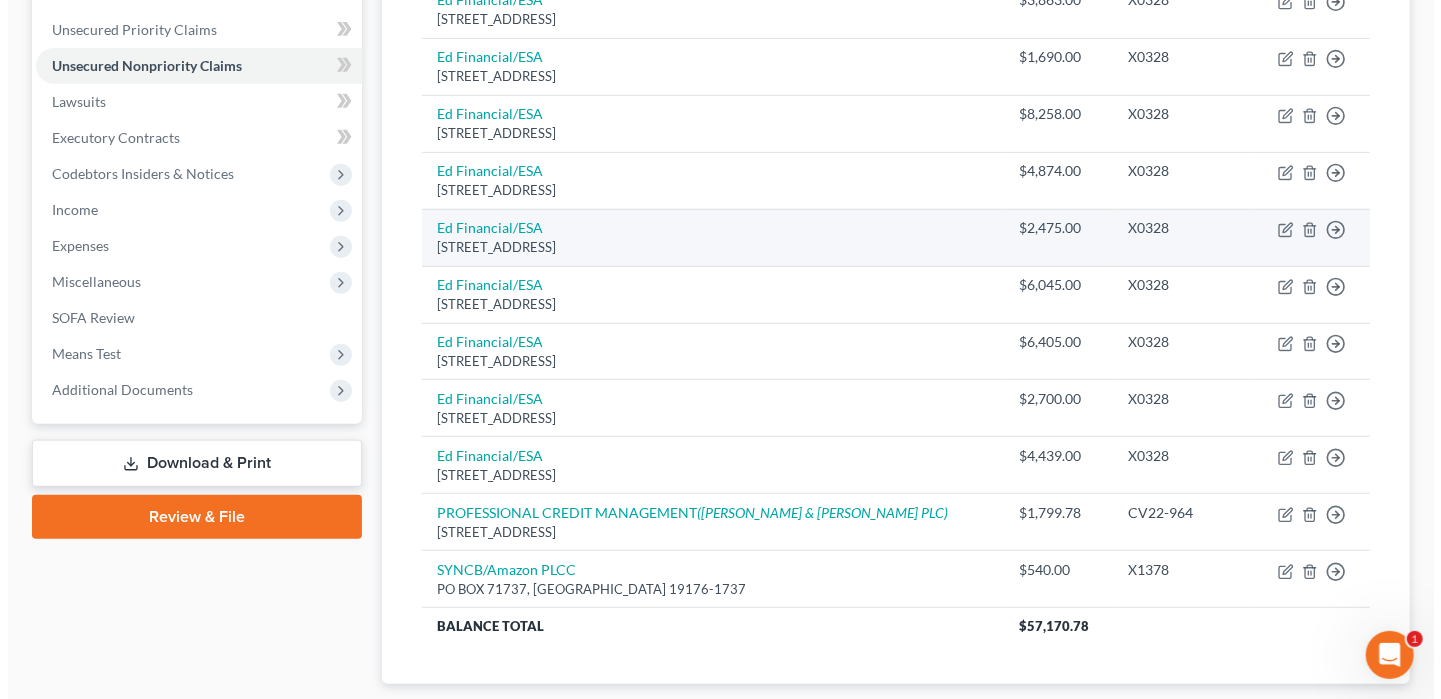 scroll, scrollTop: 568, scrollLeft: 0, axis: vertical 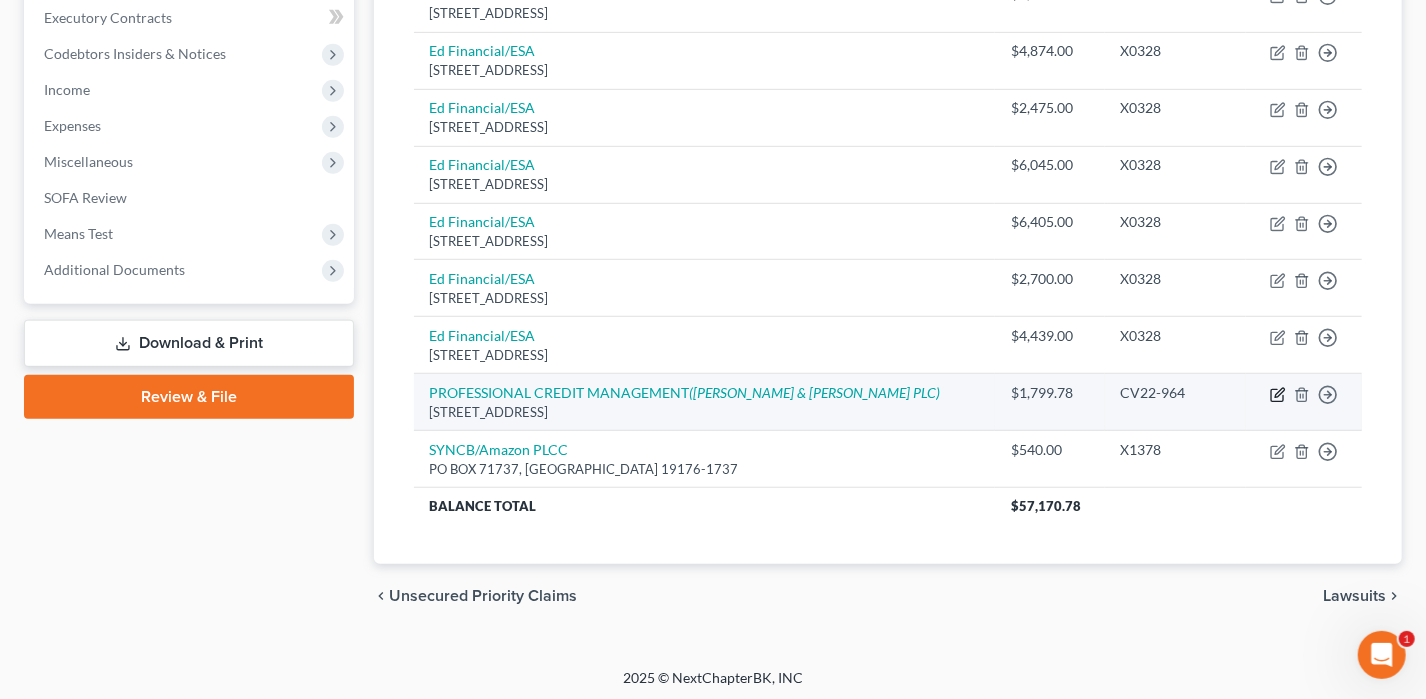 click 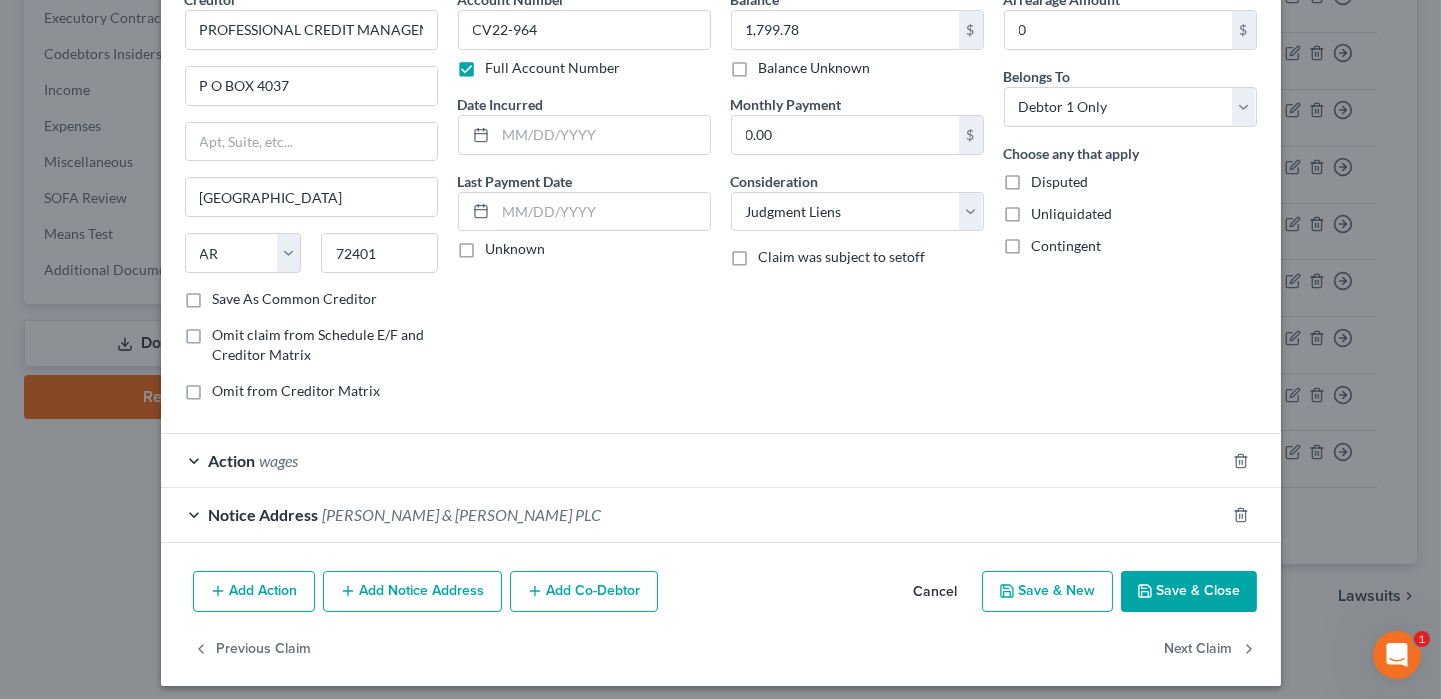 scroll, scrollTop: 110, scrollLeft: 0, axis: vertical 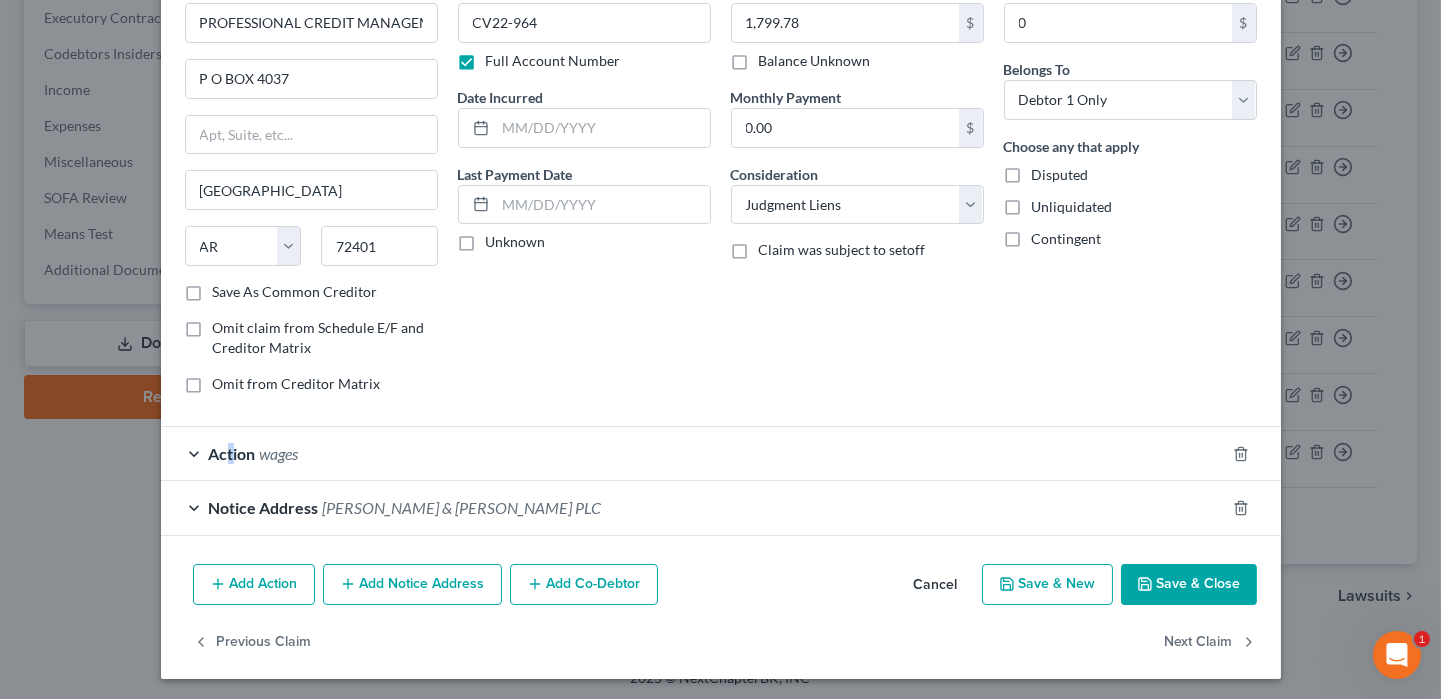 click on "Action" at bounding box center (232, 453) 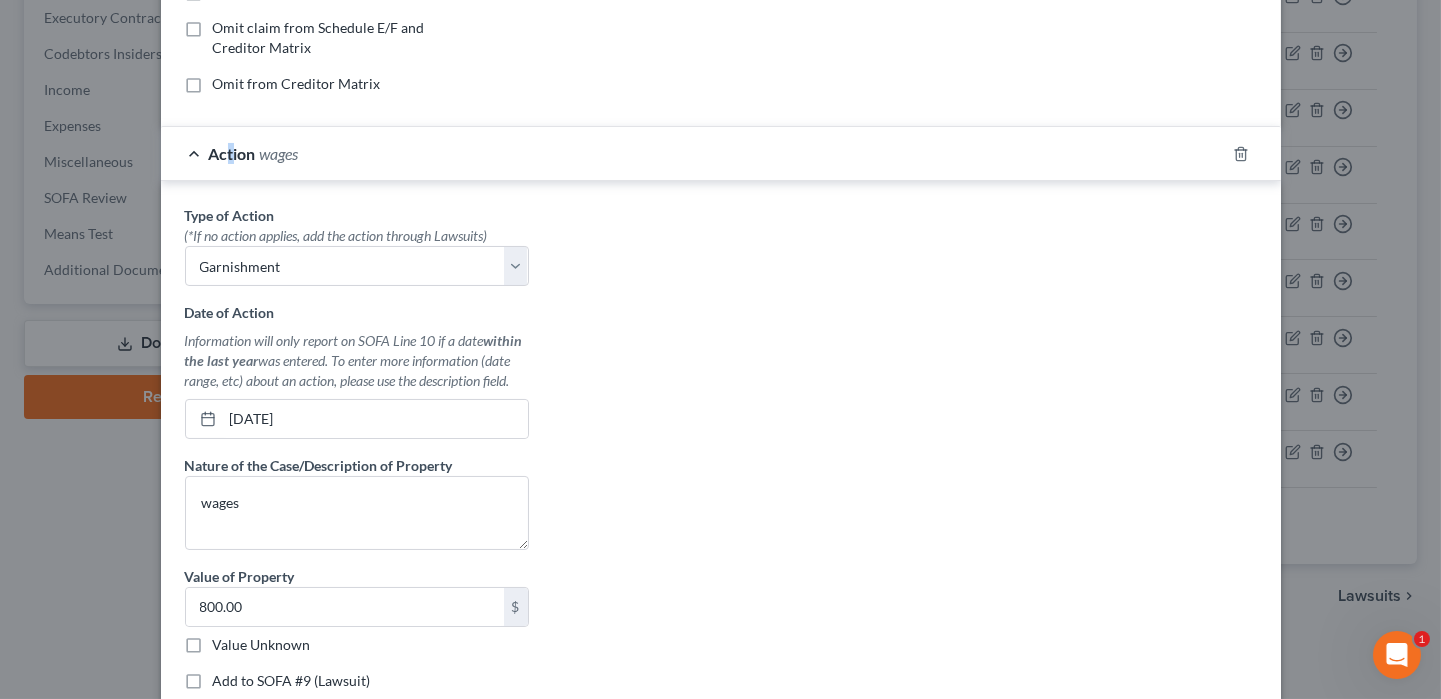 scroll, scrollTop: 510, scrollLeft: 0, axis: vertical 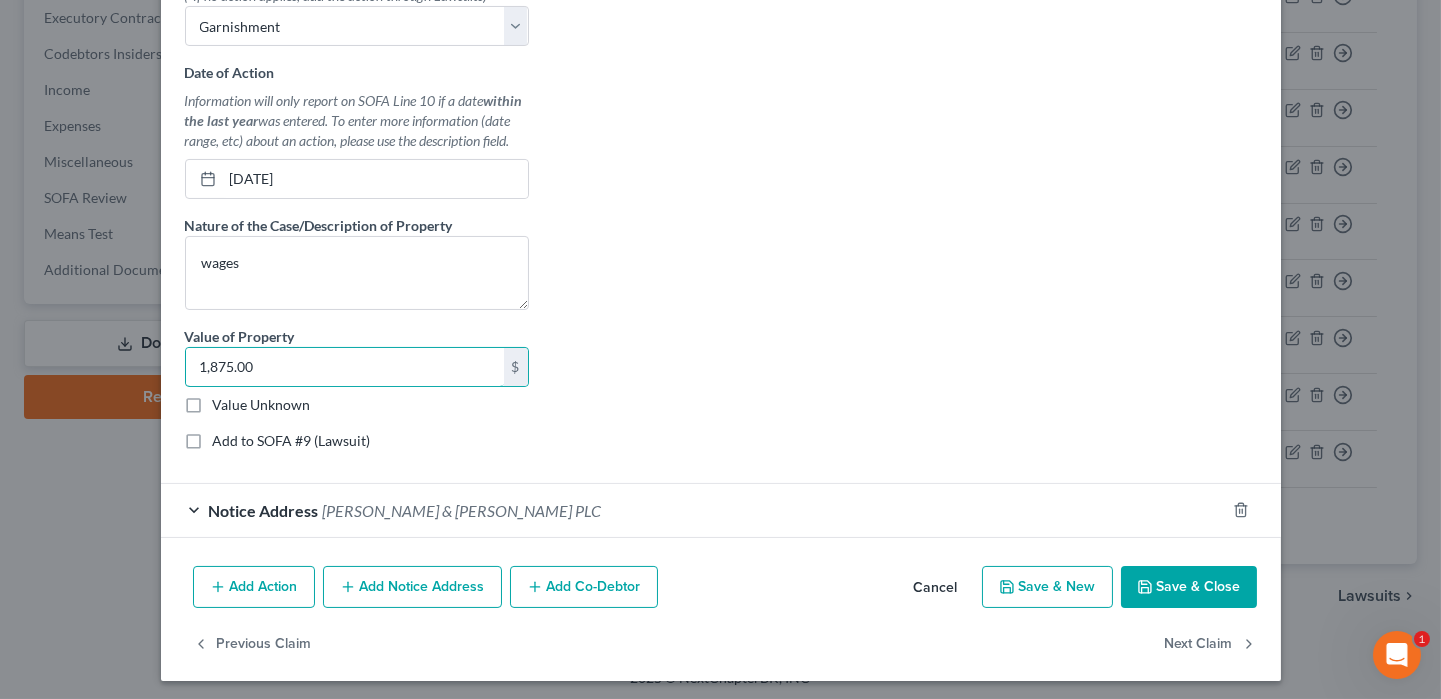 type on "1,875.00" 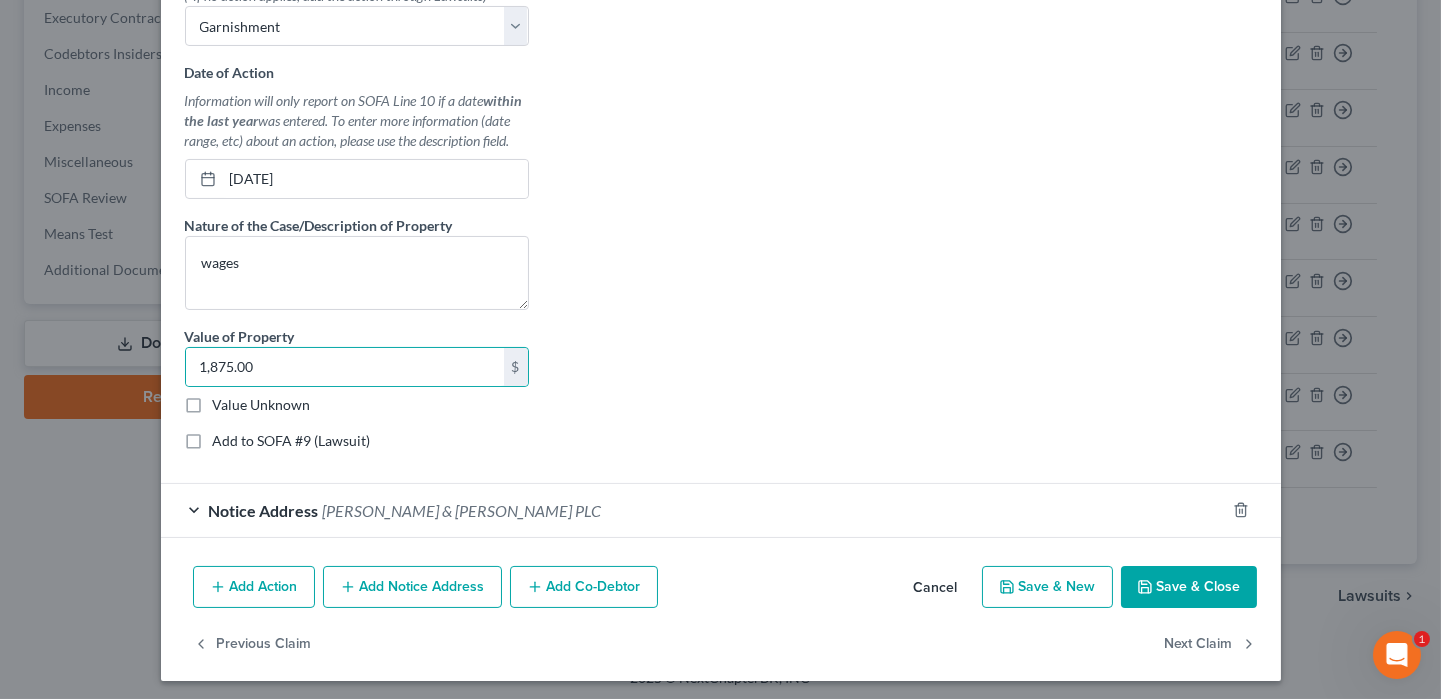 click on "Save & Close" at bounding box center [1189, 587] 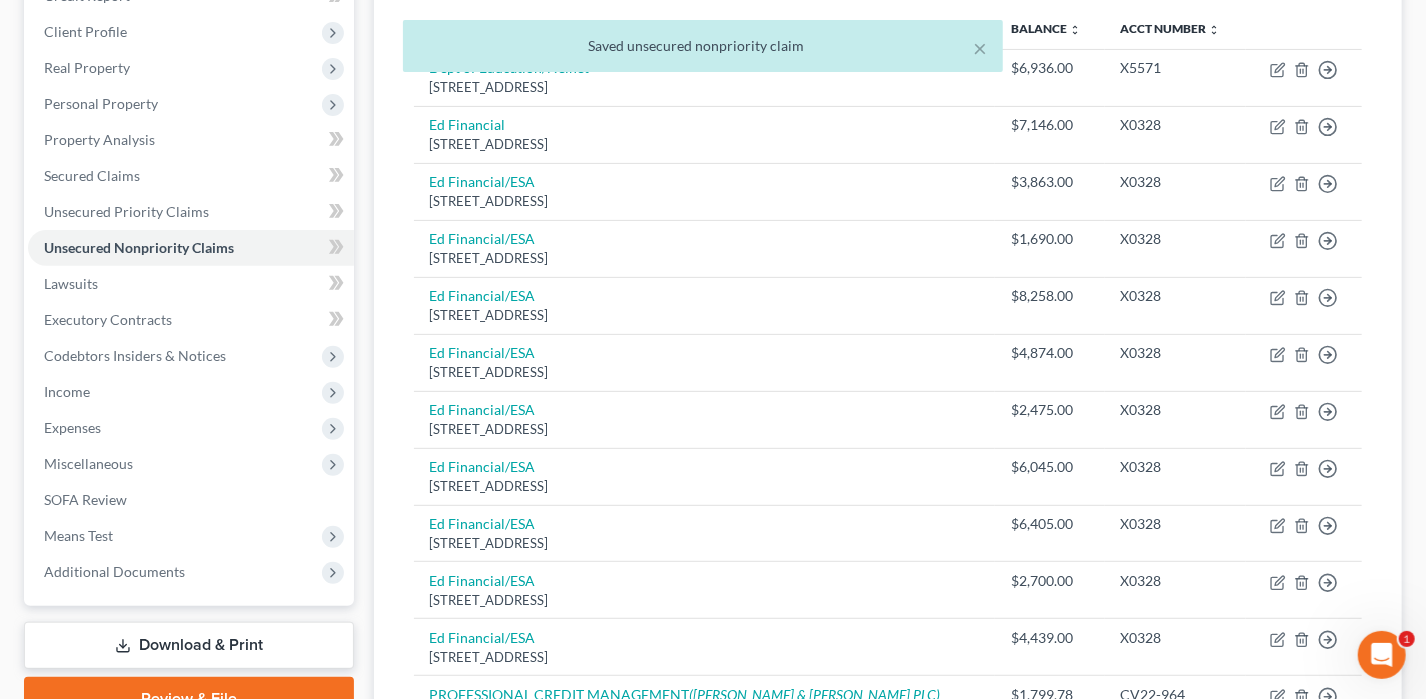 scroll, scrollTop: 300, scrollLeft: 0, axis: vertical 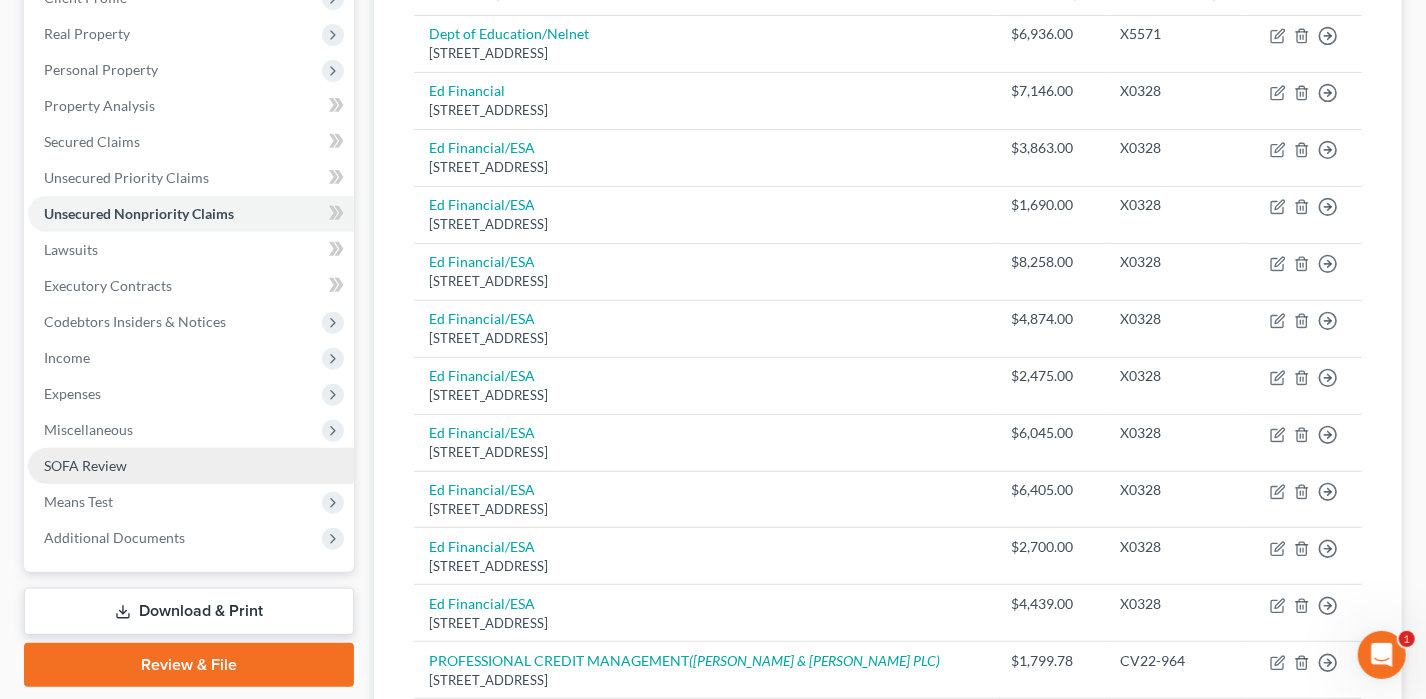 click on "SOFA Review" at bounding box center [85, 465] 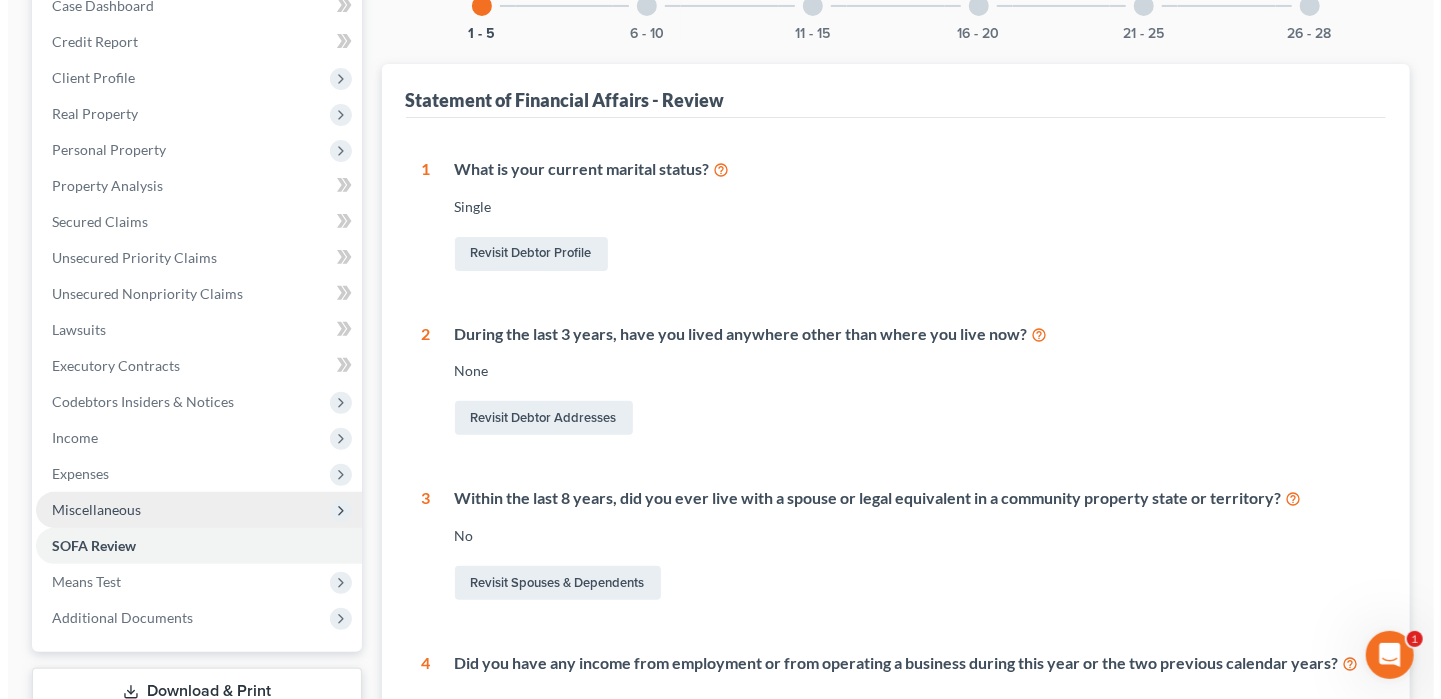 scroll, scrollTop: 0, scrollLeft: 0, axis: both 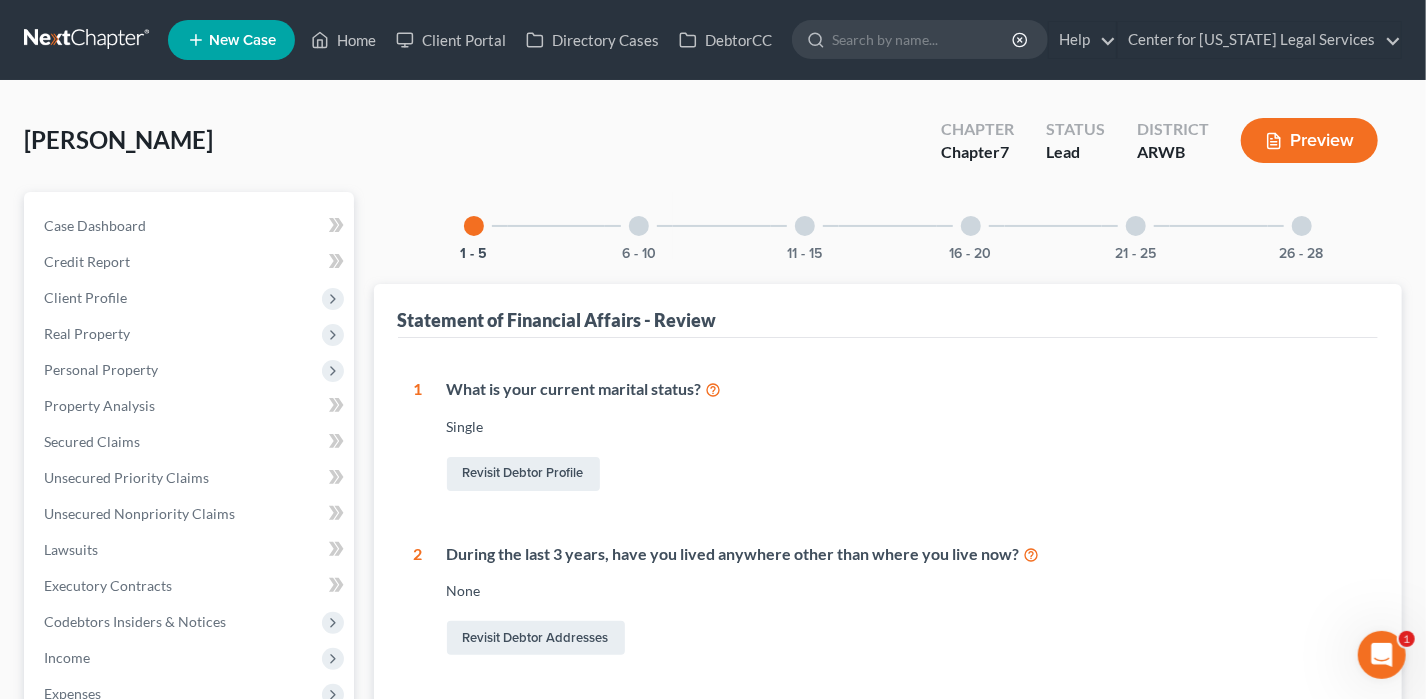 click 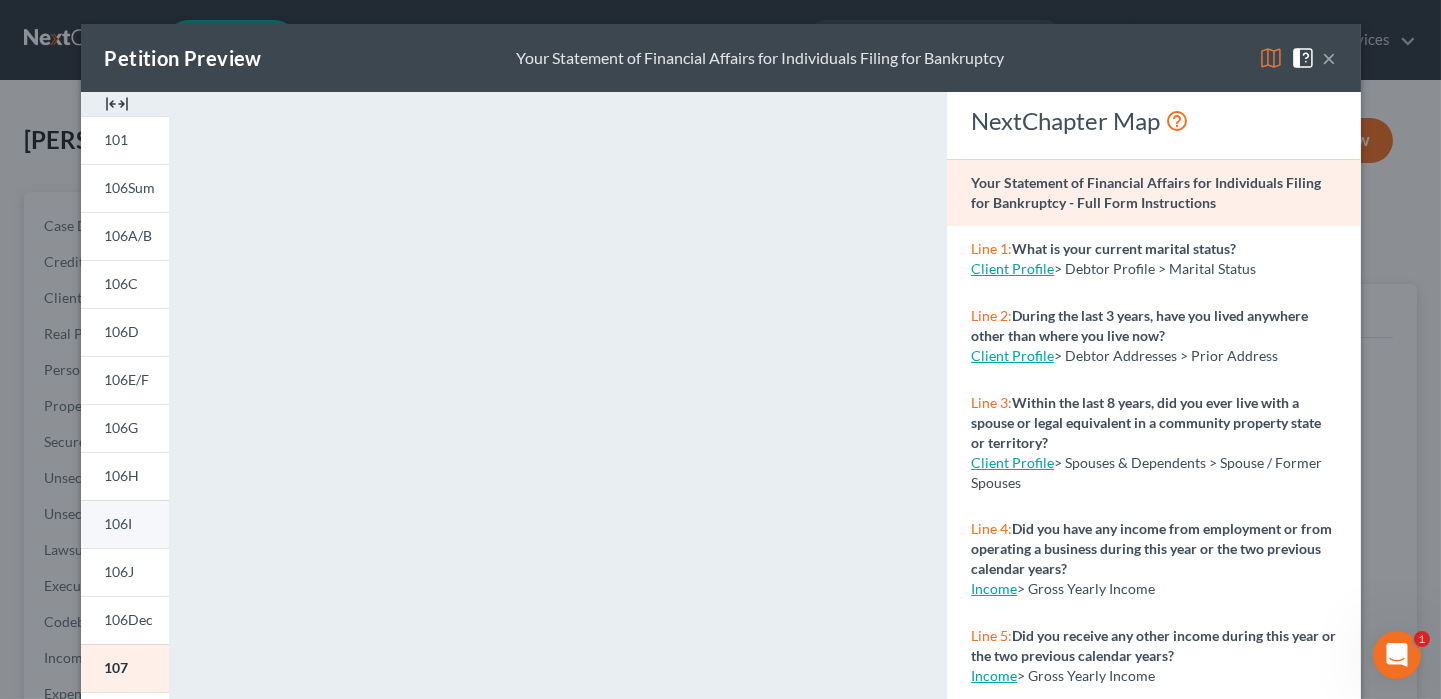 click on "106I" at bounding box center [119, 523] 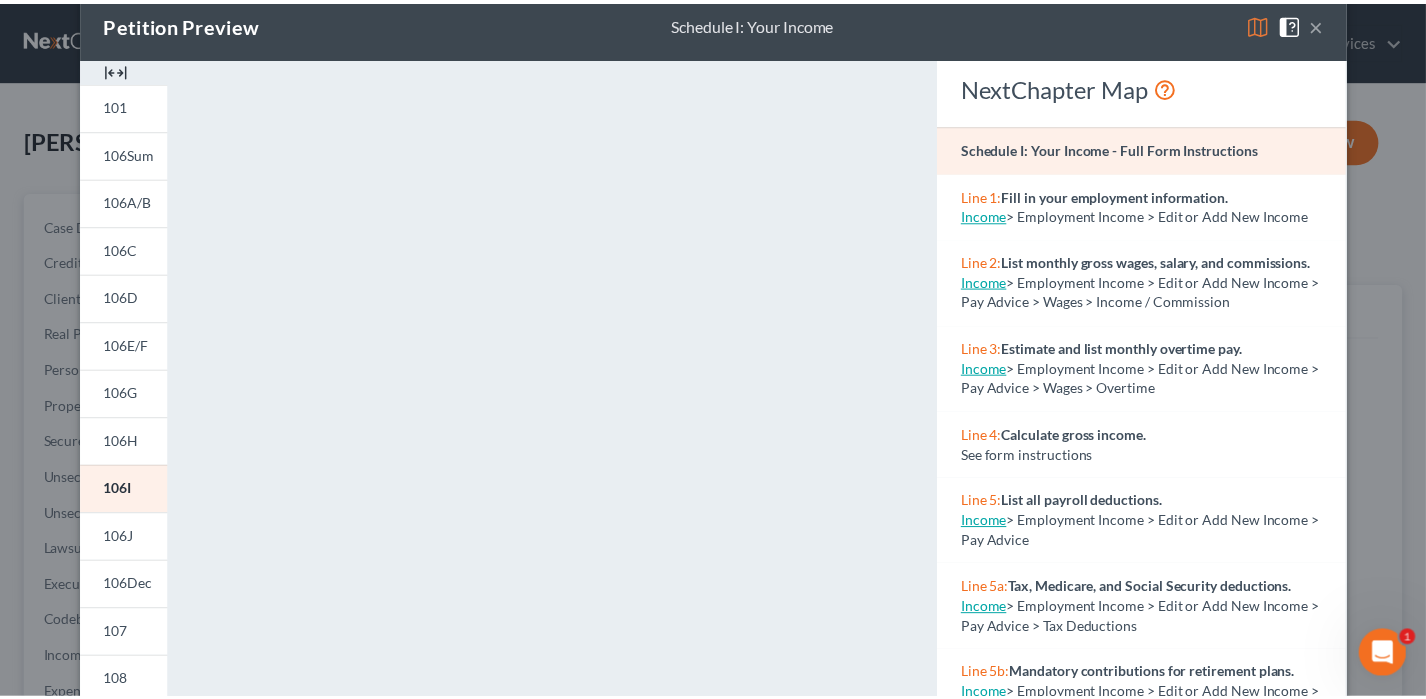 scroll, scrollTop: 0, scrollLeft: 0, axis: both 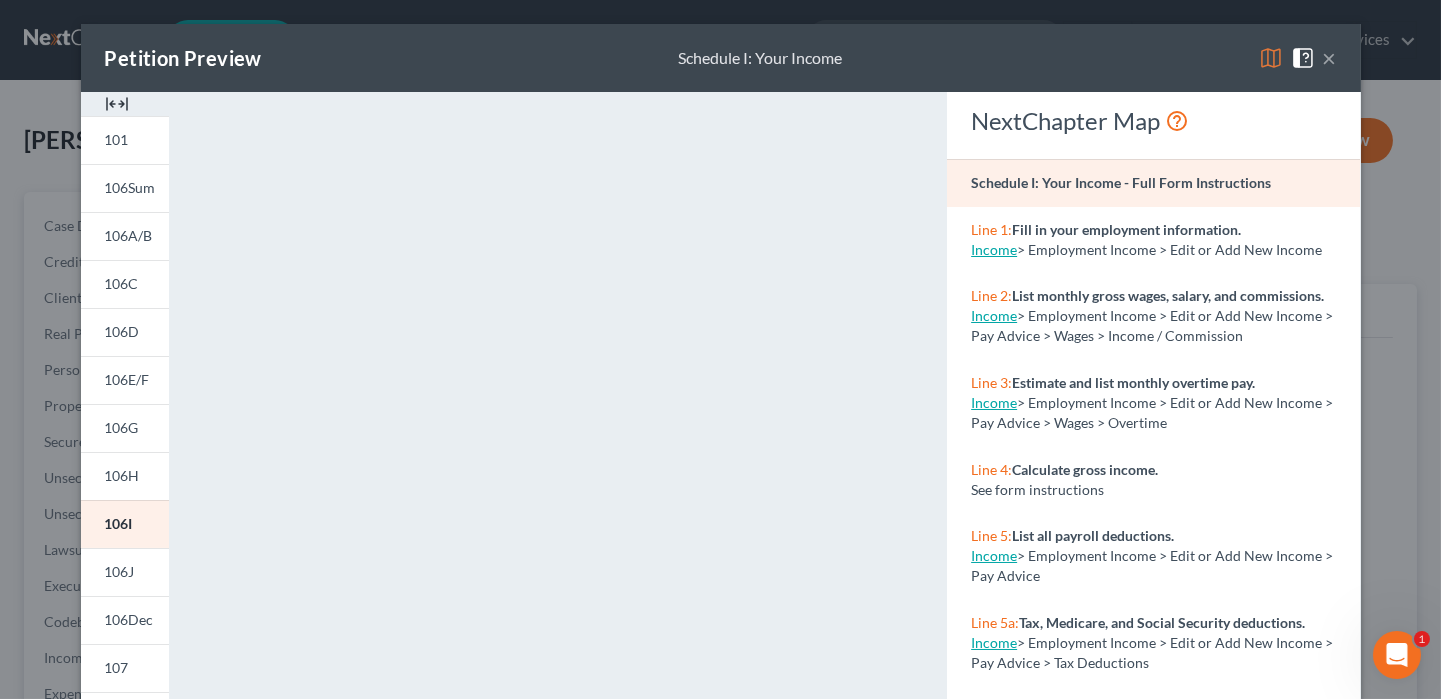 click on "×" at bounding box center (1330, 58) 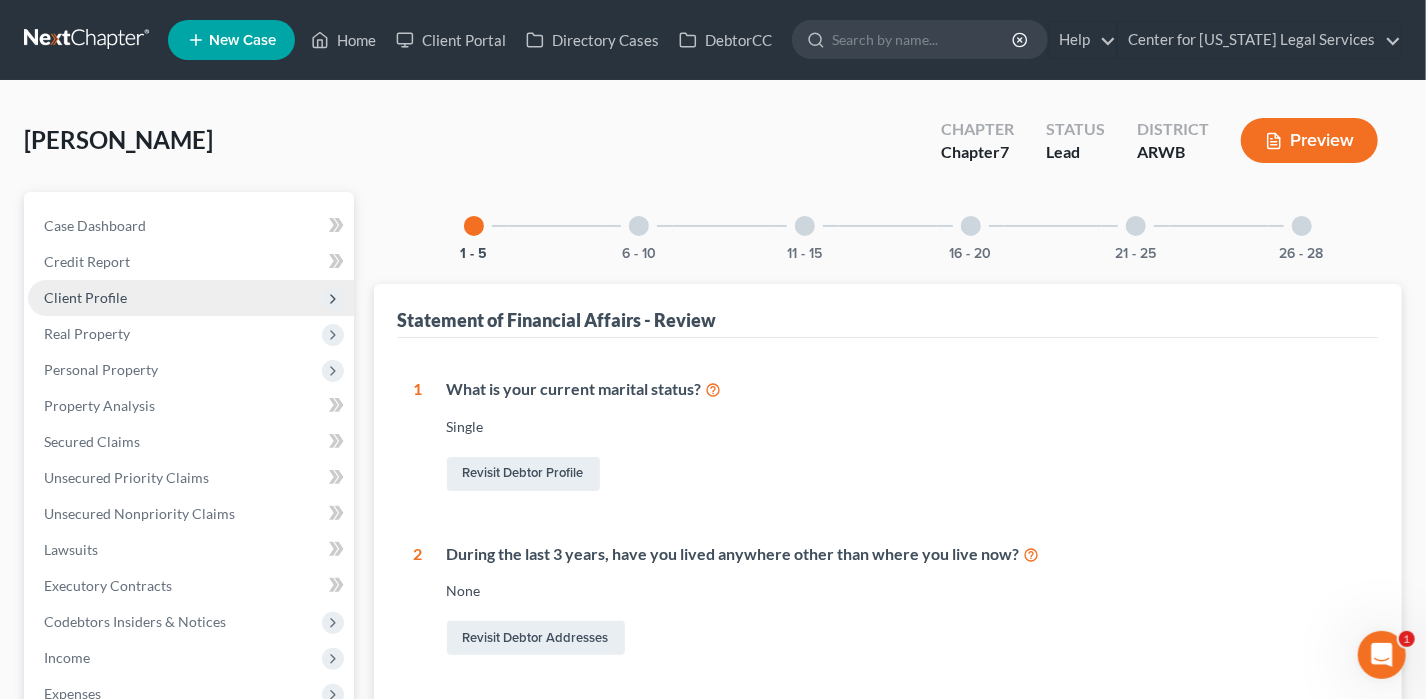 click on "Client Profile" at bounding box center (191, 298) 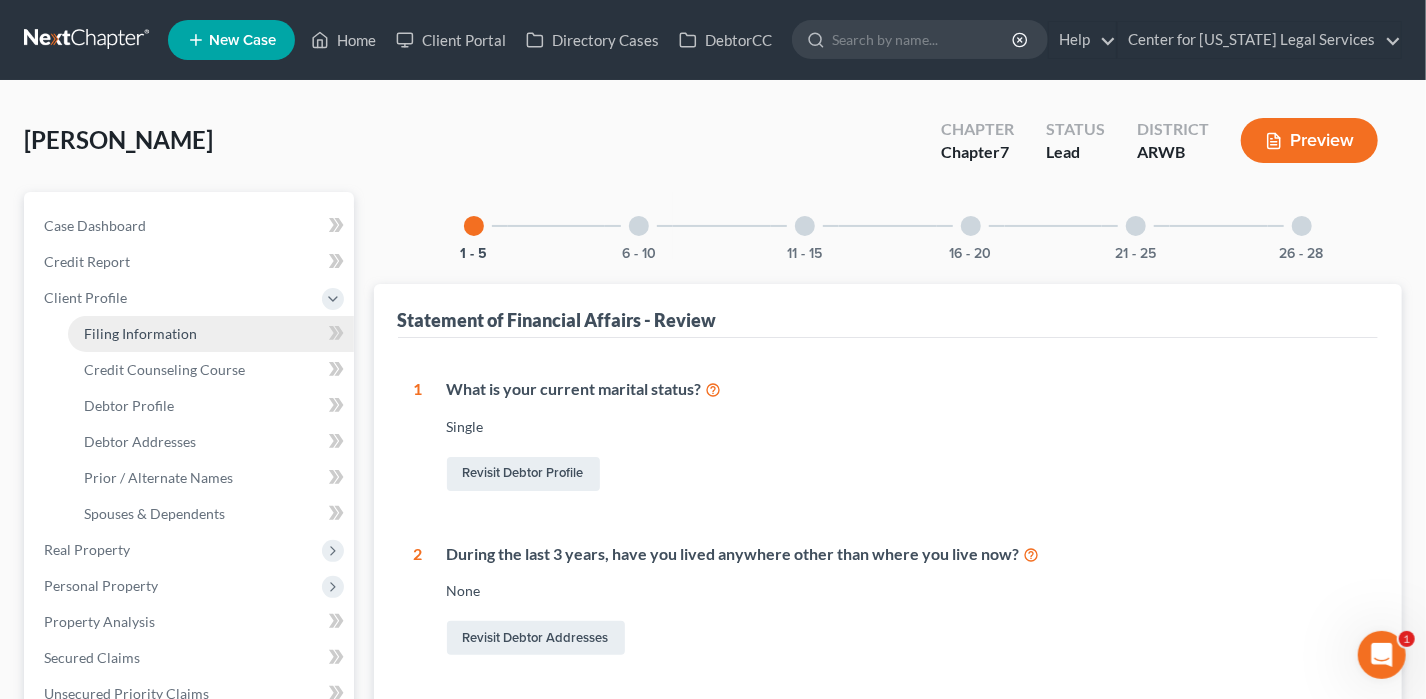 click on "Filing Information" at bounding box center [140, 333] 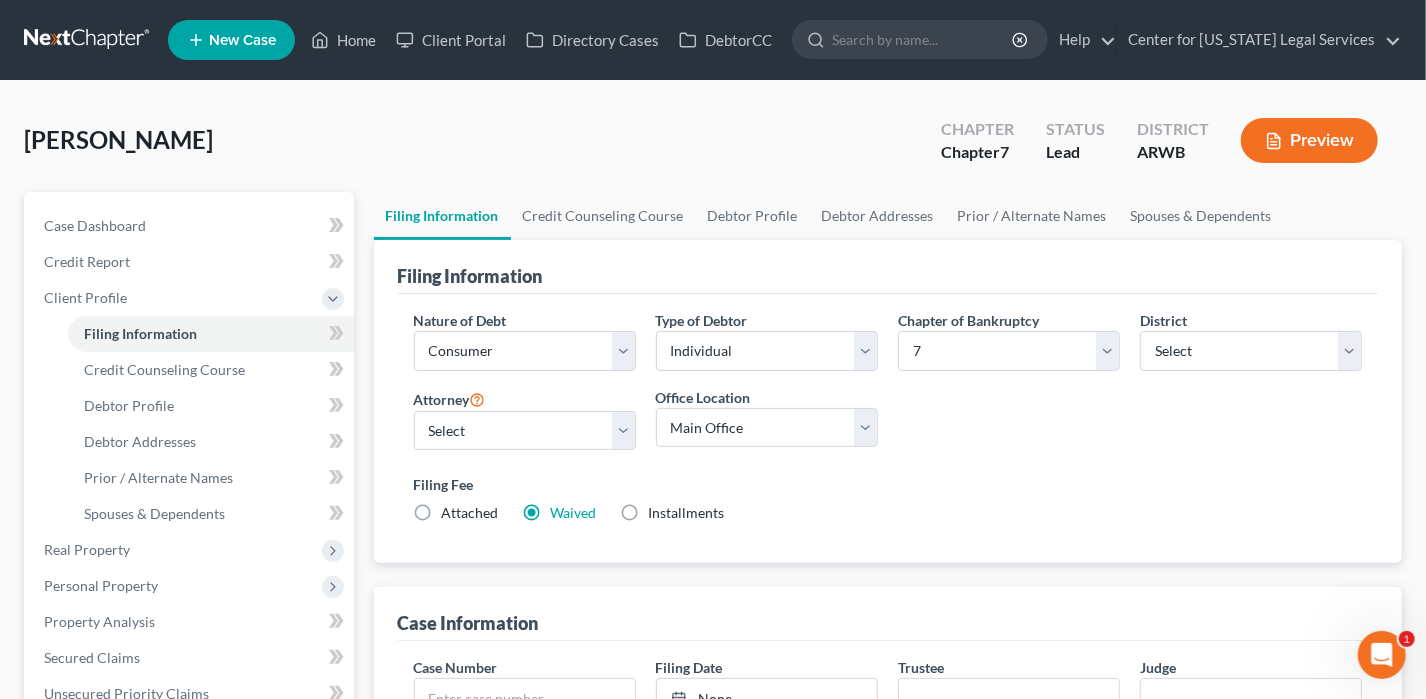 click on "Installments Installments" at bounding box center (687, 513) 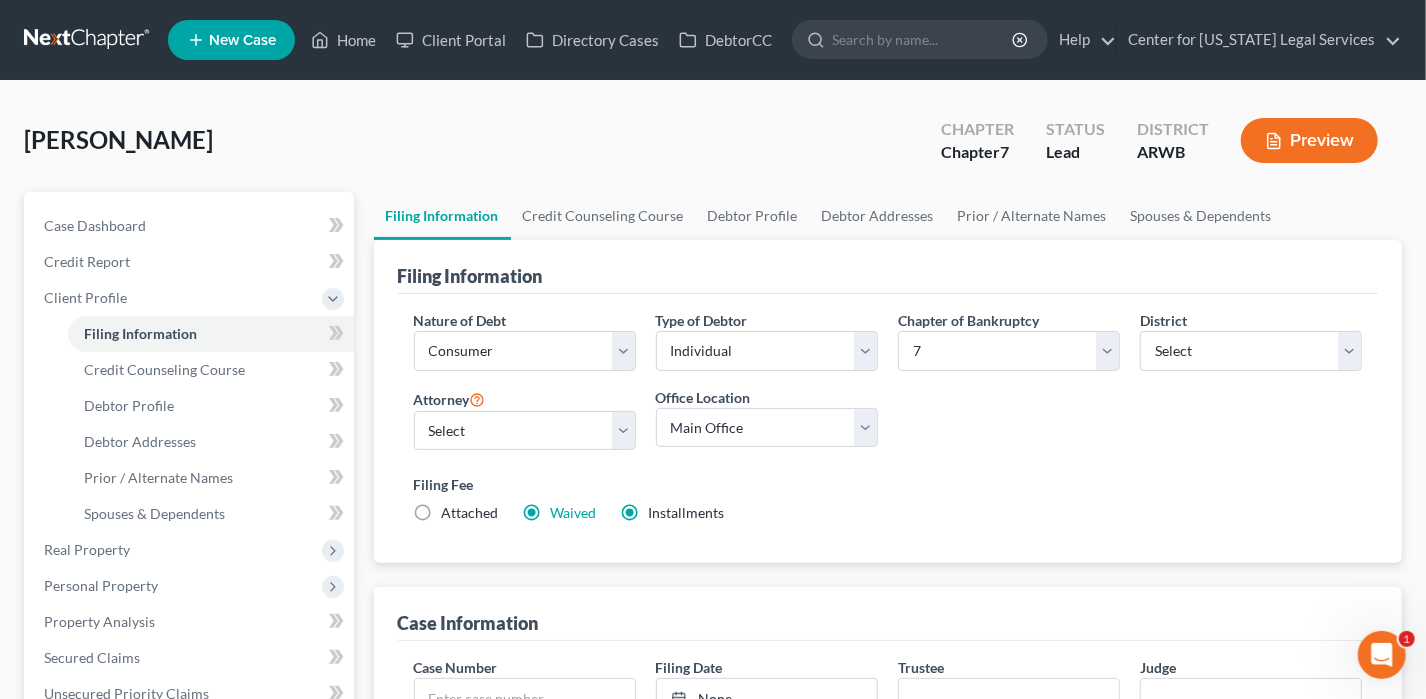 radio on "false" 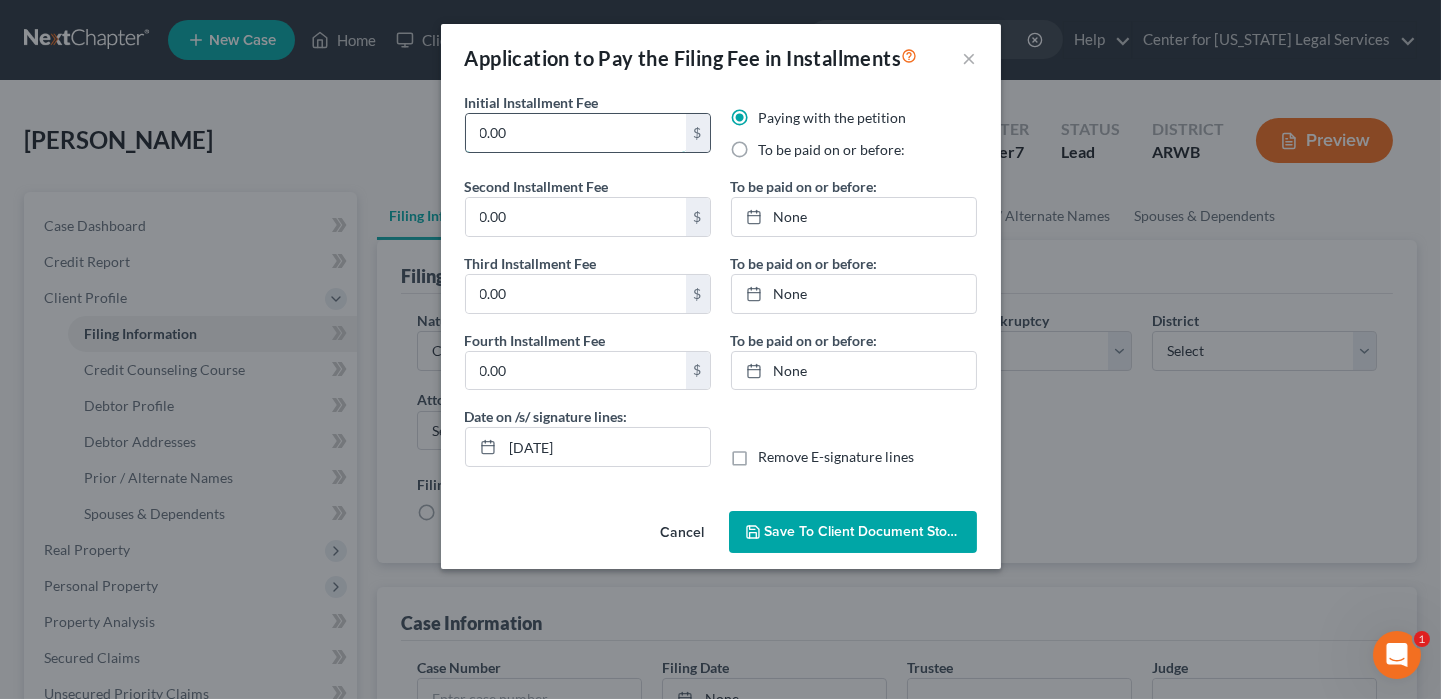 click on "0.00" at bounding box center [576, 133] 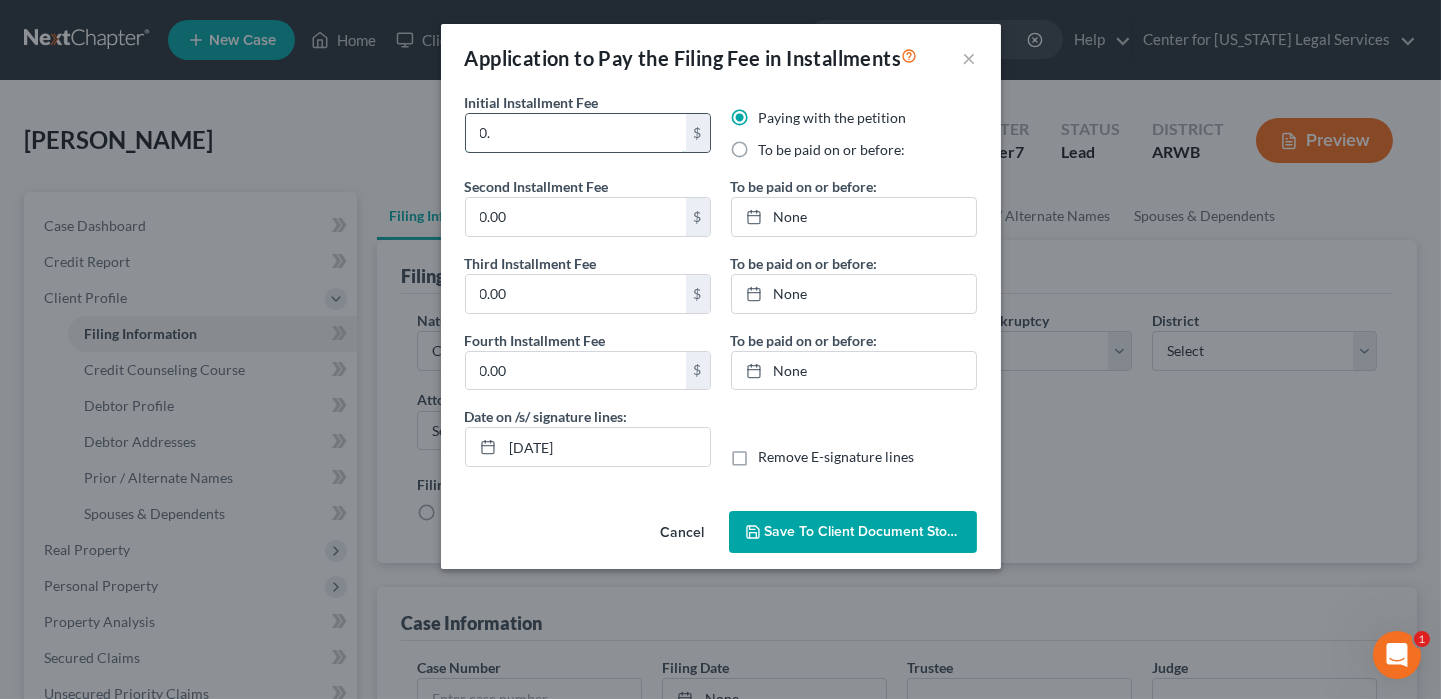type on "0" 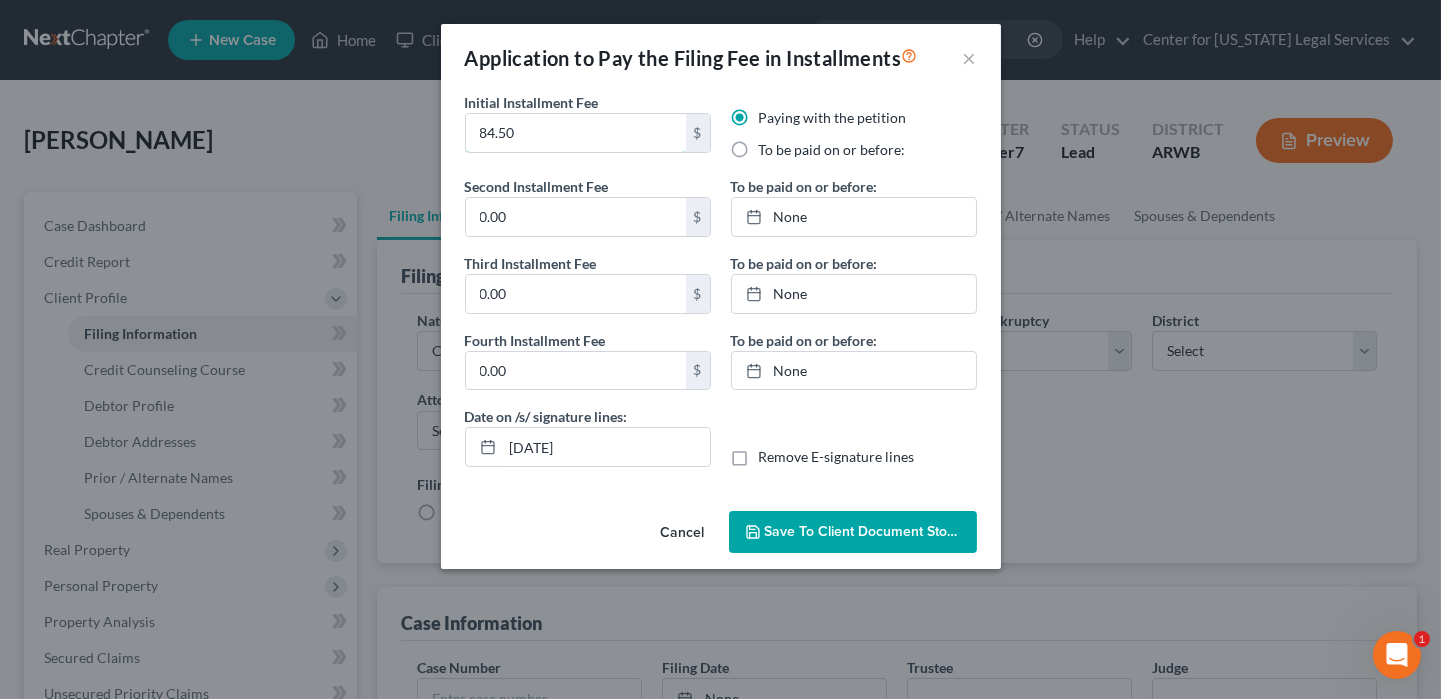 type on "84.50" 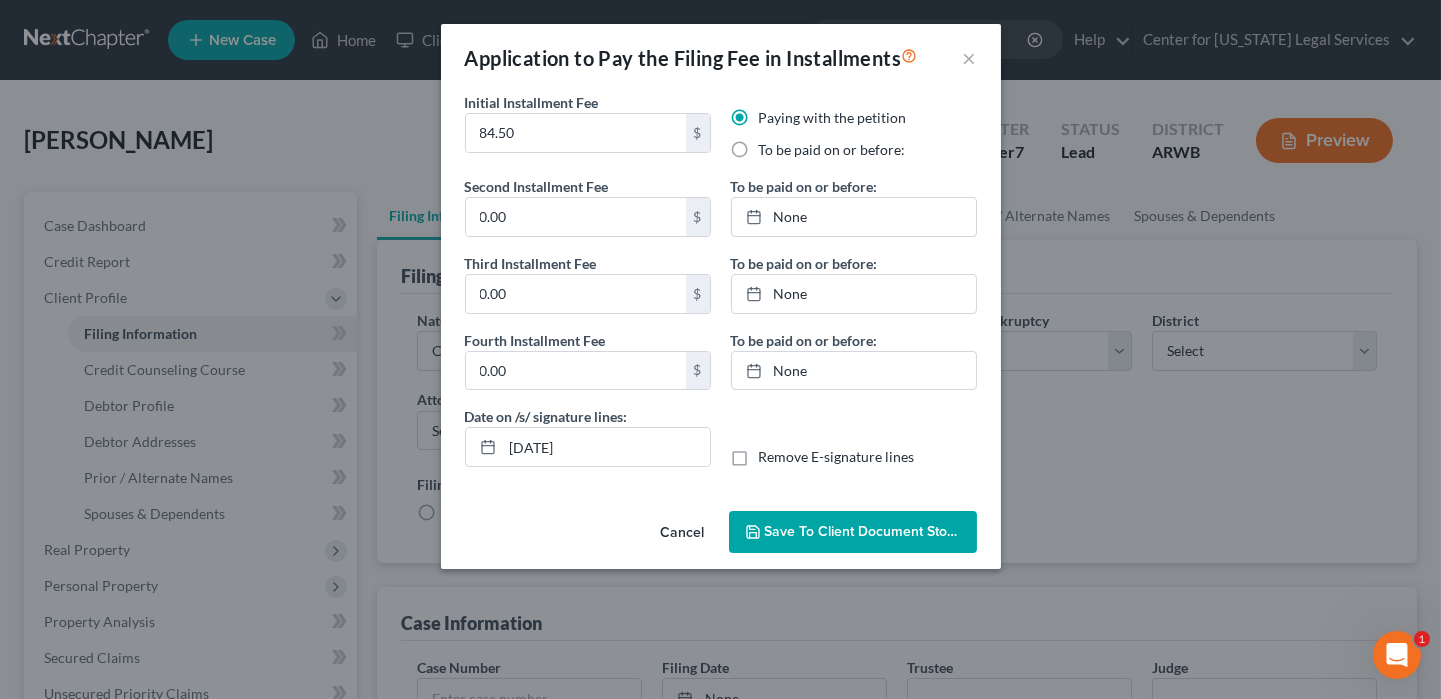 click on "To be paid on or before:" at bounding box center (832, 150) 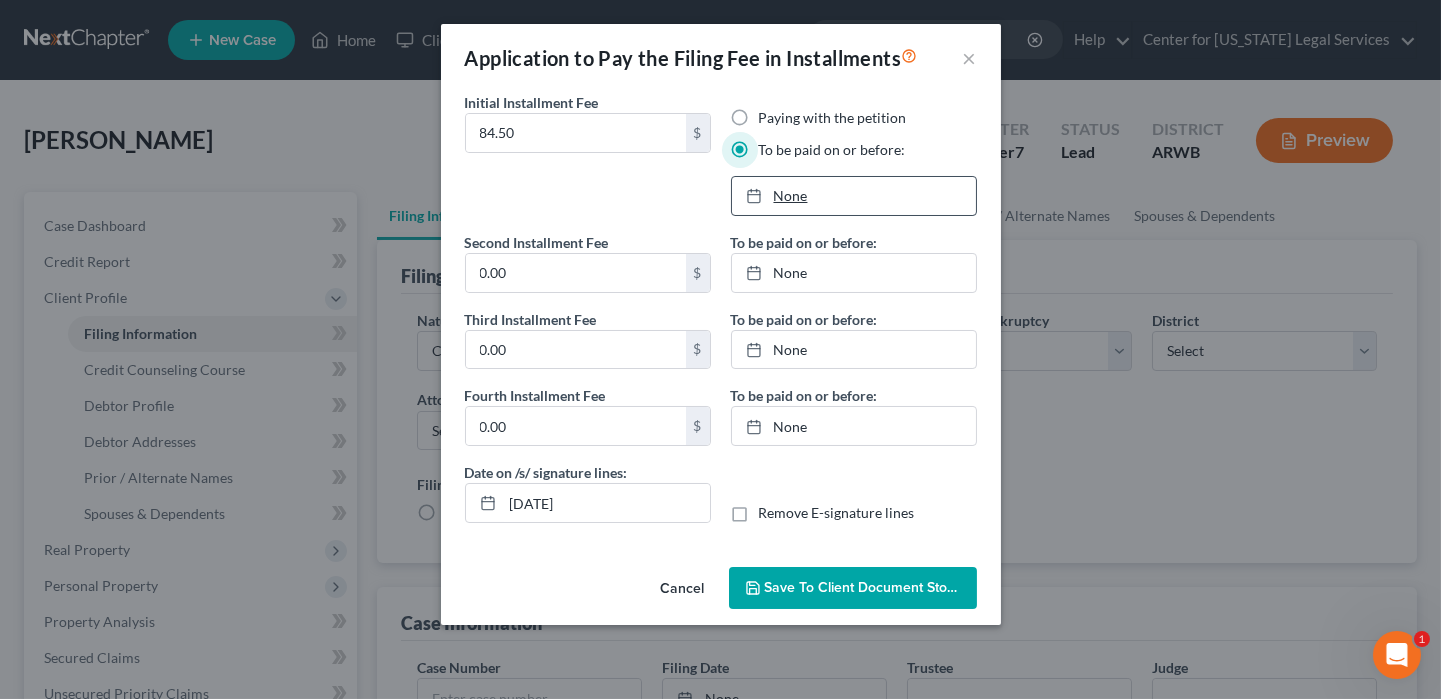 type on "[DATE]" 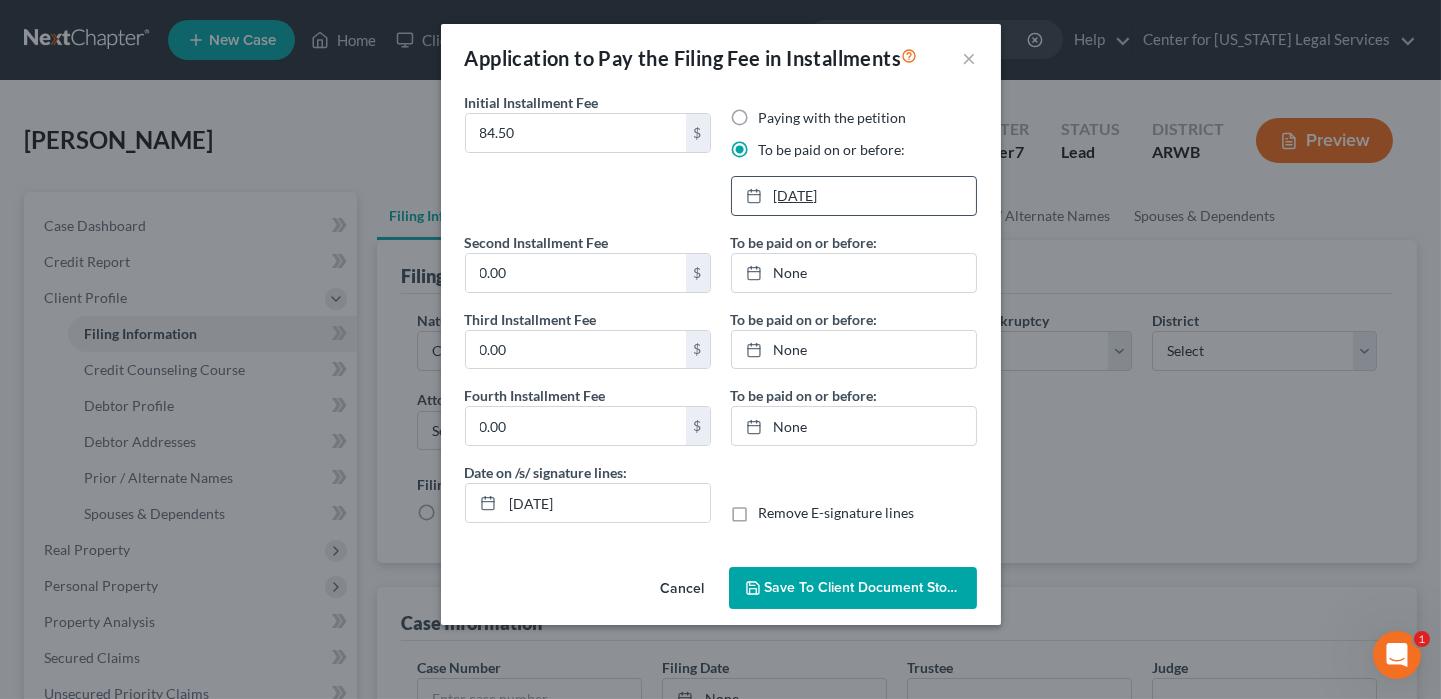 click on "[DATE]" at bounding box center (854, 196) 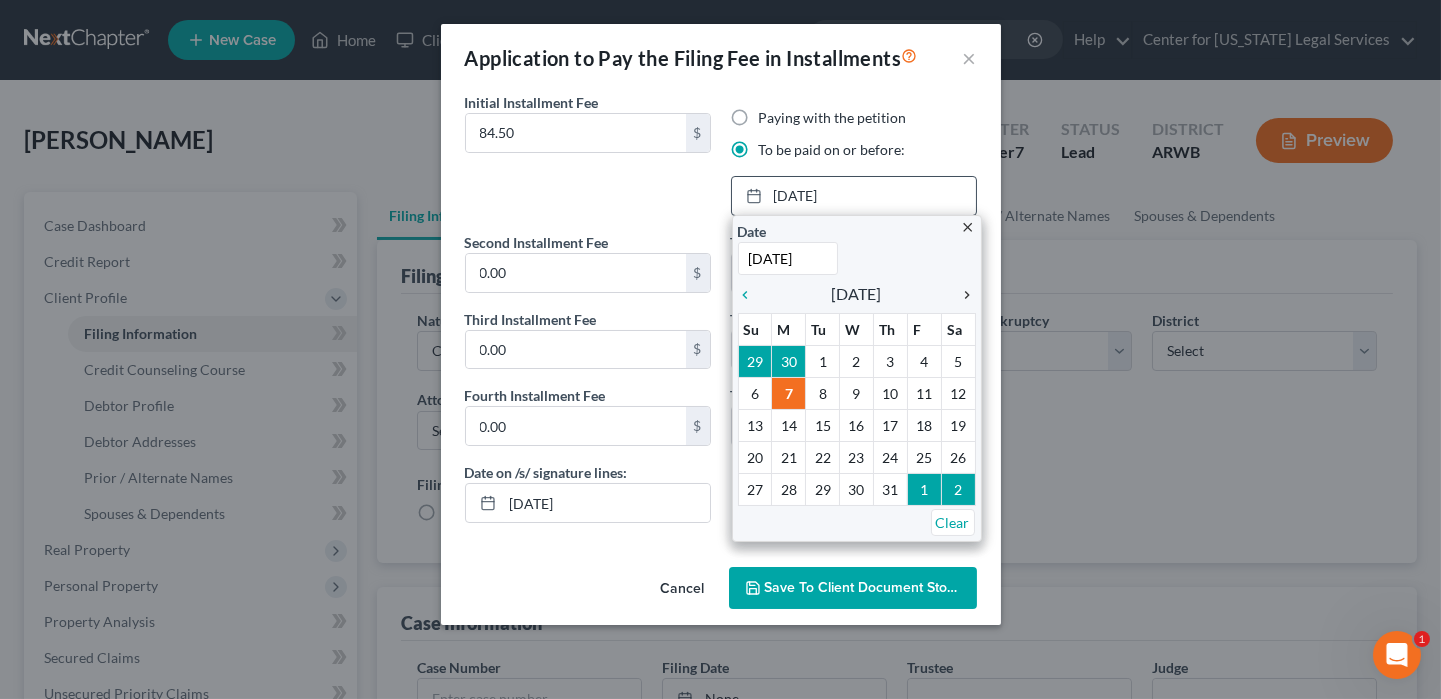 click on "chevron_right" at bounding box center [963, 295] 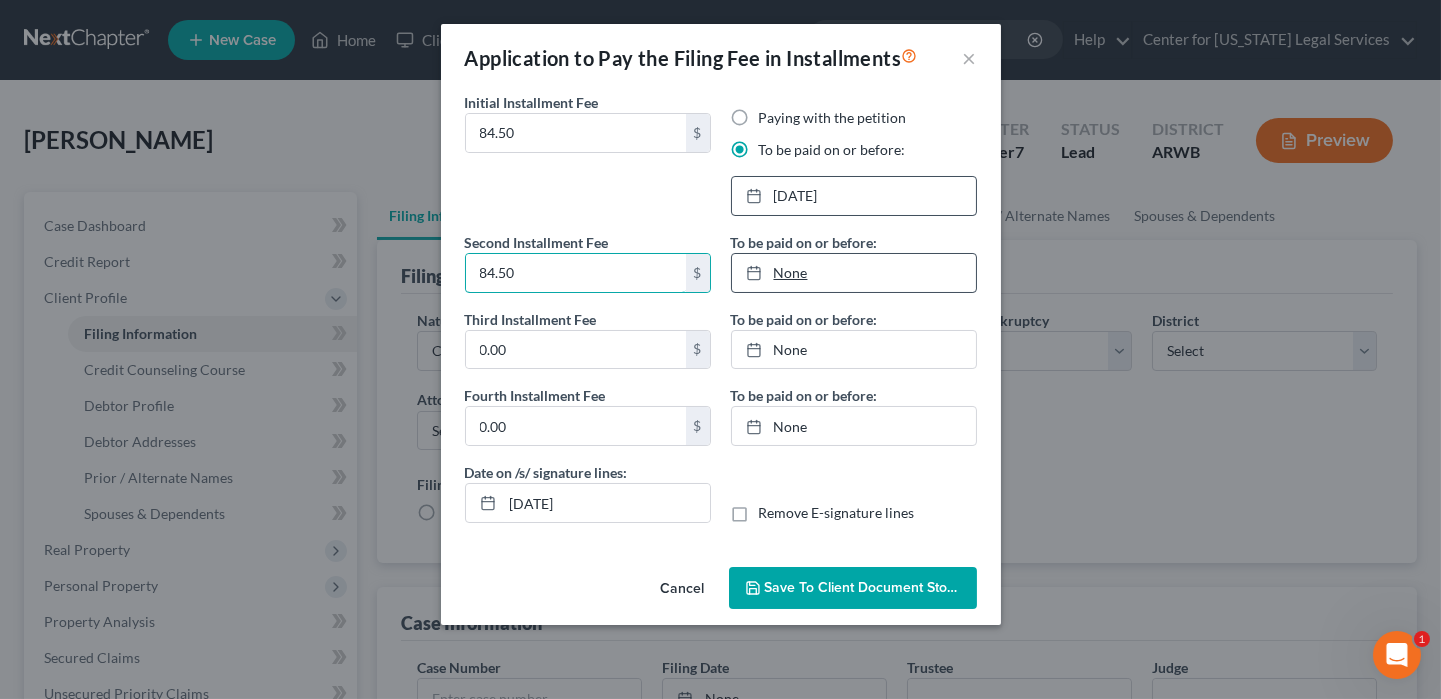 type on "84.50" 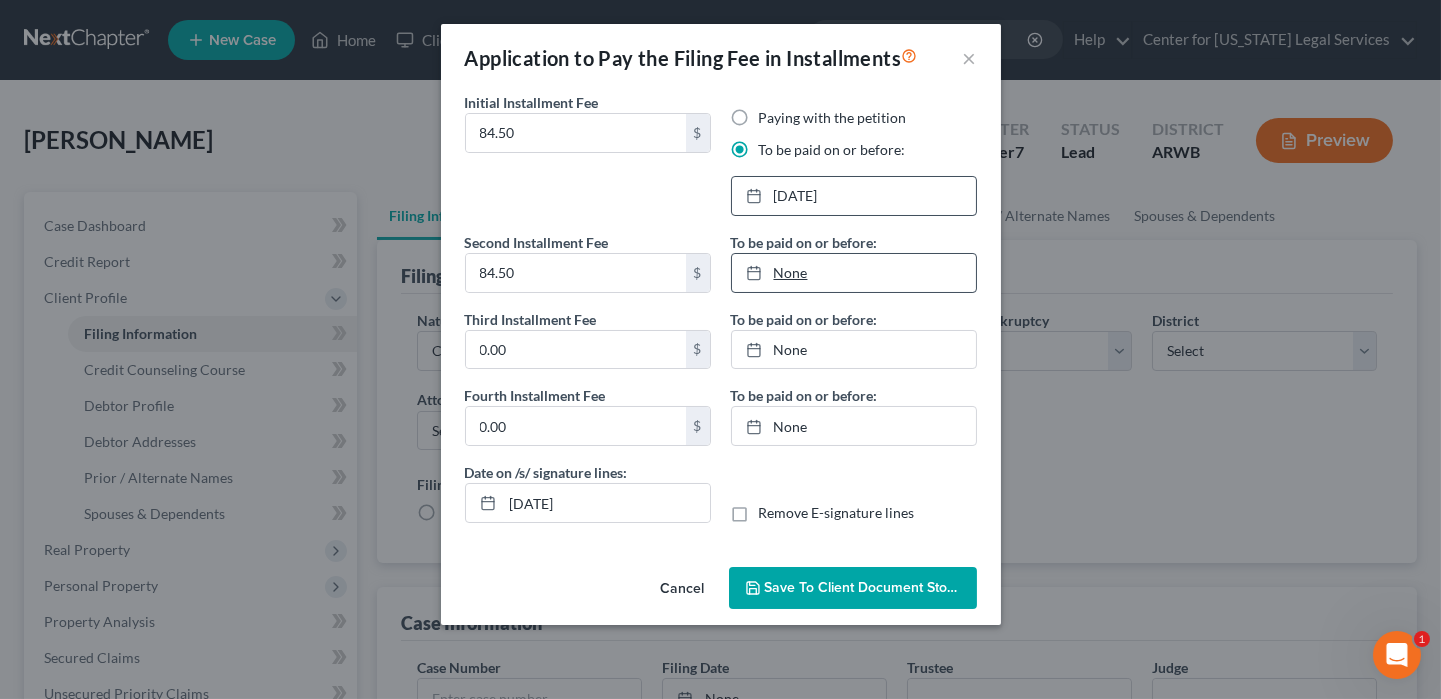 click on "None" at bounding box center (854, 273) 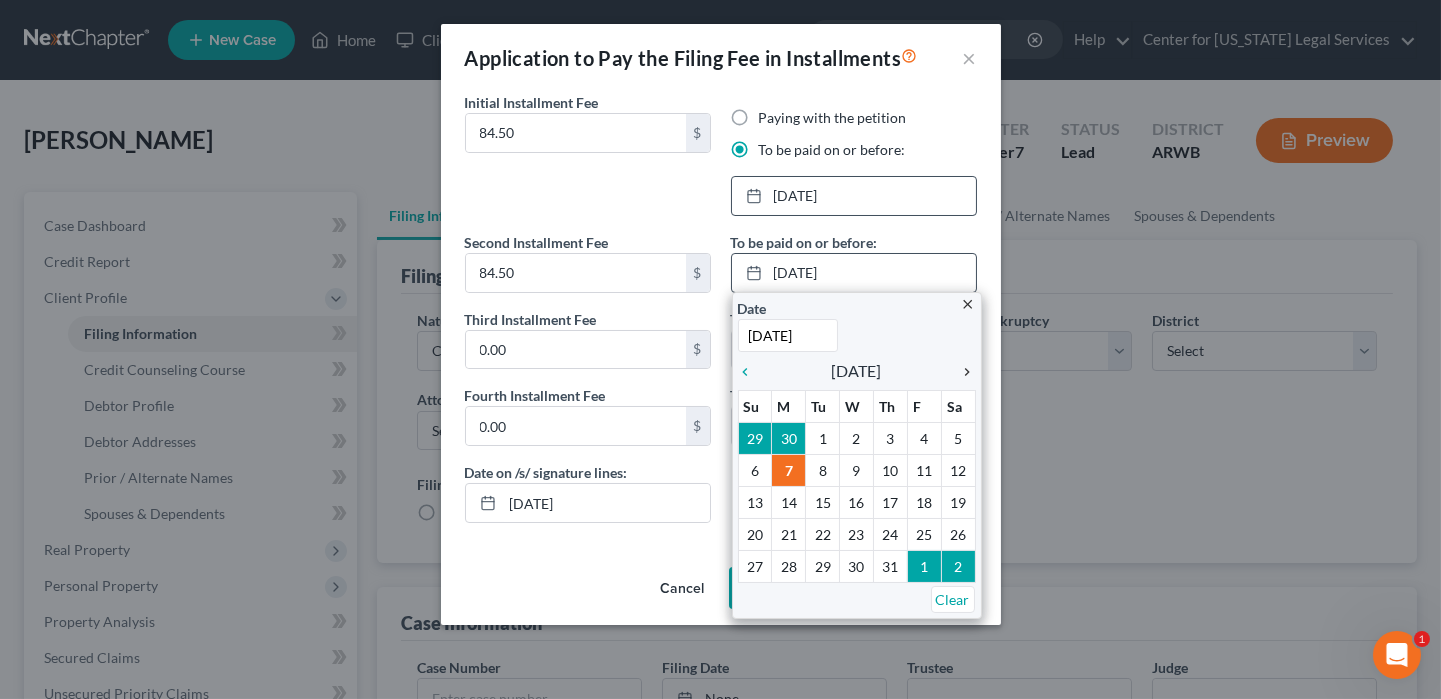 click on "chevron_right" at bounding box center (963, 372) 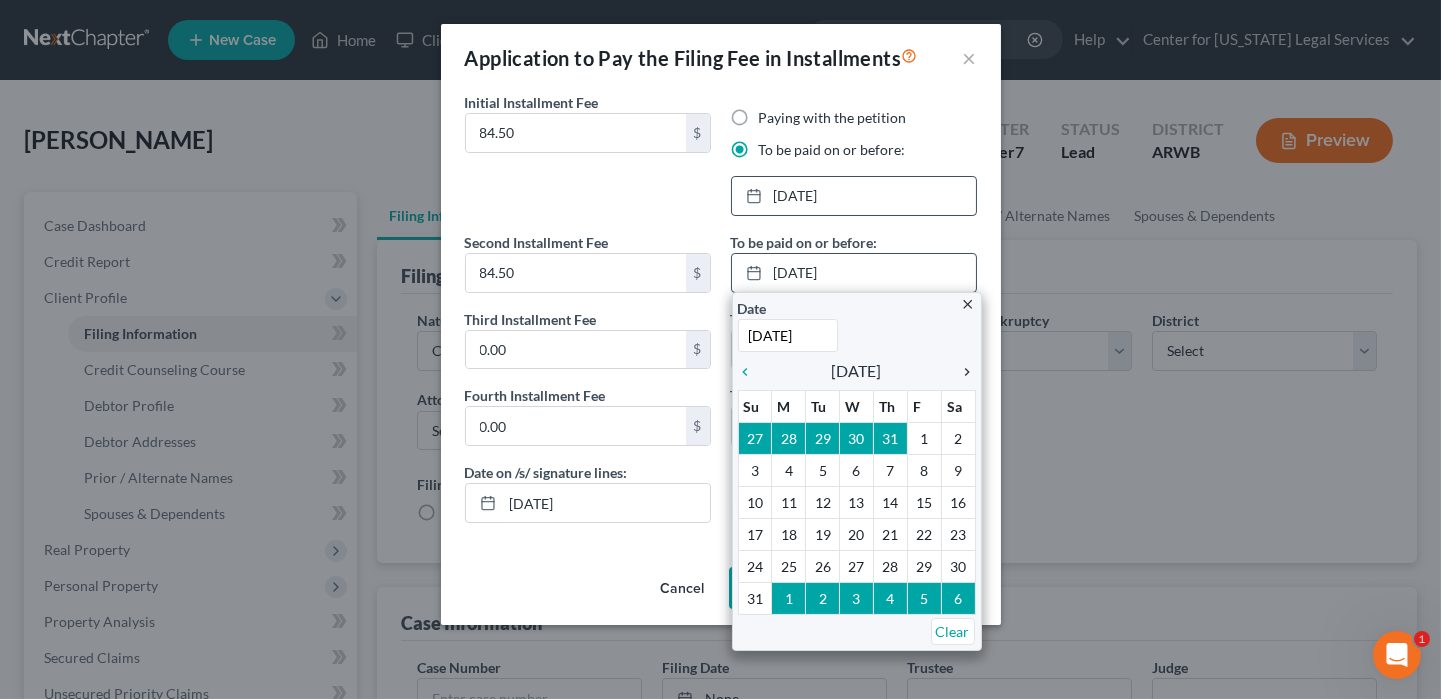 click on "chevron_right" at bounding box center (963, 372) 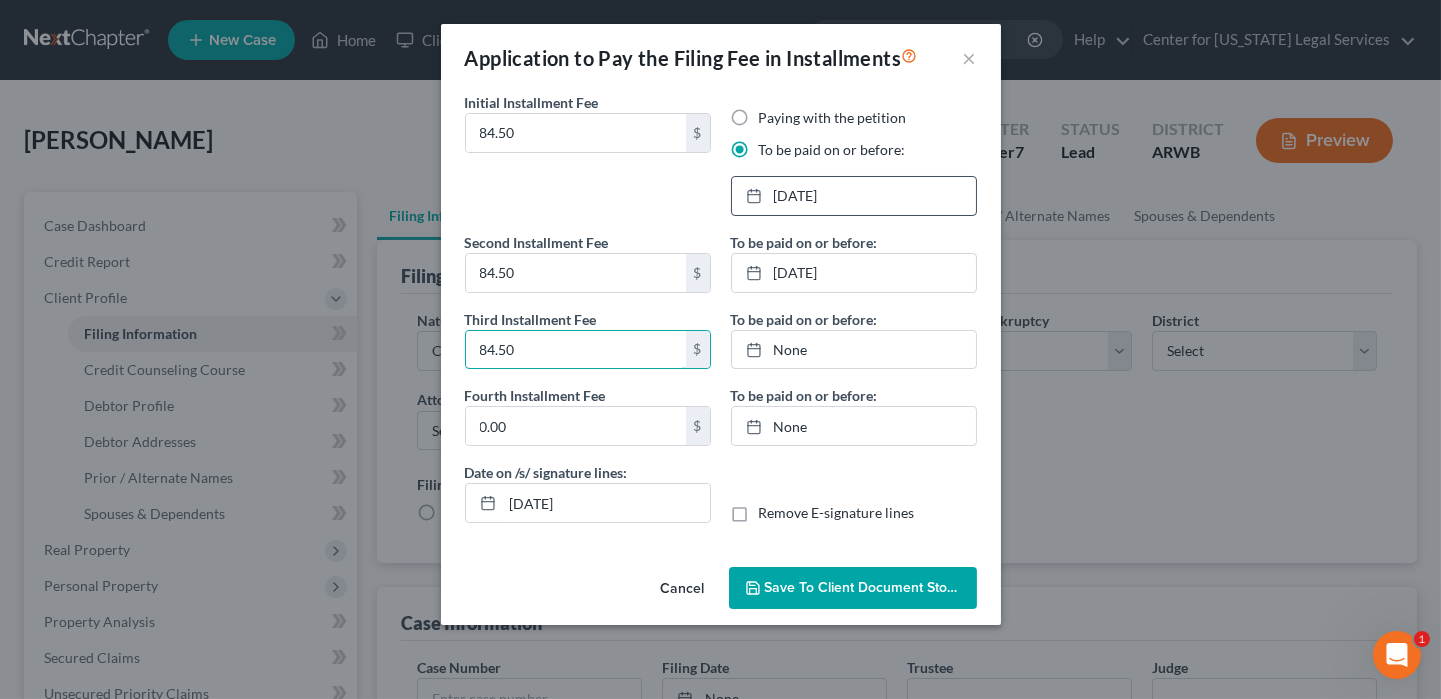 type on "84.50" 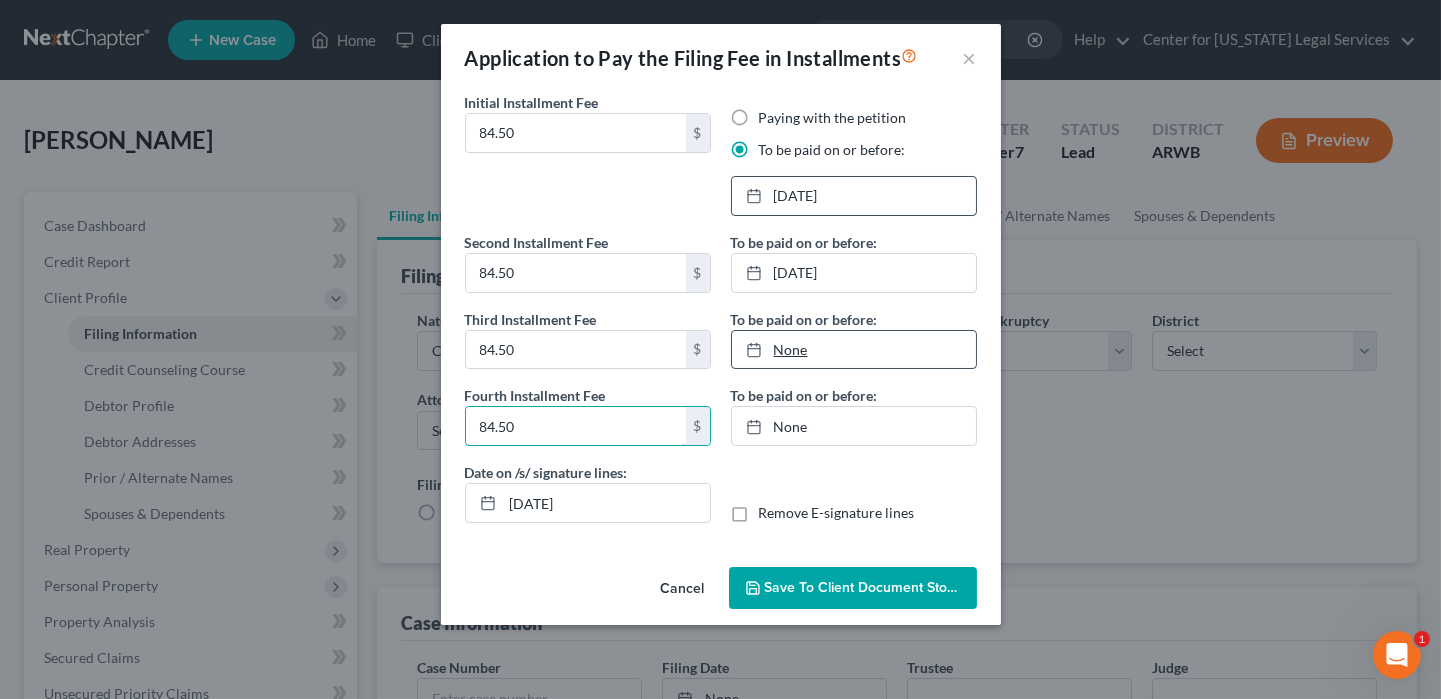 type on "84.50" 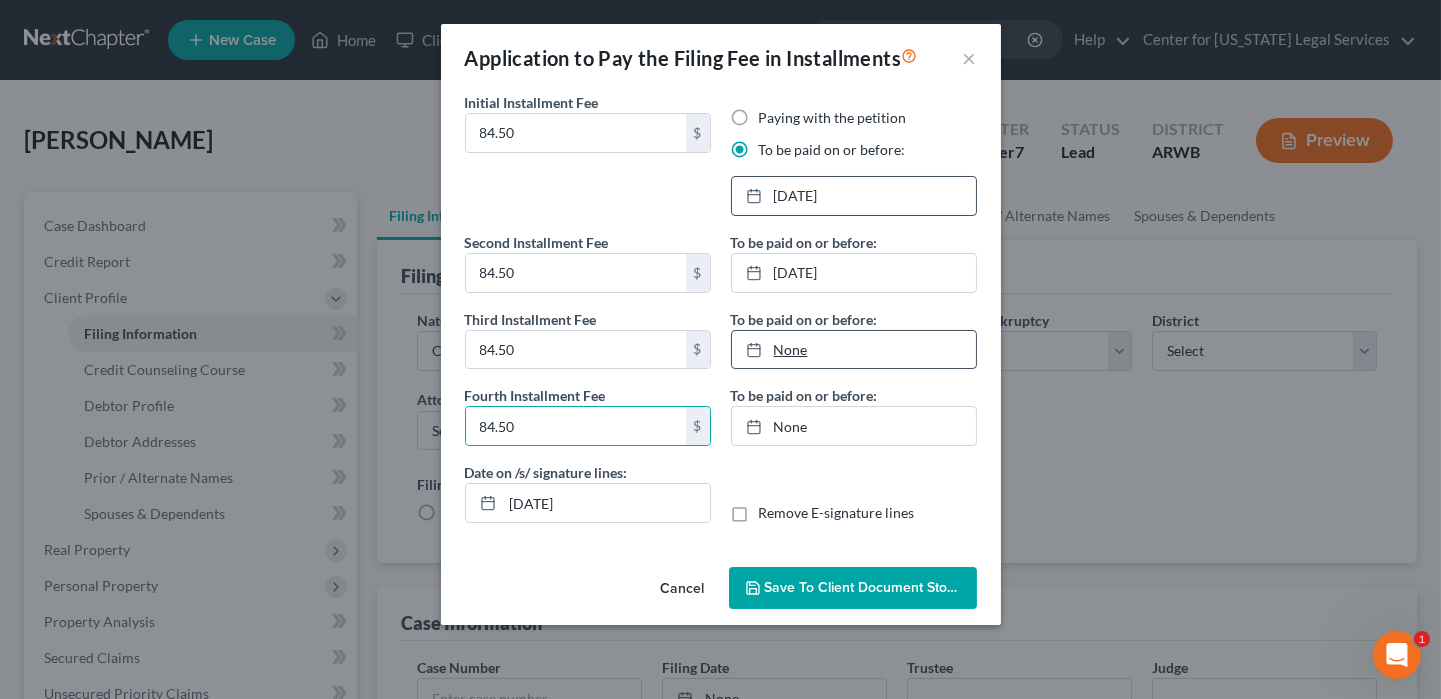 type on "[DATE]" 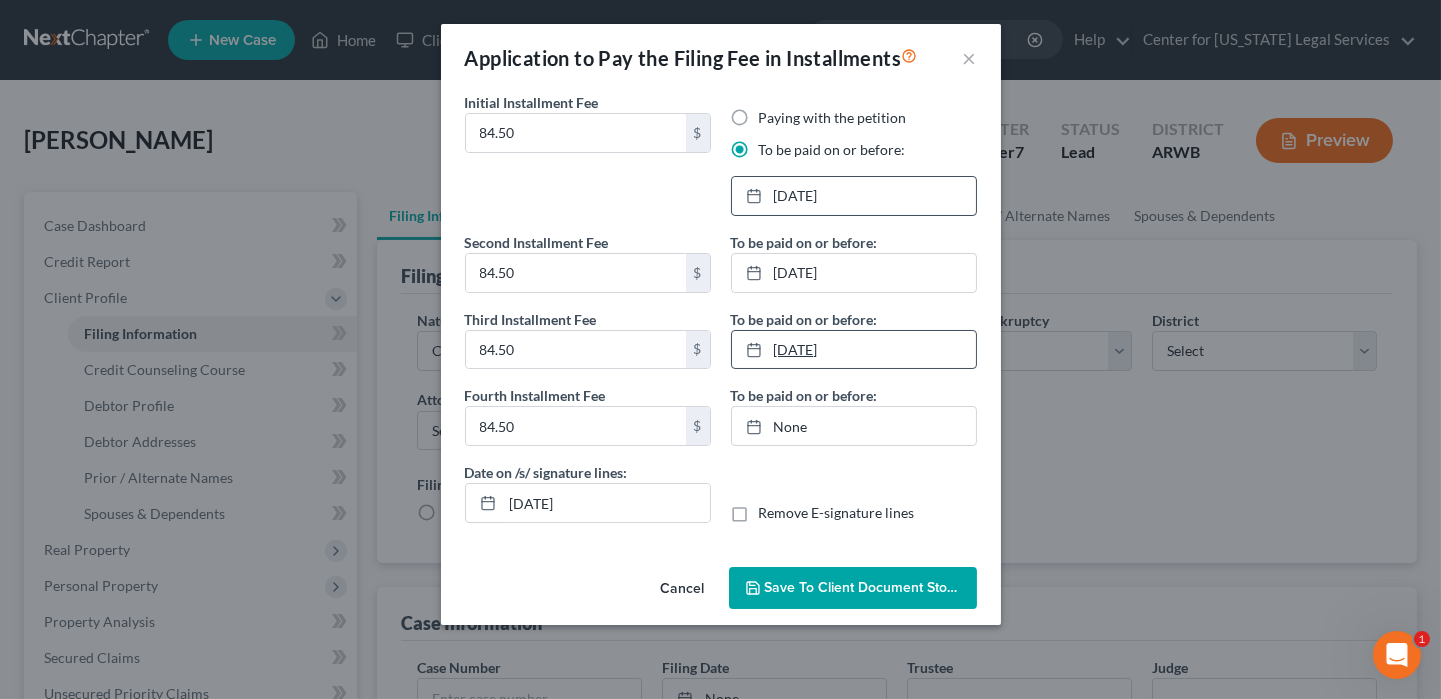 click at bounding box center [760, 349] 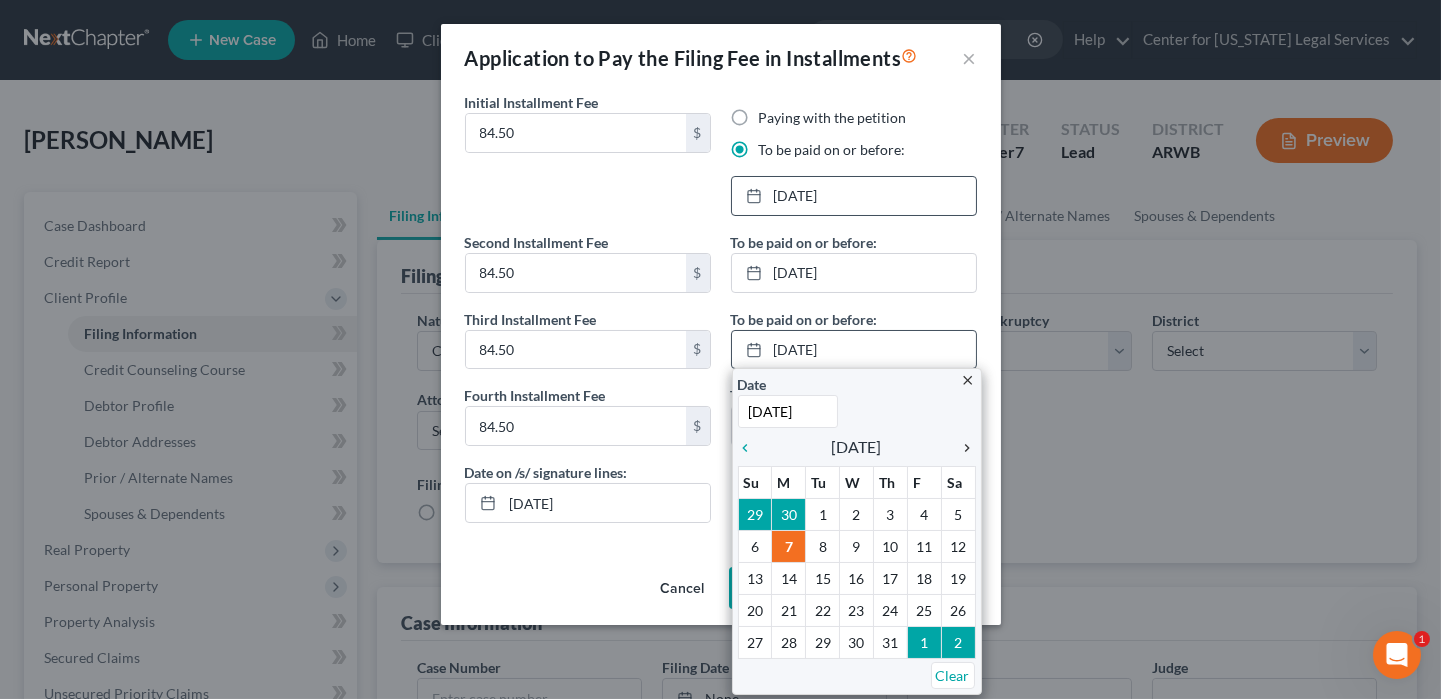 click on "chevron_right" at bounding box center [963, 448] 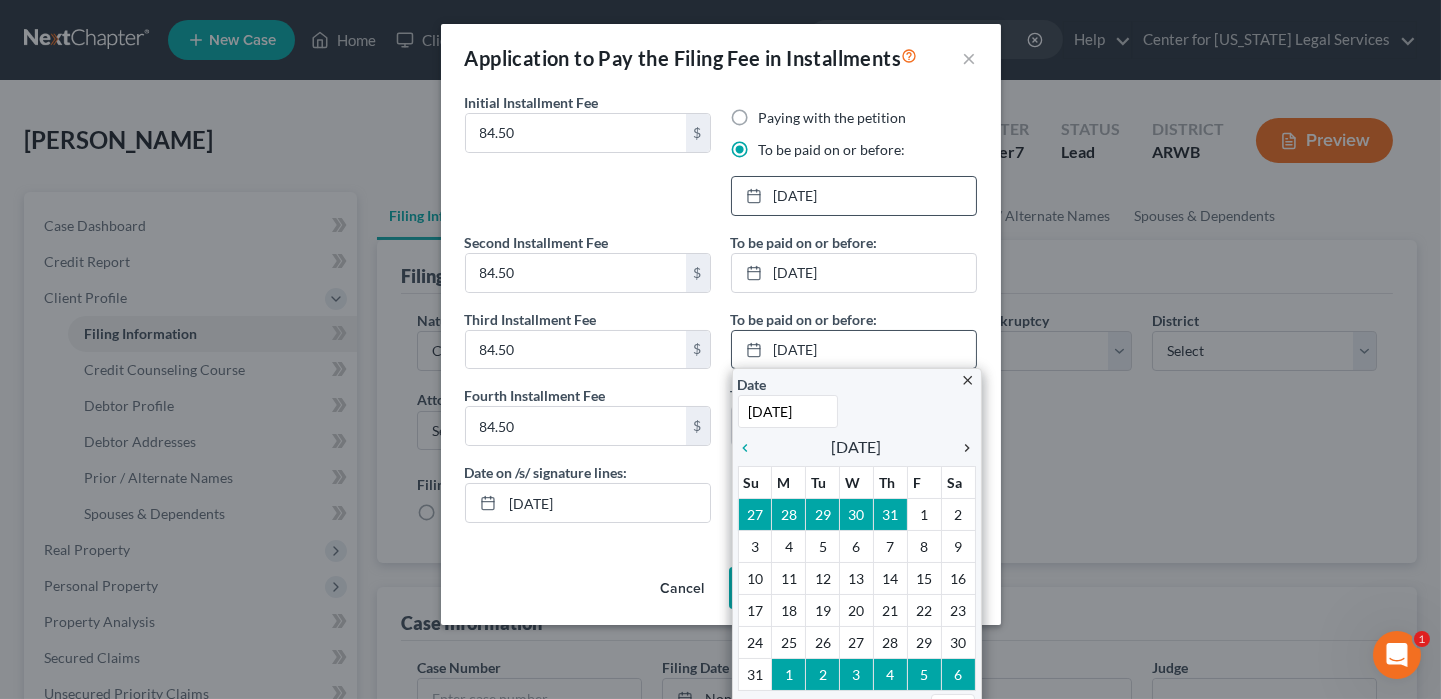 click on "chevron_right" at bounding box center (963, 448) 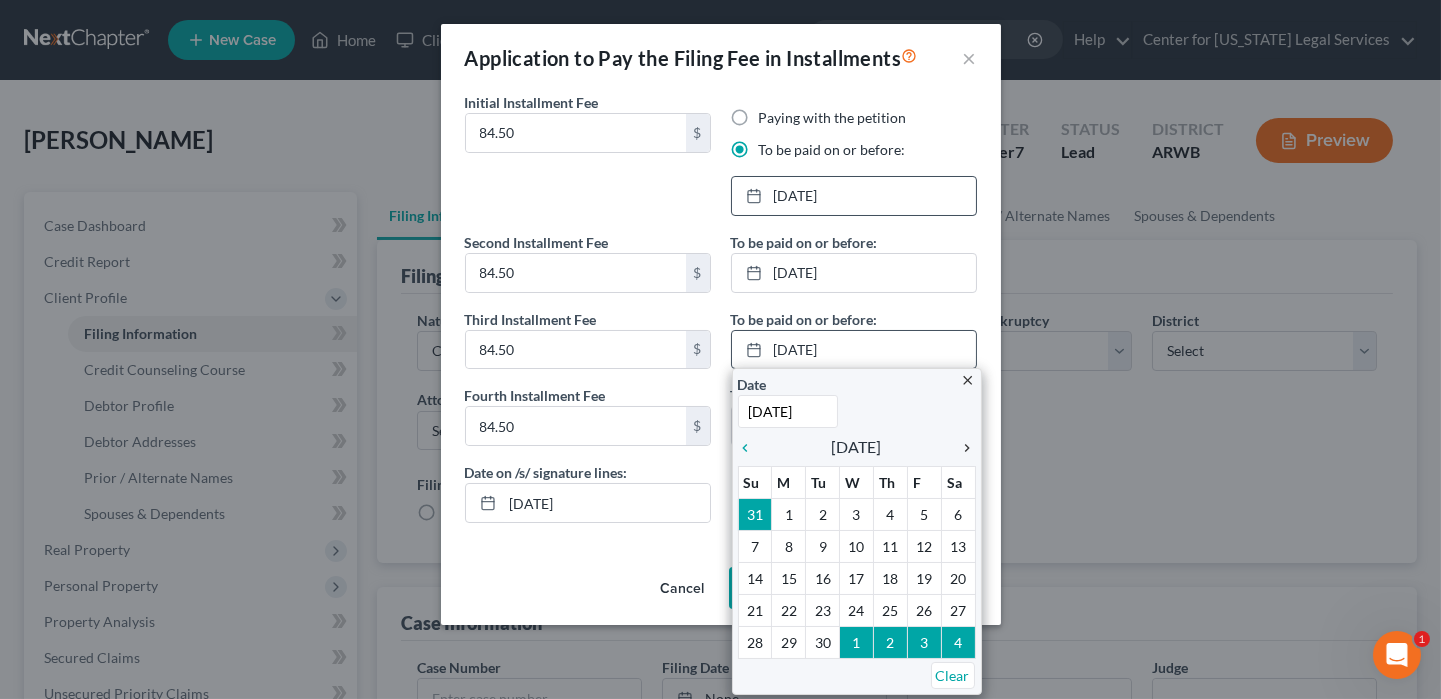click on "chevron_right" at bounding box center (963, 448) 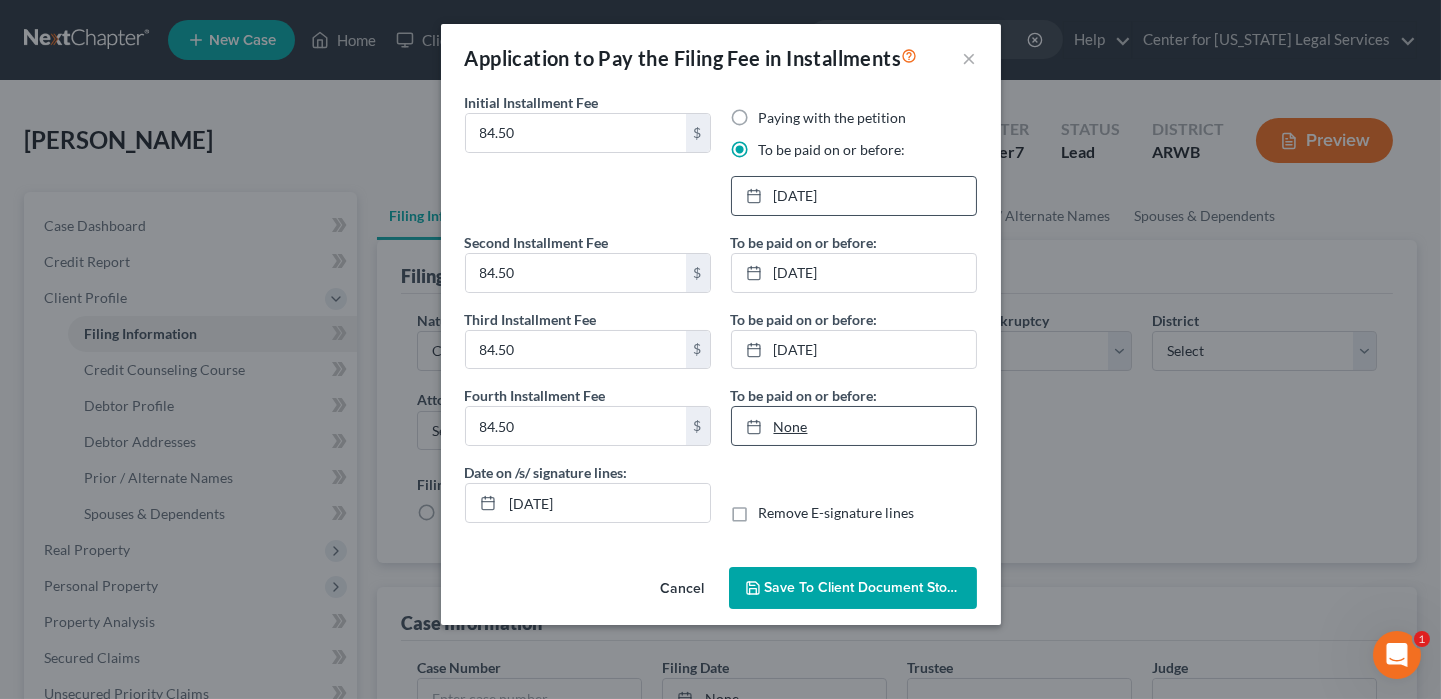 type on "[DATE]" 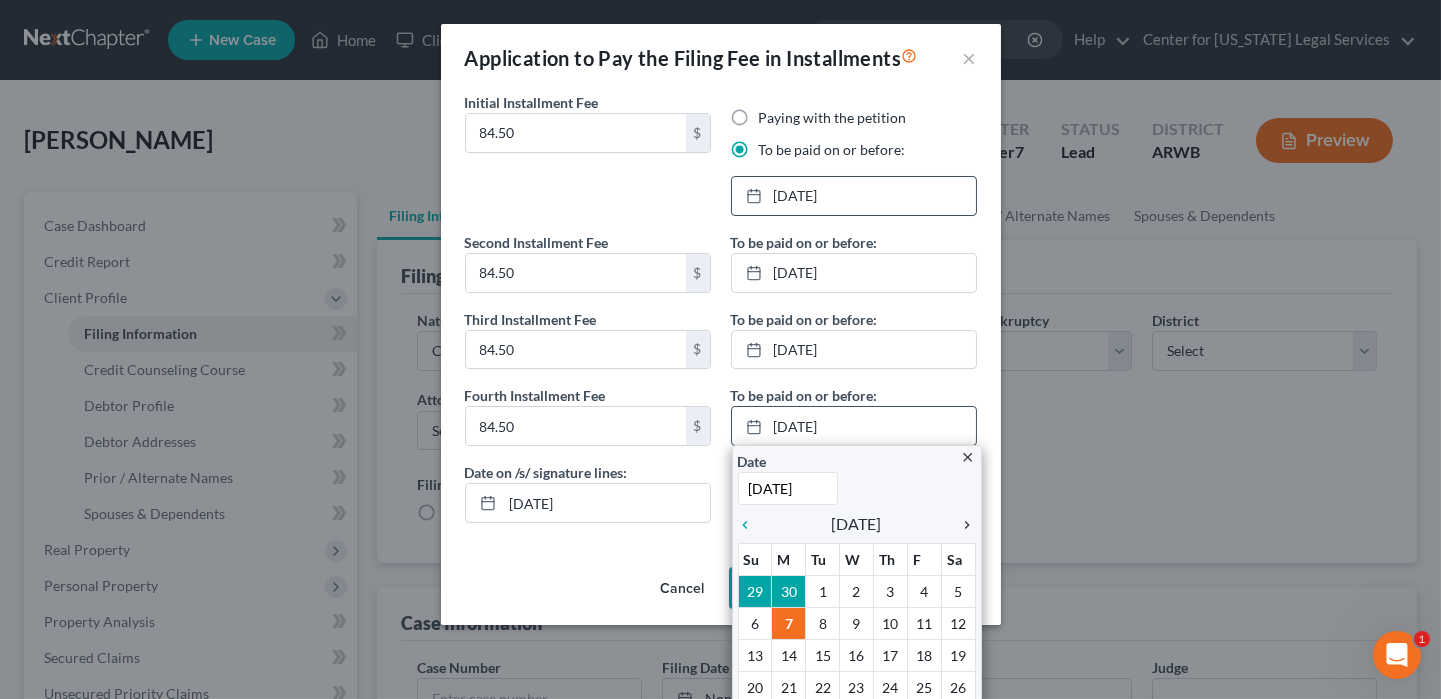 click on "chevron_right" at bounding box center [963, 525] 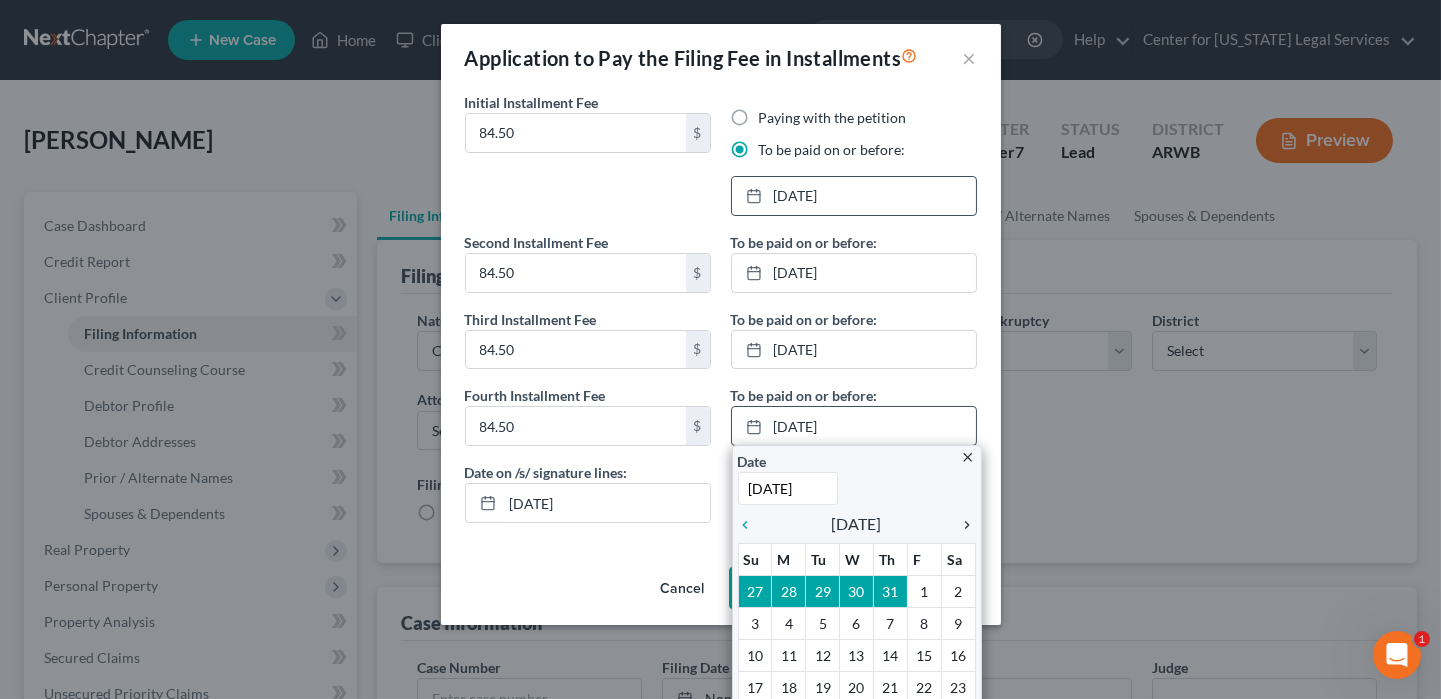 click on "chevron_right" at bounding box center [963, 525] 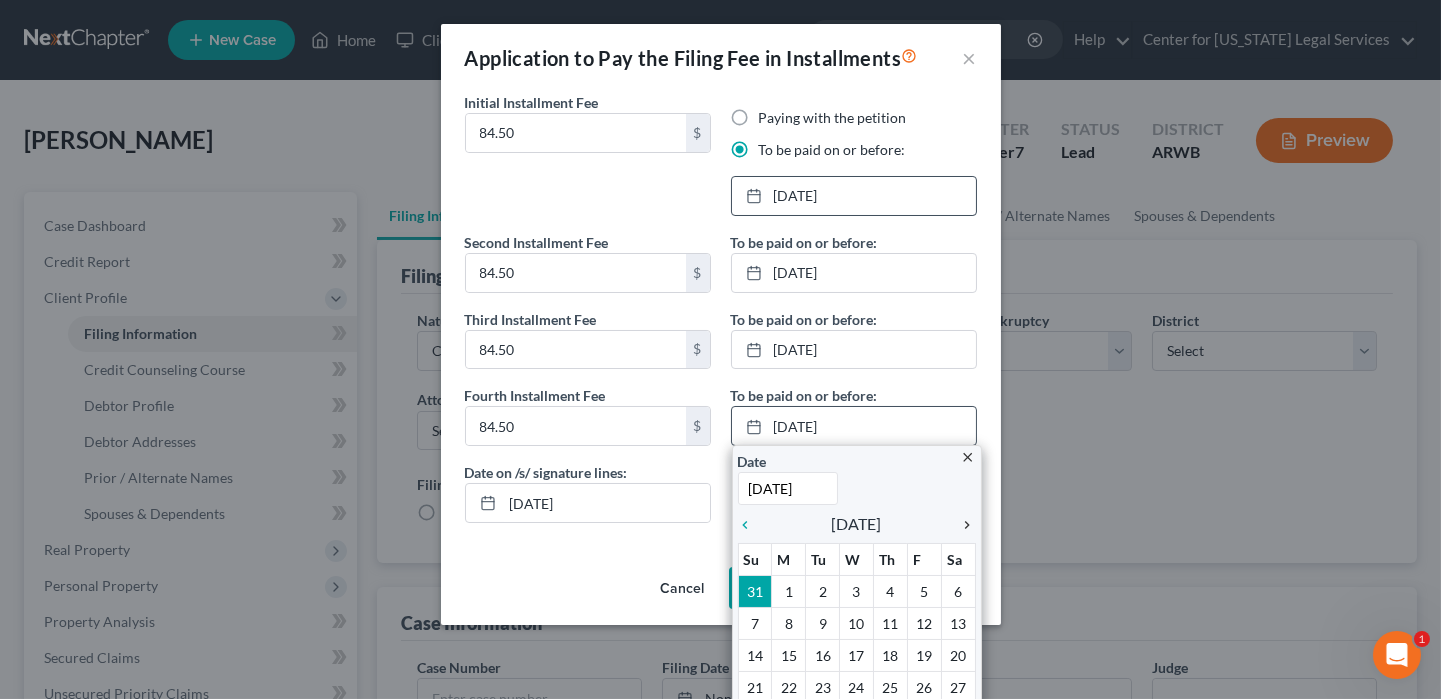 click on "chevron_right" at bounding box center [963, 525] 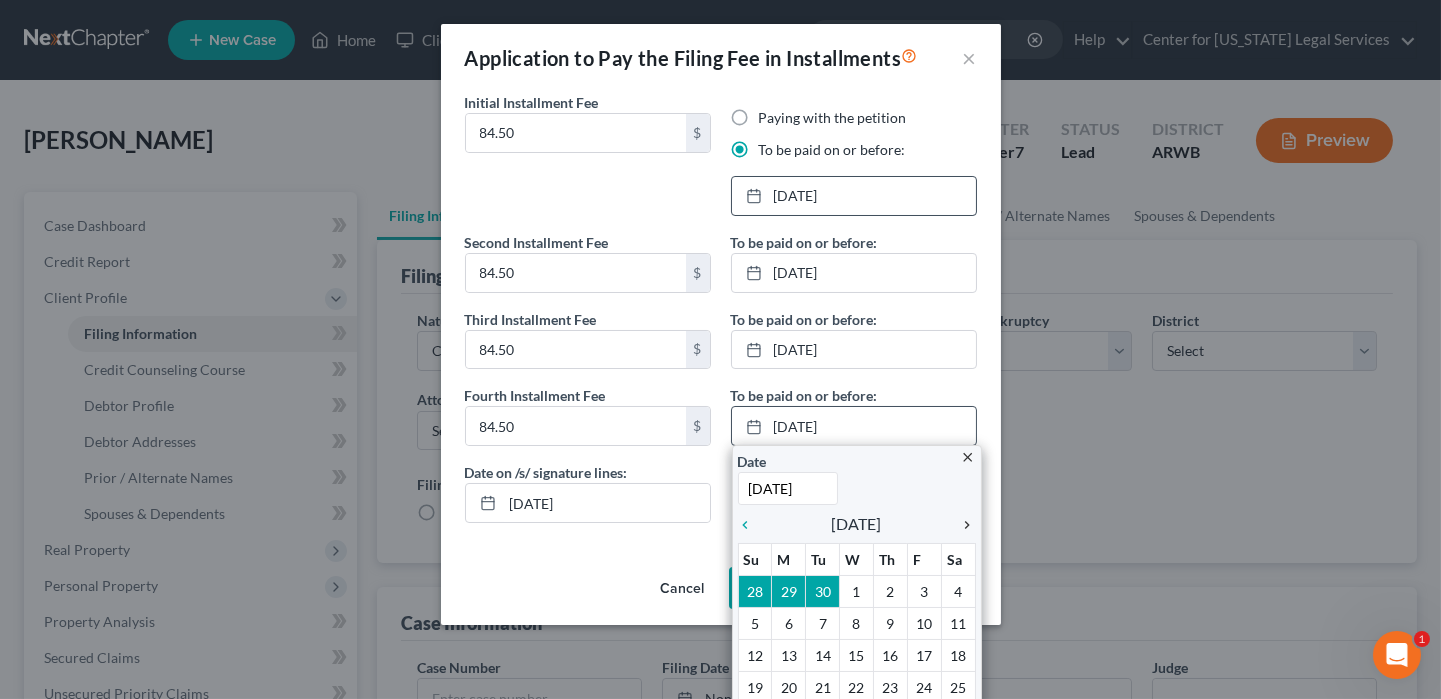 click on "chevron_right" at bounding box center (963, 525) 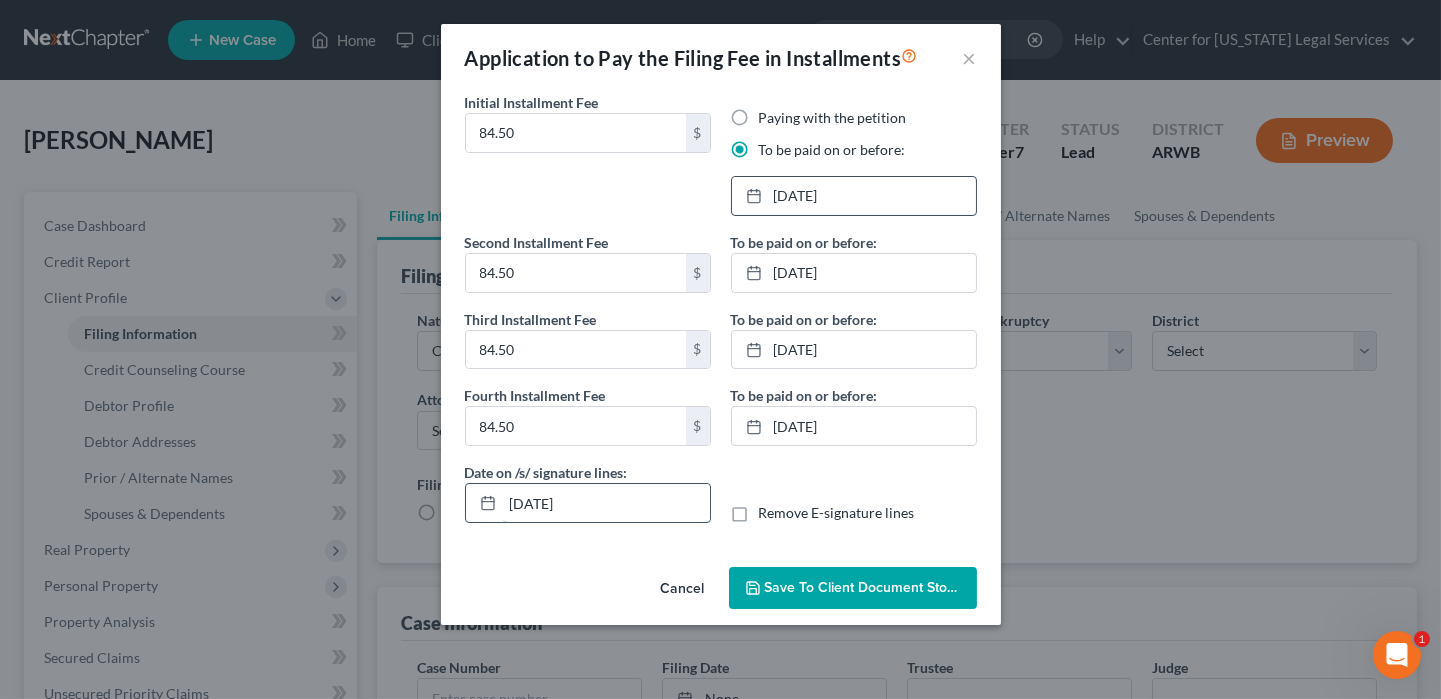 click on "[DATE]" at bounding box center (606, 503) 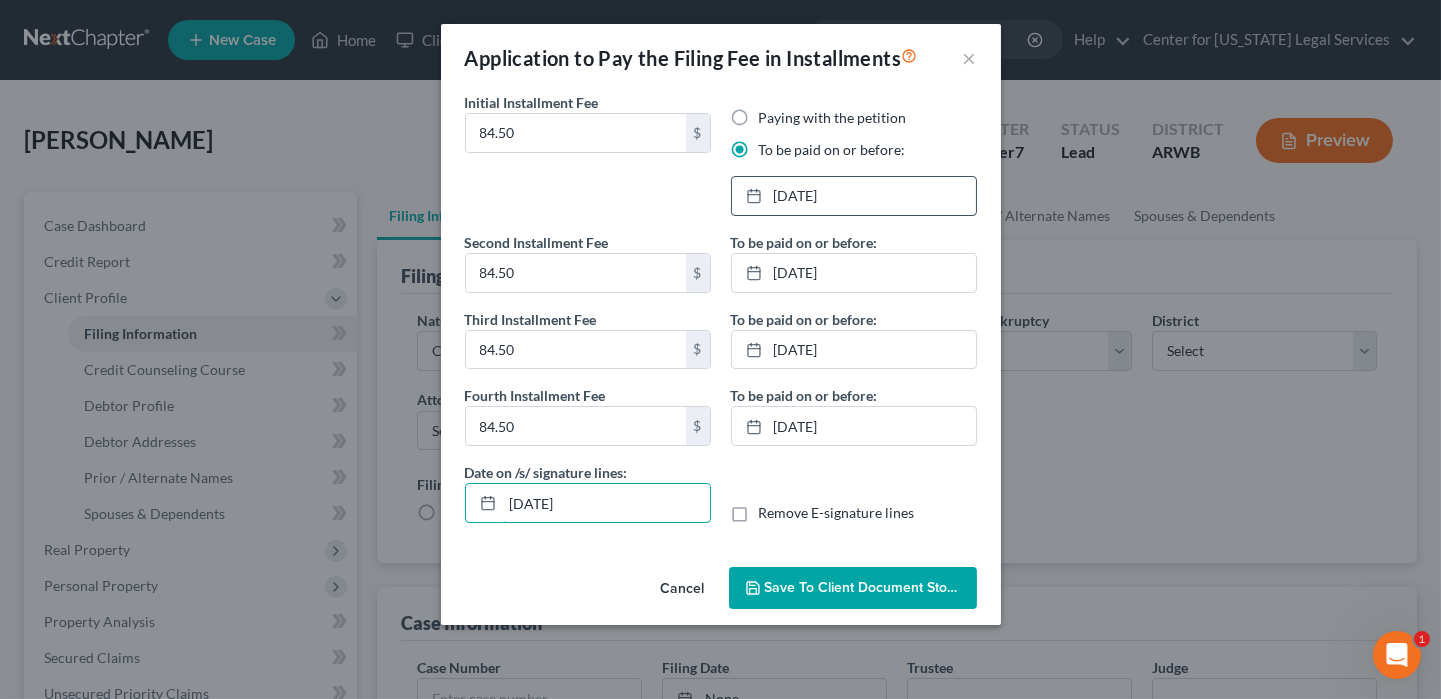 type on "[DATE]" 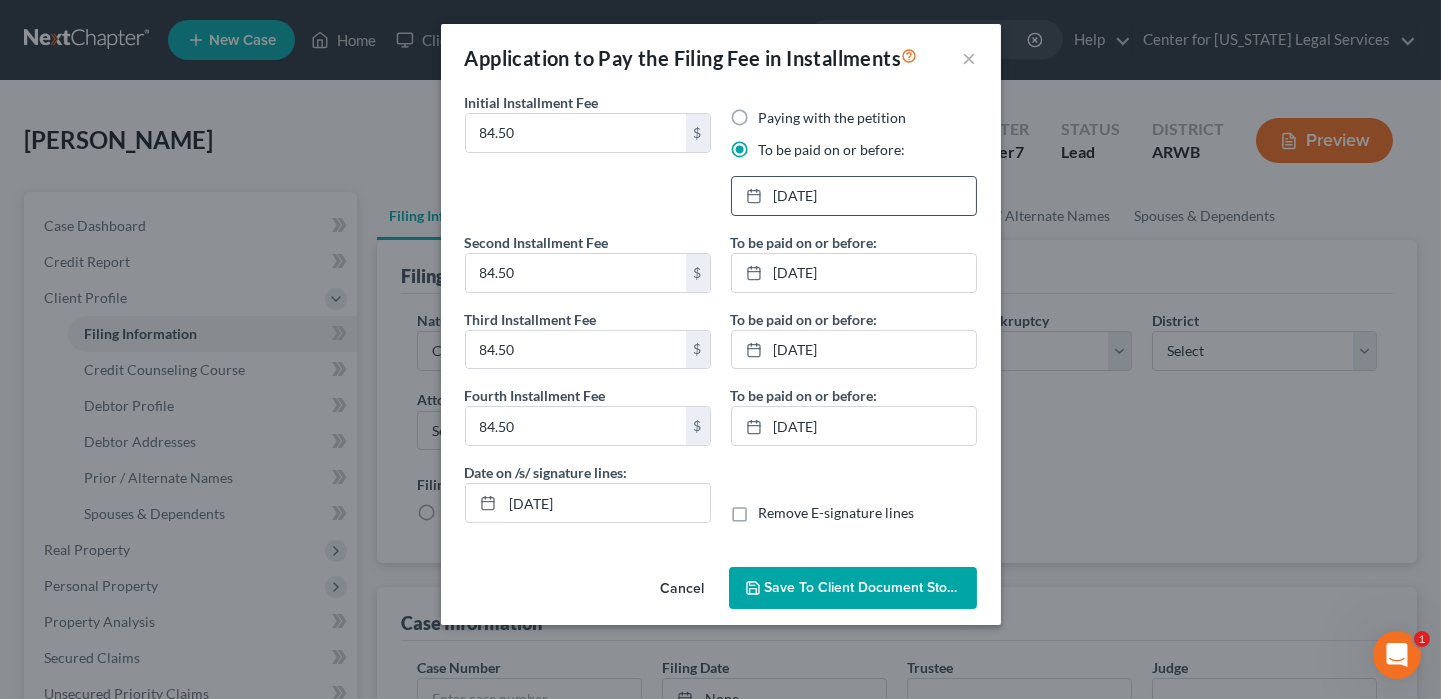 click on "Save to Client Document Storage" at bounding box center [871, 587] 